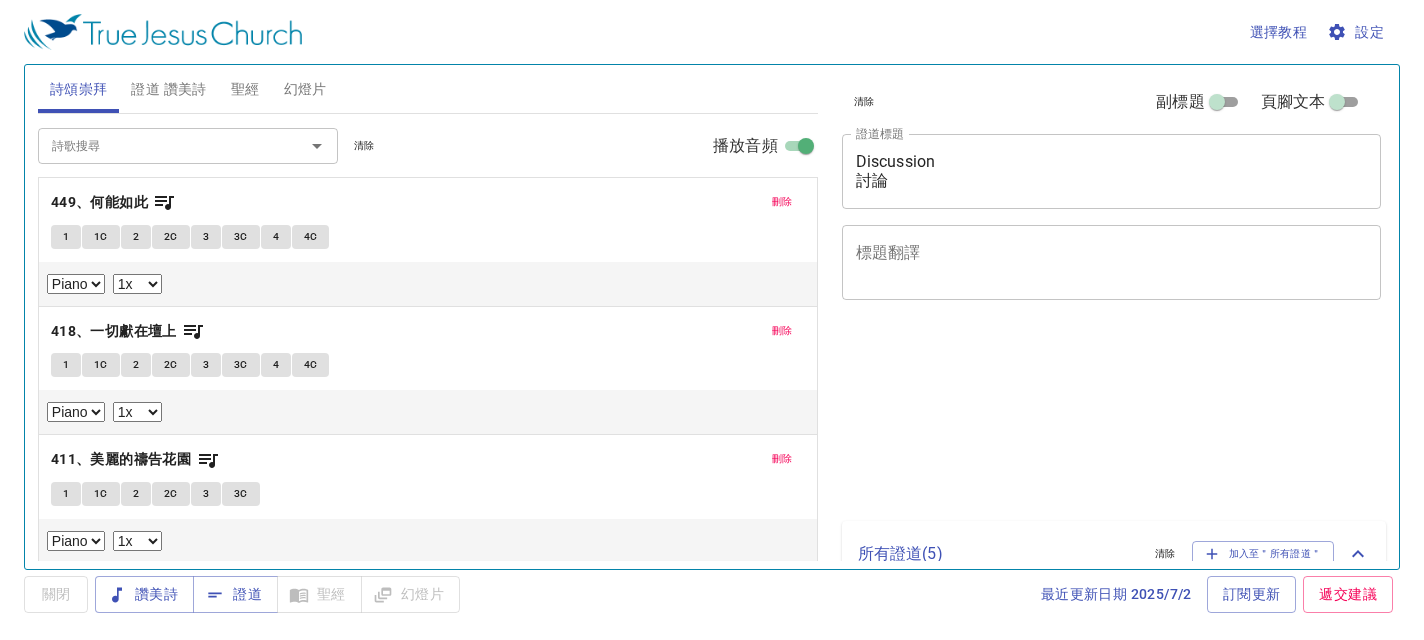 select on "1" 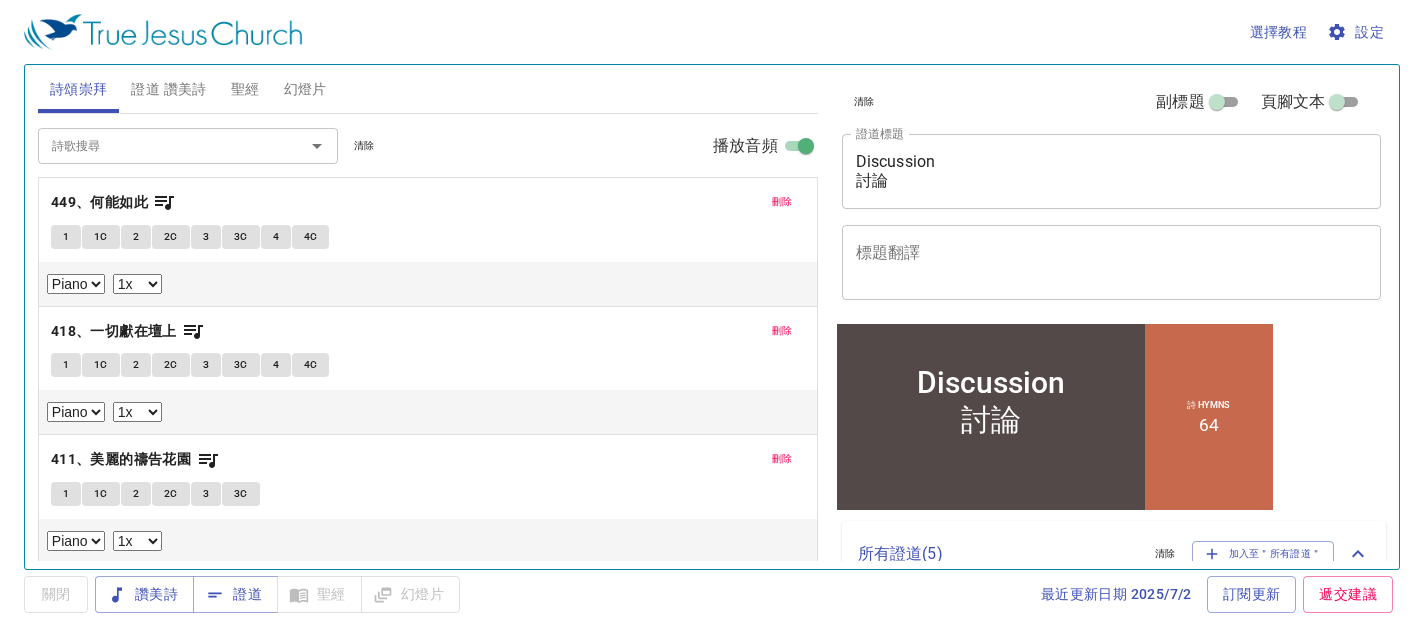scroll, scrollTop: 0, scrollLeft: 0, axis: both 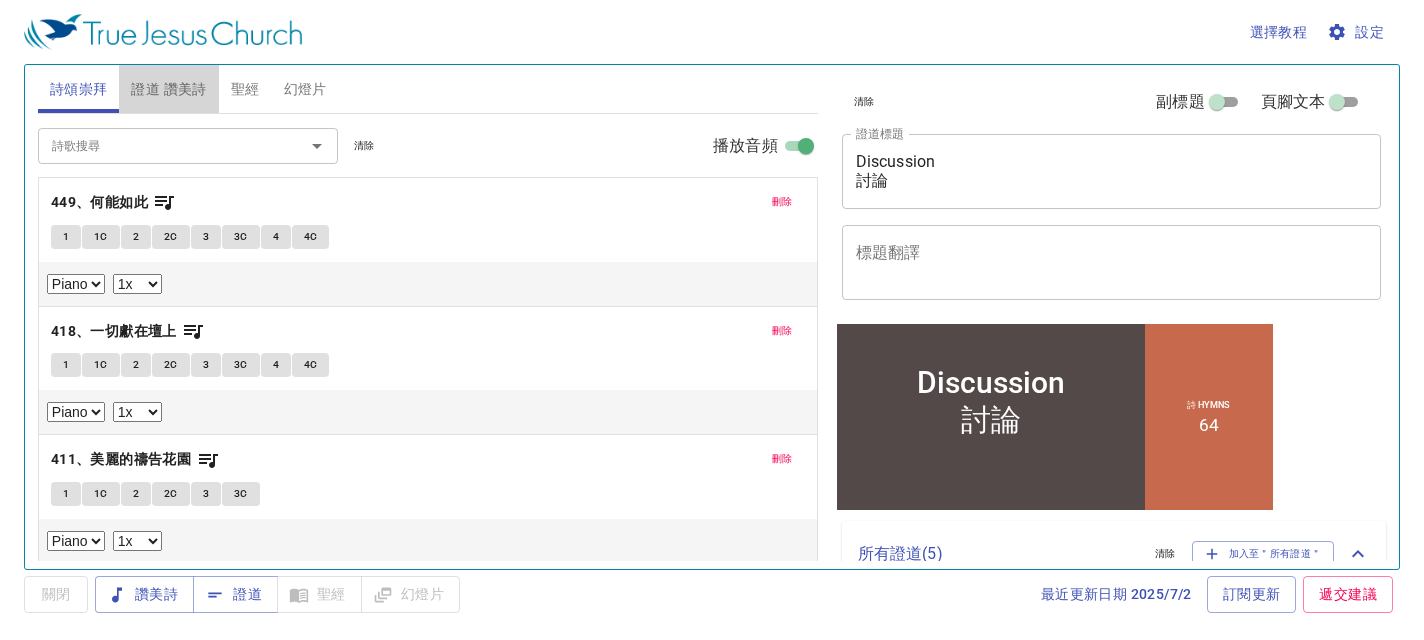 click on "證道 讚美詩" at bounding box center (168, 89) 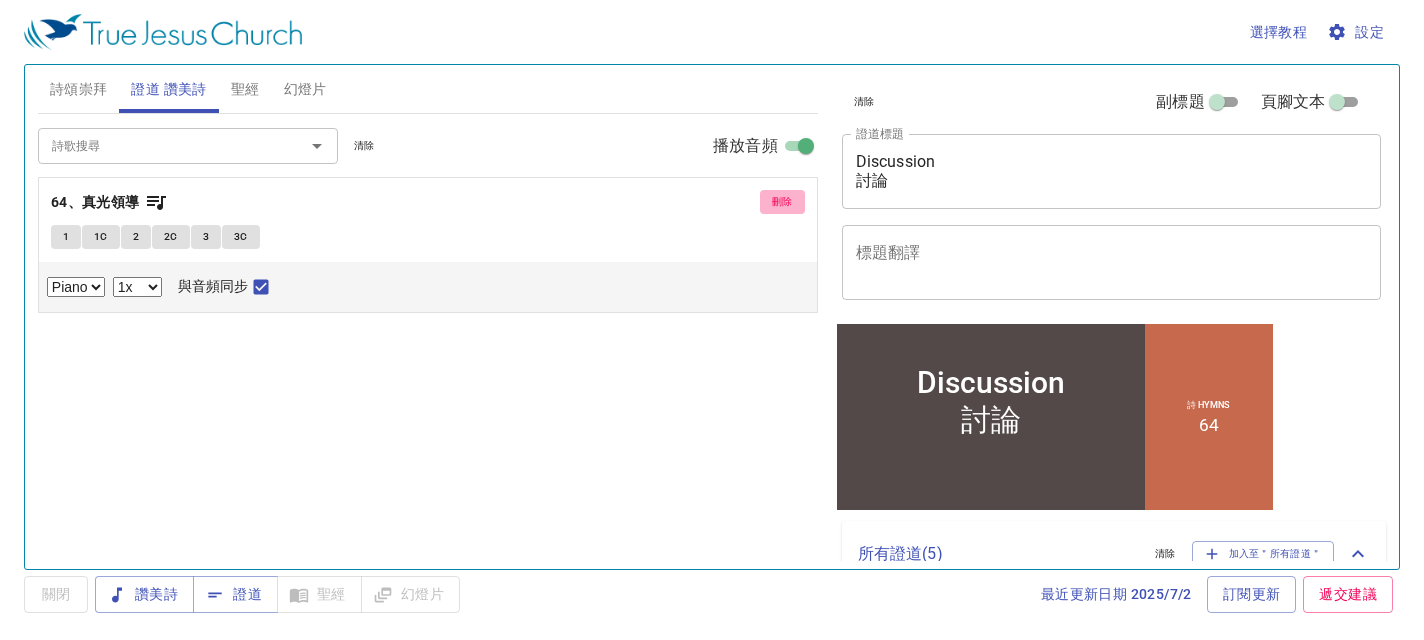 click on "刪除" at bounding box center [782, 202] 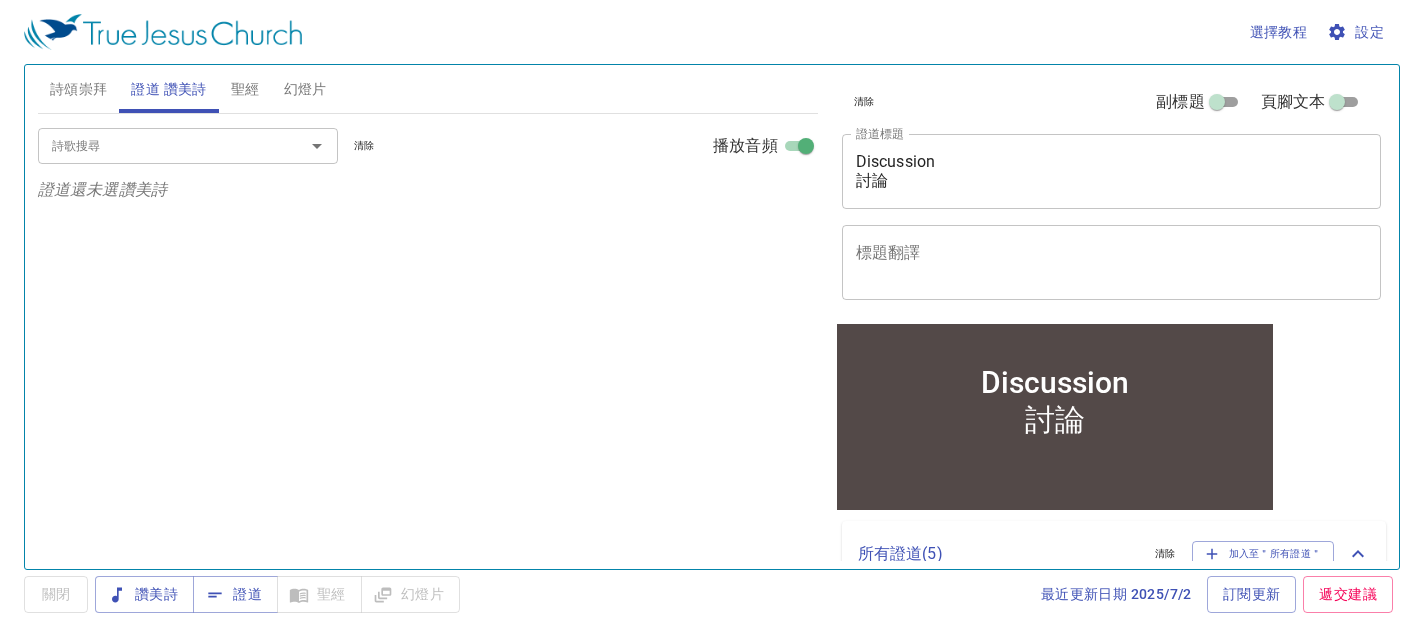 click on "詩歌搜尋" at bounding box center (158, 145) 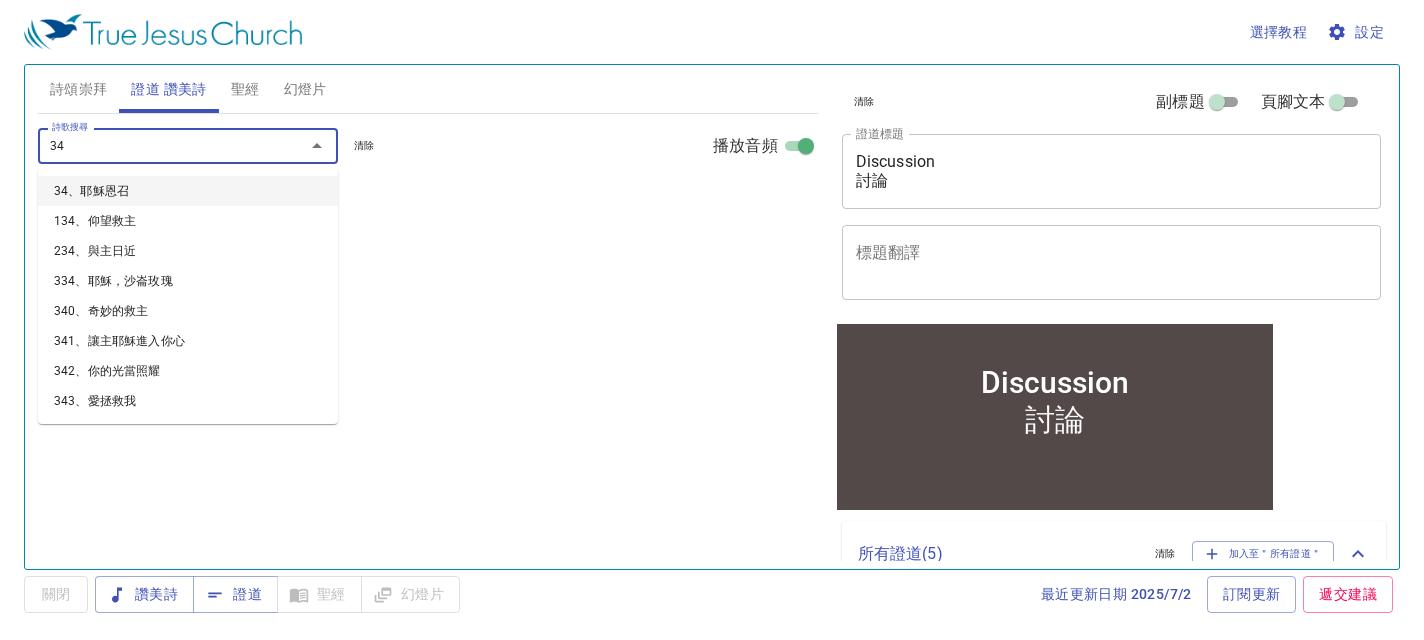 type on "343" 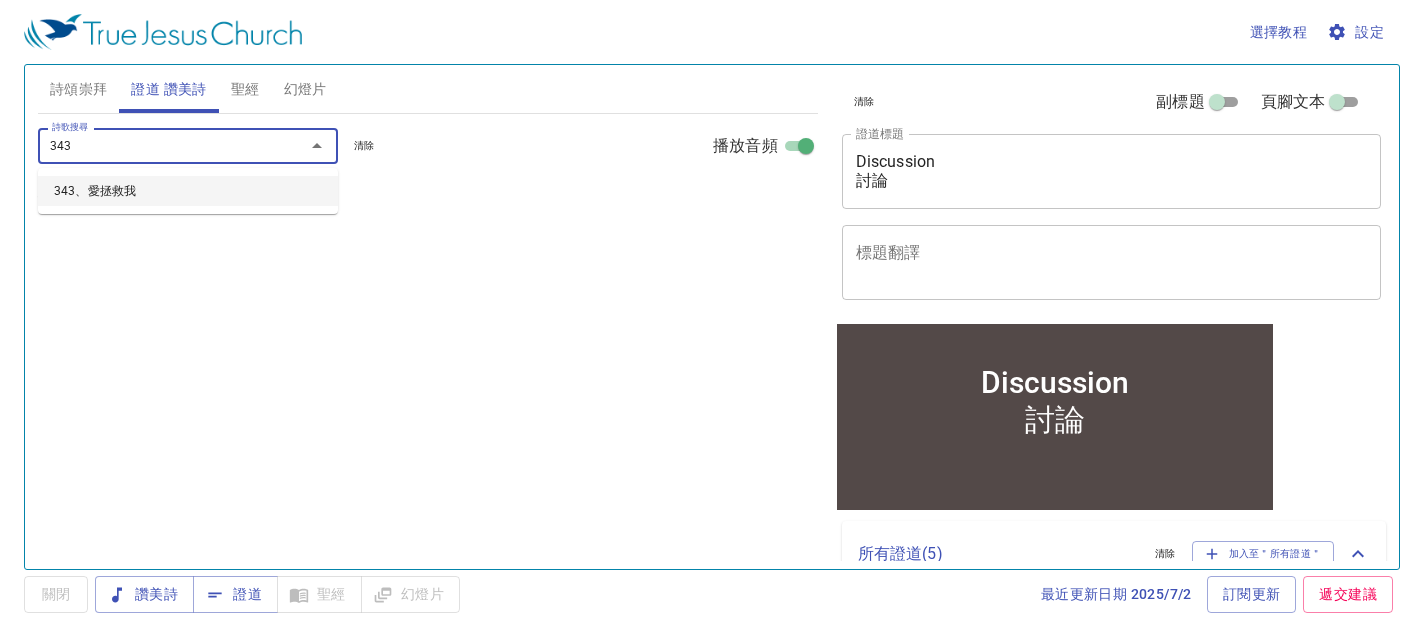 type 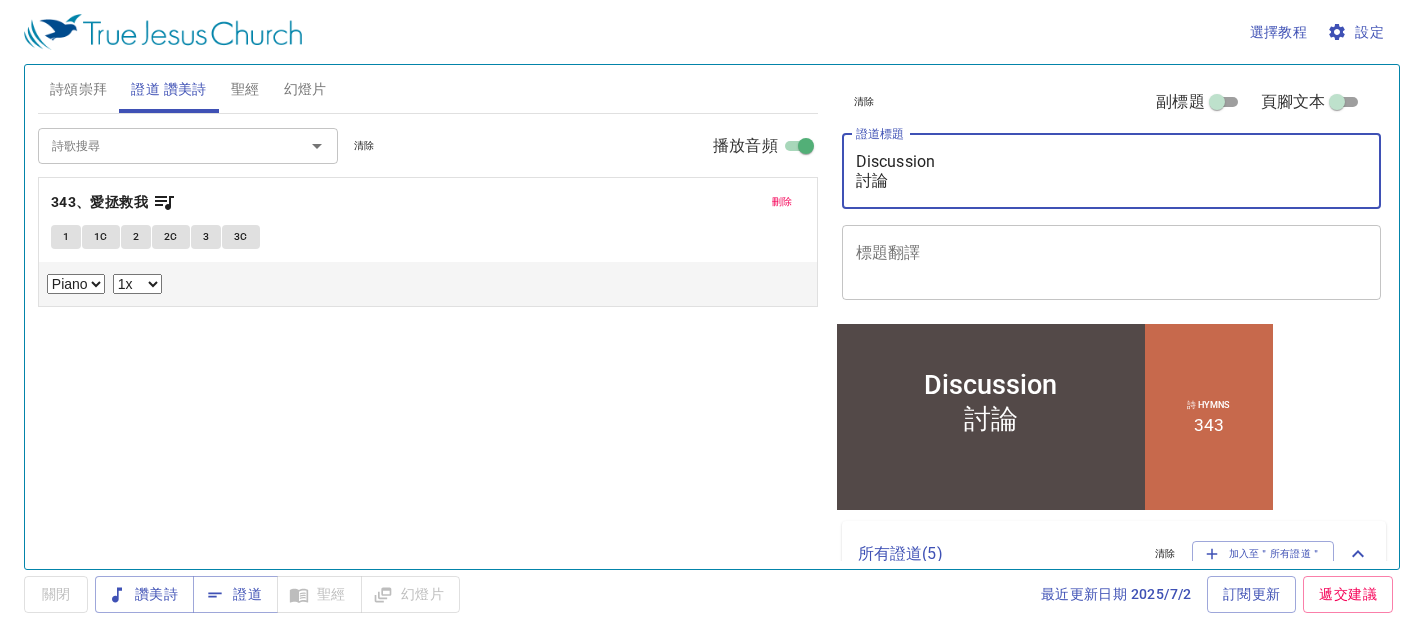 click on "Discussion
討論" at bounding box center (1112, 171) 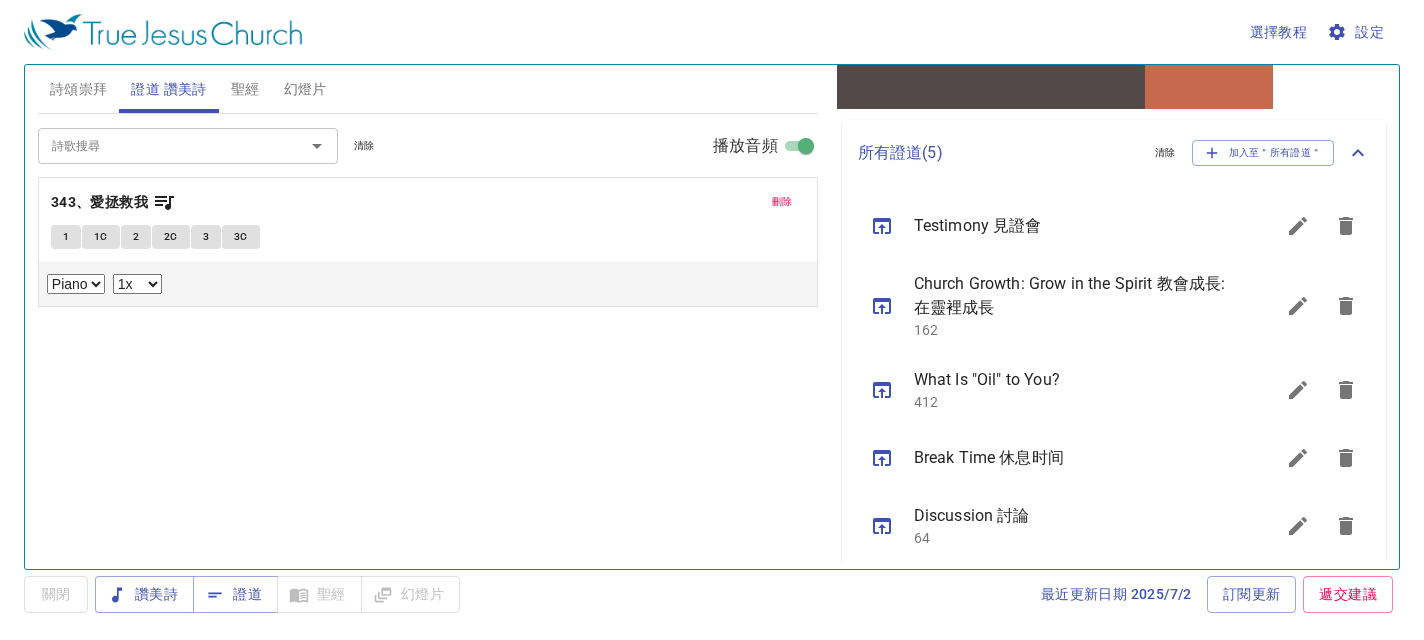 scroll, scrollTop: 399, scrollLeft: 0, axis: vertical 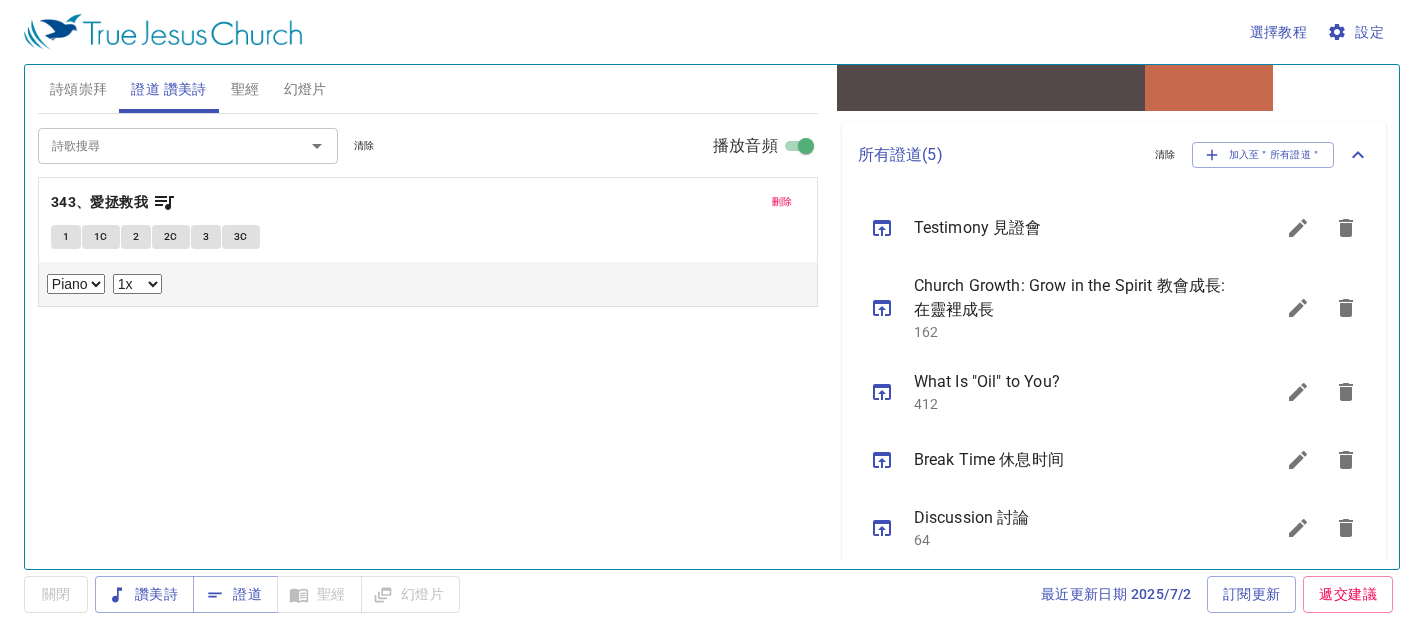 click 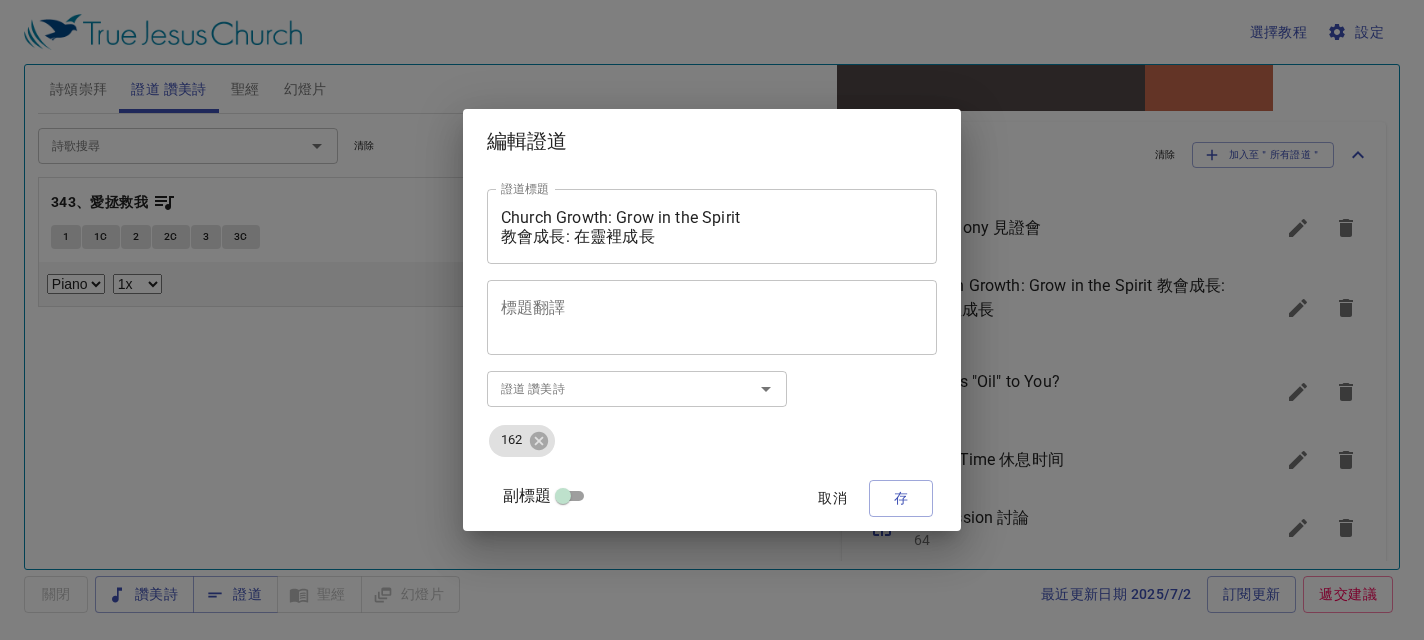 click on "Church Growth: Grow in the Spirit
教會成長: 在靈裡成長" at bounding box center [712, 227] 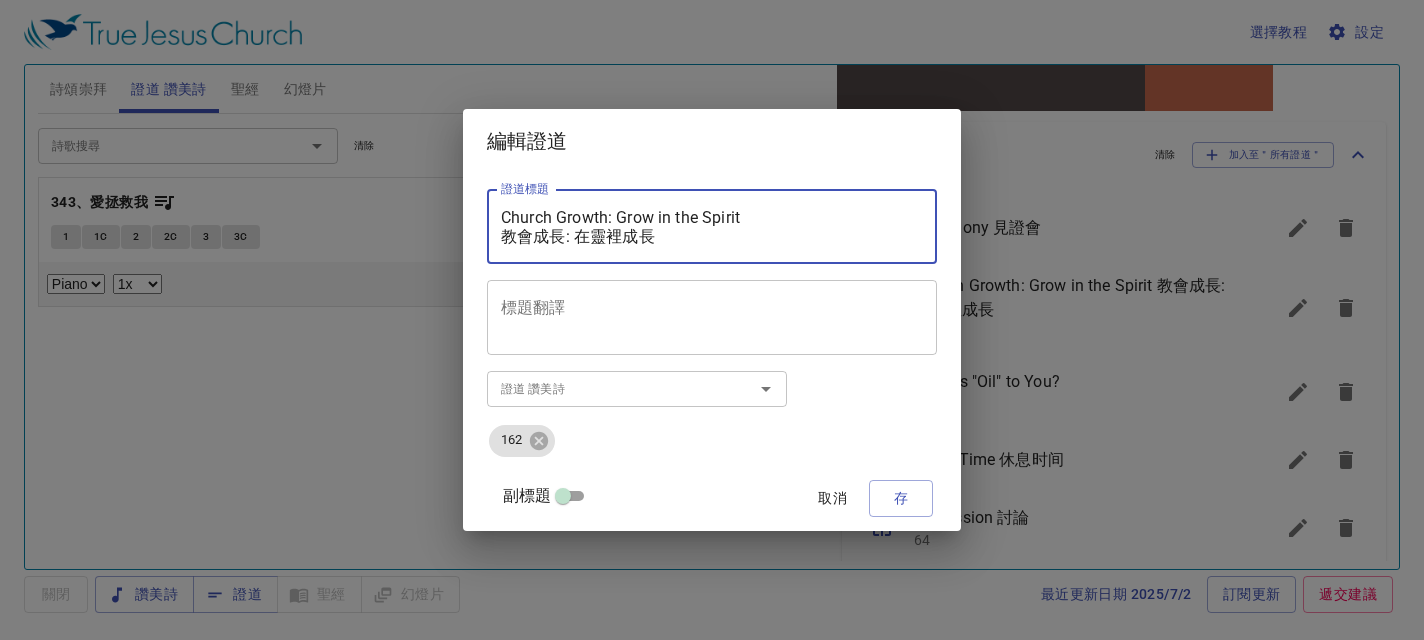 drag, startPoint x: 763, startPoint y: 228, endPoint x: 701, endPoint y: 219, distance: 62.649822 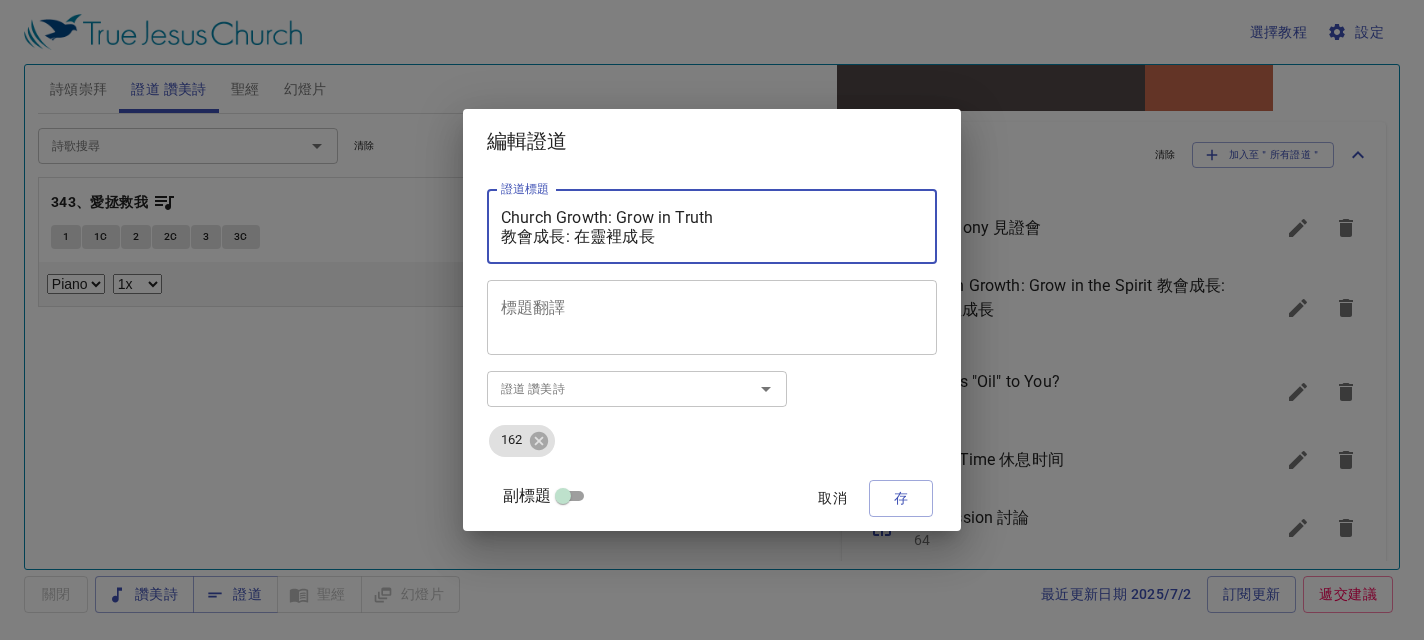 type on "Church Growth: Grow in Truth
教會成長: 在靈裡成長" 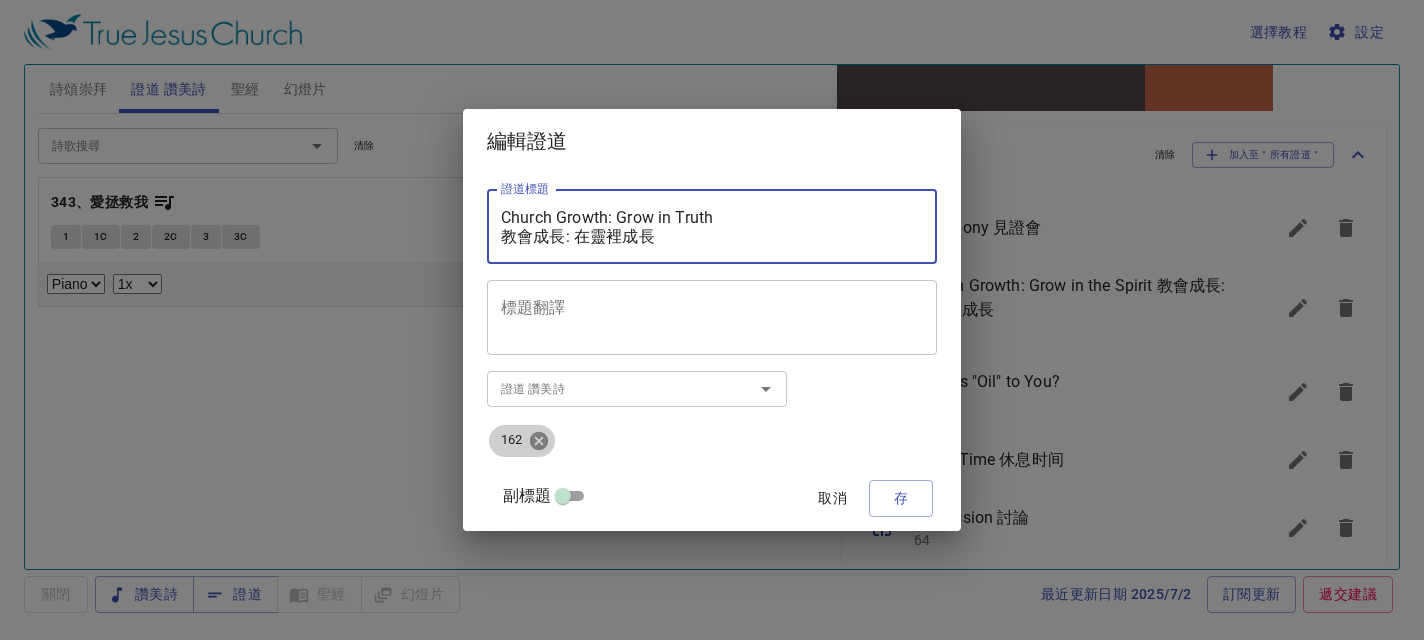 click 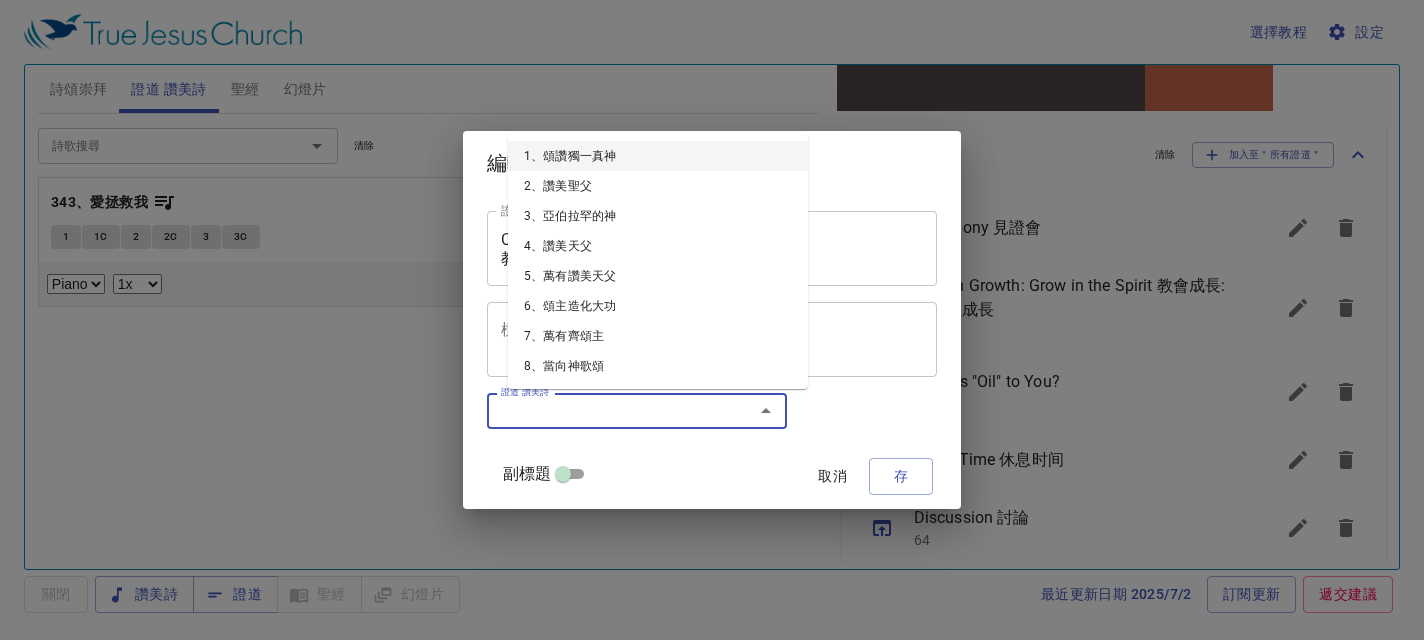 click on "證道 讚美詩" at bounding box center [607, 410] 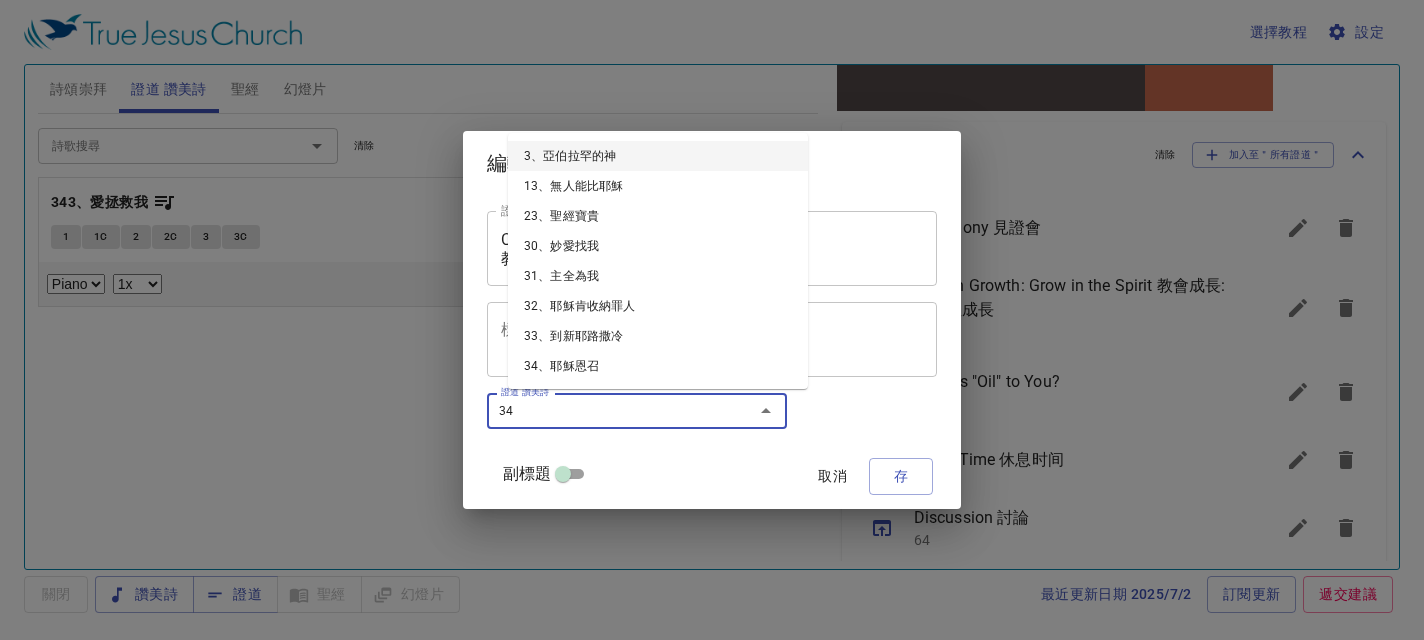 type on "343" 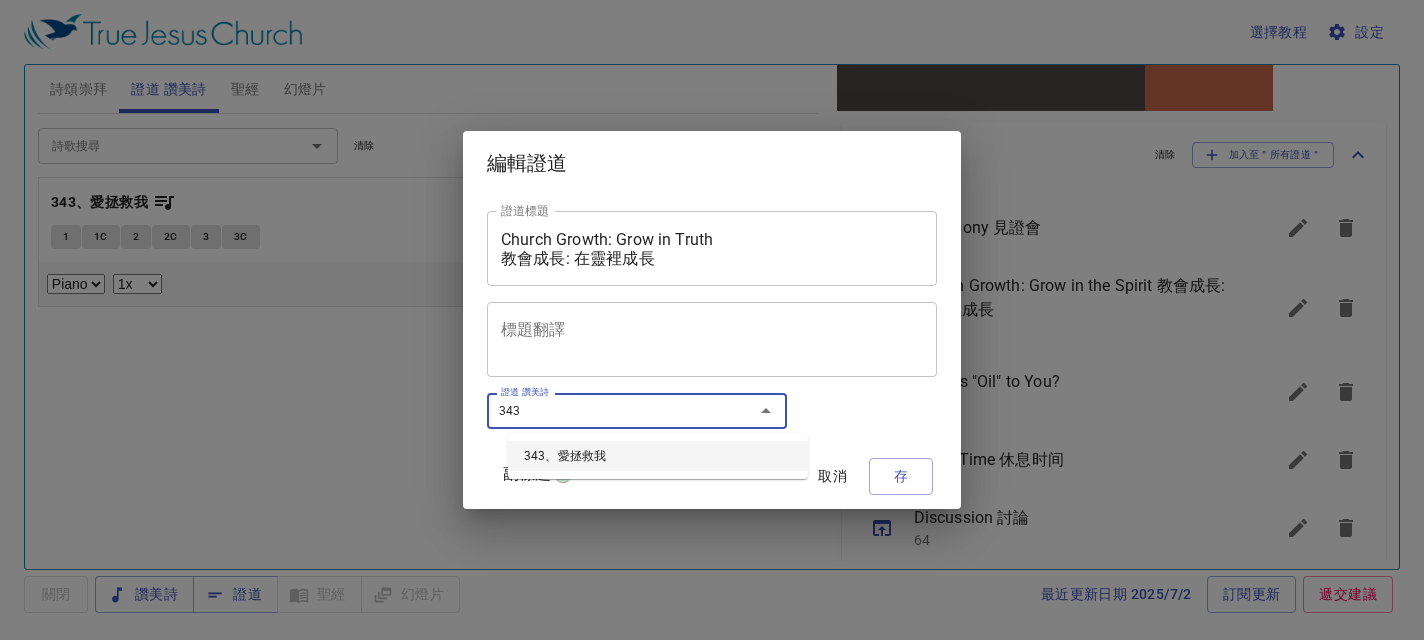 type 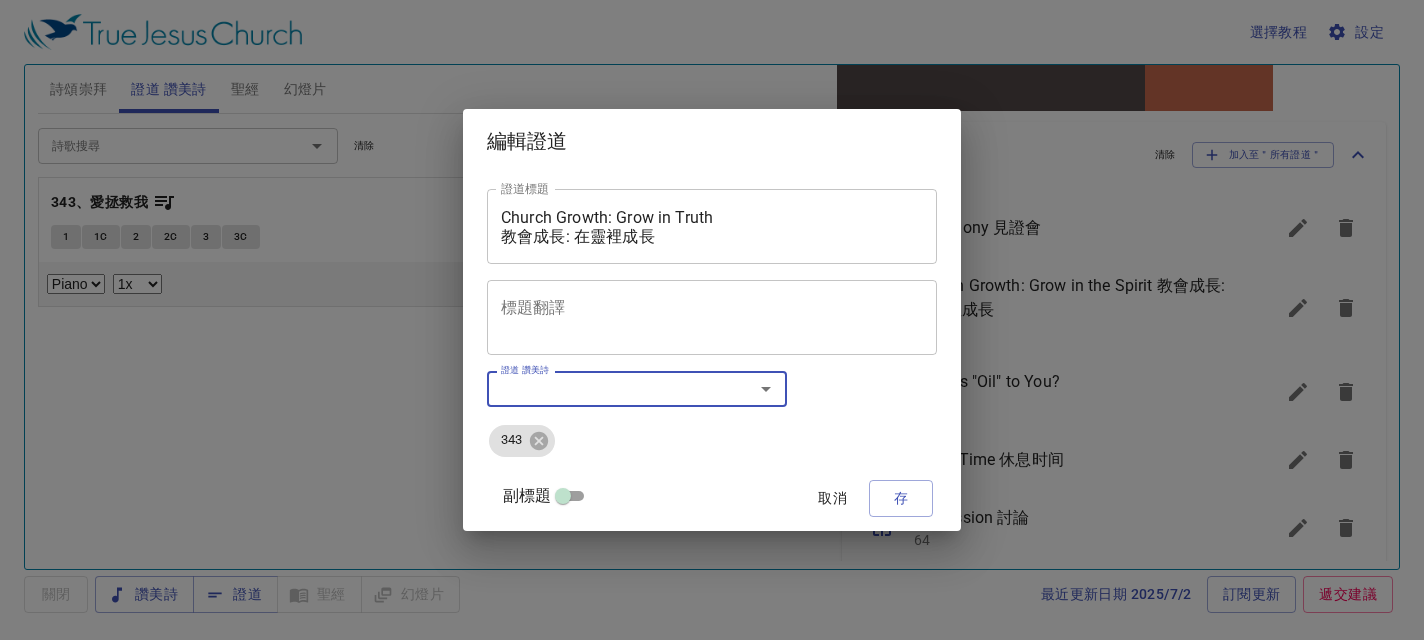 click on "Church Growth: Grow in Truth
教會成長: 在靈裡成長" at bounding box center [712, 227] 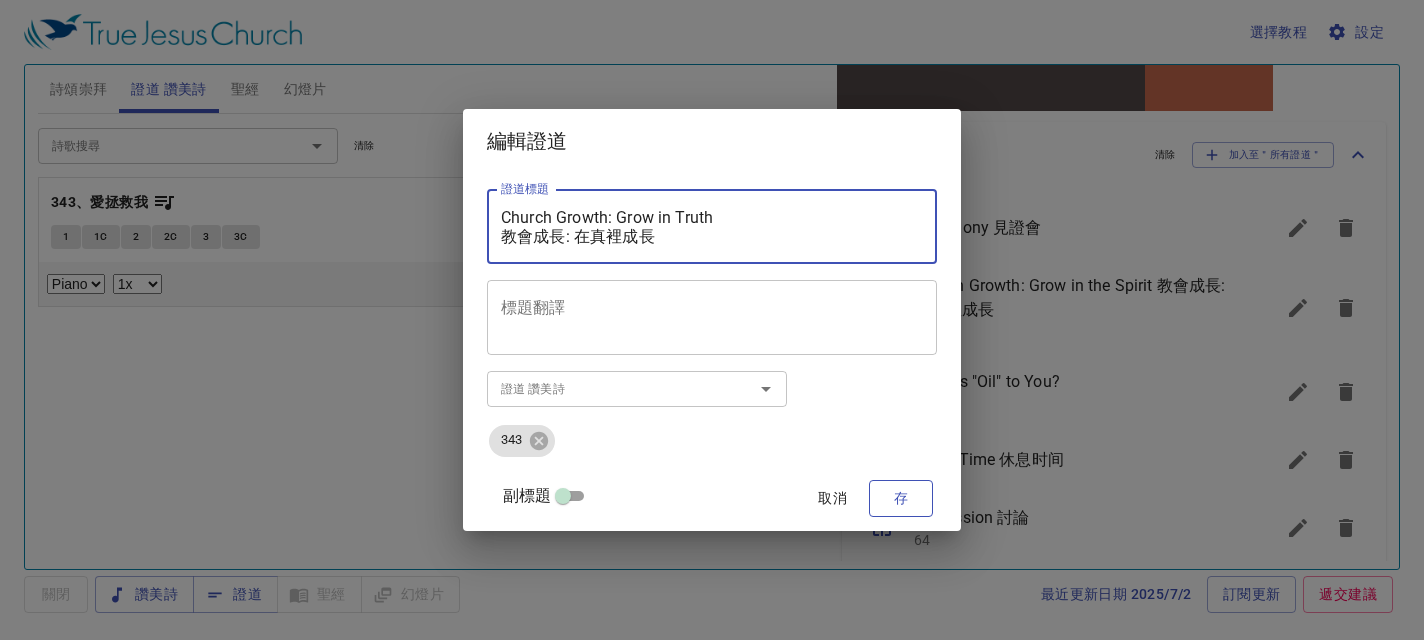 type on "Church Growth: Grow in Truth
教會成長: 在真裡成長" 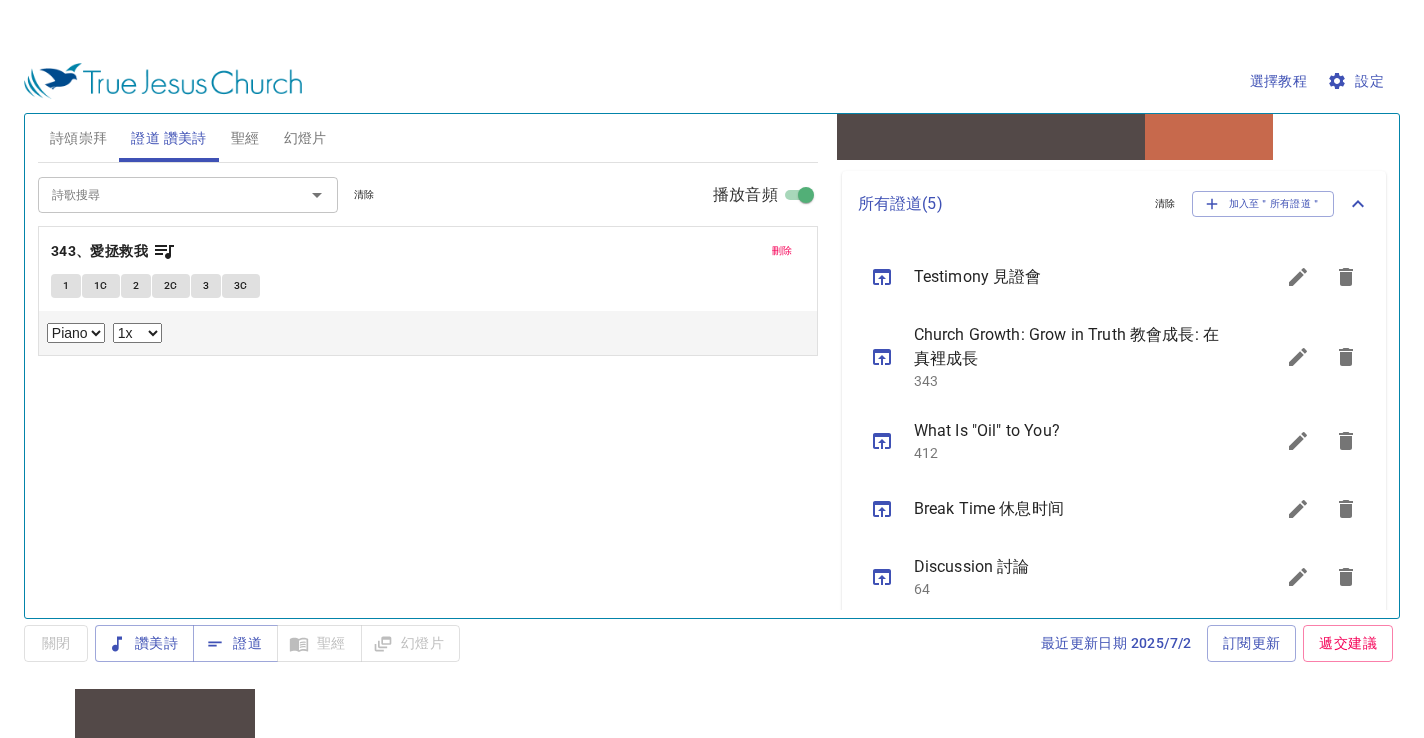 scroll, scrollTop: 418, scrollLeft: 0, axis: vertical 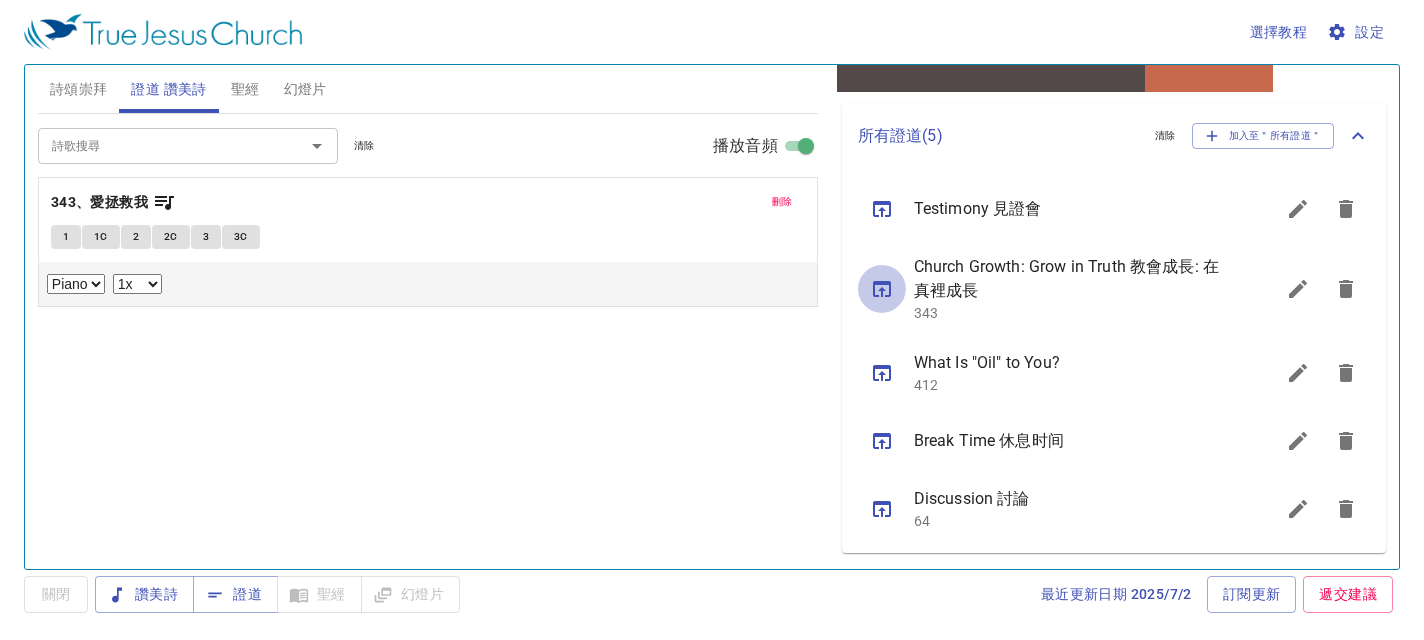 click at bounding box center [882, 289] 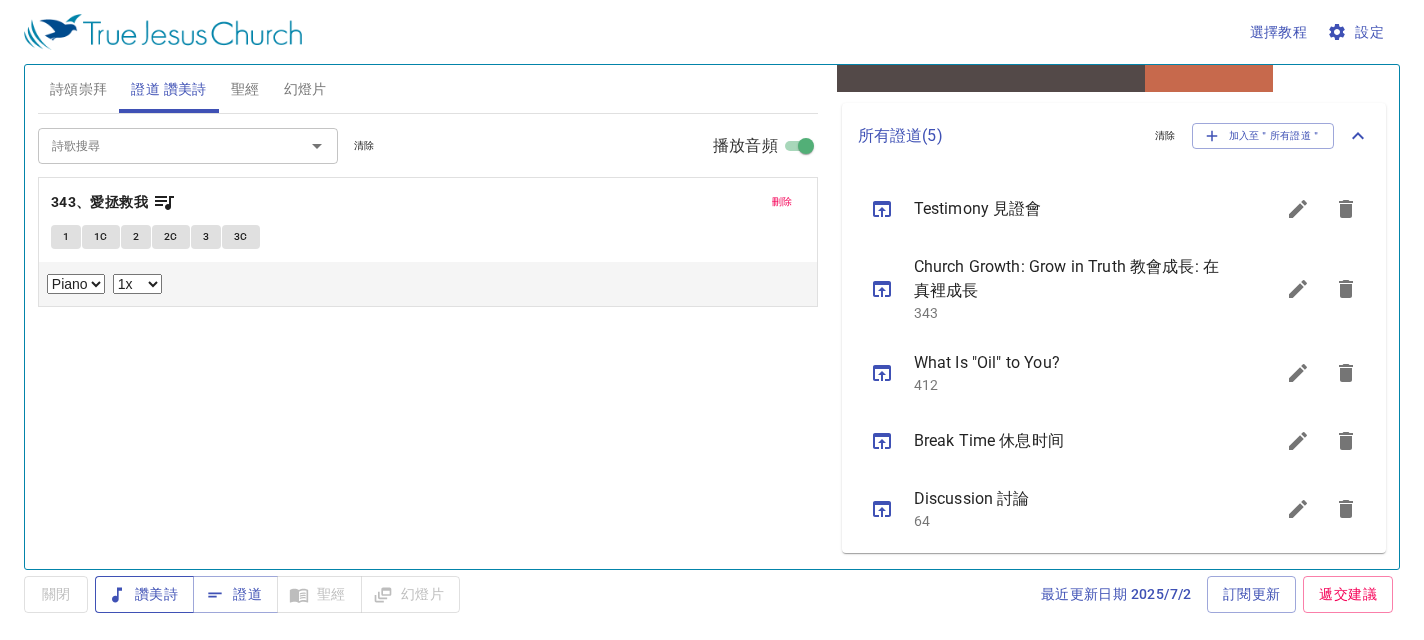click on "讚美詩" at bounding box center [144, 594] 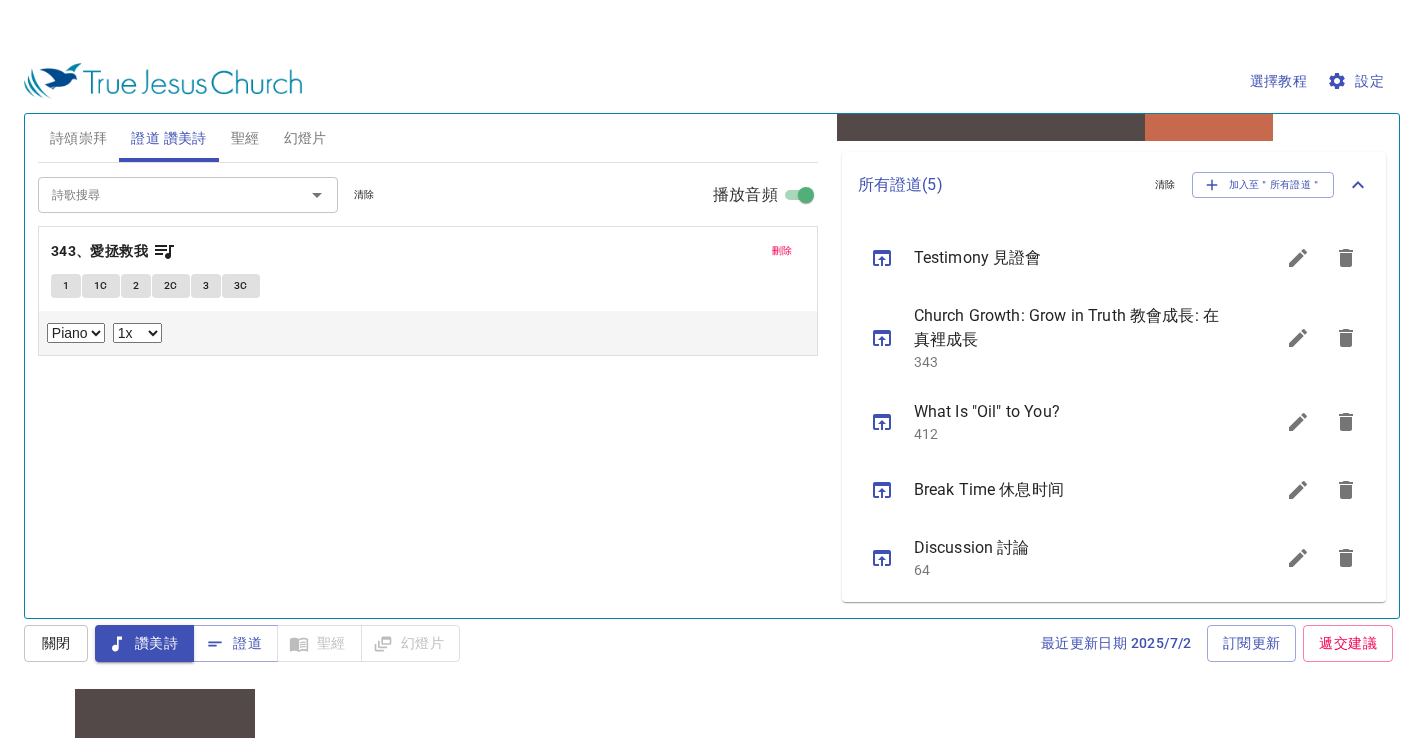 scroll, scrollTop: 349, scrollLeft: 0, axis: vertical 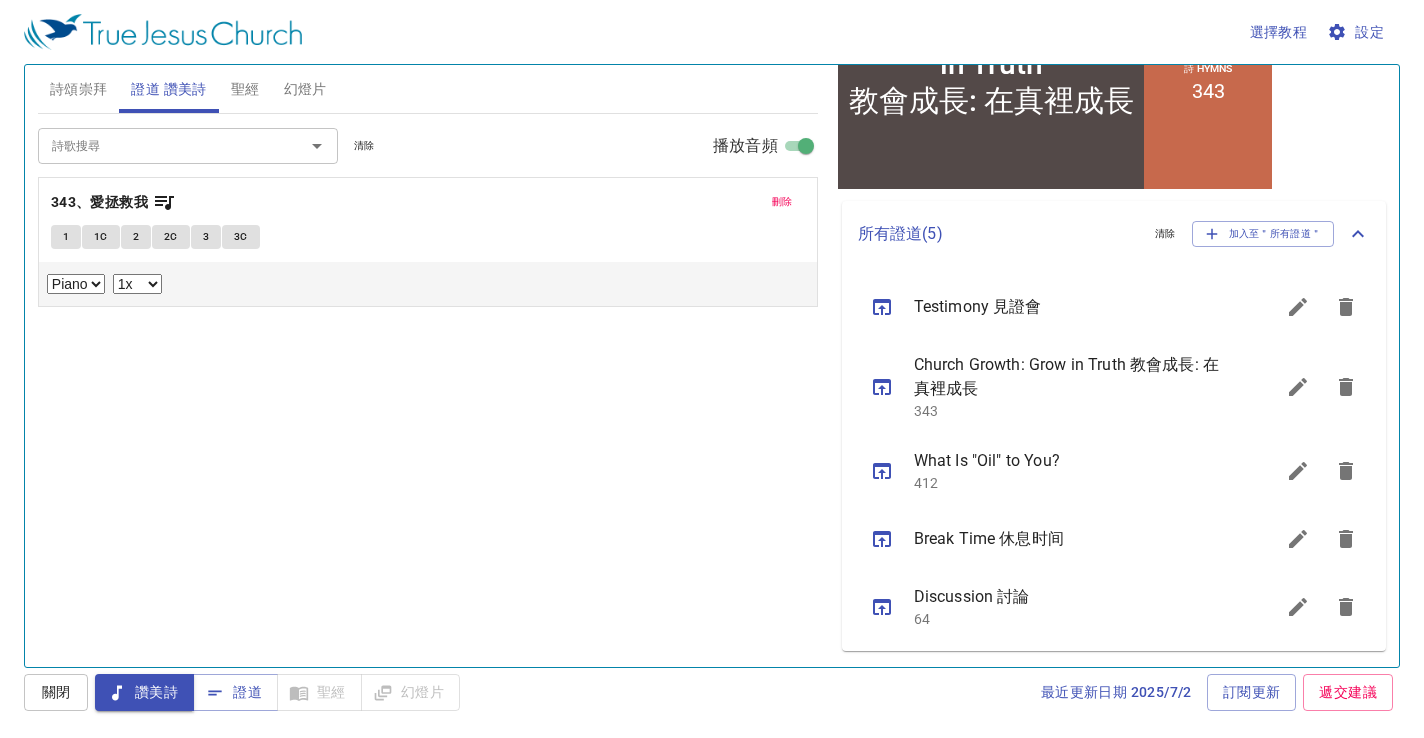 click on "1" at bounding box center [66, 237] 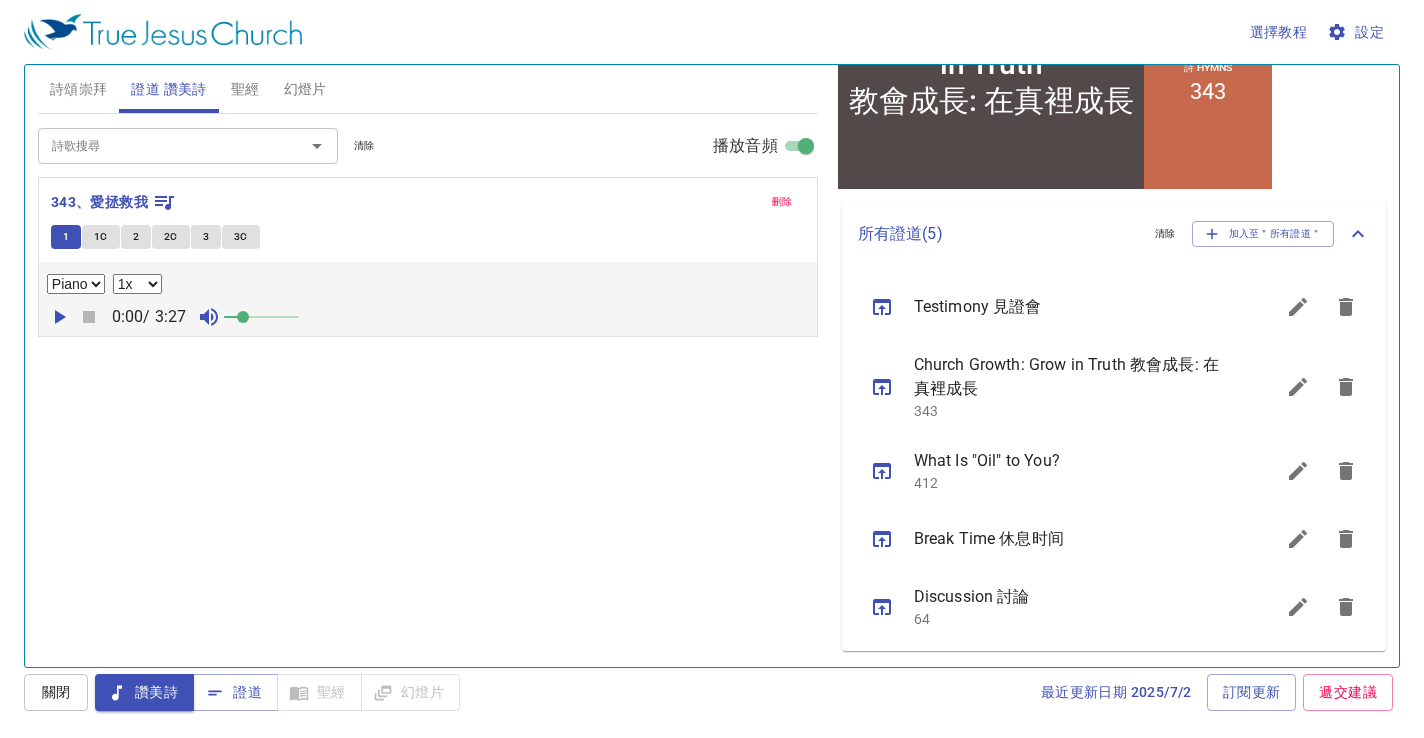click on "1C" at bounding box center (101, 237) 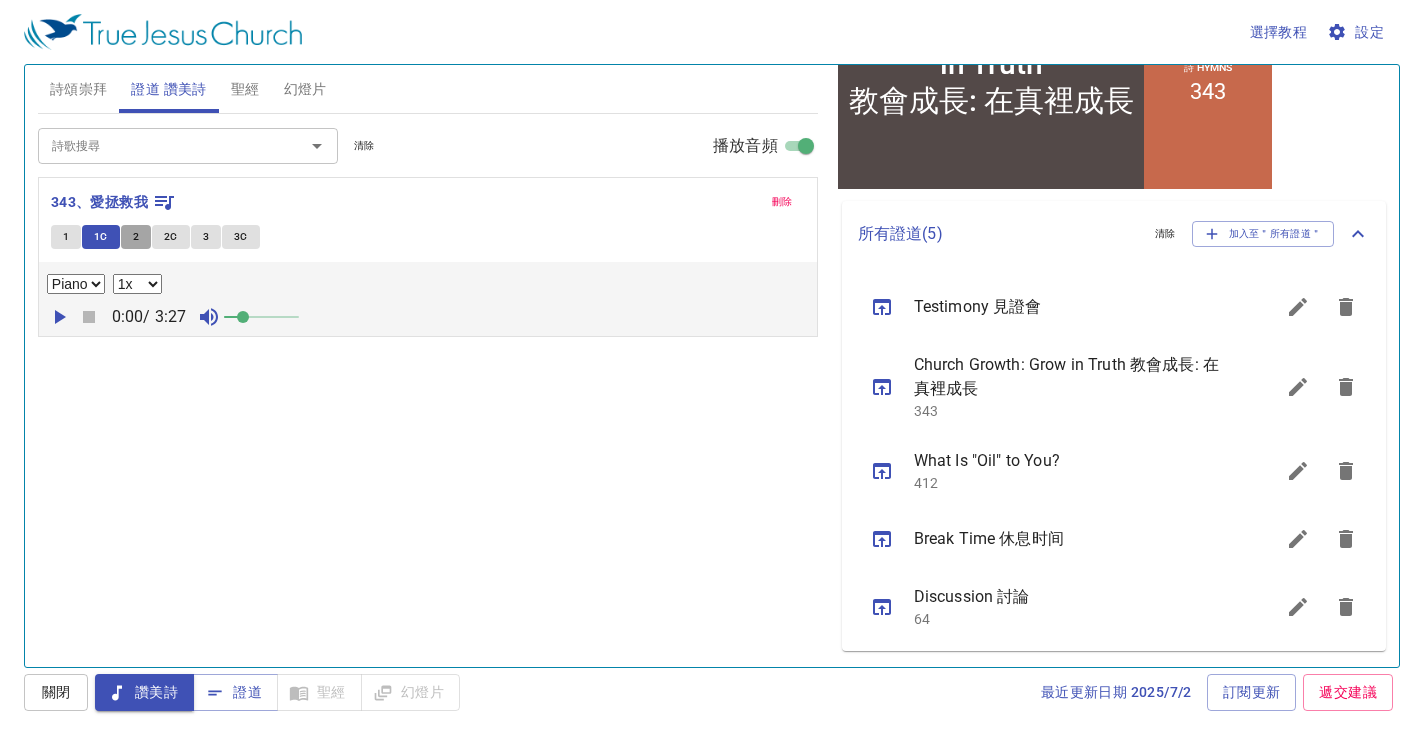 click on "2" at bounding box center (136, 237) 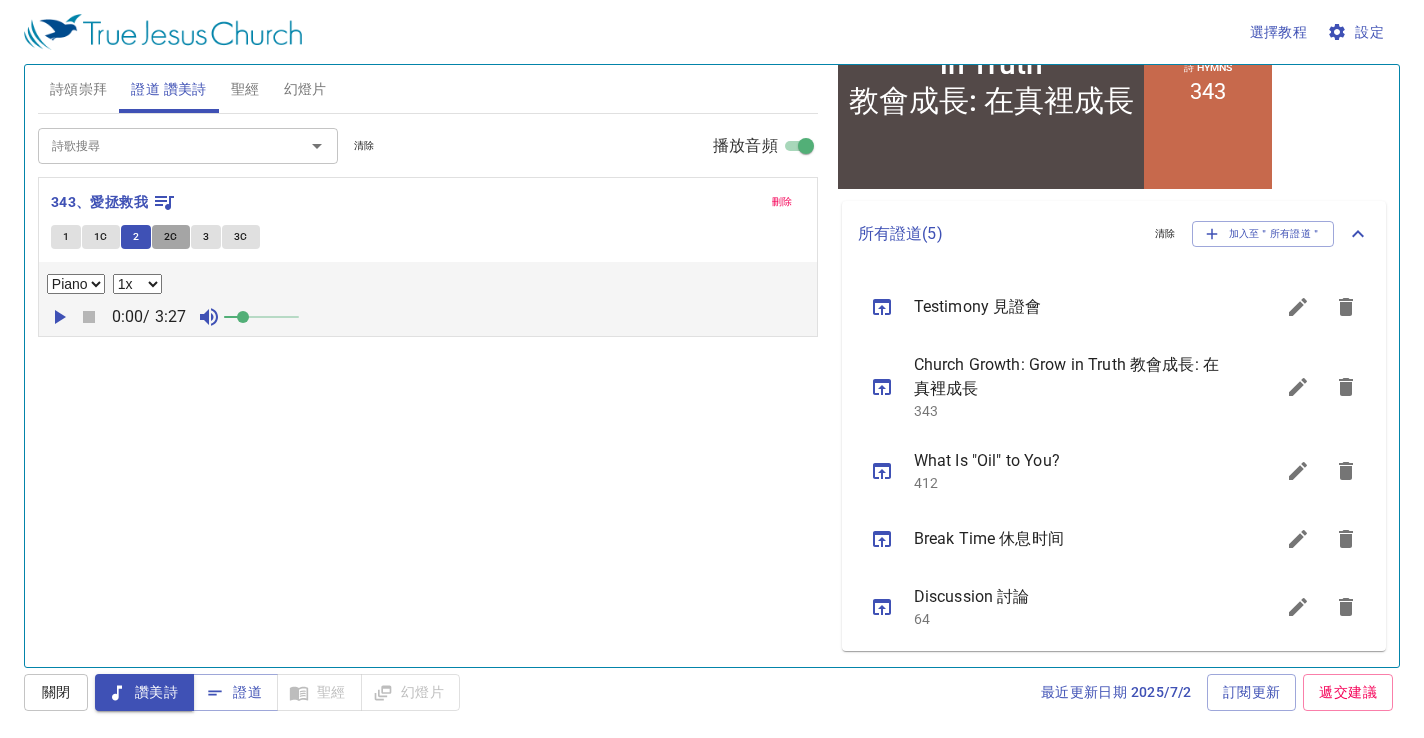 click on "2C" at bounding box center (171, 237) 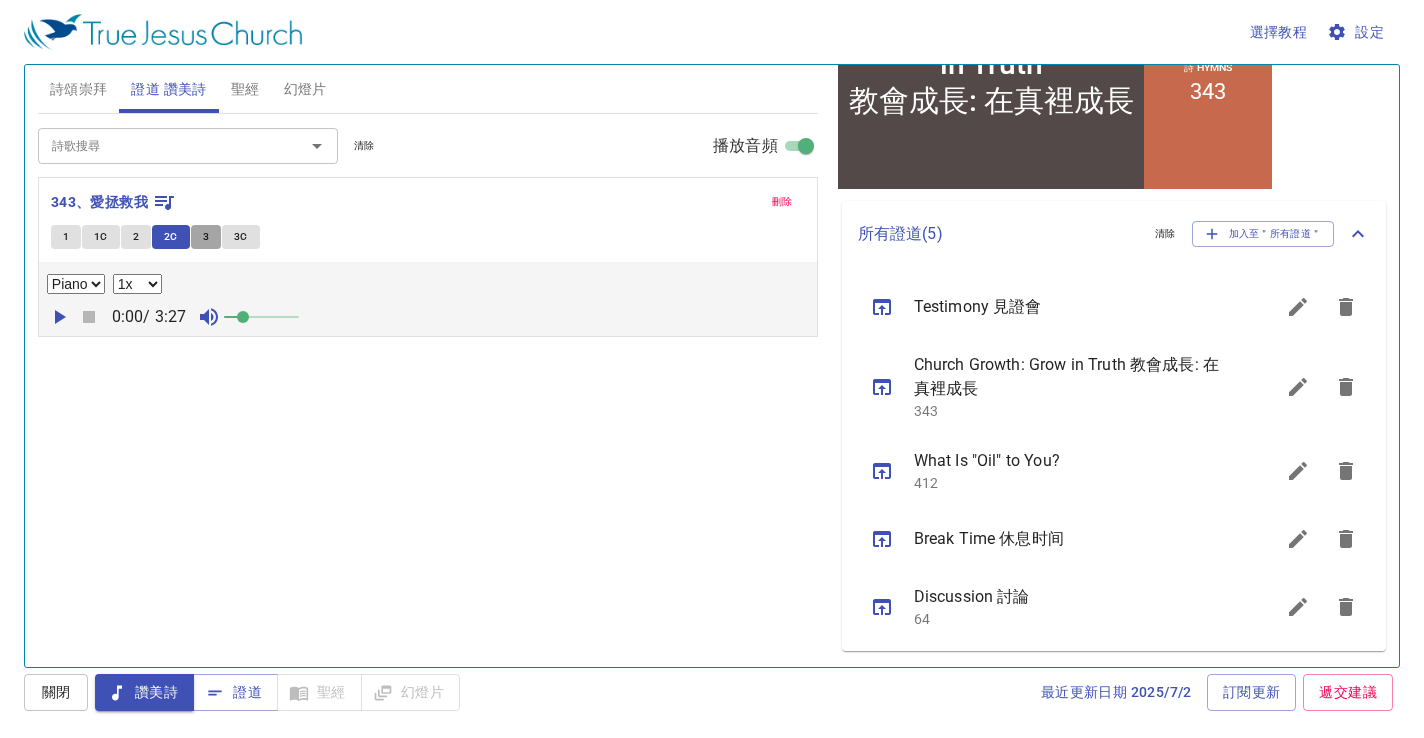 click on "3" at bounding box center [206, 237] 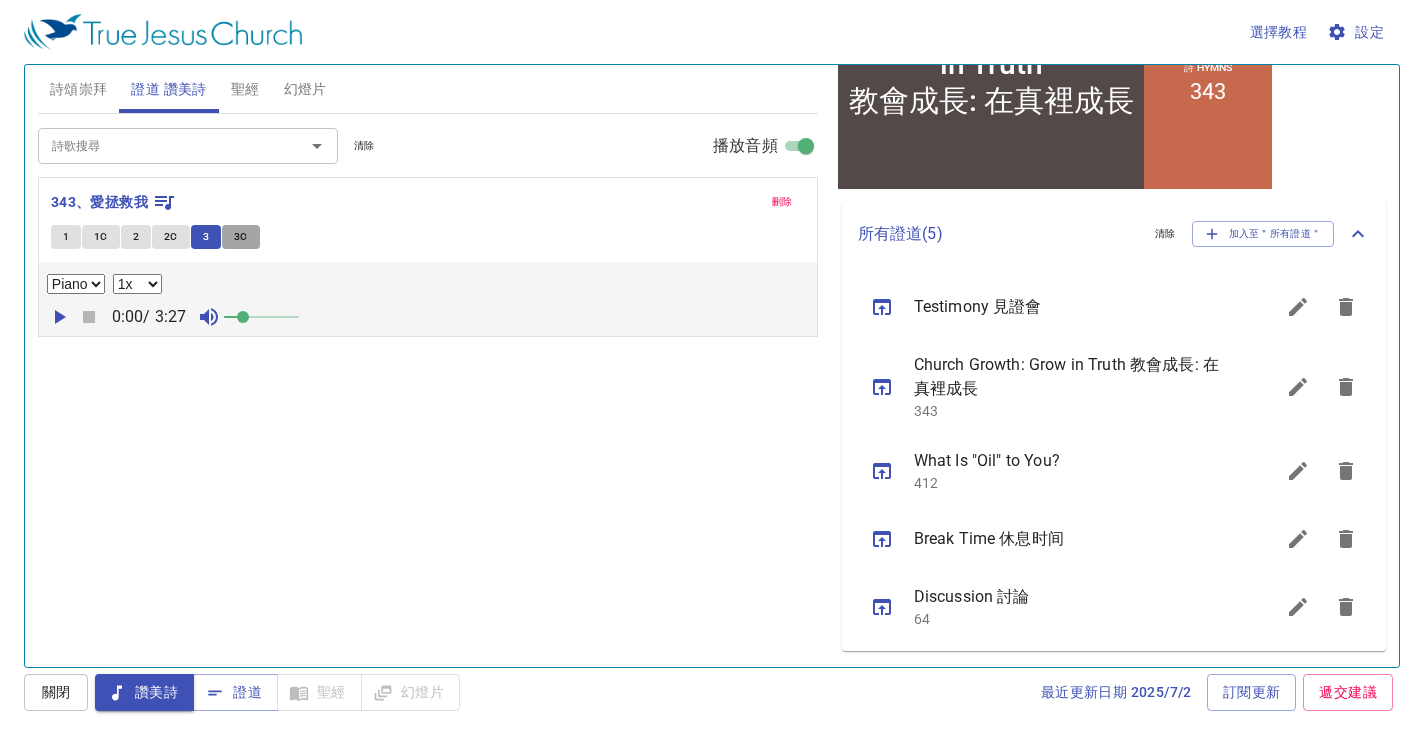 click on "3C" at bounding box center (241, 237) 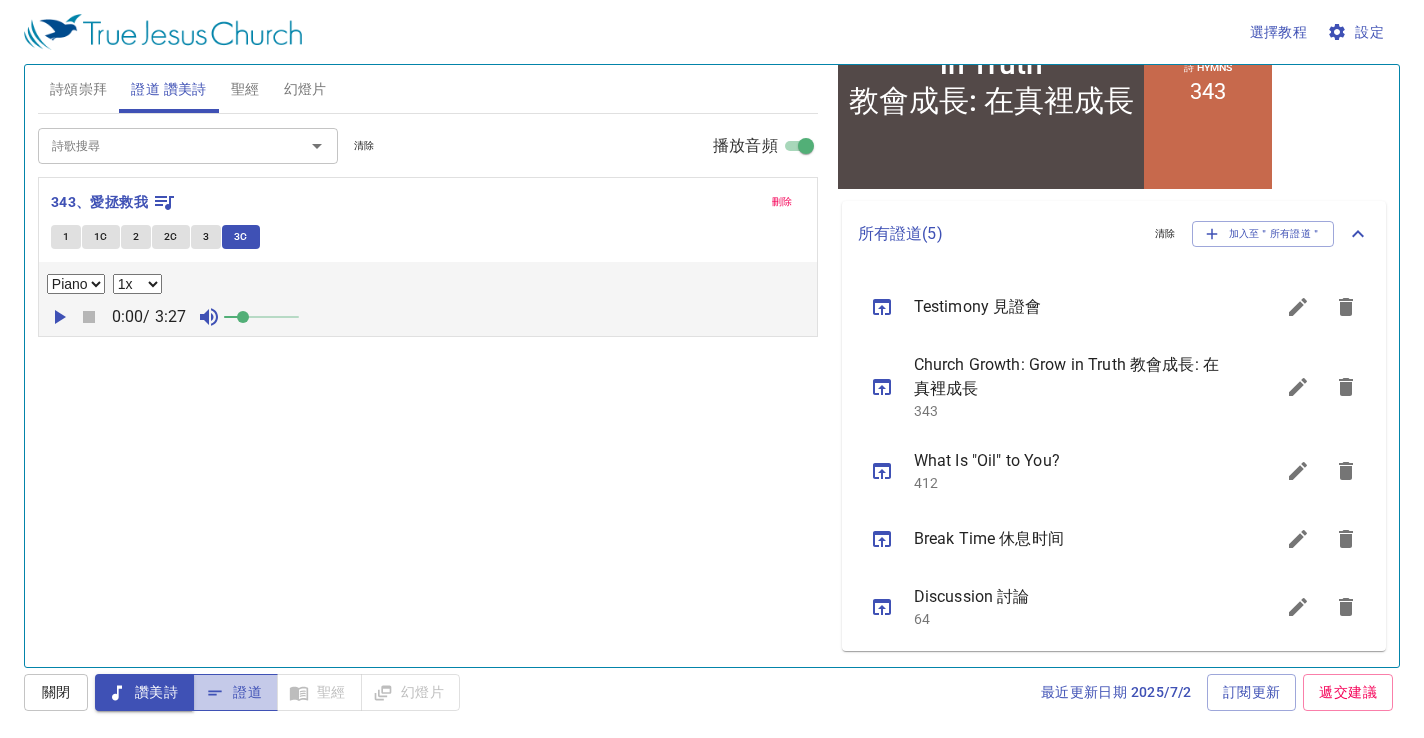 click on "證道" at bounding box center (235, 692) 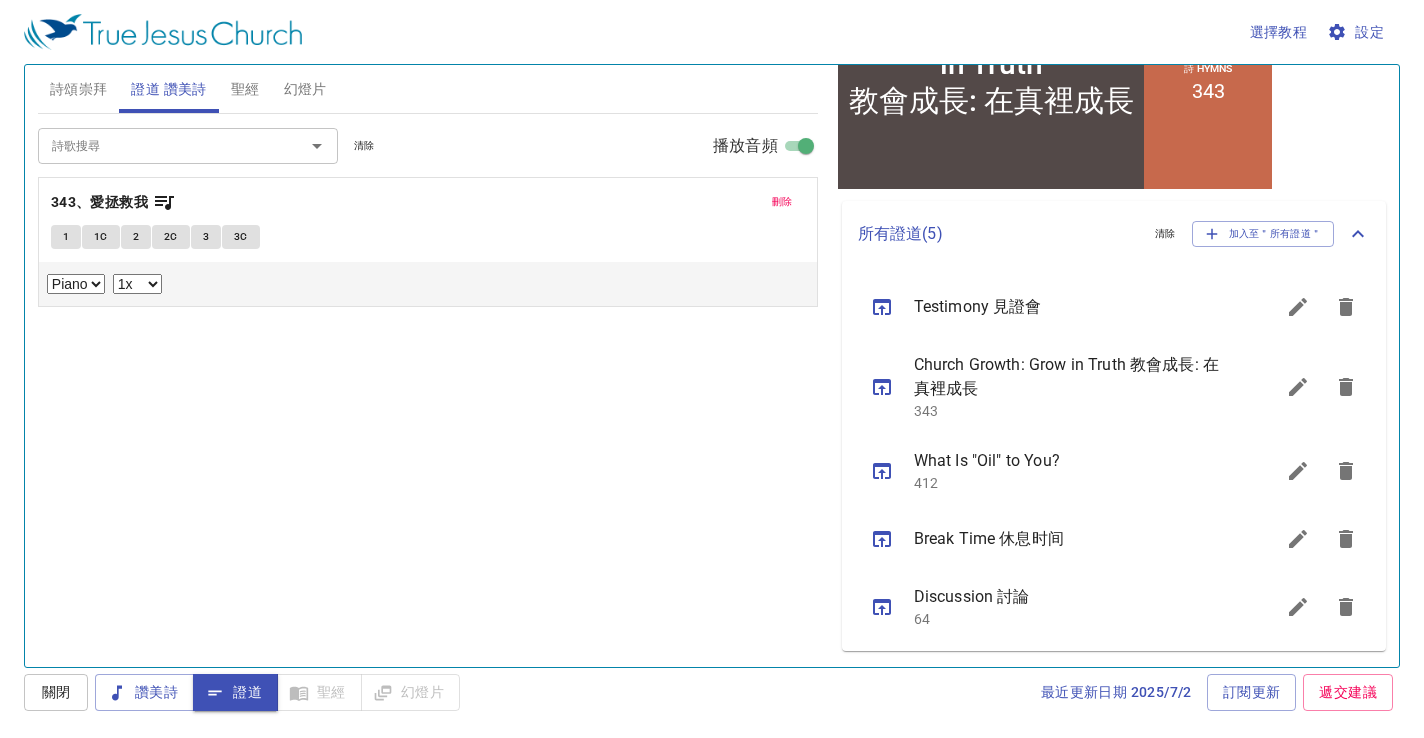 click 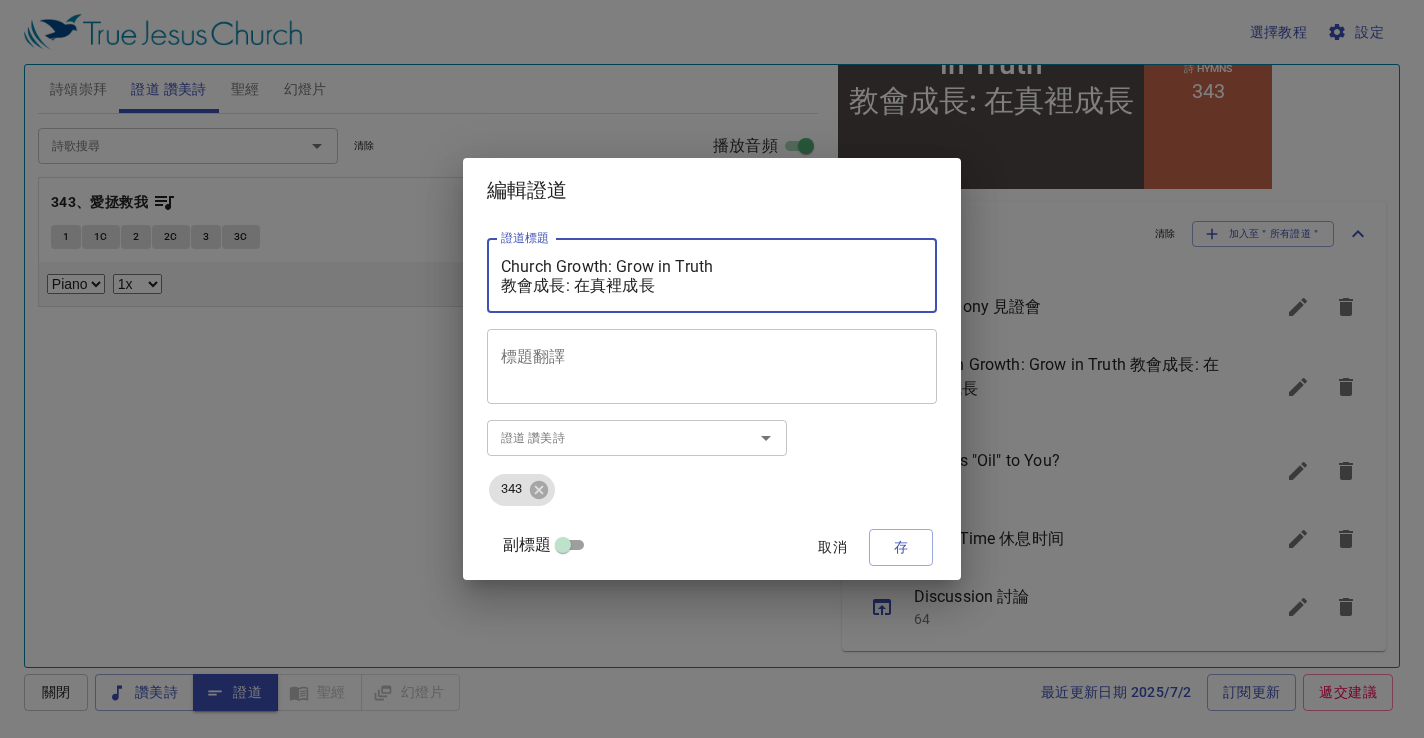 click on "Church Growth: Grow in Truth
教會成長: 在真裡成長" at bounding box center [712, 276] 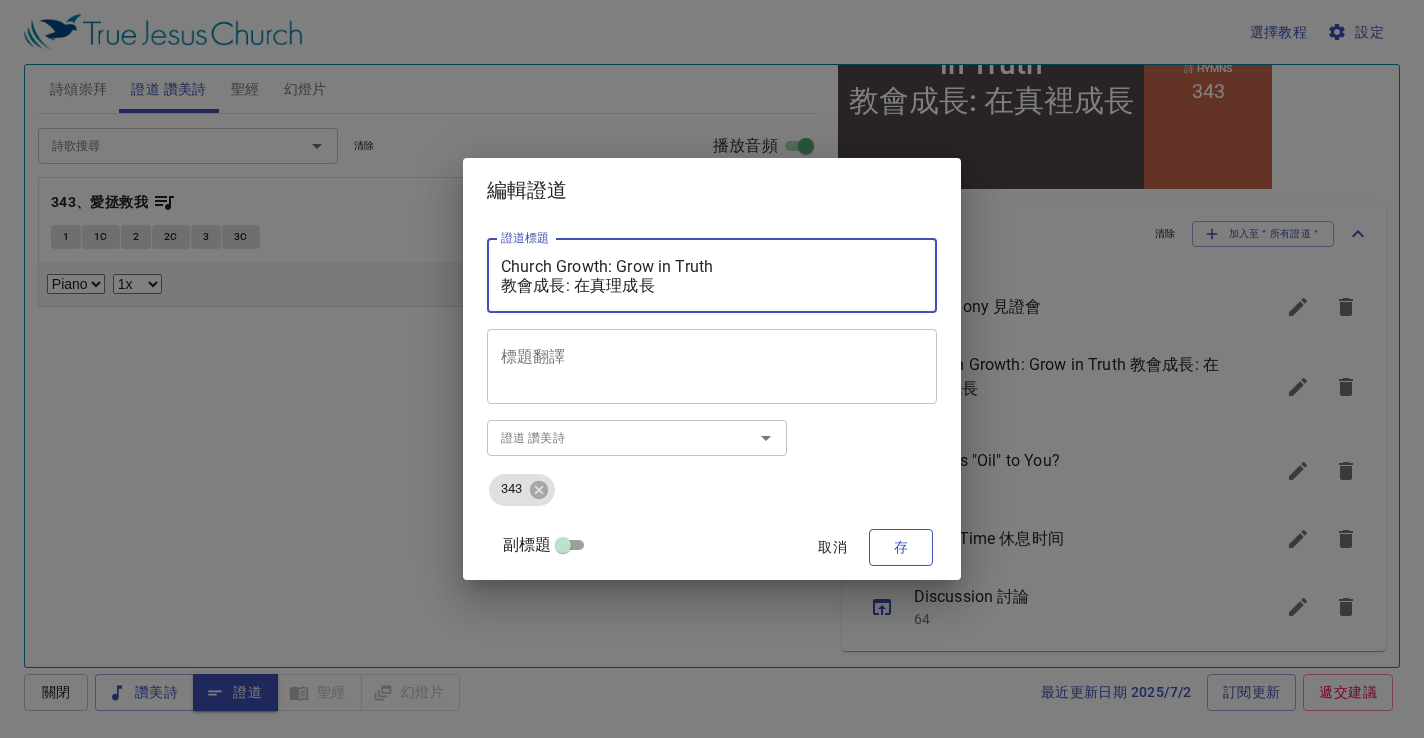 type on "Church Growth: Grow in Truth
教會成長: 在真理成長" 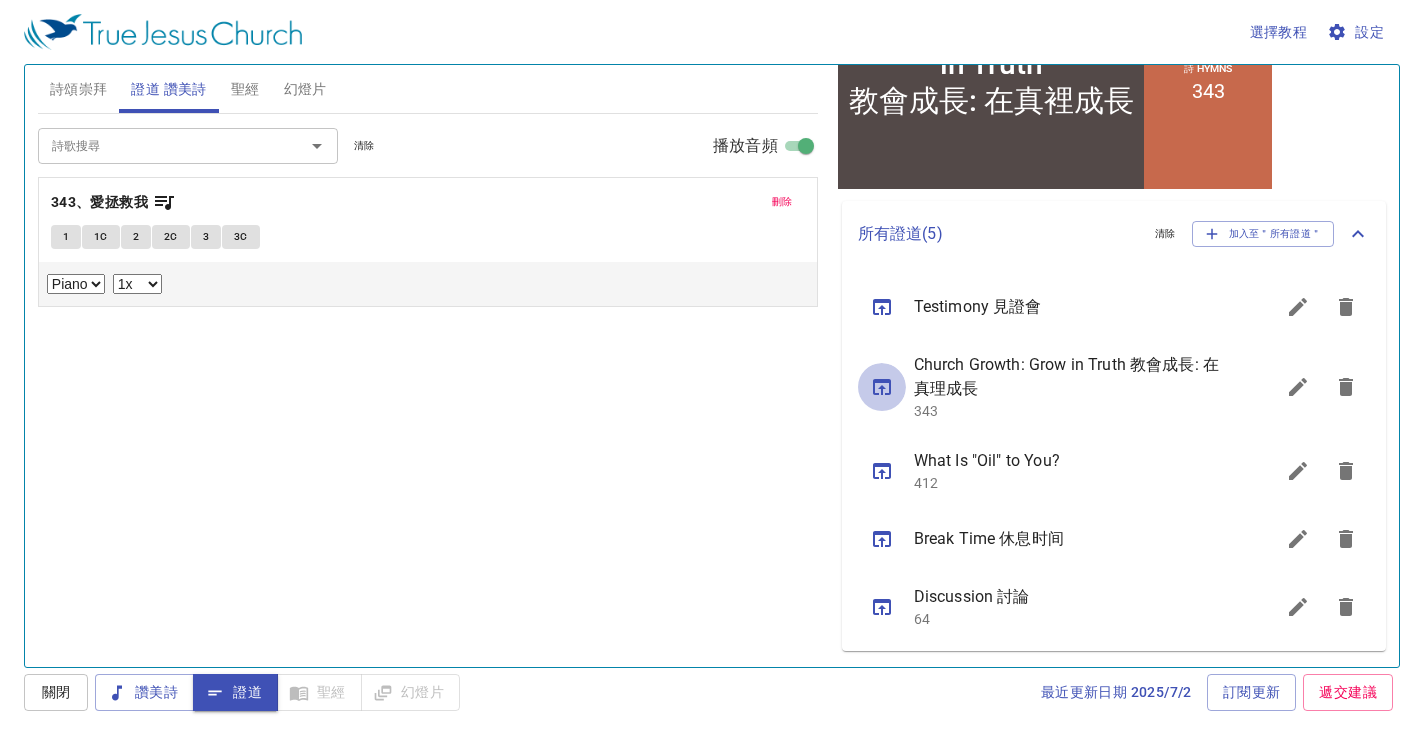 click 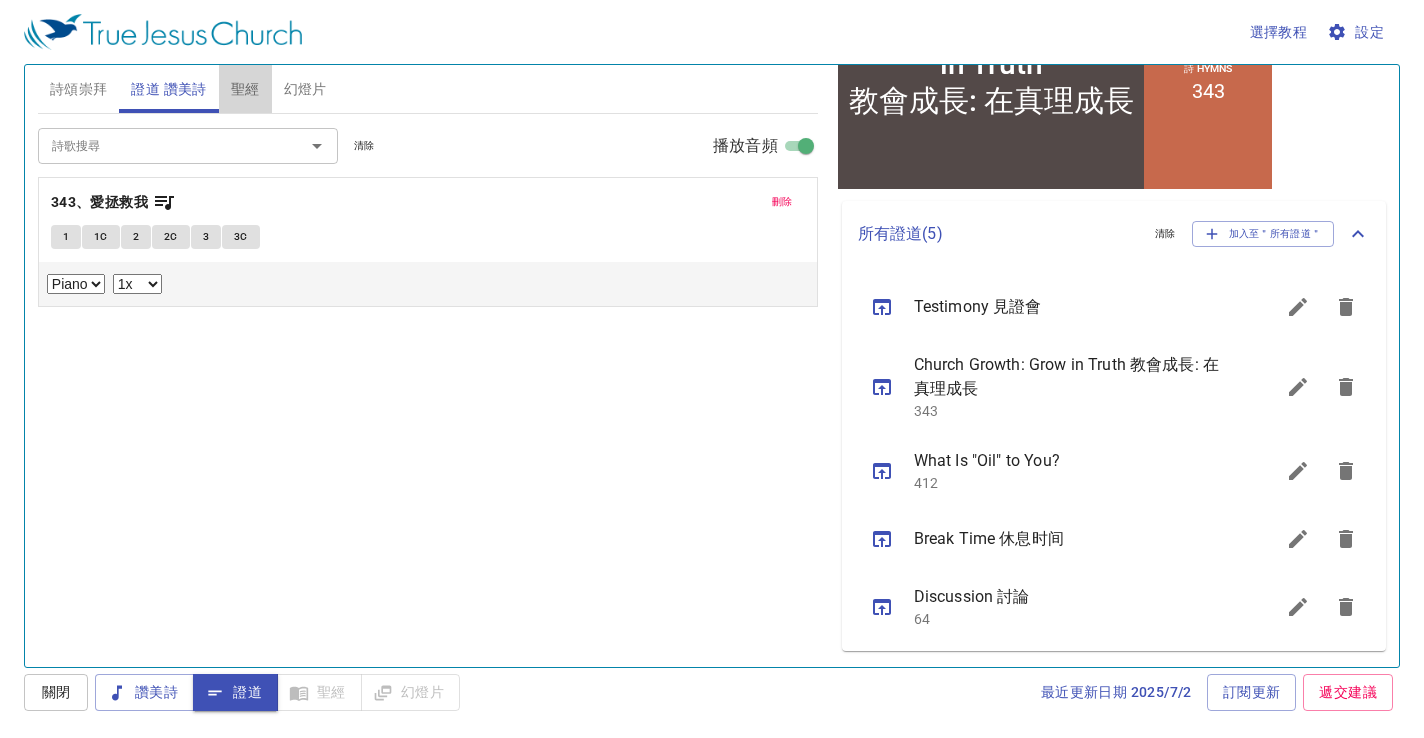 click on "聖經" at bounding box center (245, 89) 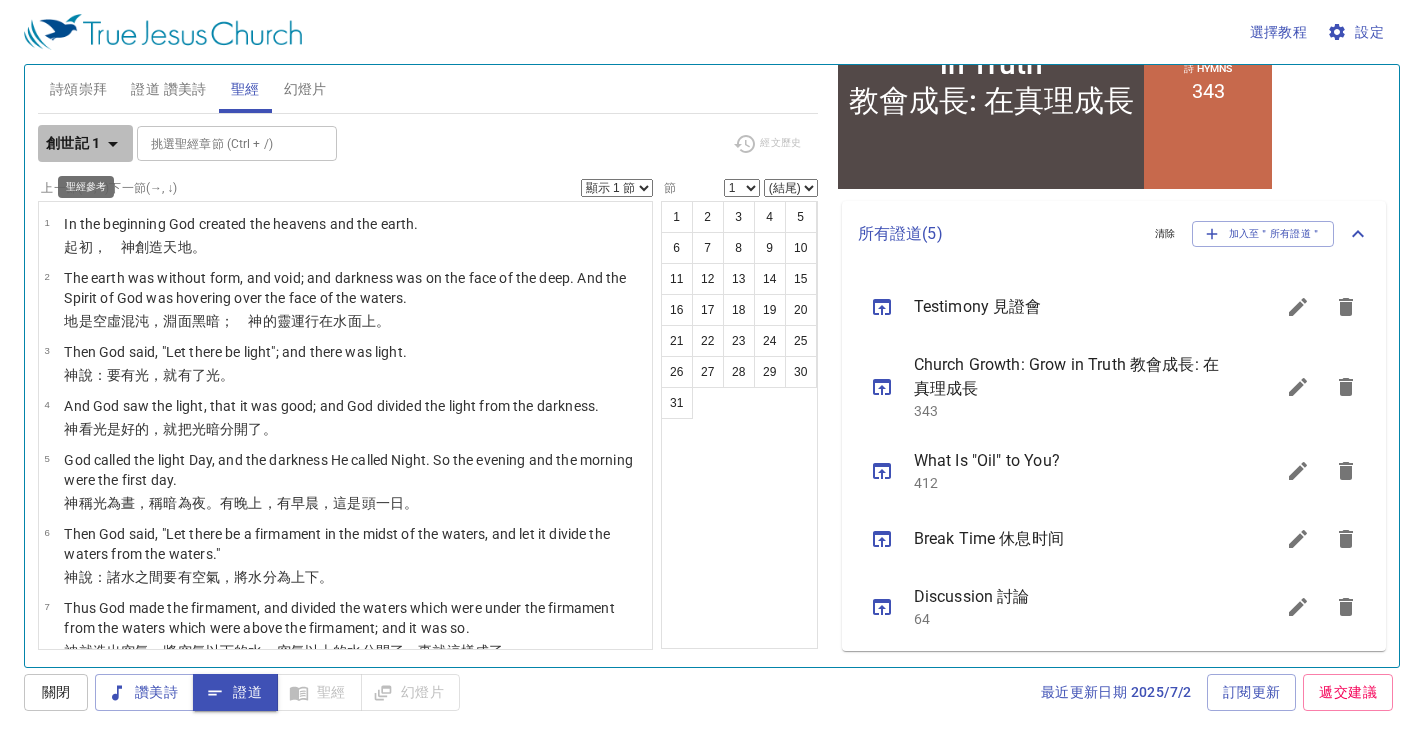 click 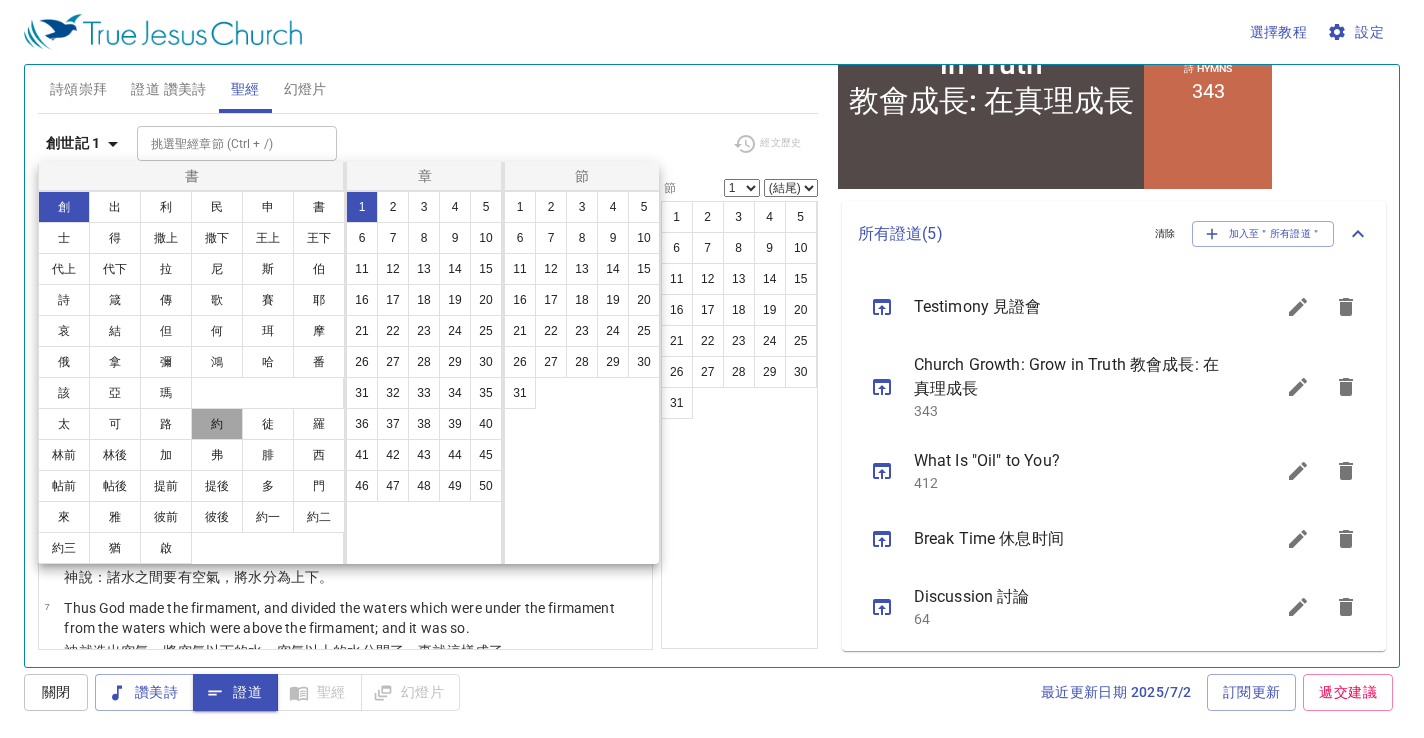 click on "約" at bounding box center [217, 424] 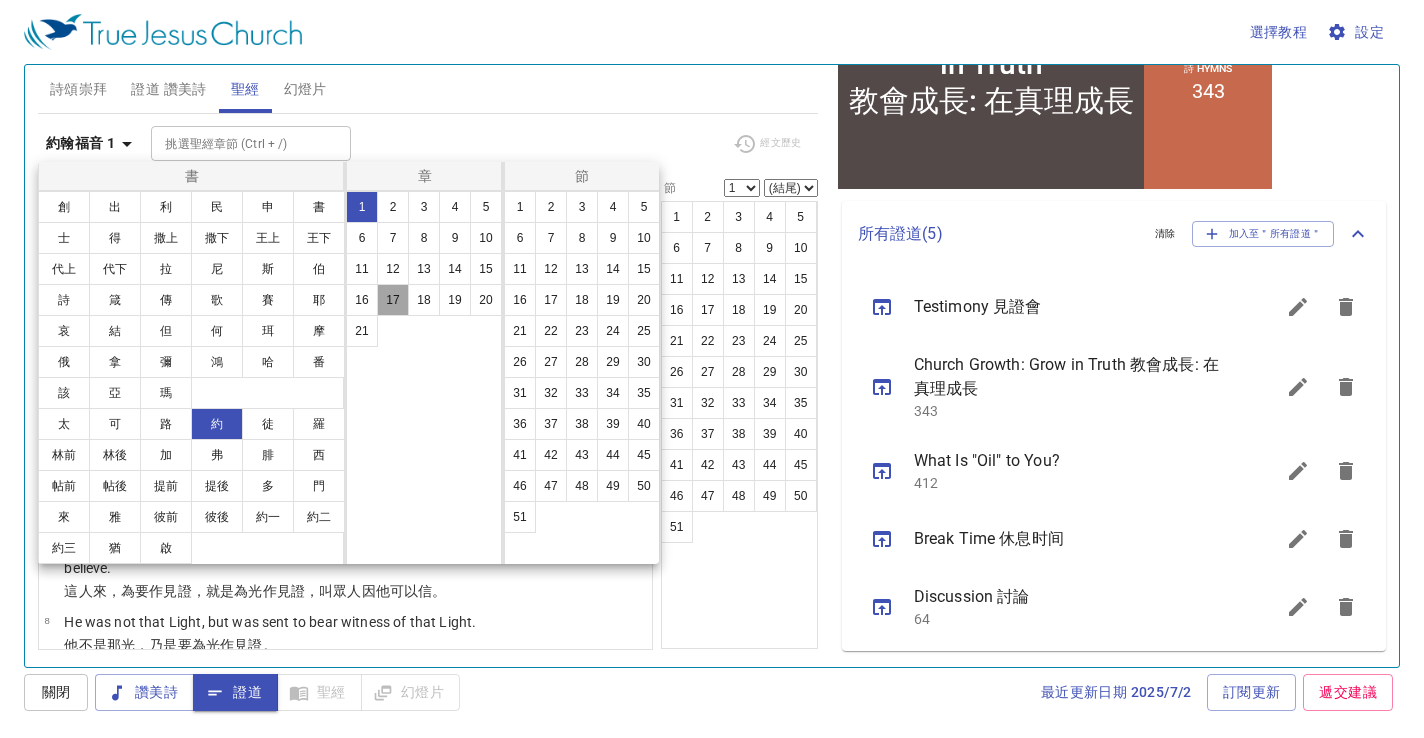 click on "17" at bounding box center (393, 300) 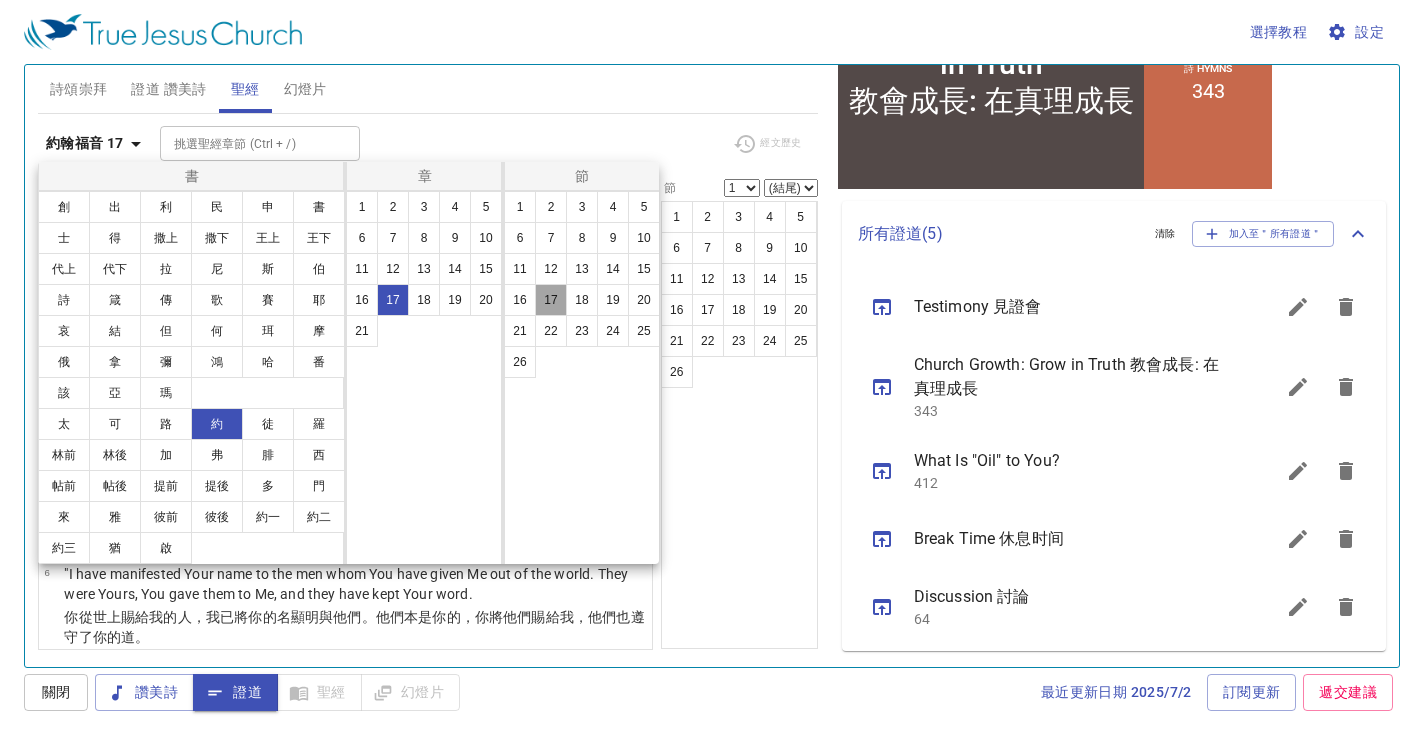 click on "17" at bounding box center [551, 300] 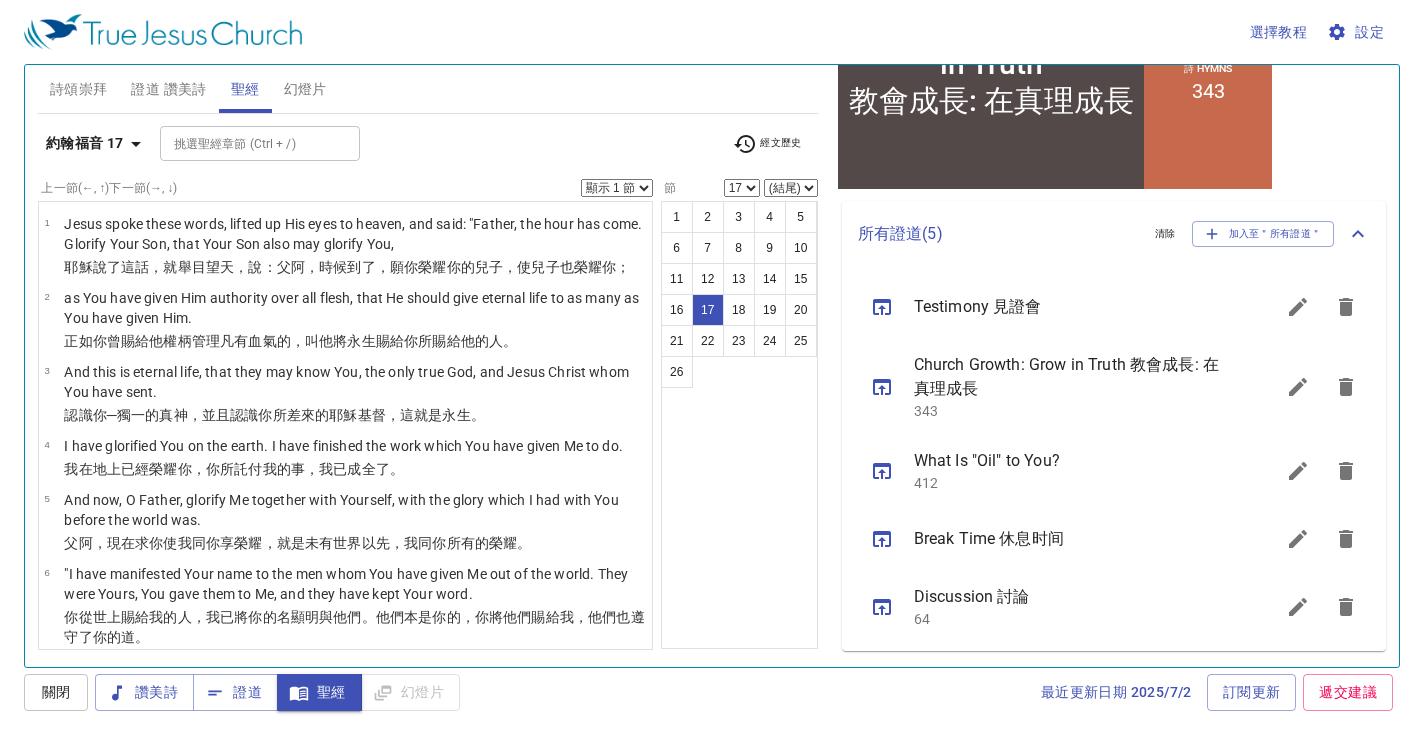 scroll, scrollTop: 1016, scrollLeft: 0, axis: vertical 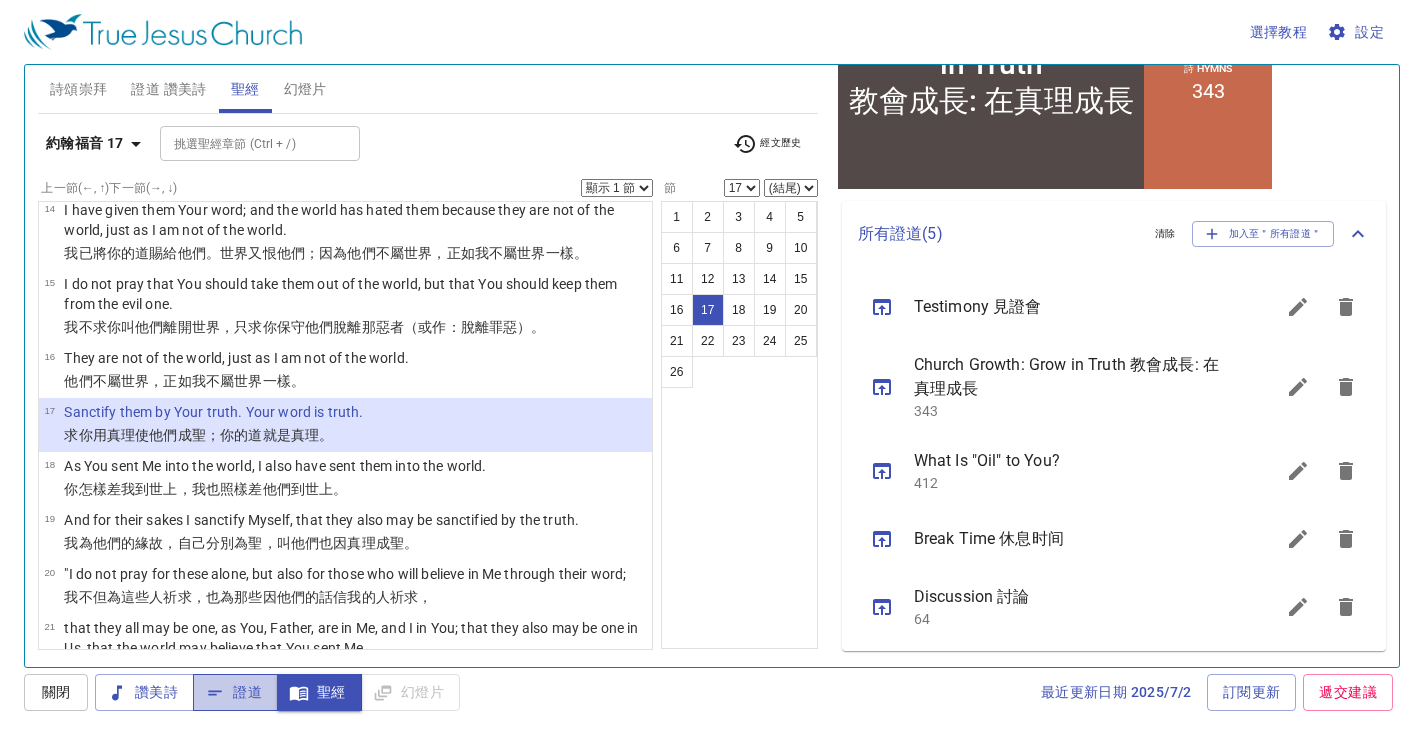 click on "證道" at bounding box center [235, 692] 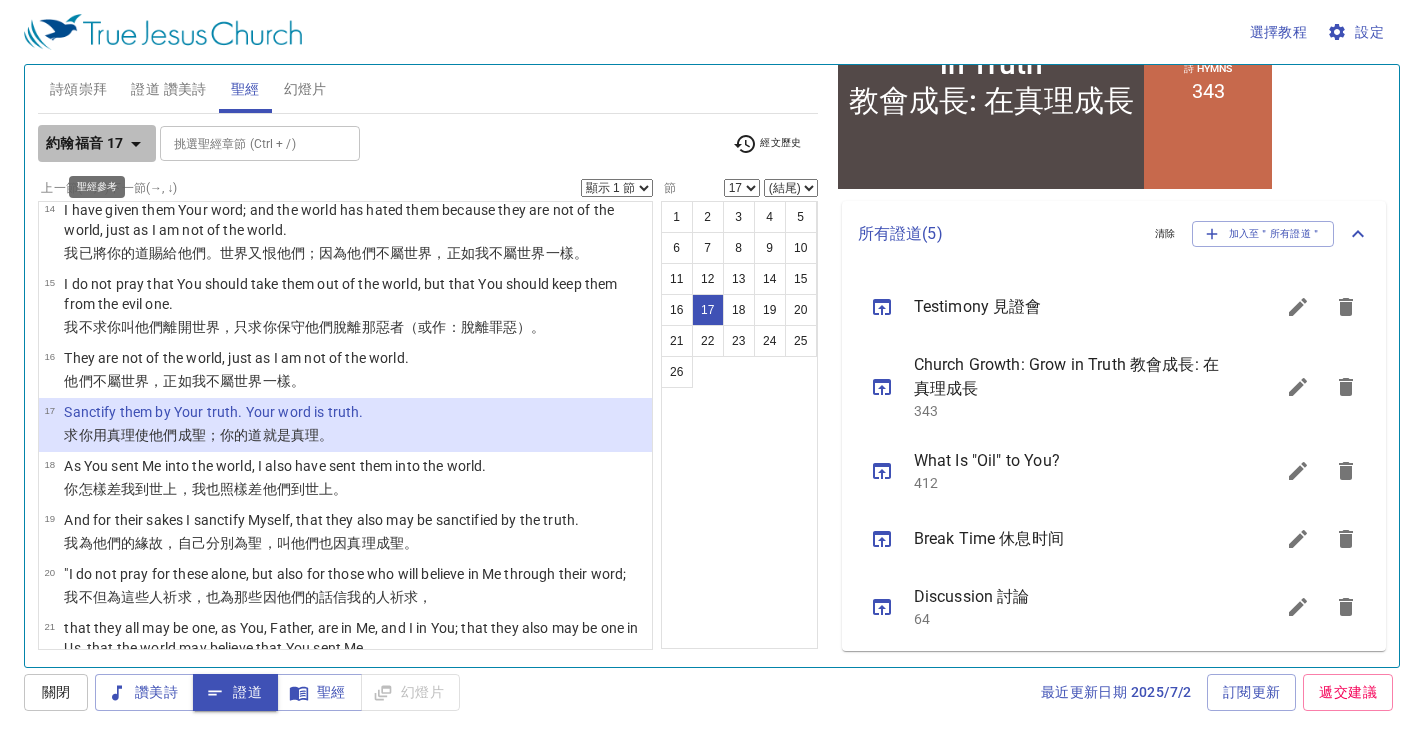 click 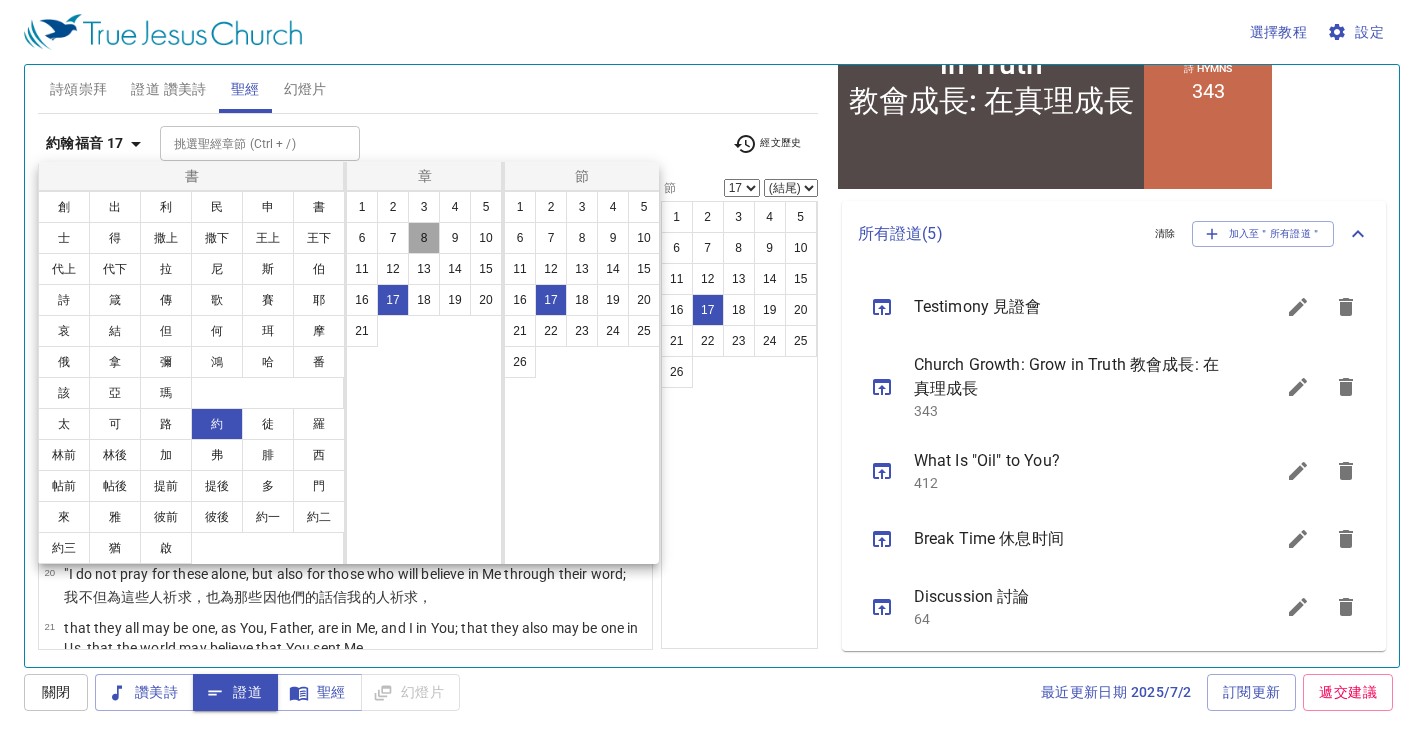 click on "8" at bounding box center (424, 238) 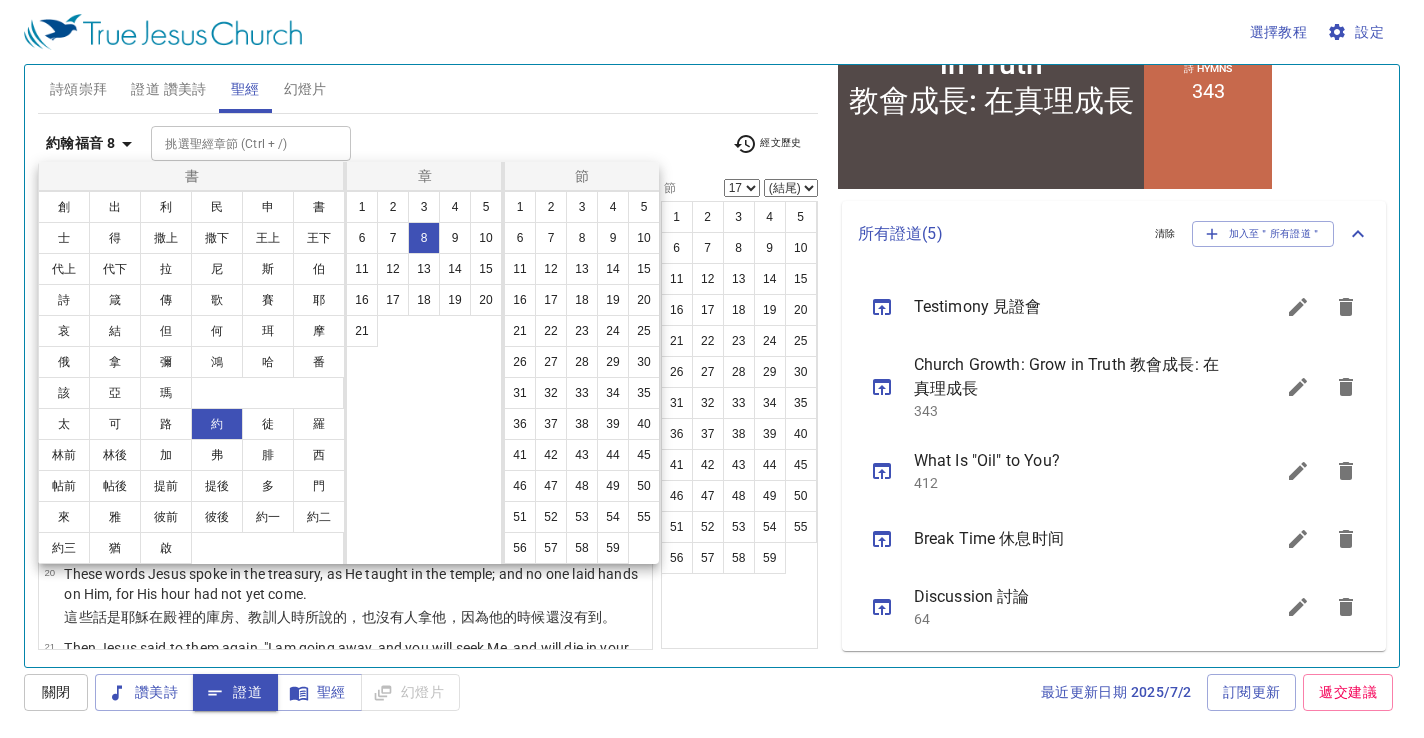 scroll, scrollTop: 0, scrollLeft: 0, axis: both 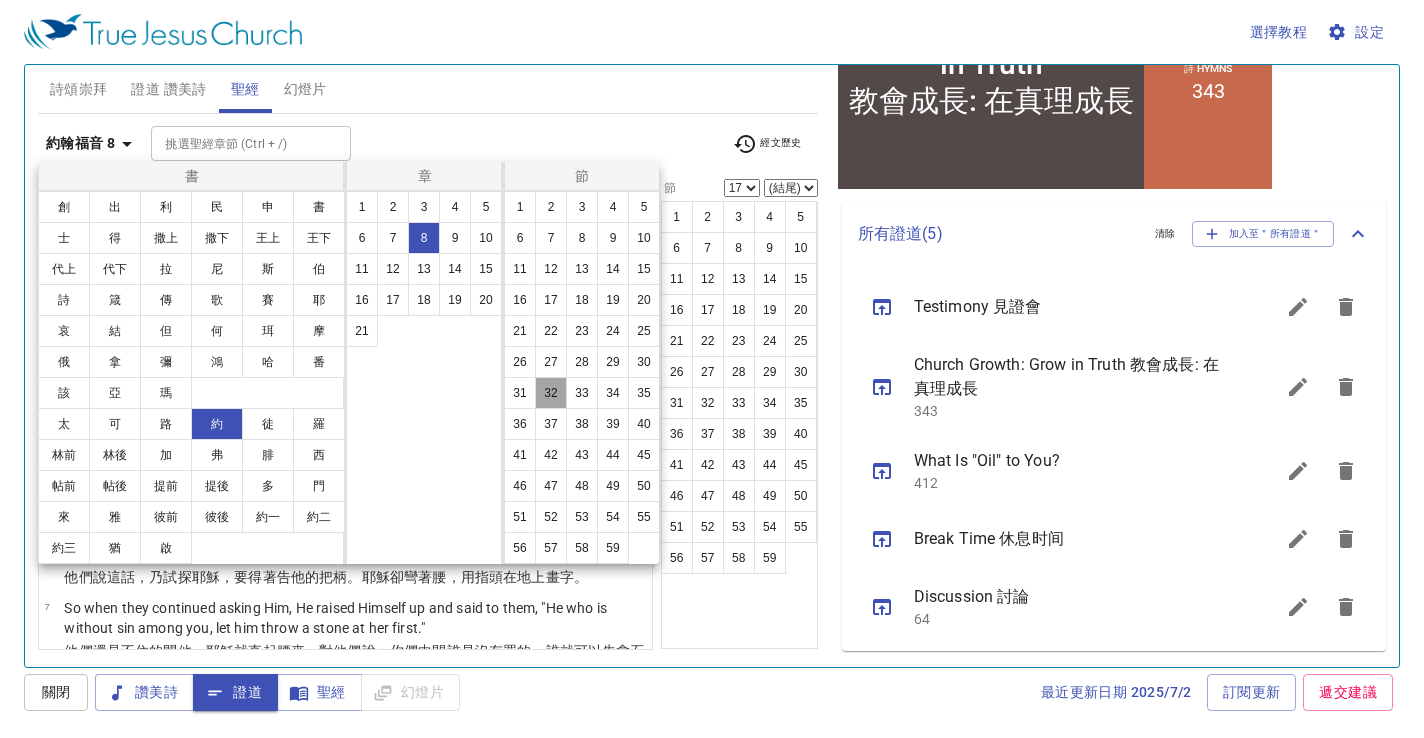 click on "32" at bounding box center (551, 393) 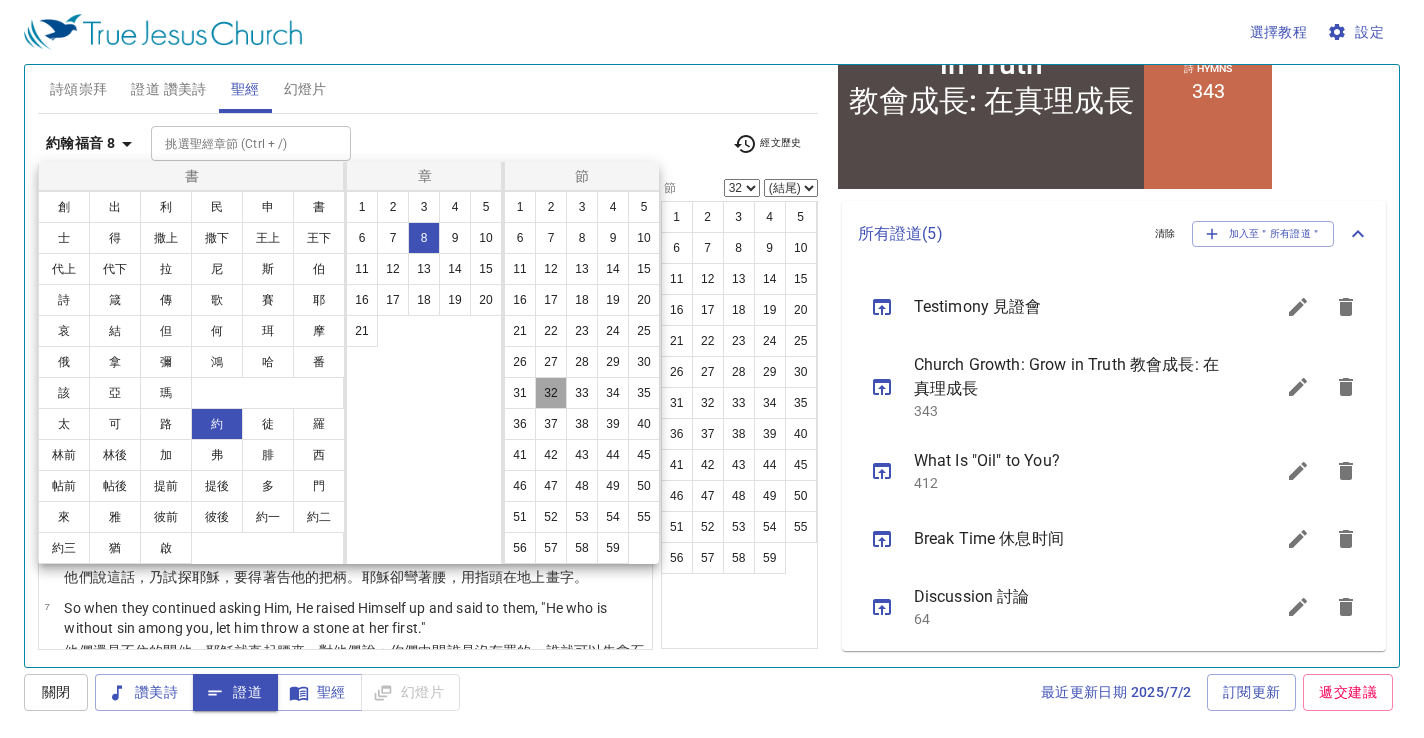scroll, scrollTop: 2106, scrollLeft: 0, axis: vertical 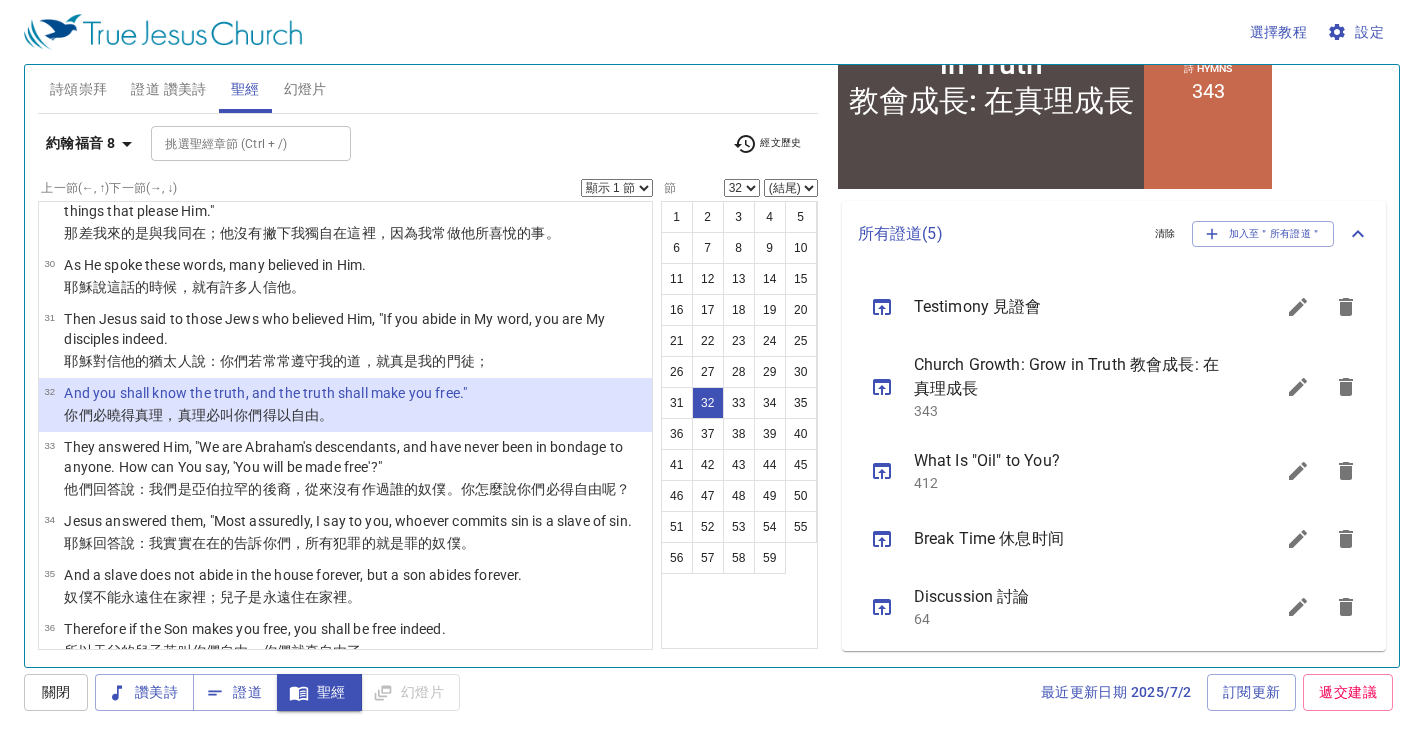 click on "顯示 1 節 顯示 2 節 顯示 3 節 顯示 4 節 顯示 5 節" at bounding box center (617, 188) 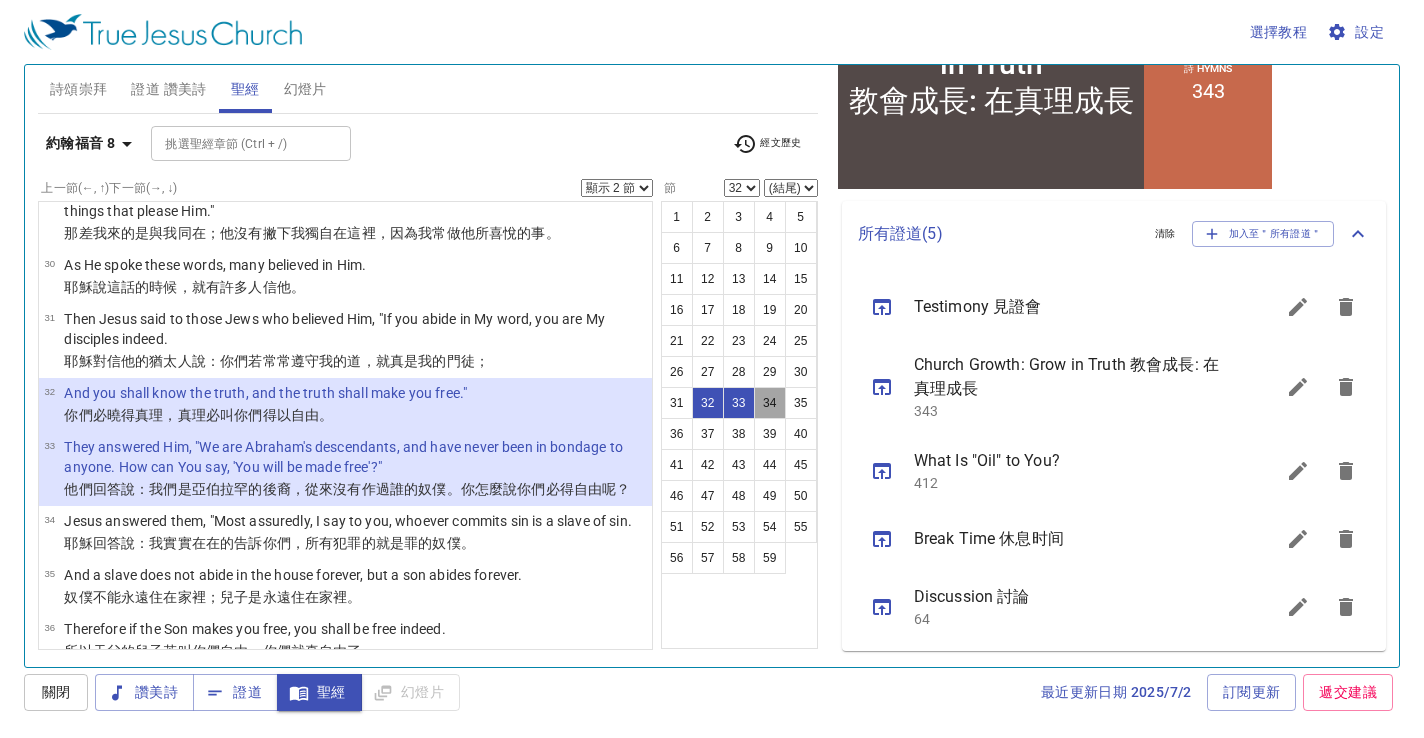 click on "34" at bounding box center [770, 403] 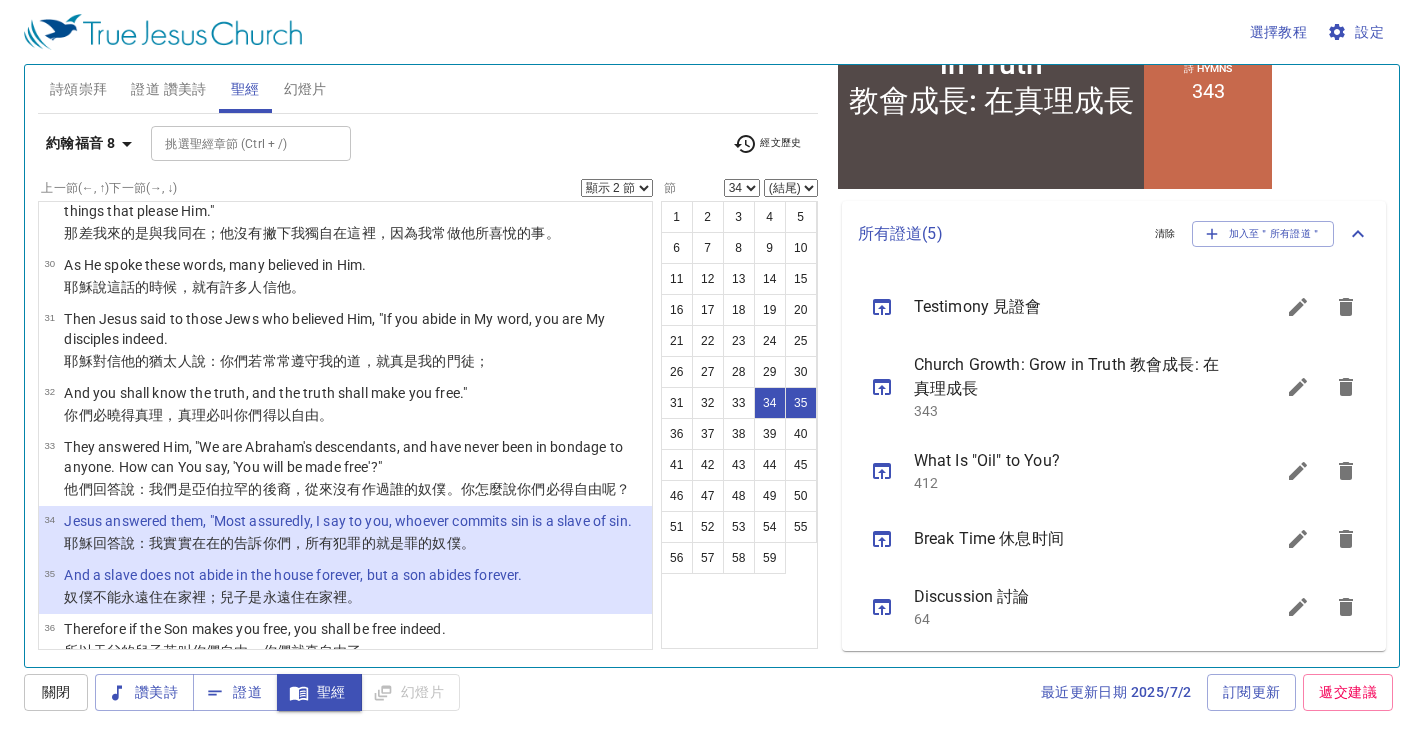 click on "顯示 1 節 顯示 2 節 顯示 3 節 顯示 4 節 顯示 5 節" at bounding box center (617, 188) 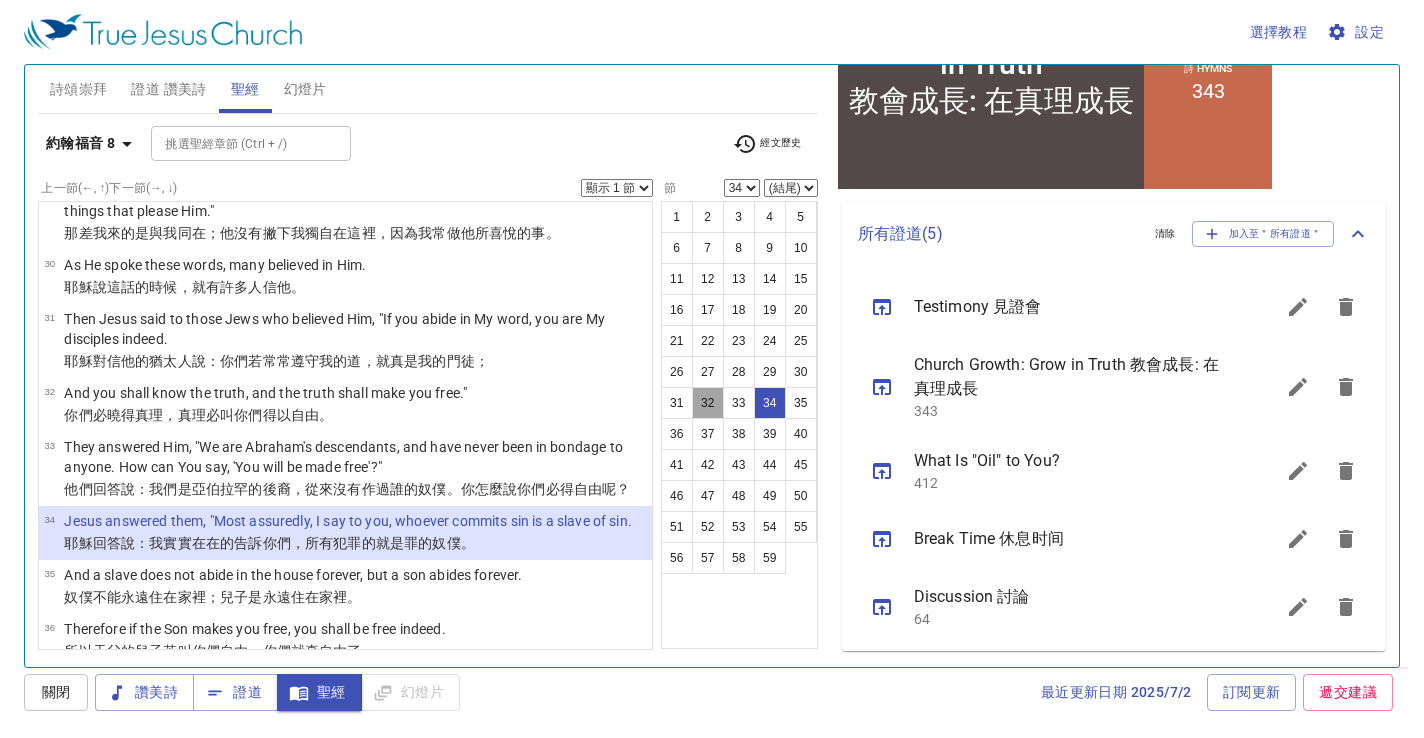 click on "32" at bounding box center [708, 403] 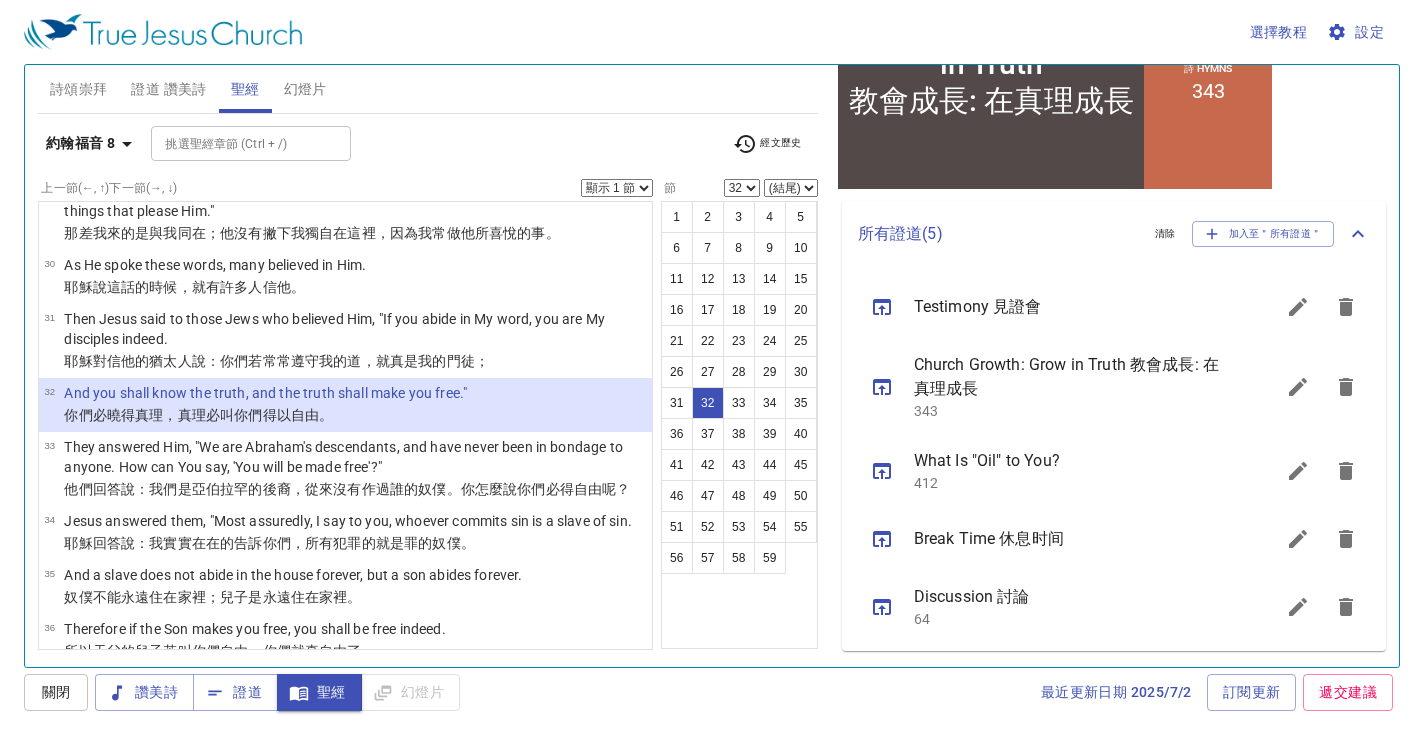 click on "顯示 1 節 顯示 2 節 顯示 3 節 顯示 4 節 顯示 5 節" at bounding box center (617, 188) 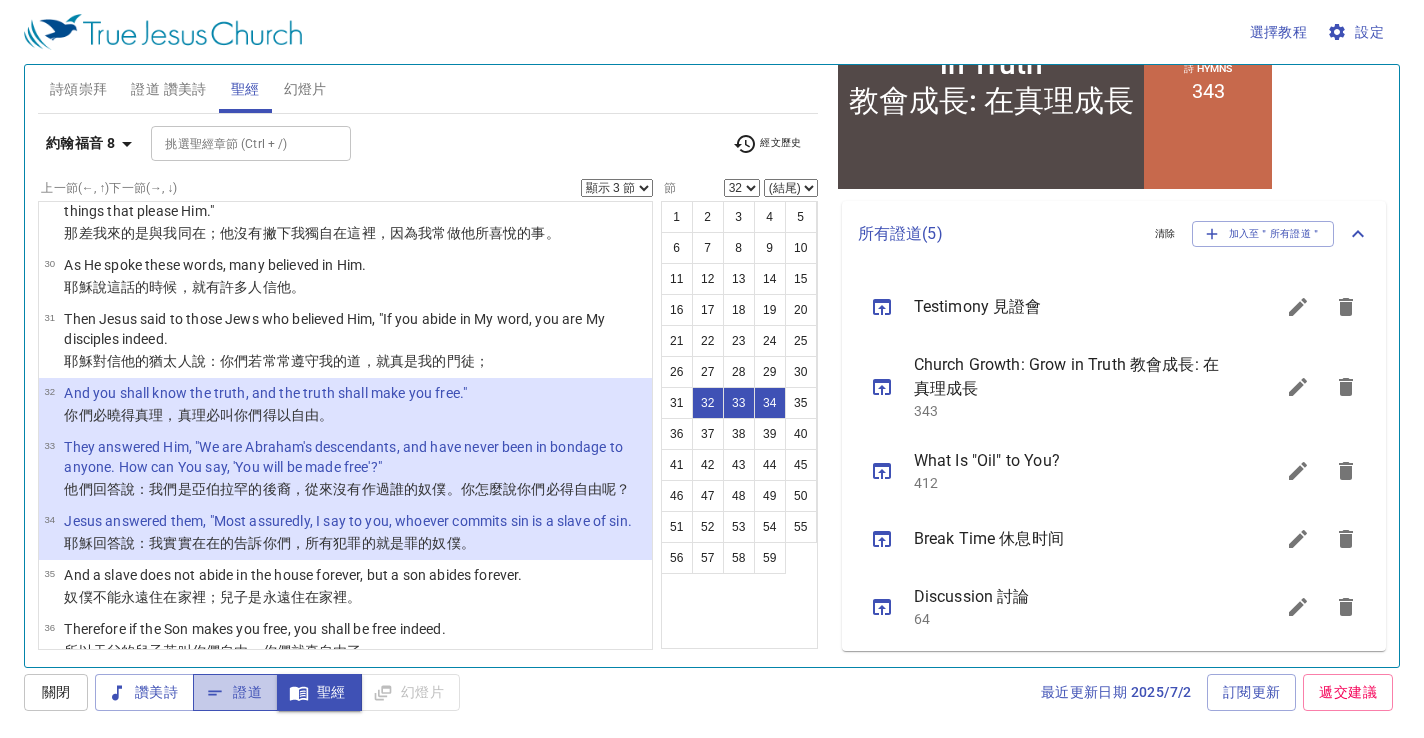 click on "證道" at bounding box center (235, 692) 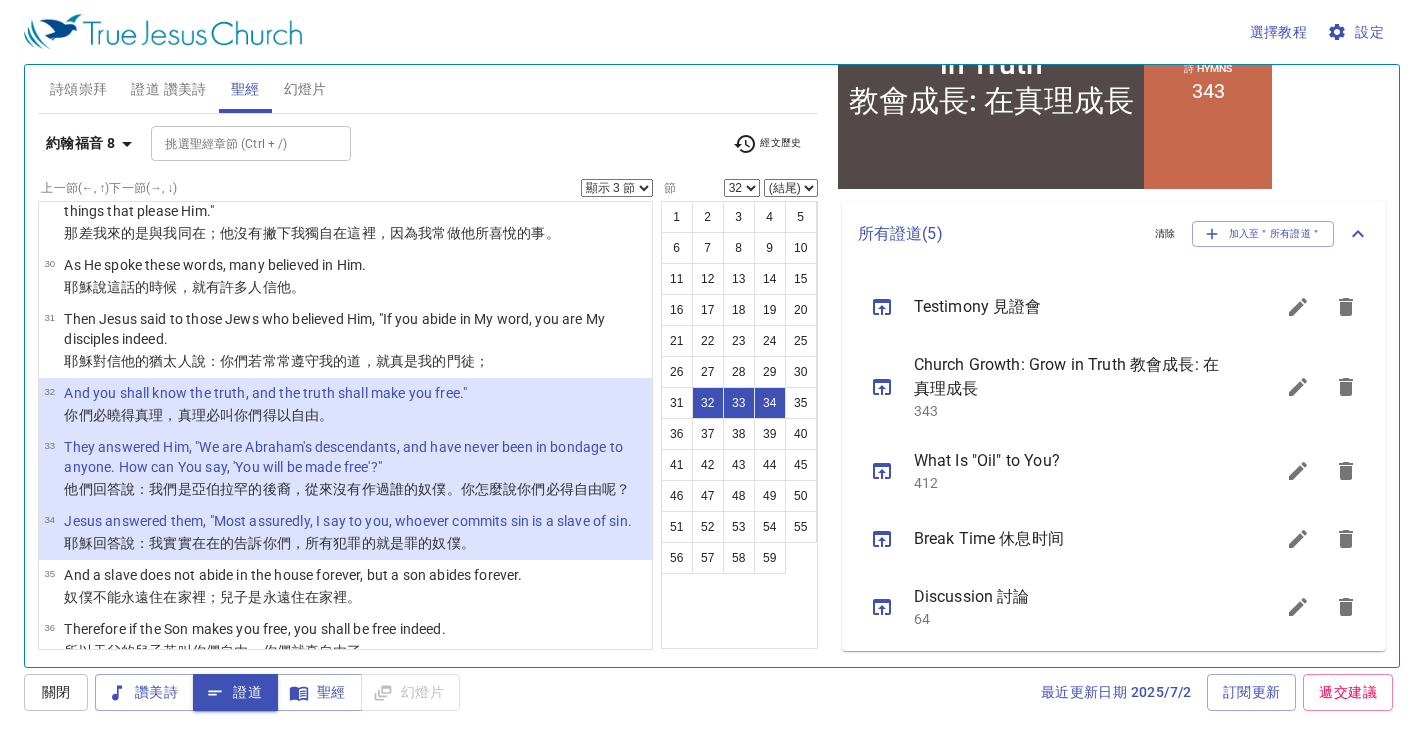 type 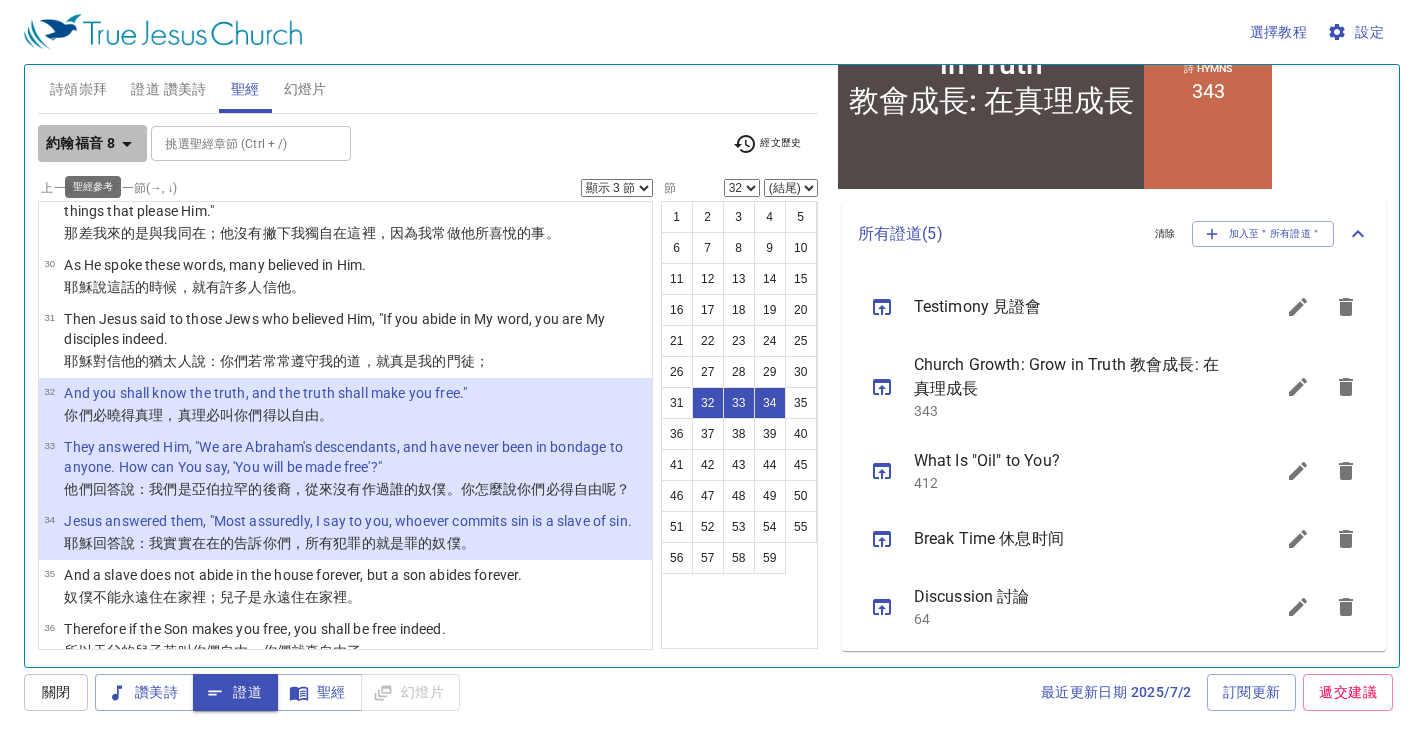 click 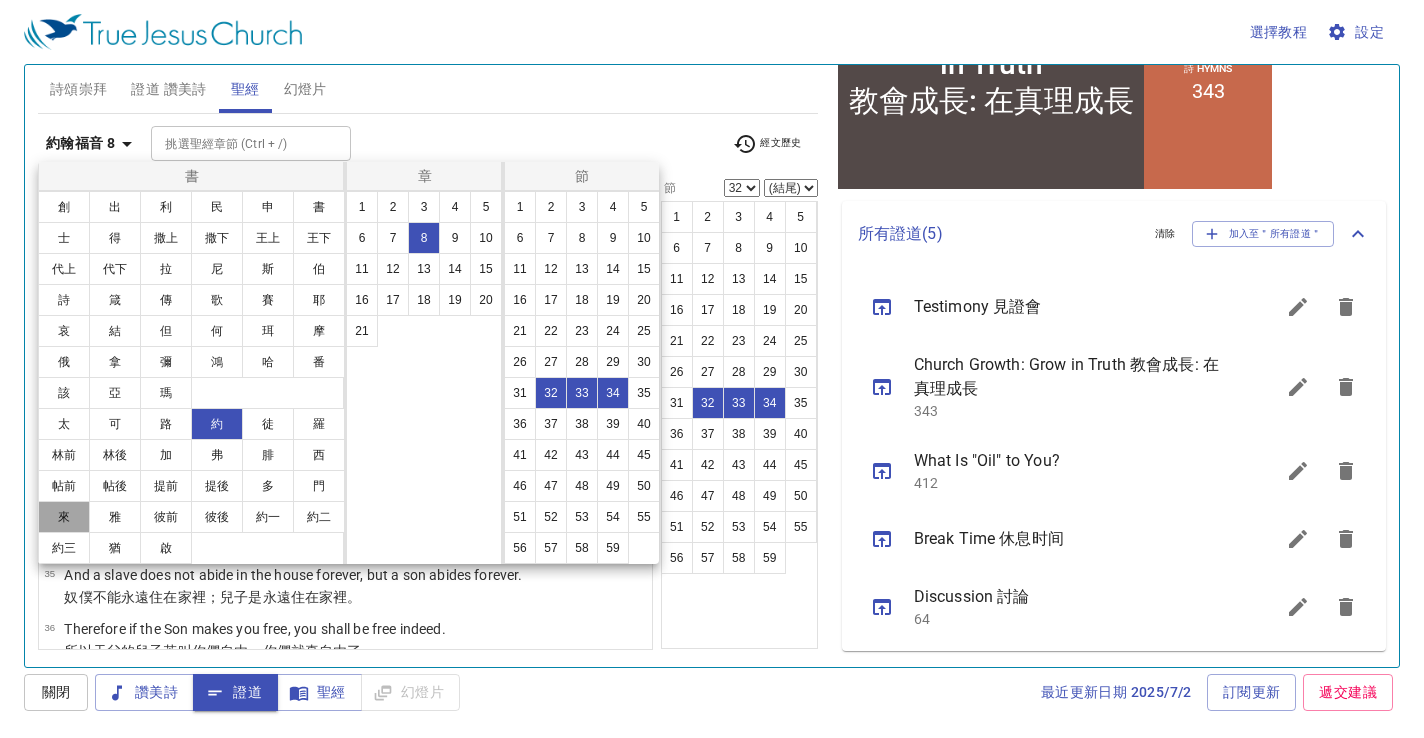 click on "來" at bounding box center (64, 517) 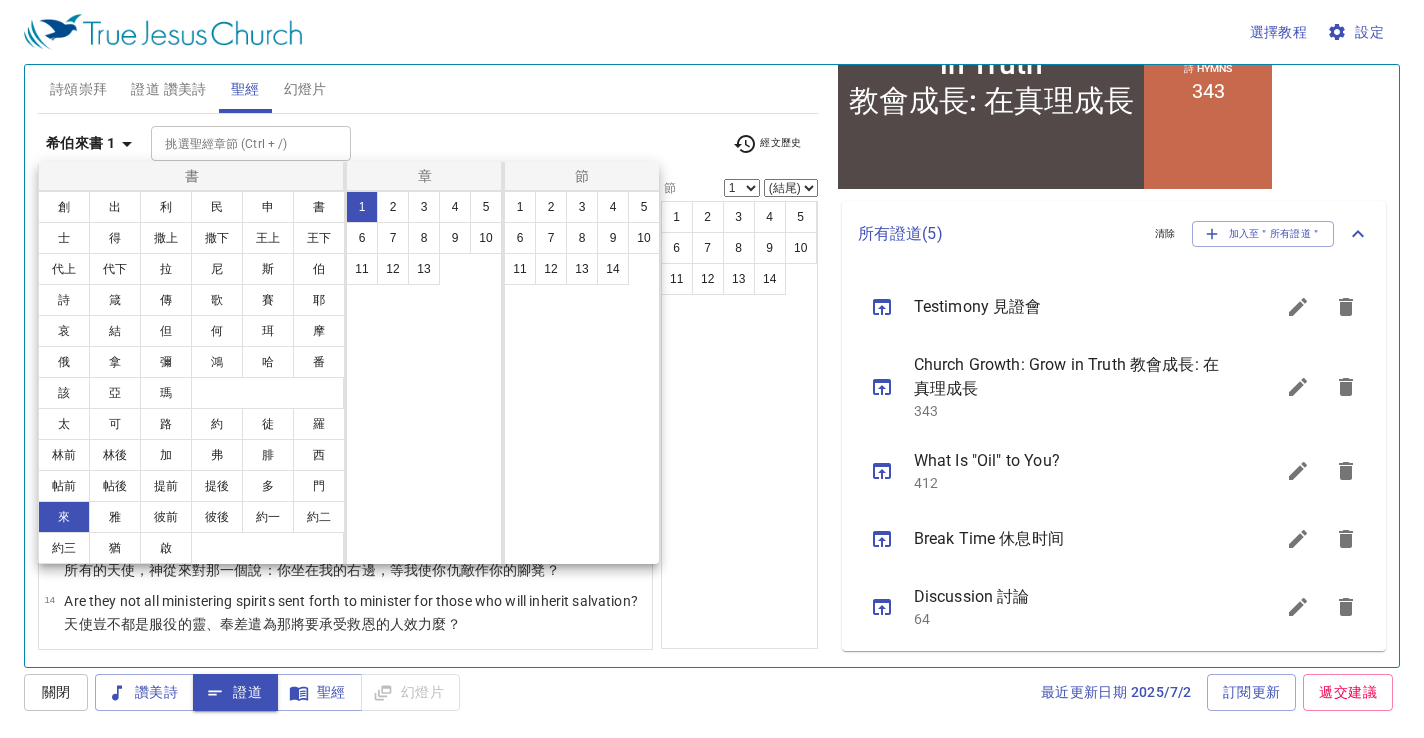 scroll, scrollTop: 0, scrollLeft: 0, axis: both 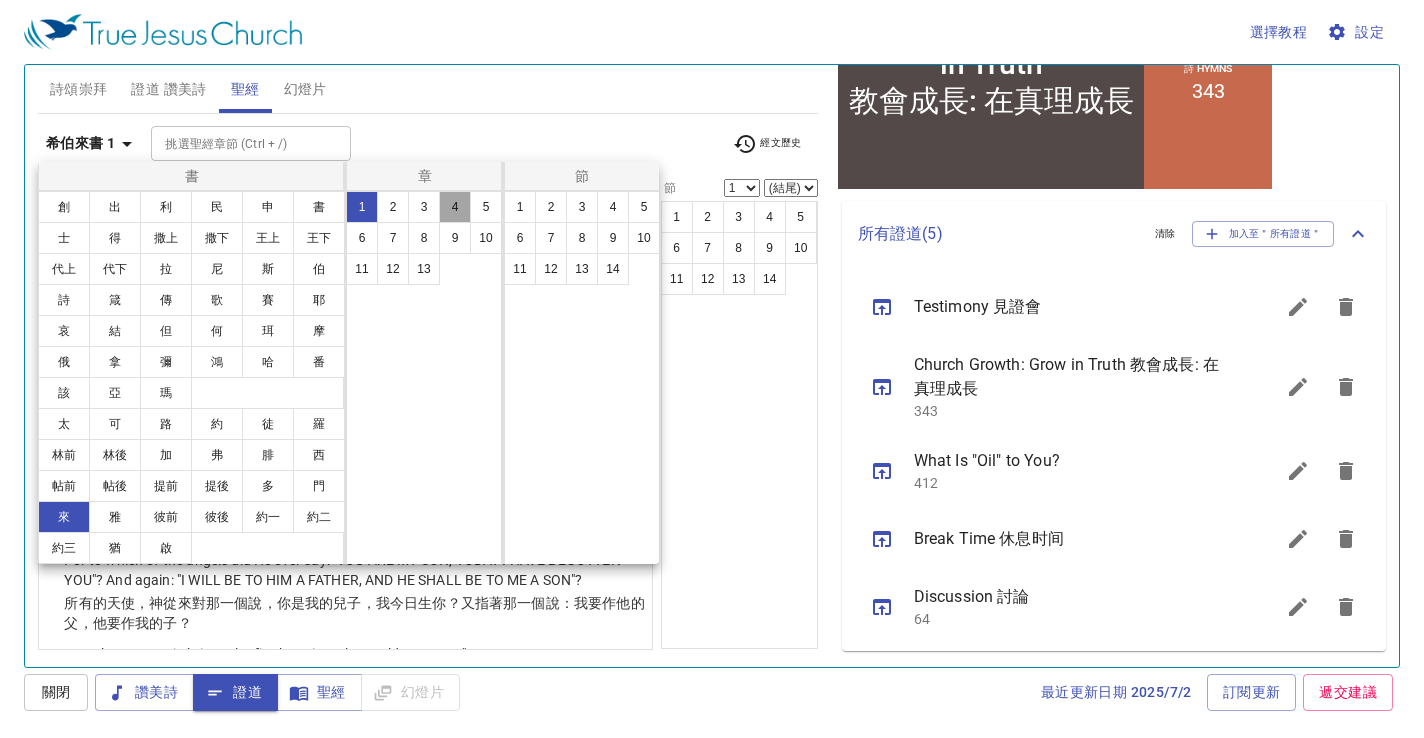 click on "4" at bounding box center [455, 207] 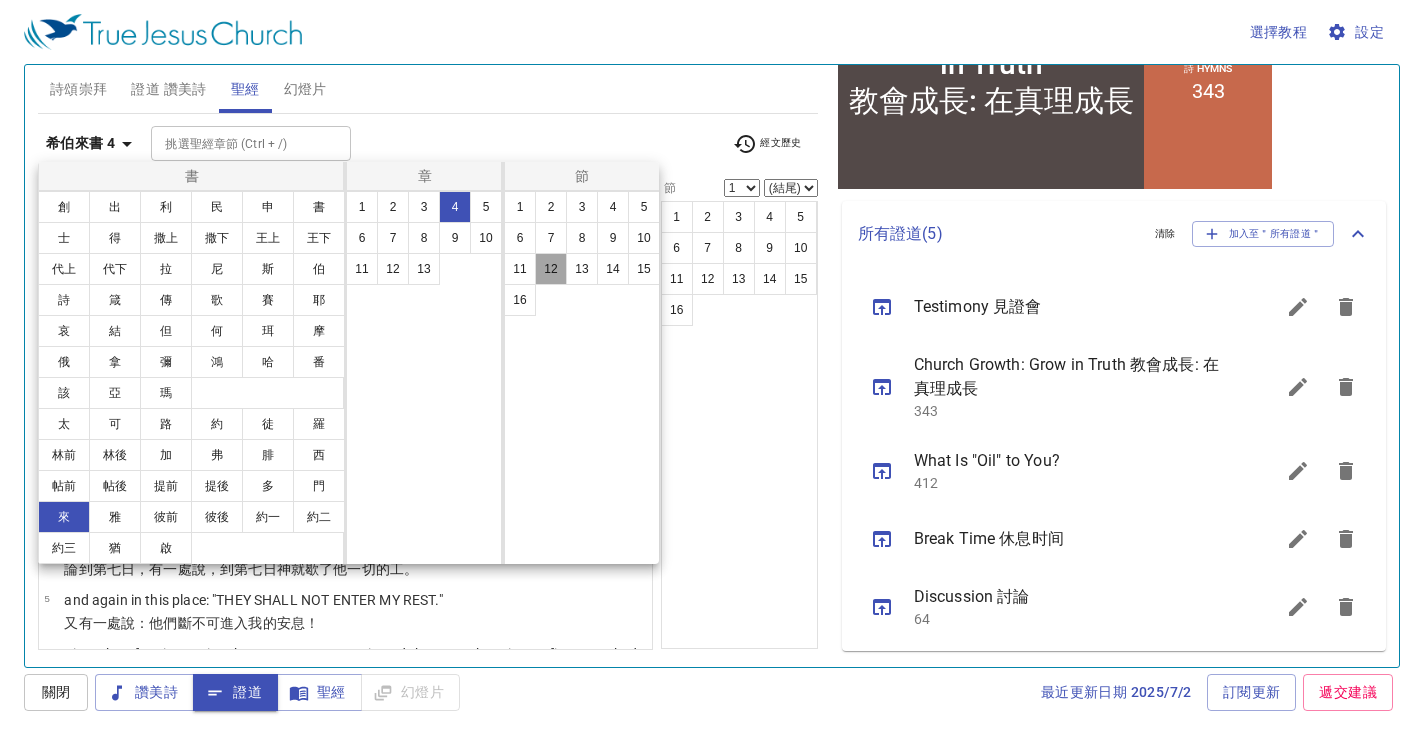 click on "12" at bounding box center (551, 269) 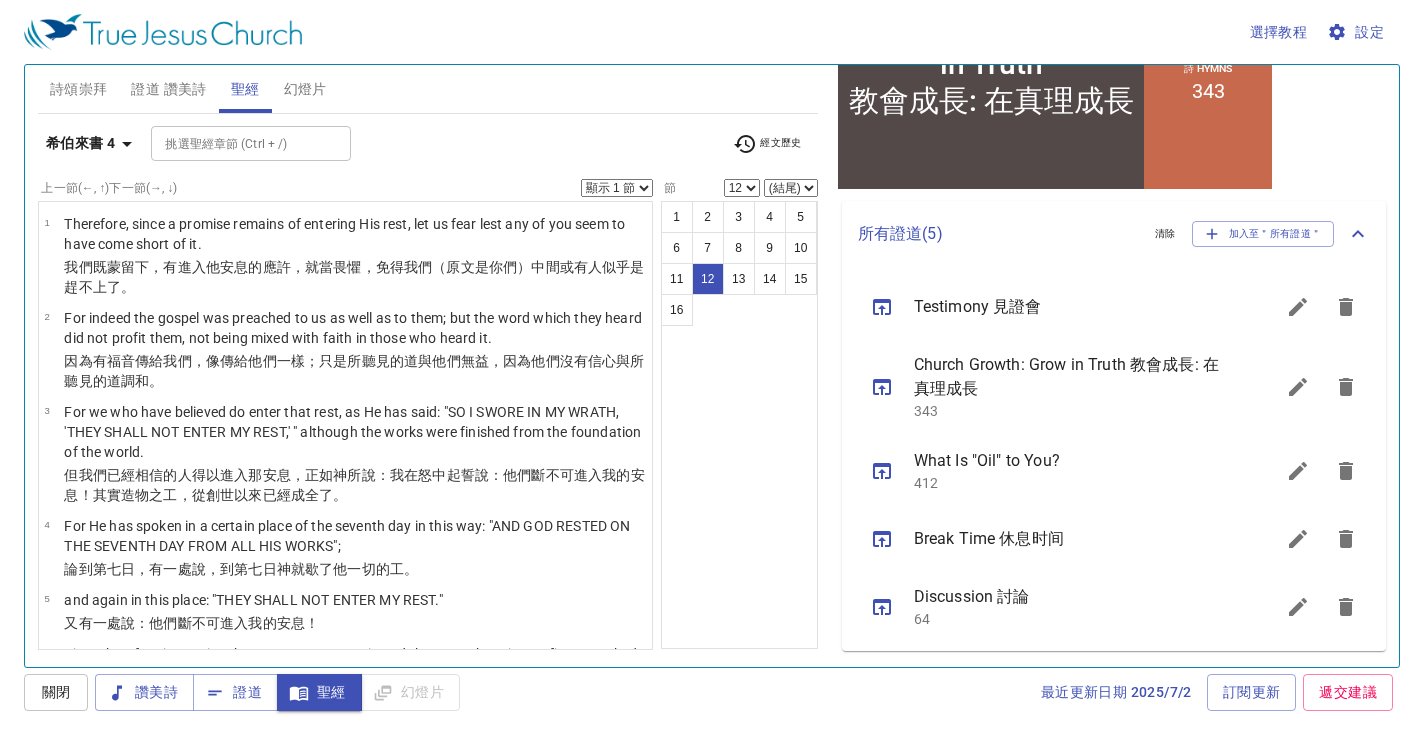 scroll, scrollTop: 696, scrollLeft: 0, axis: vertical 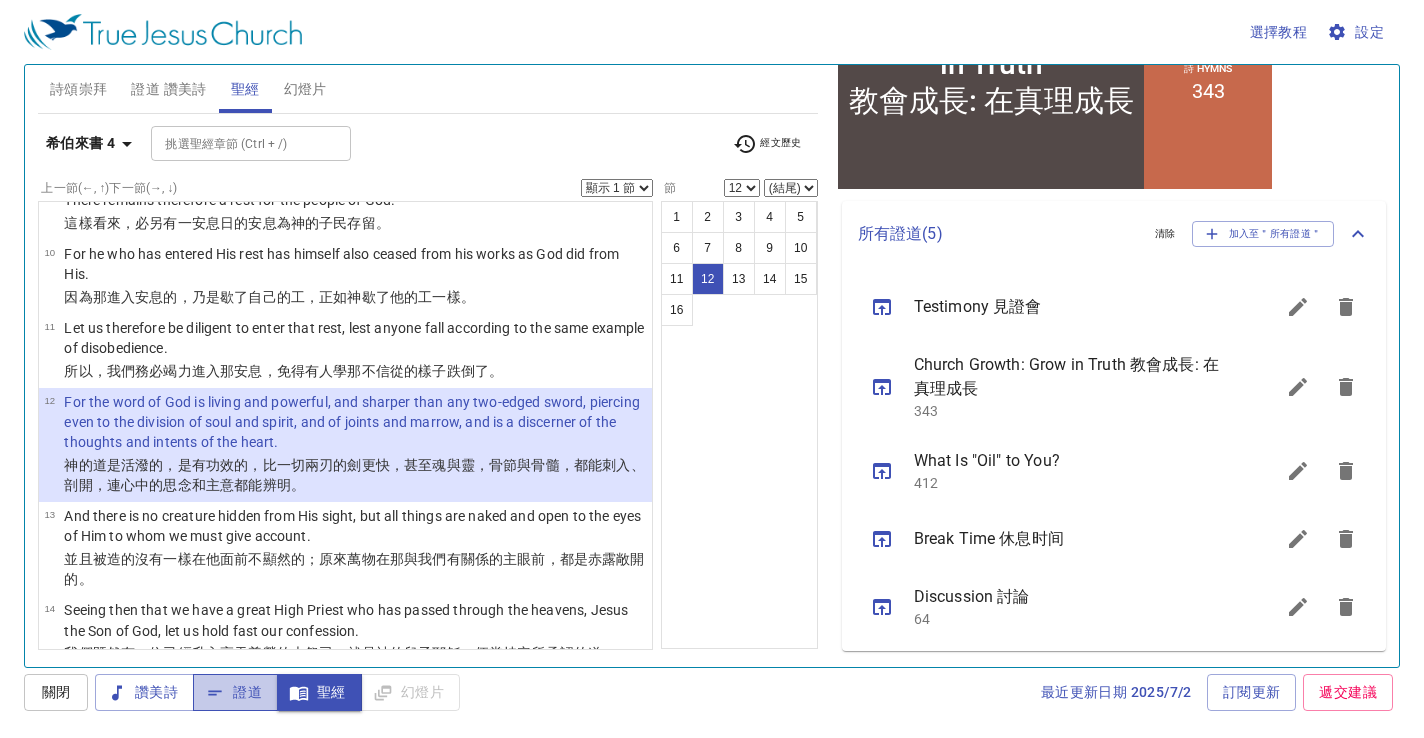 click on "證道" at bounding box center [235, 692] 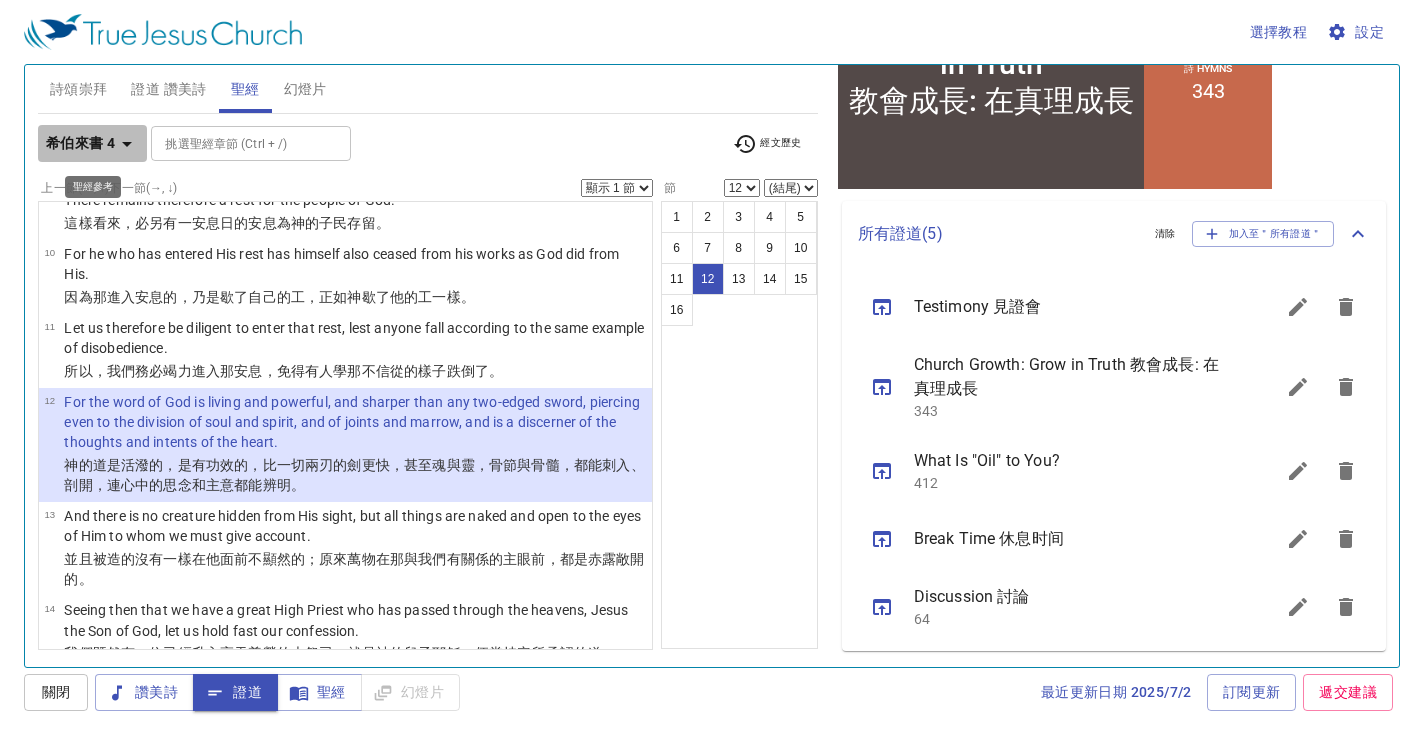click 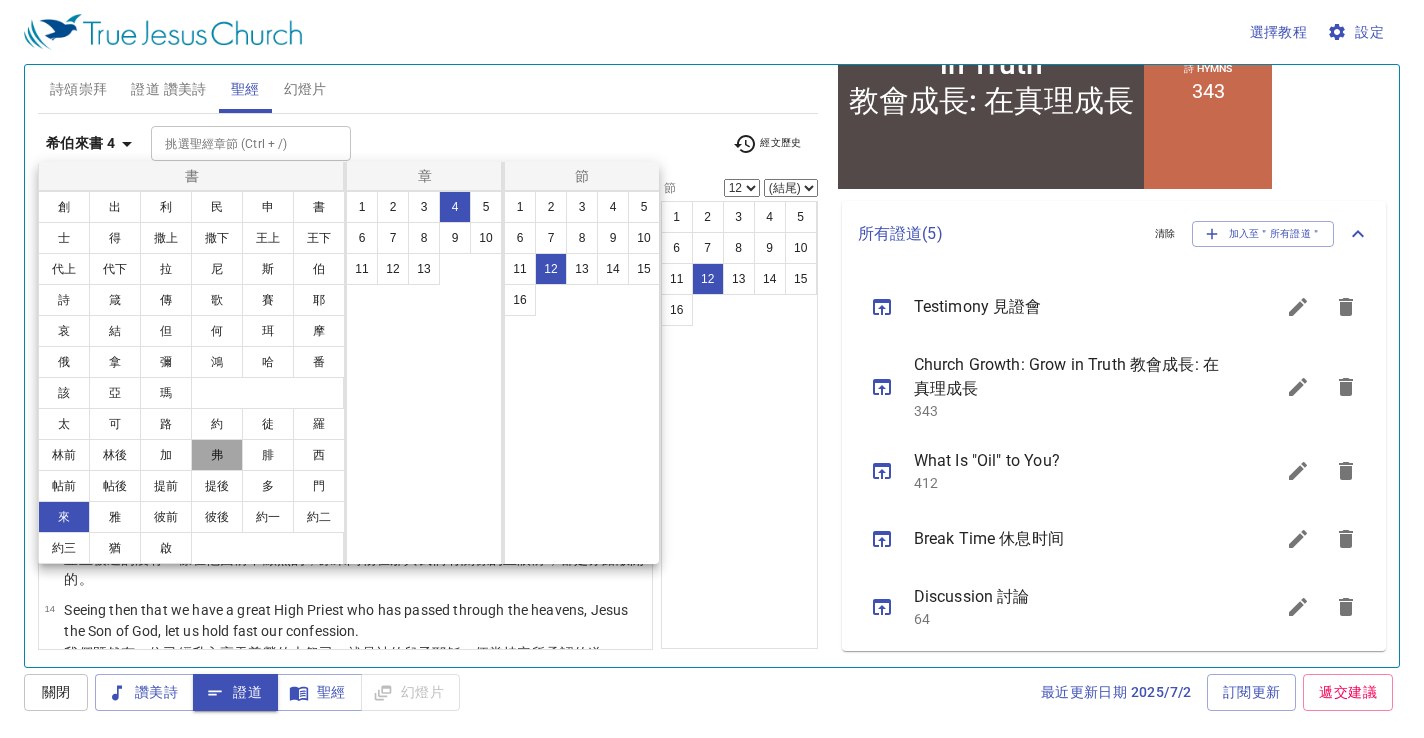 click on "弗" at bounding box center [217, 455] 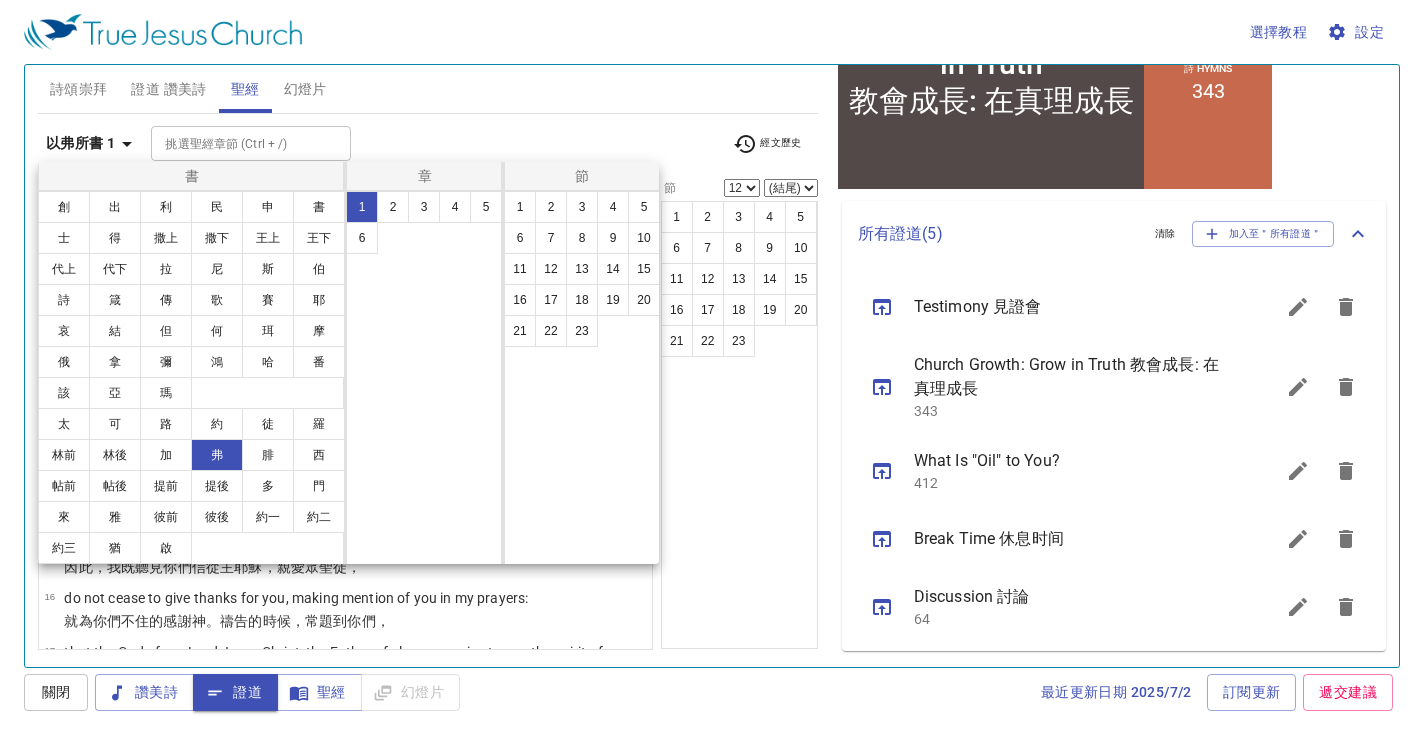 scroll, scrollTop: 0, scrollLeft: 0, axis: both 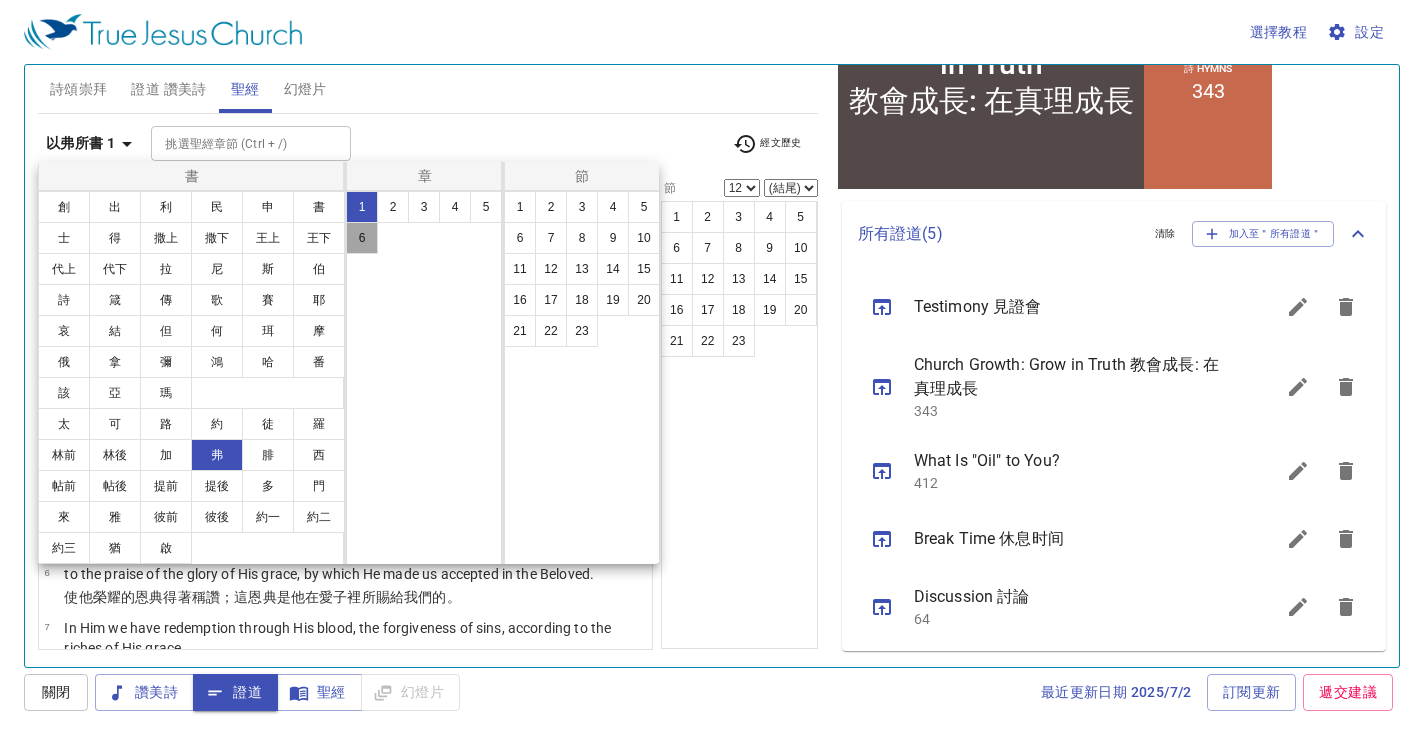 click on "6" at bounding box center [362, 238] 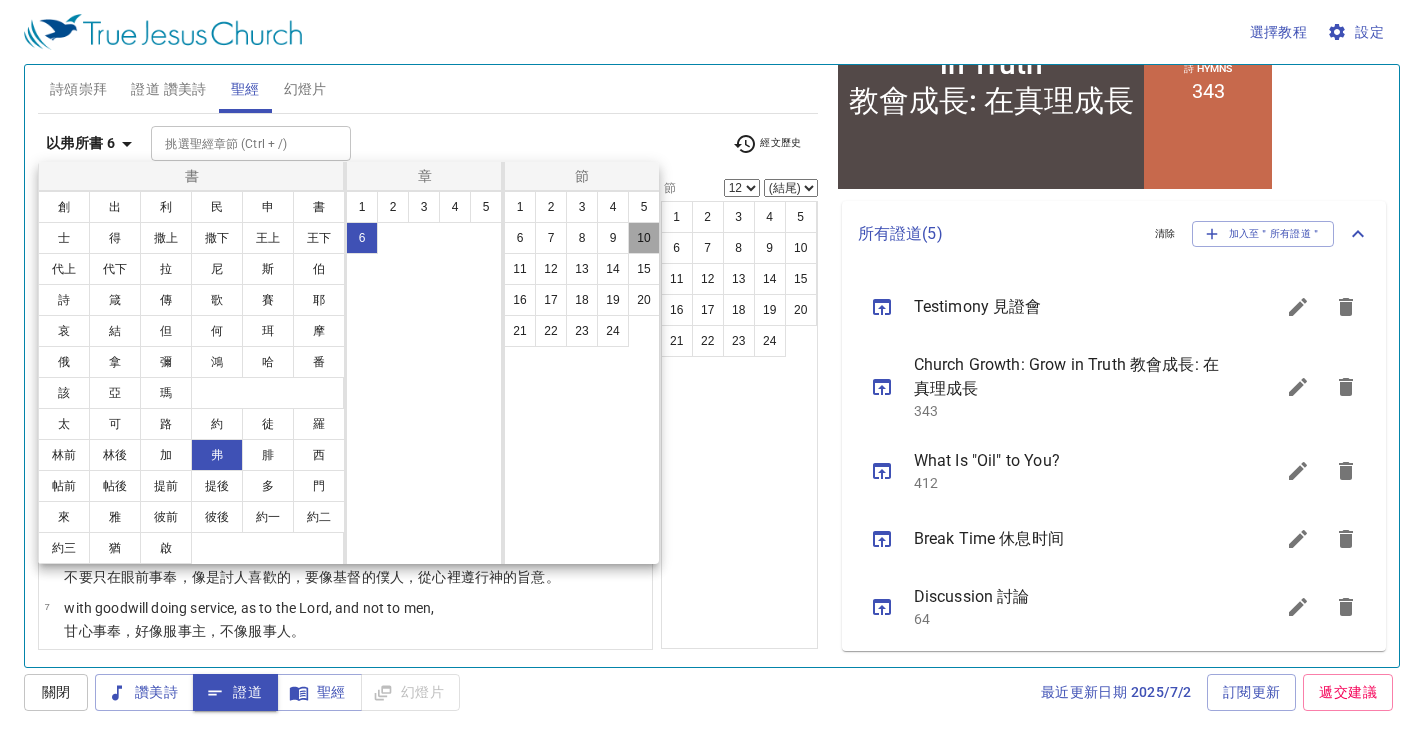 click on "10" at bounding box center [644, 238] 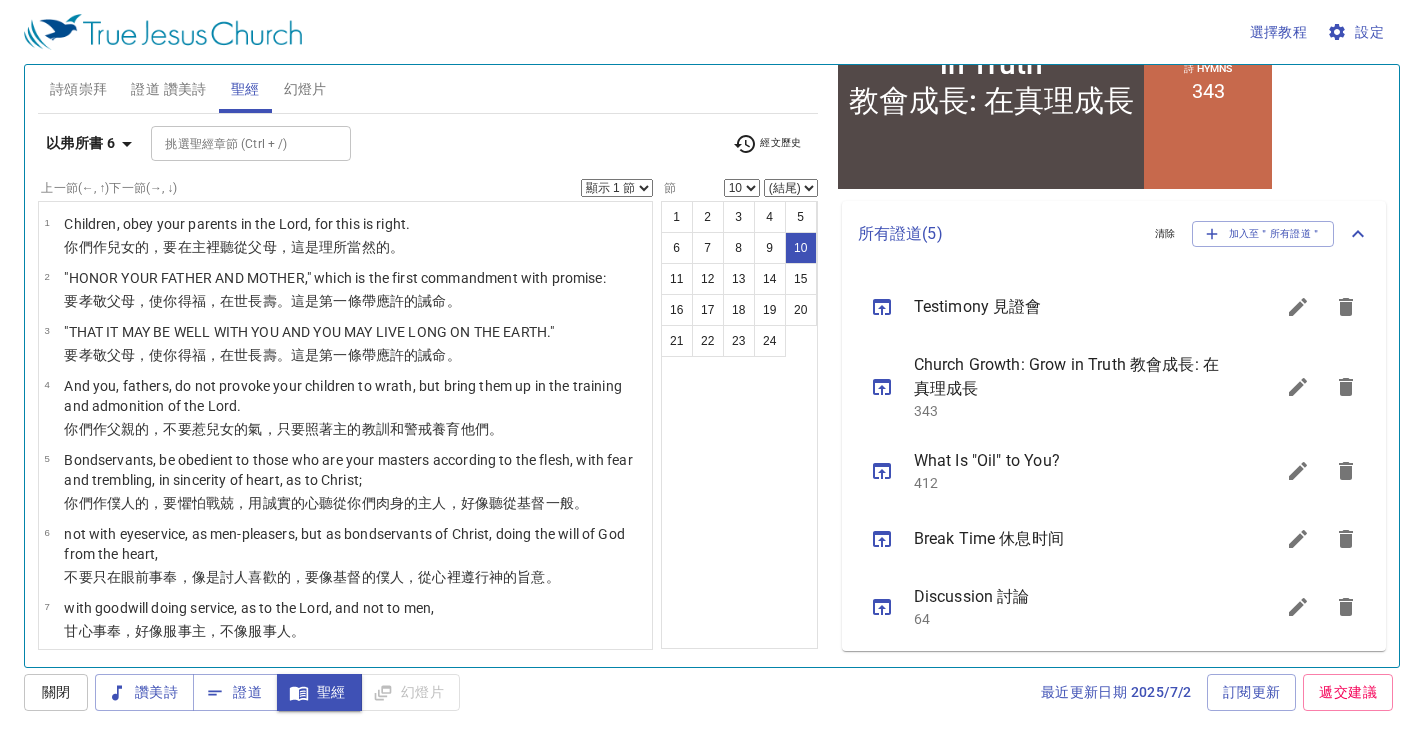 scroll, scrollTop: 417, scrollLeft: 0, axis: vertical 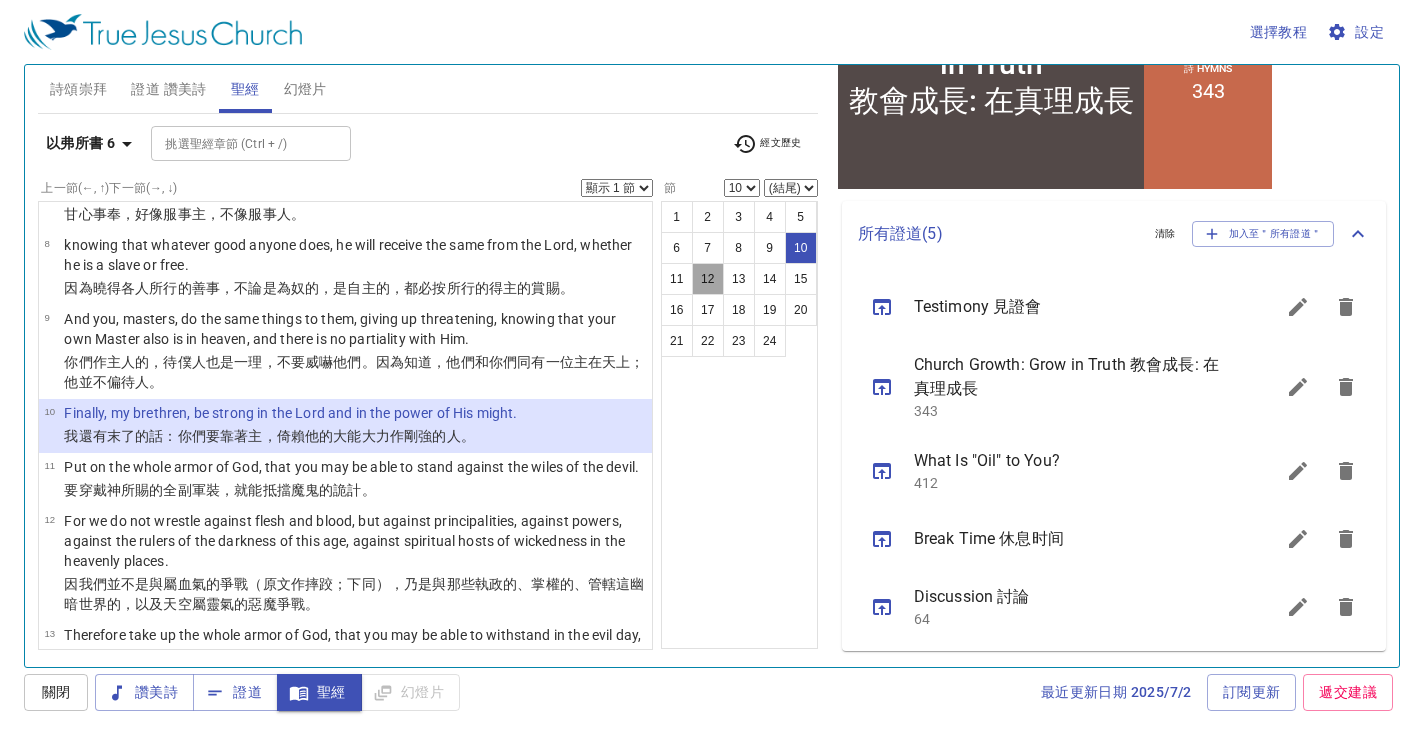 click on "12" at bounding box center (708, 279) 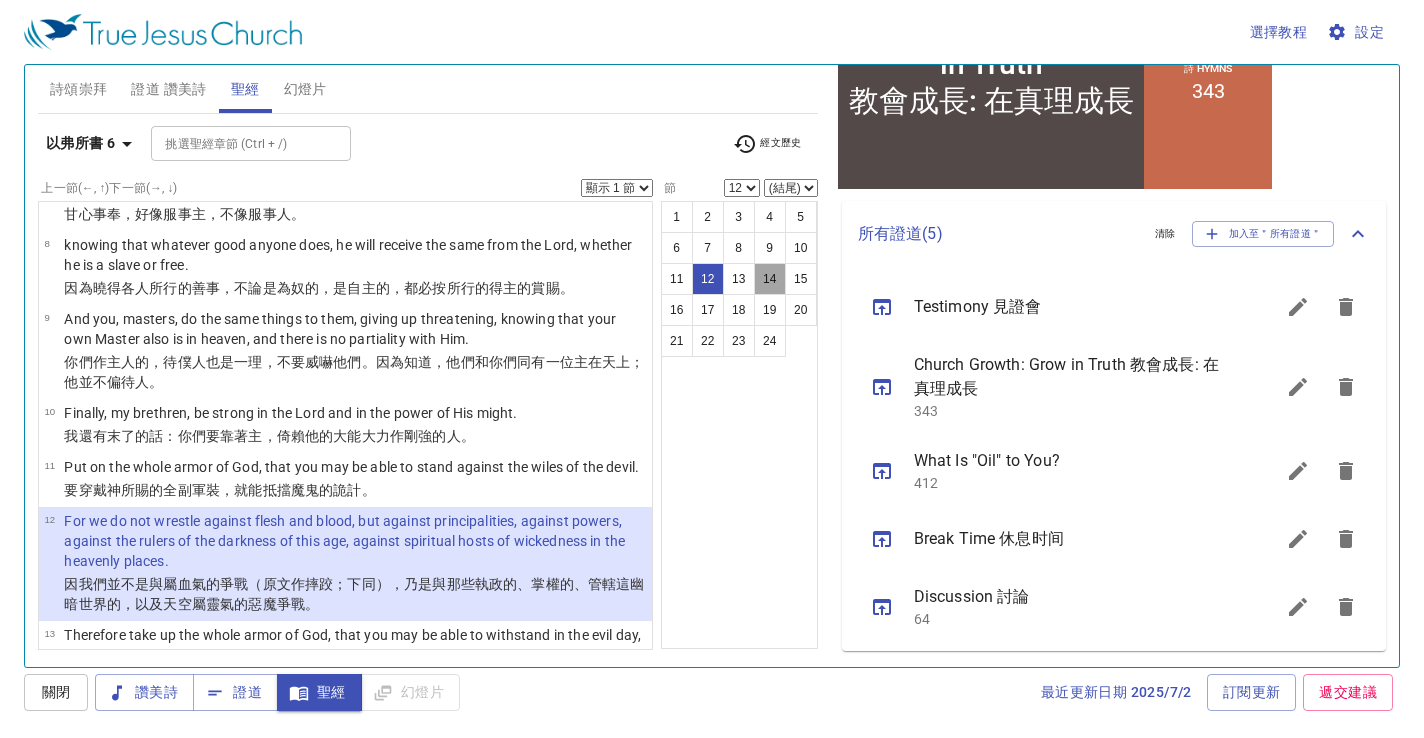 click on "14" at bounding box center (770, 279) 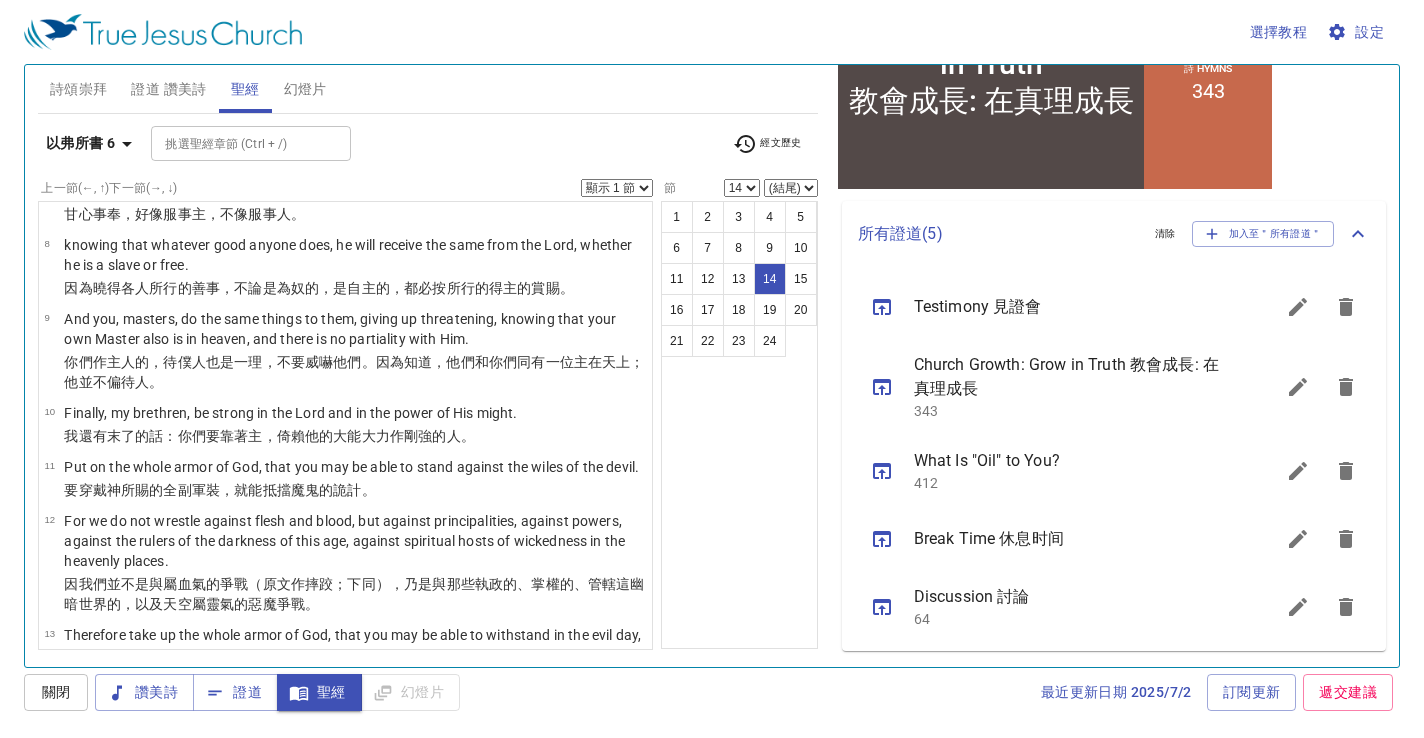 scroll, scrollTop: 744, scrollLeft: 0, axis: vertical 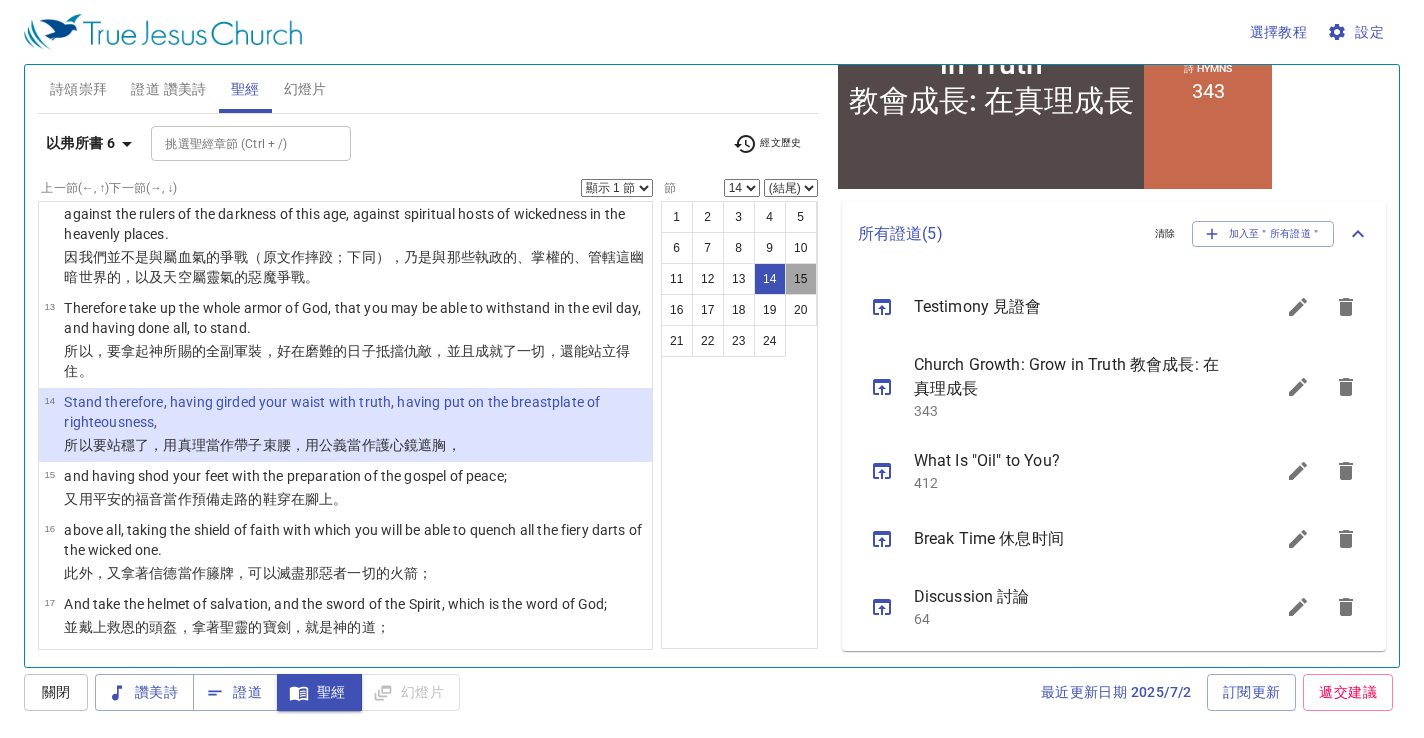 click on "15" at bounding box center (801, 279) 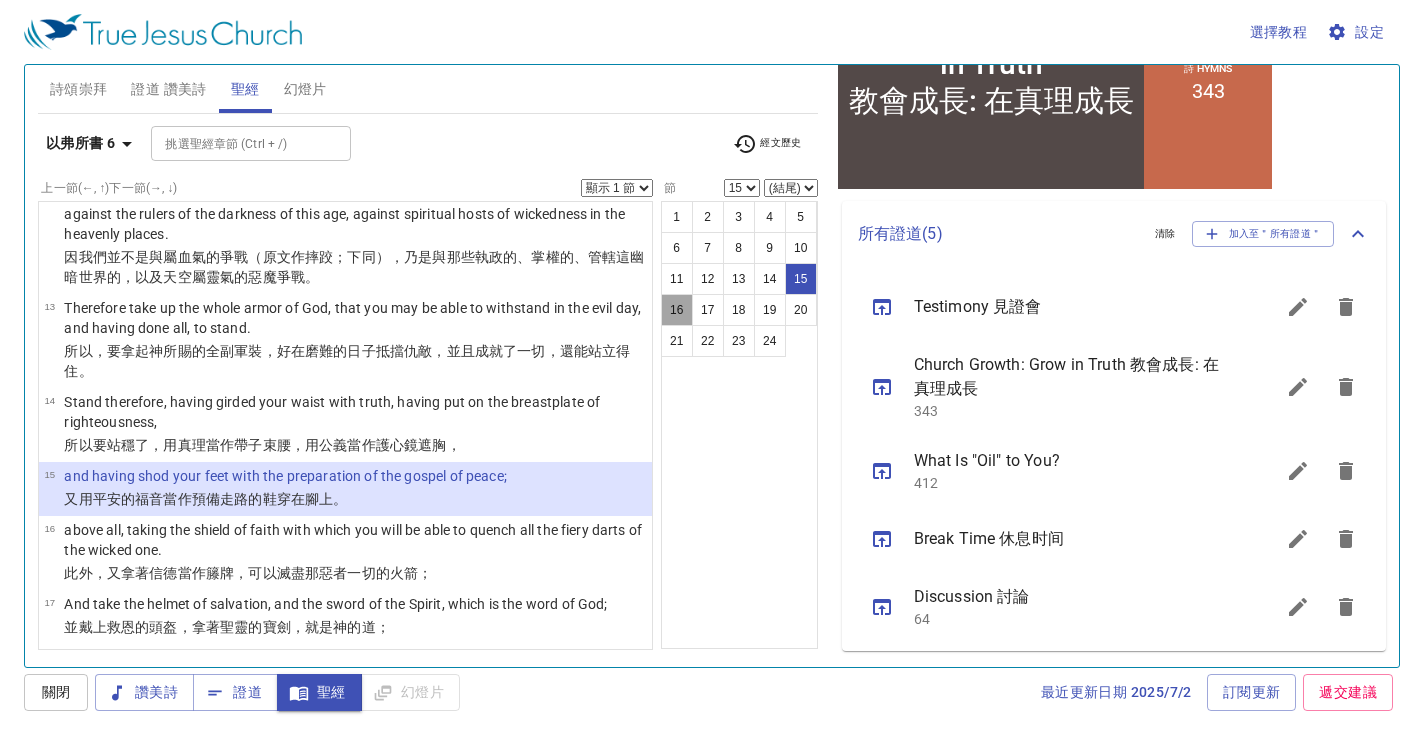 click on "16" at bounding box center (677, 310) 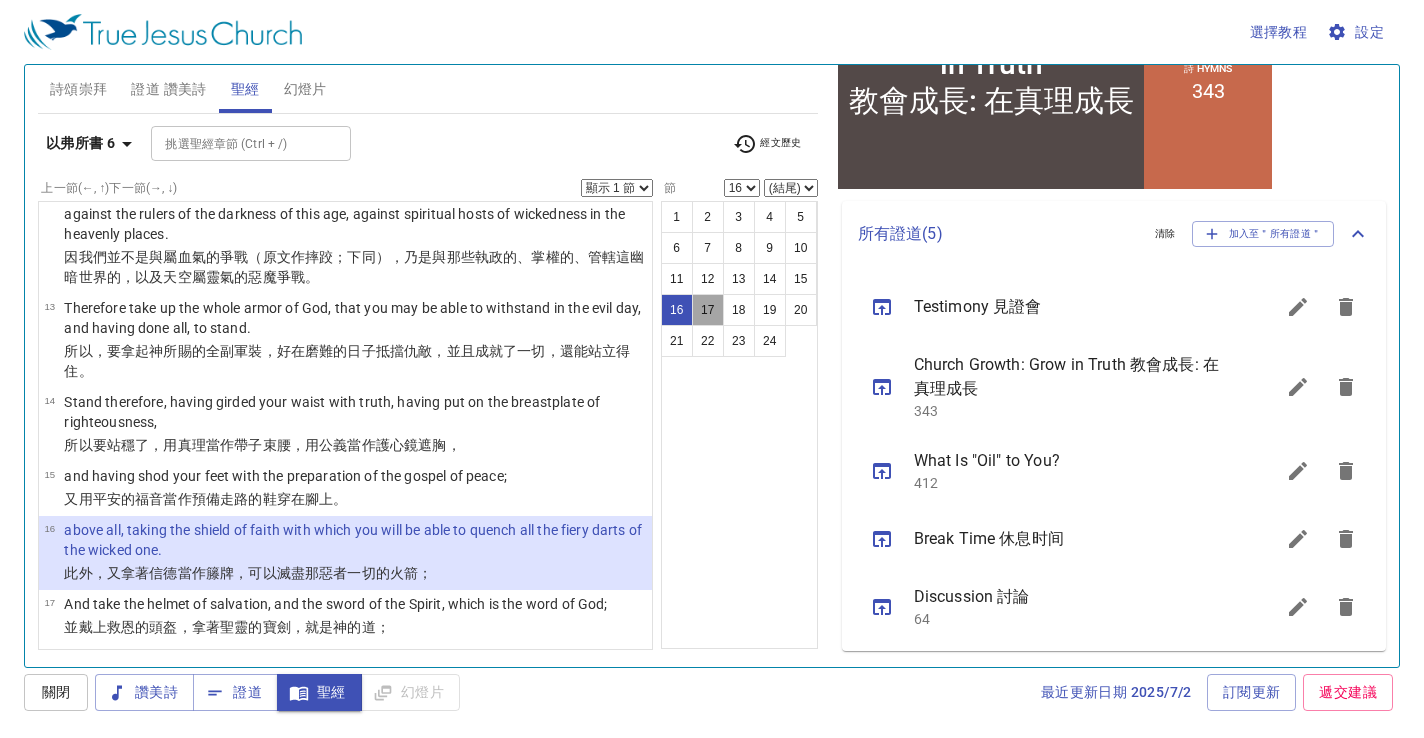 click on "17" at bounding box center (708, 310) 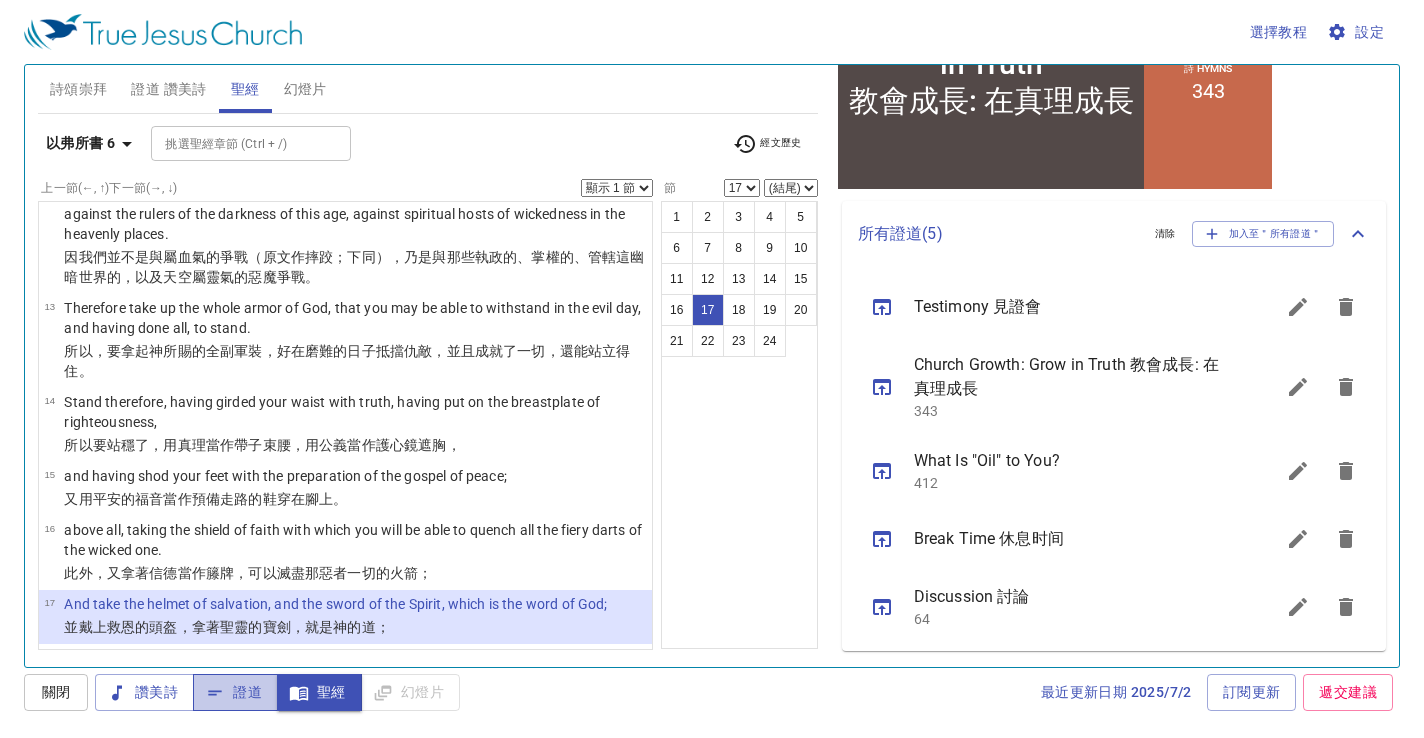 click on "證道" at bounding box center (235, 692) 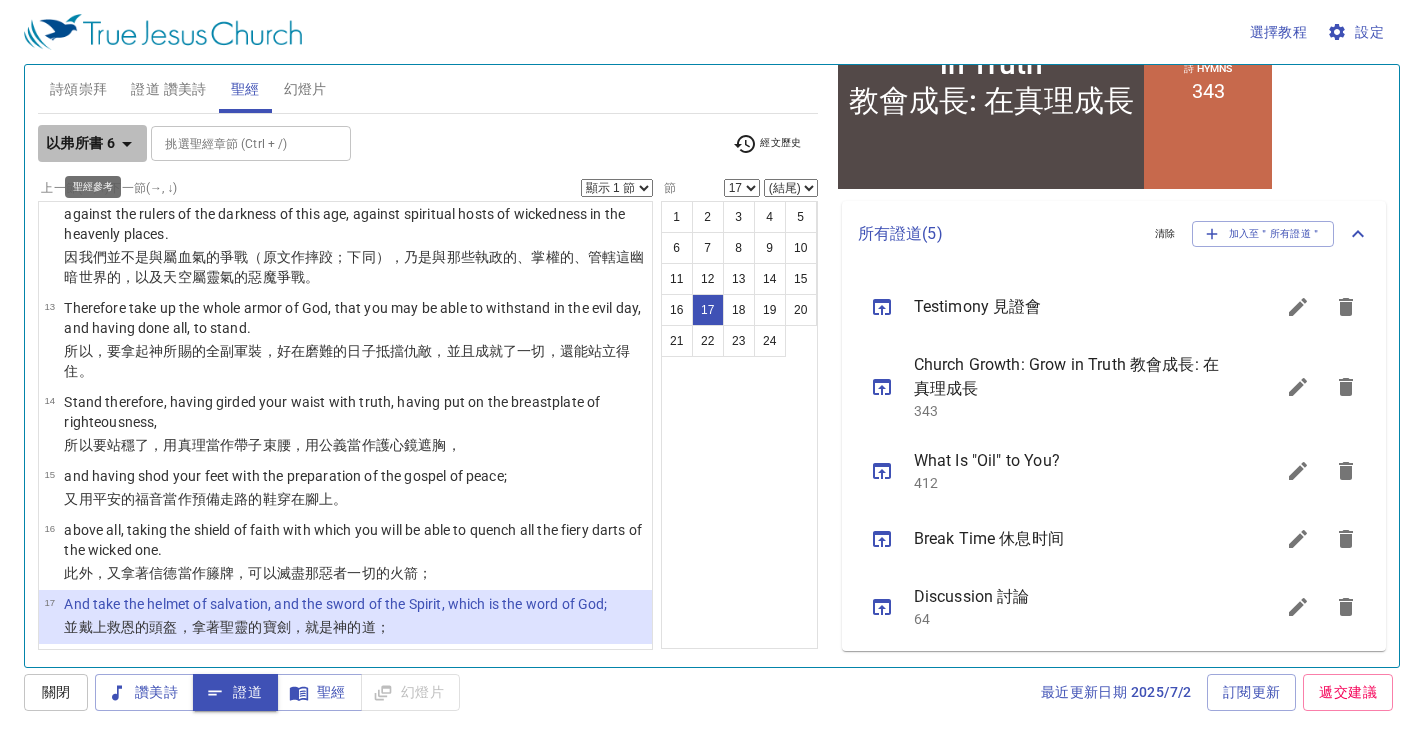 click 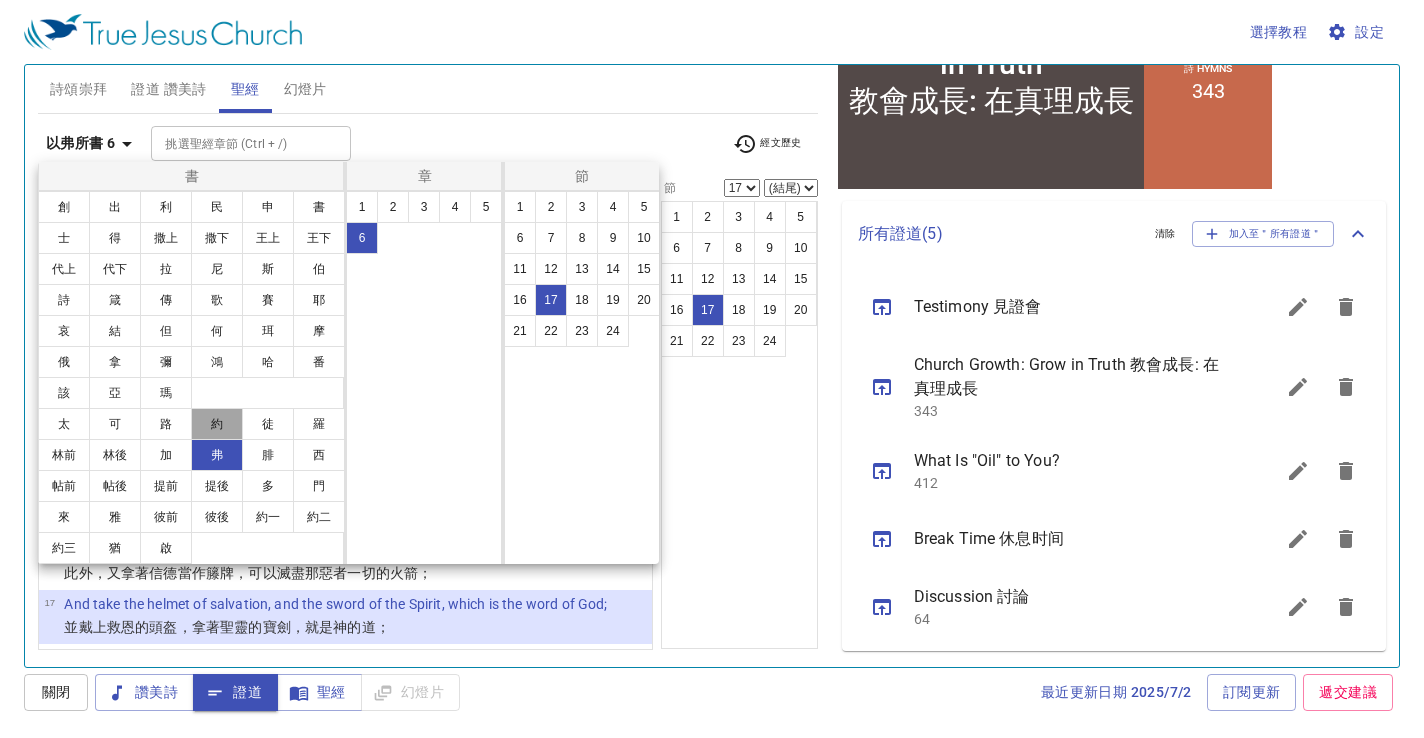 click on "約" at bounding box center (217, 424) 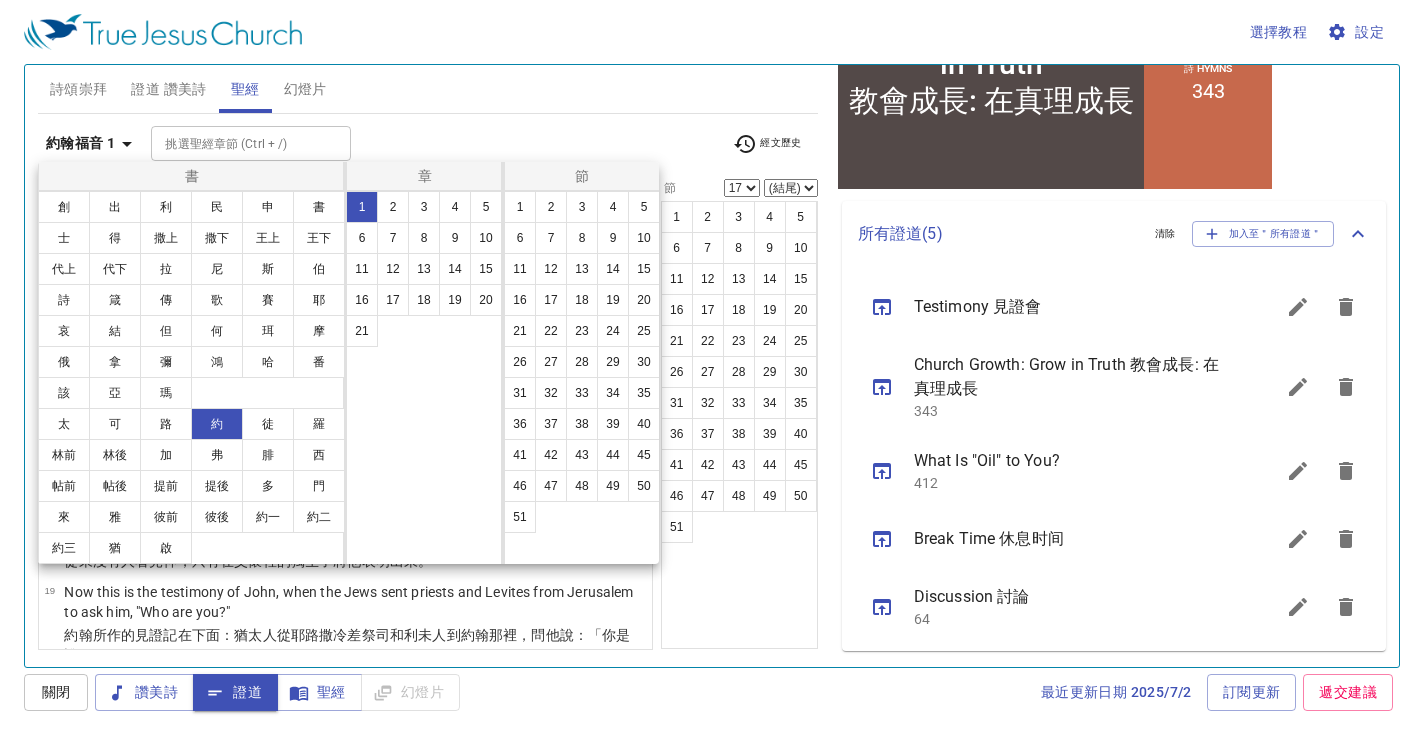 scroll, scrollTop: 0, scrollLeft: 0, axis: both 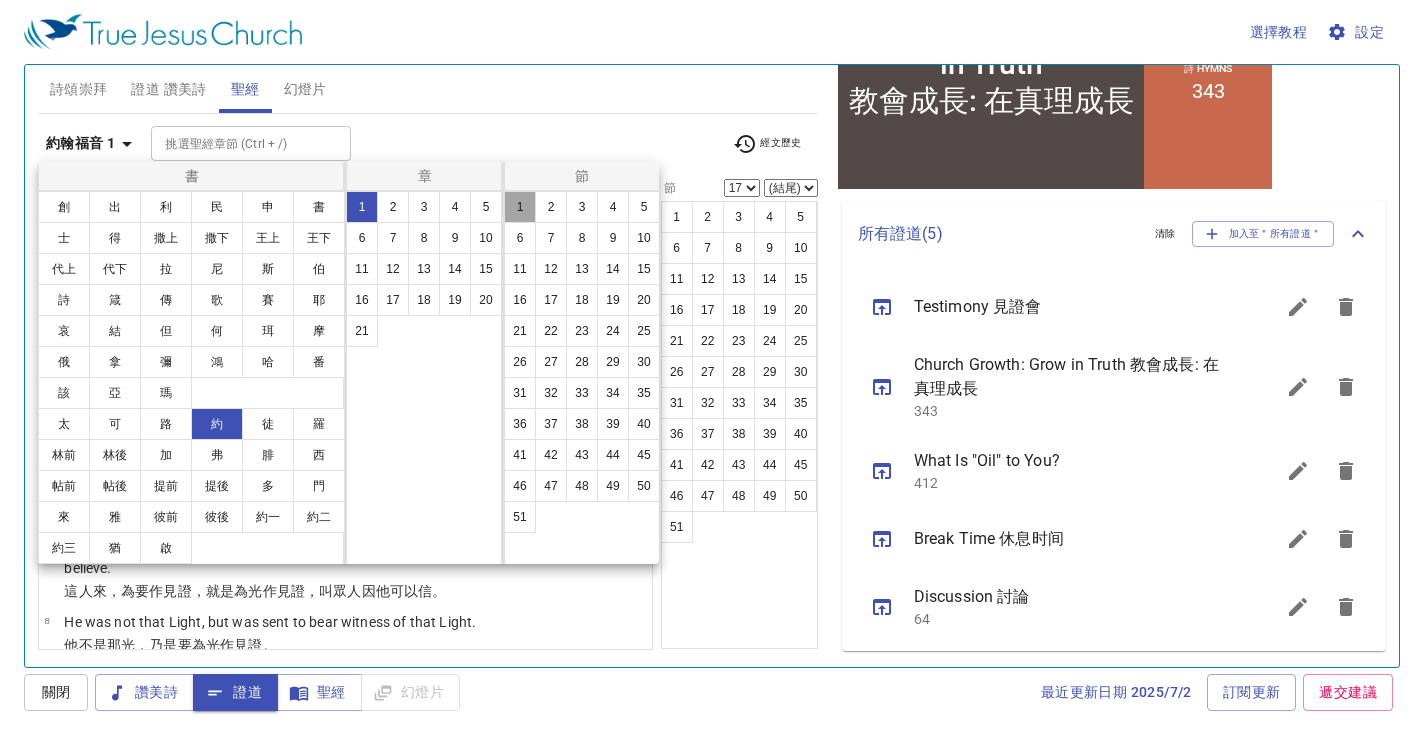 click on "1" at bounding box center (520, 207) 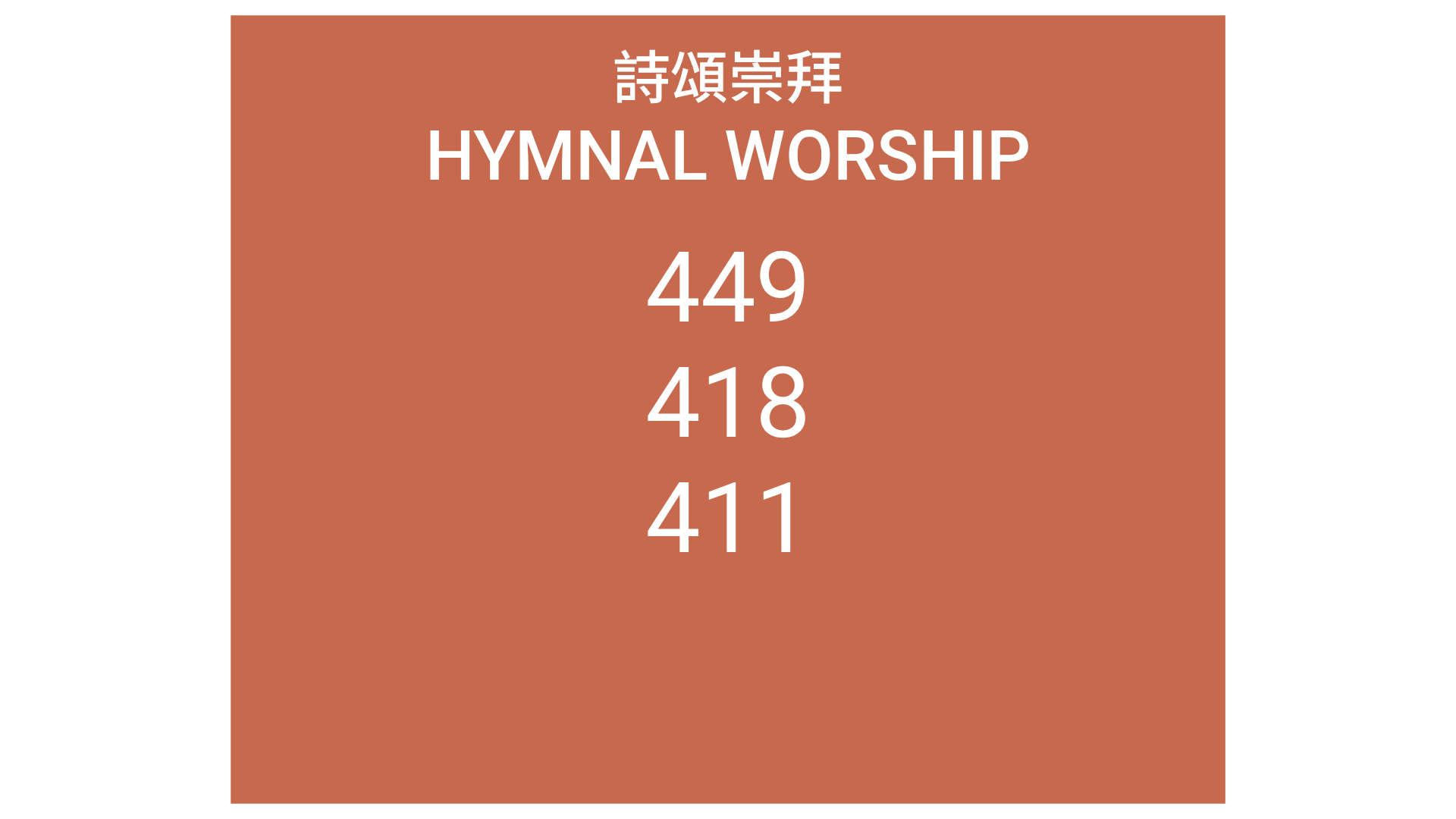 scroll, scrollTop: 0, scrollLeft: 0, axis: both 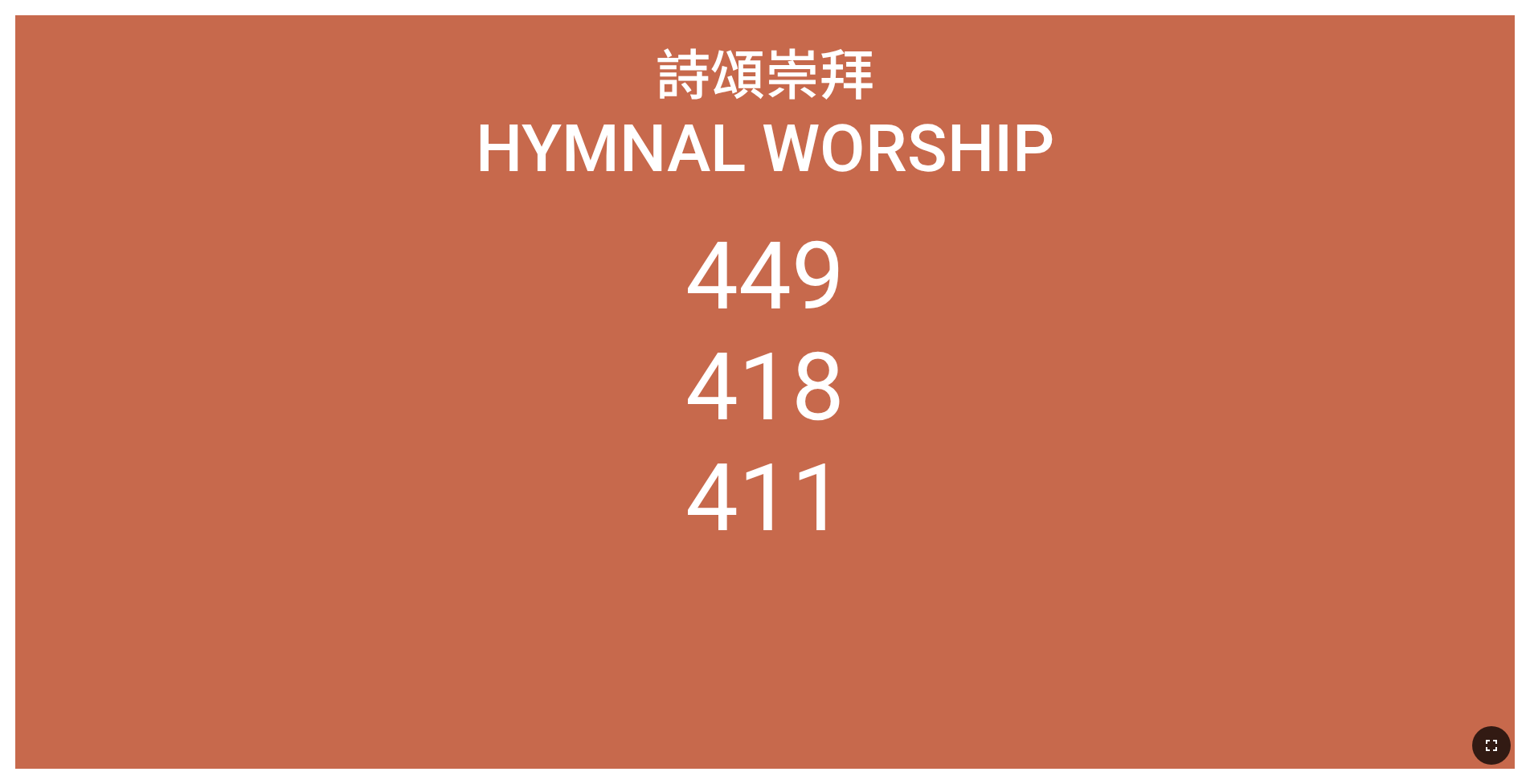 click at bounding box center (1491, 745) 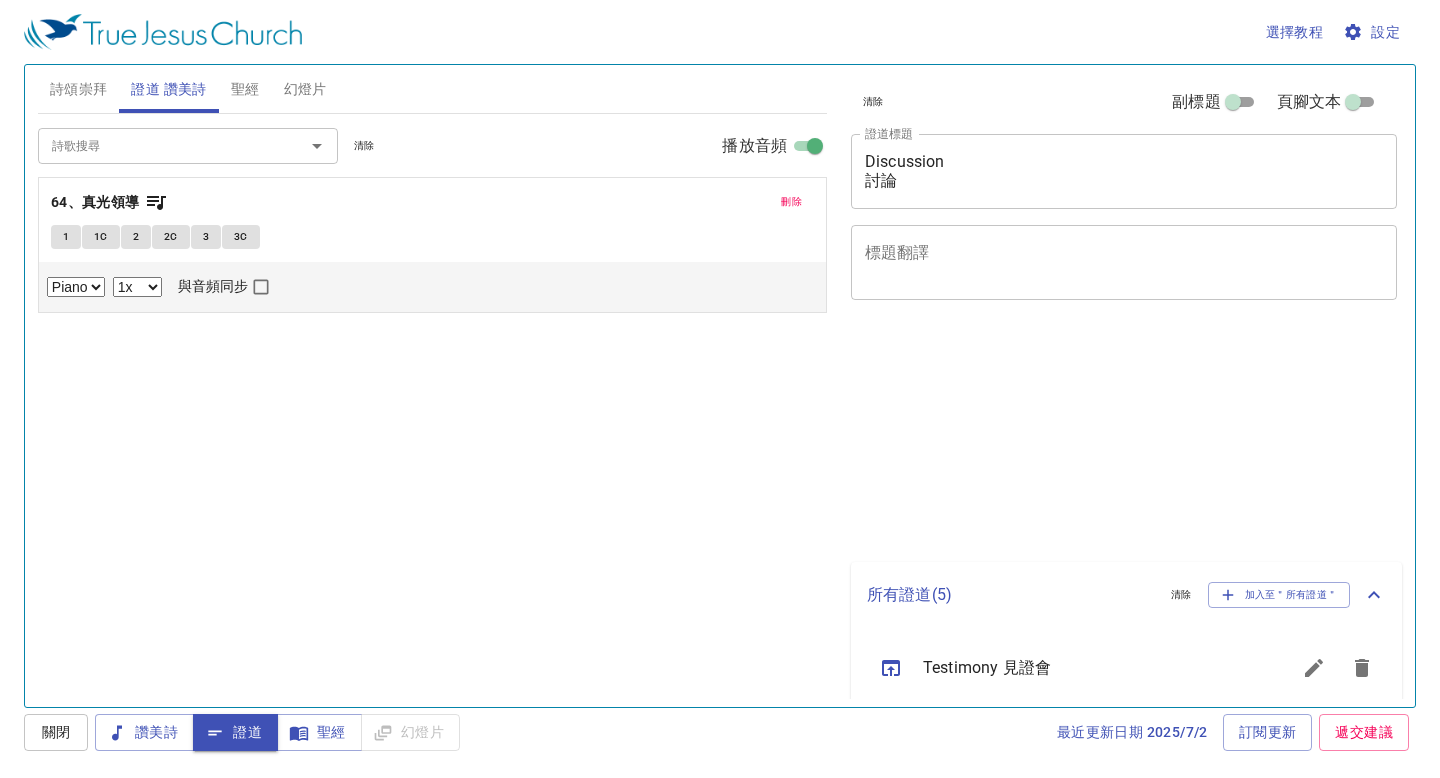 select on "1" 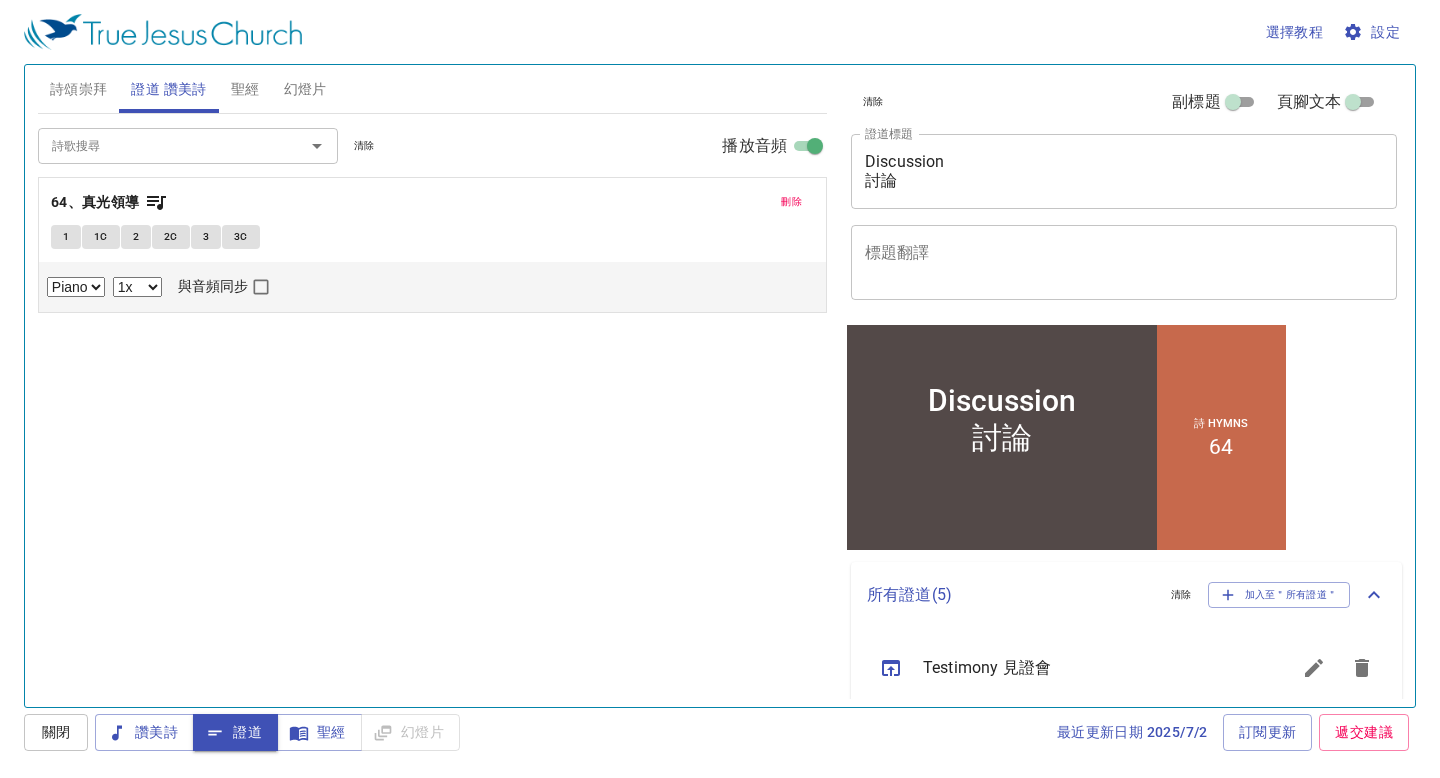 scroll, scrollTop: 0, scrollLeft: 0, axis: both 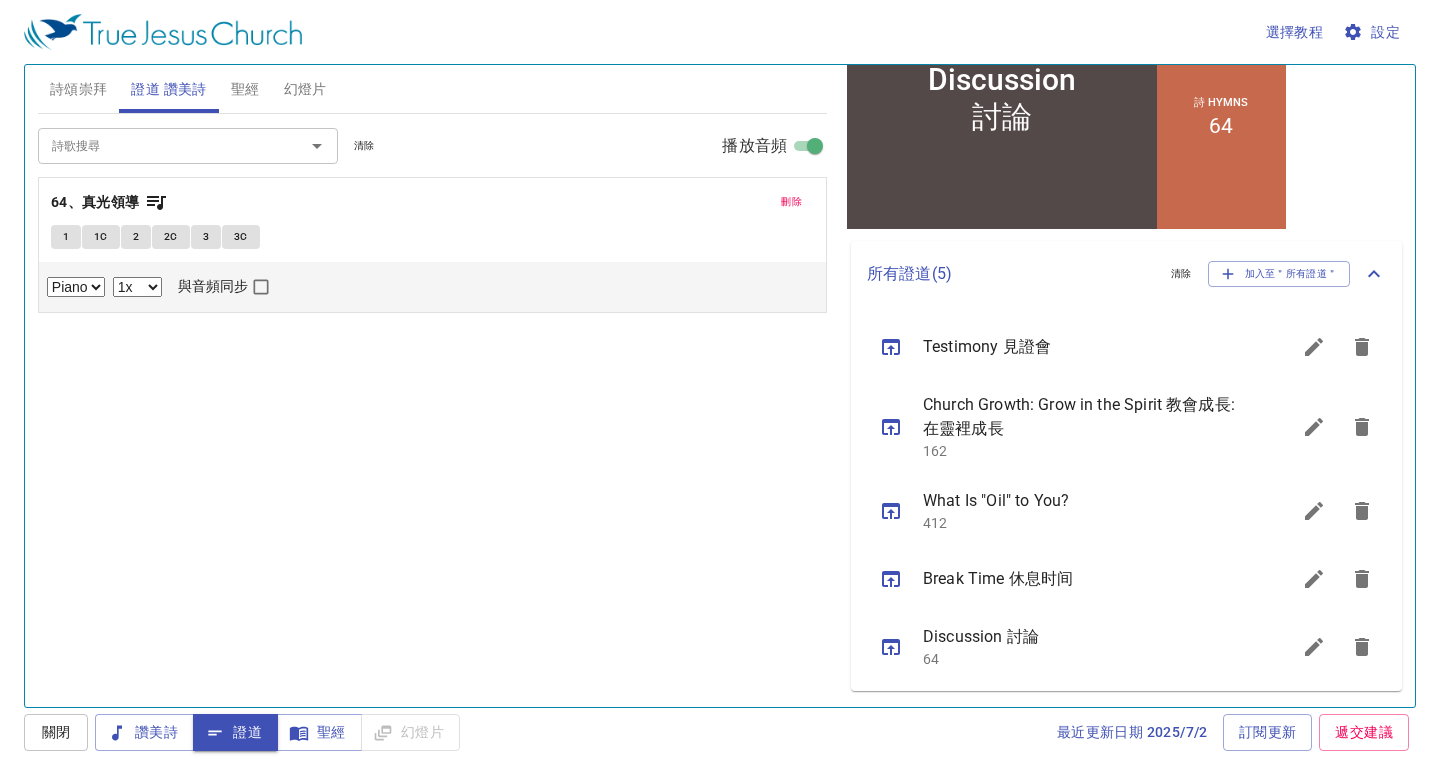 click on "刪除" at bounding box center (791, 202) 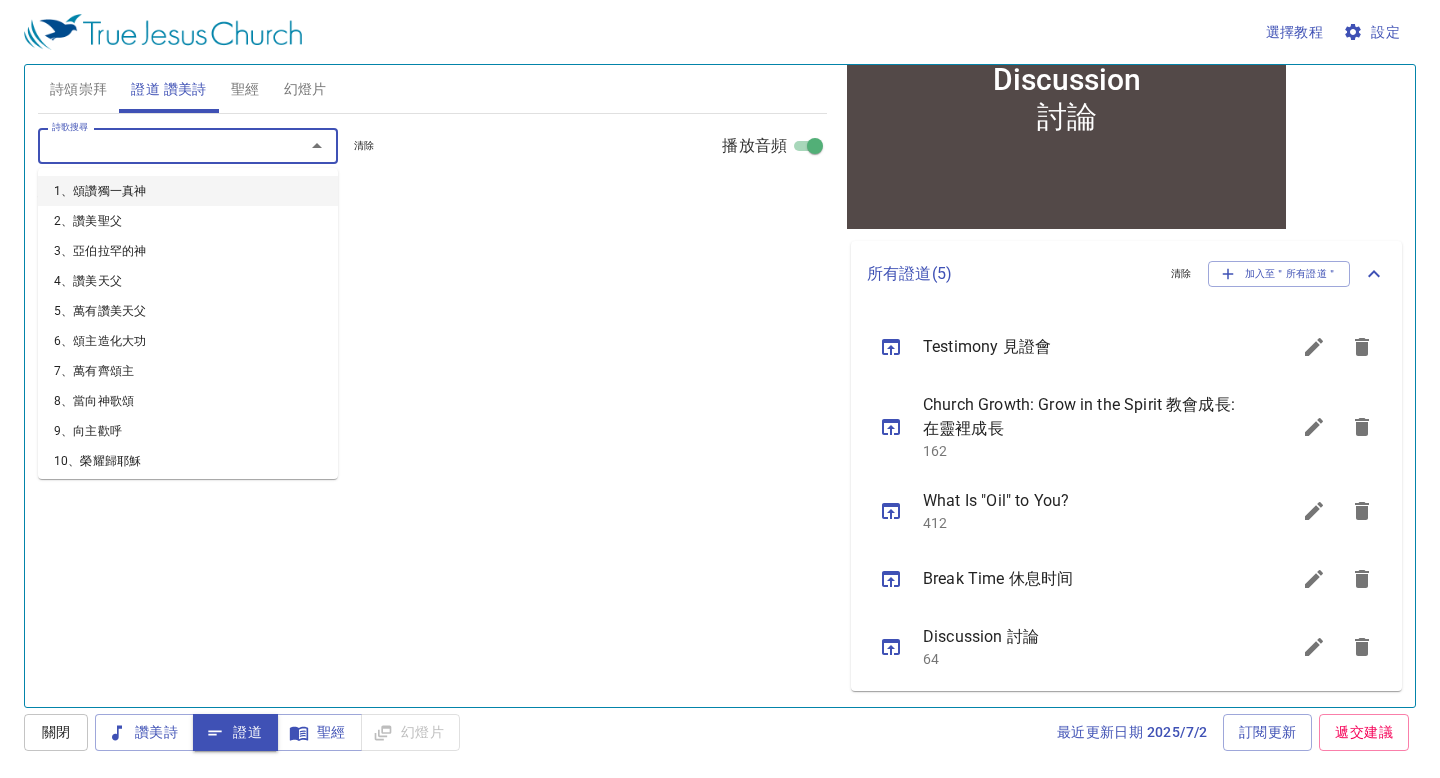 click on "詩歌搜尋" at bounding box center (158, 145) 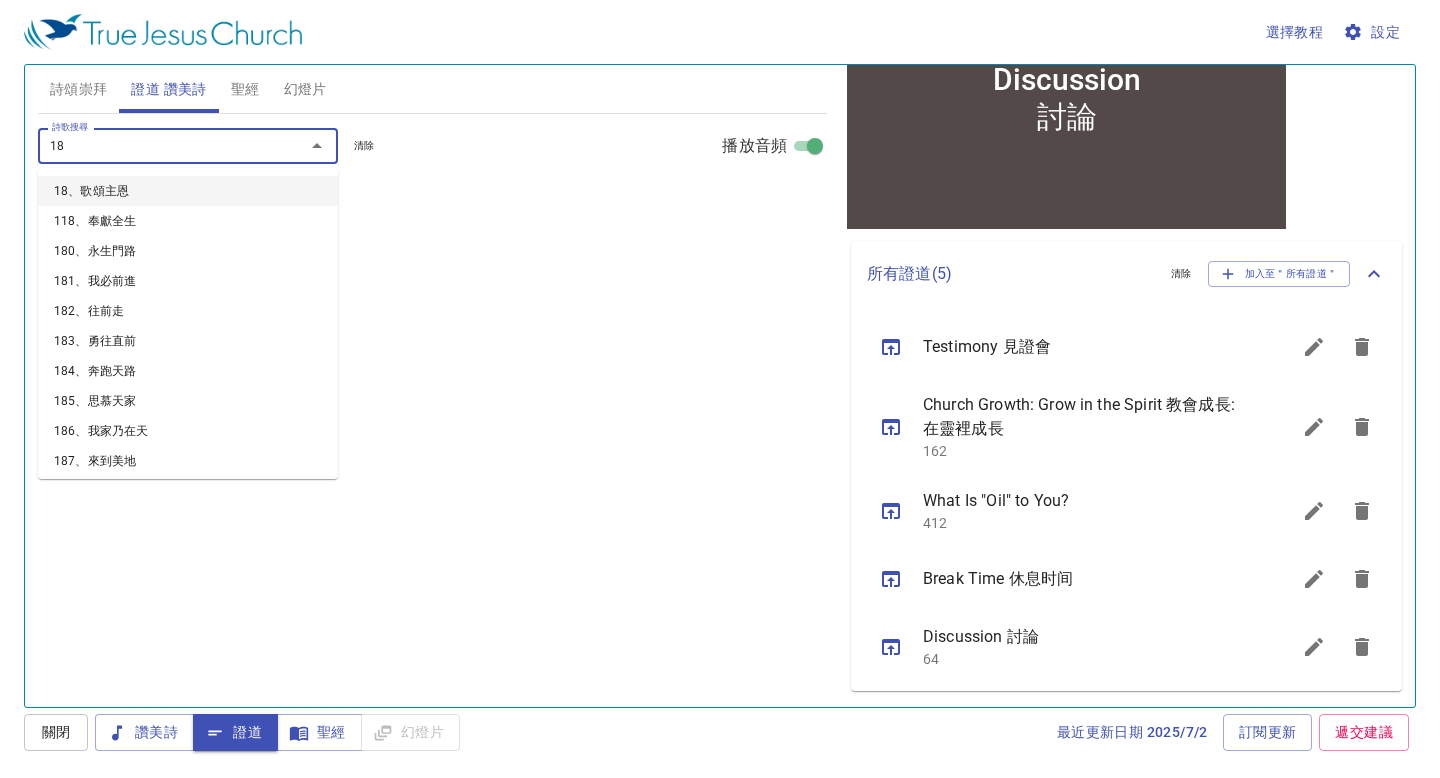 type on "185" 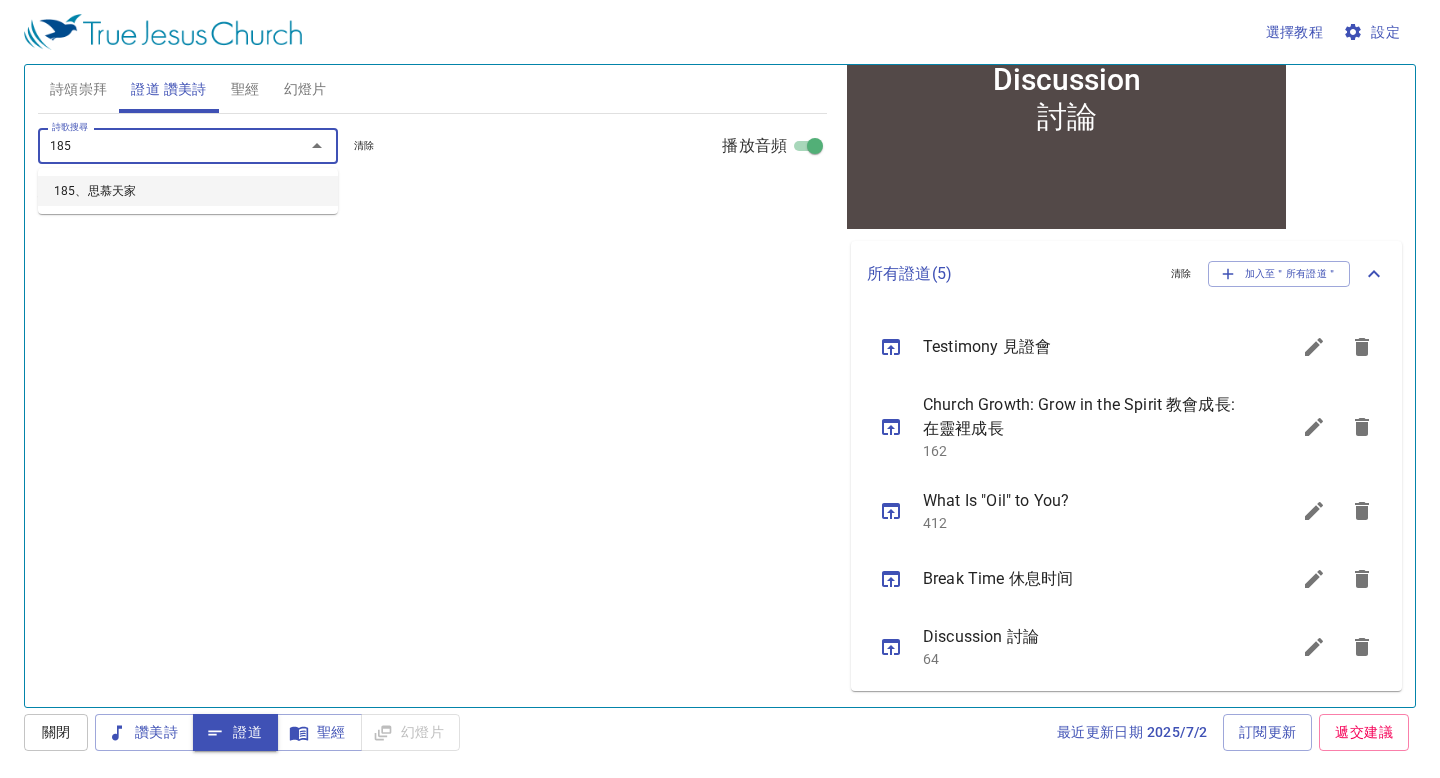 type 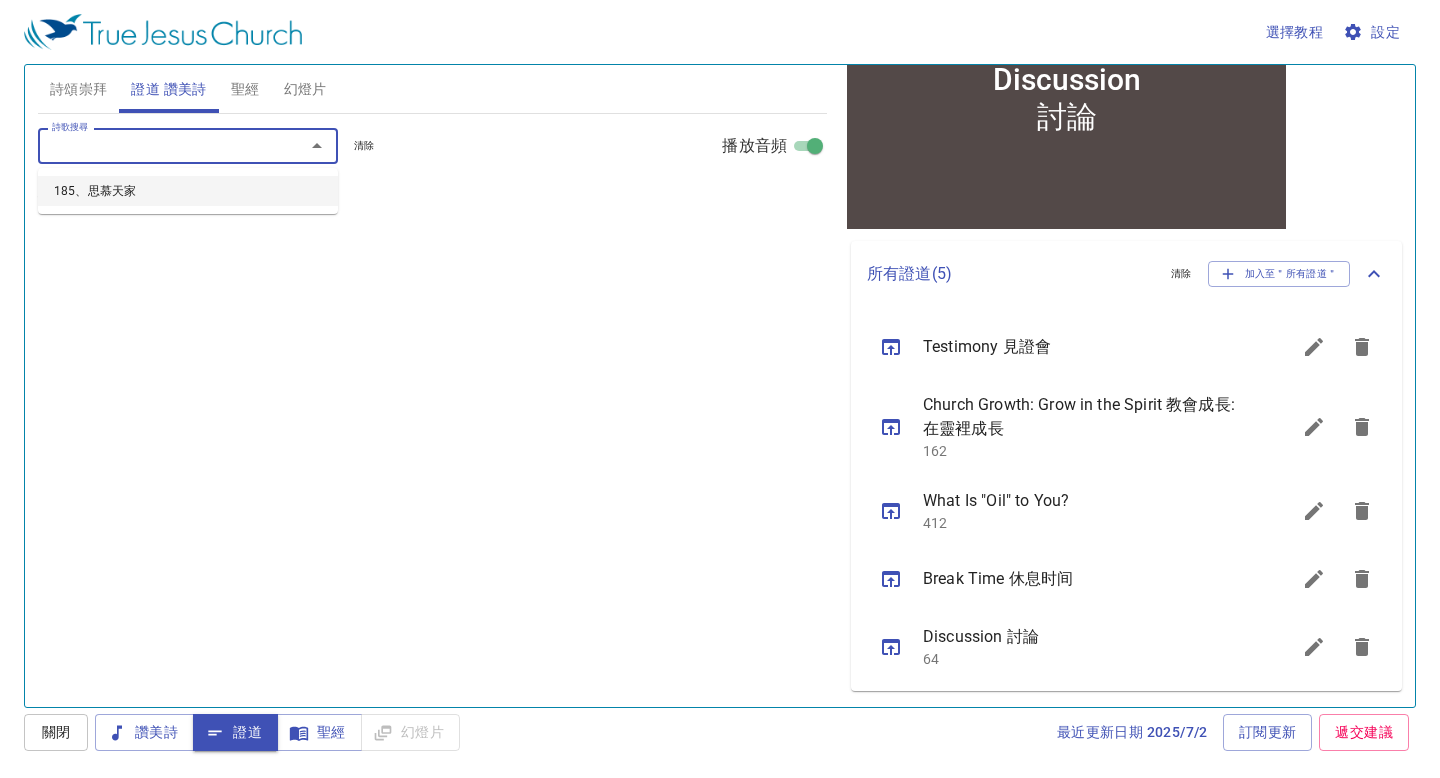 select on "1" 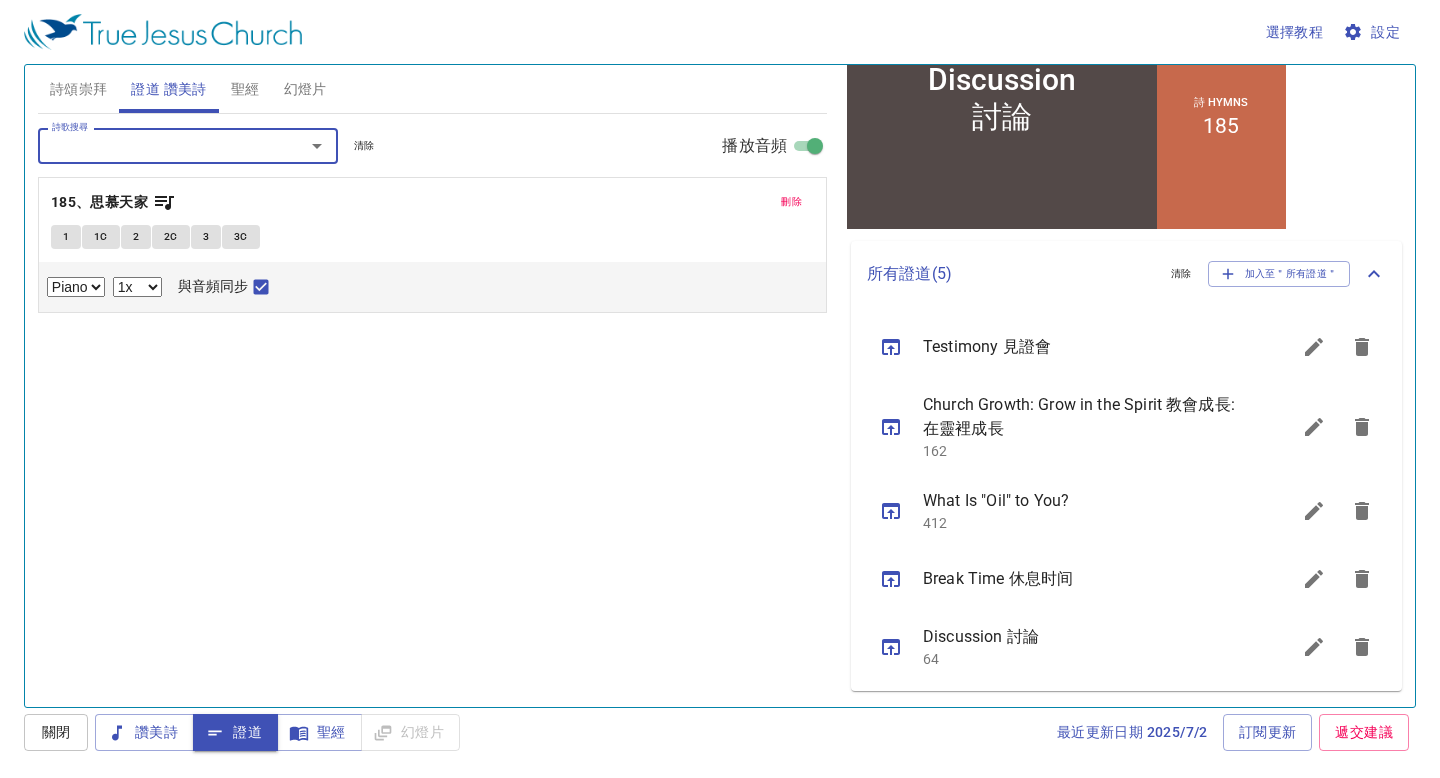click on "1" at bounding box center (66, 237) 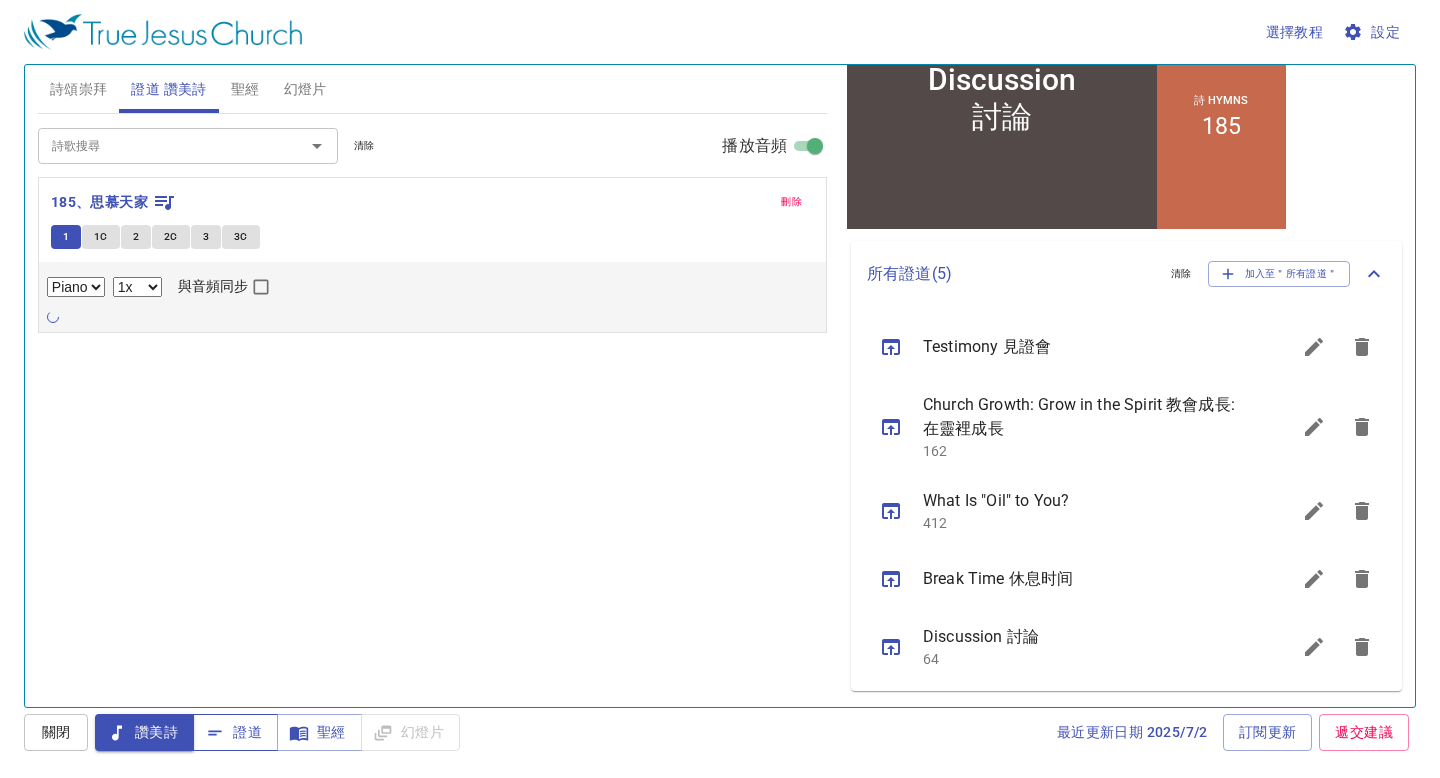 click on "證道" at bounding box center [235, 732] 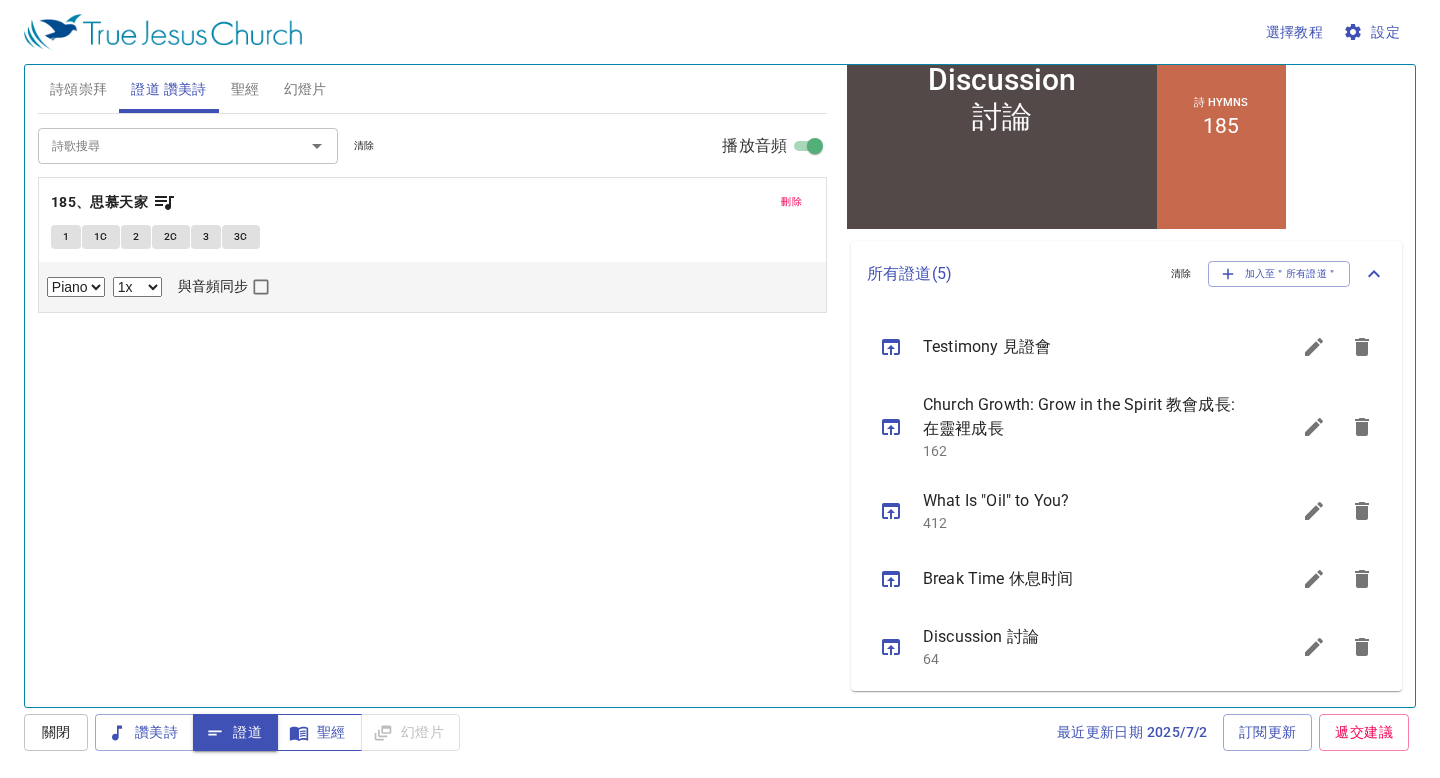 click on "聖經" at bounding box center (319, 732) 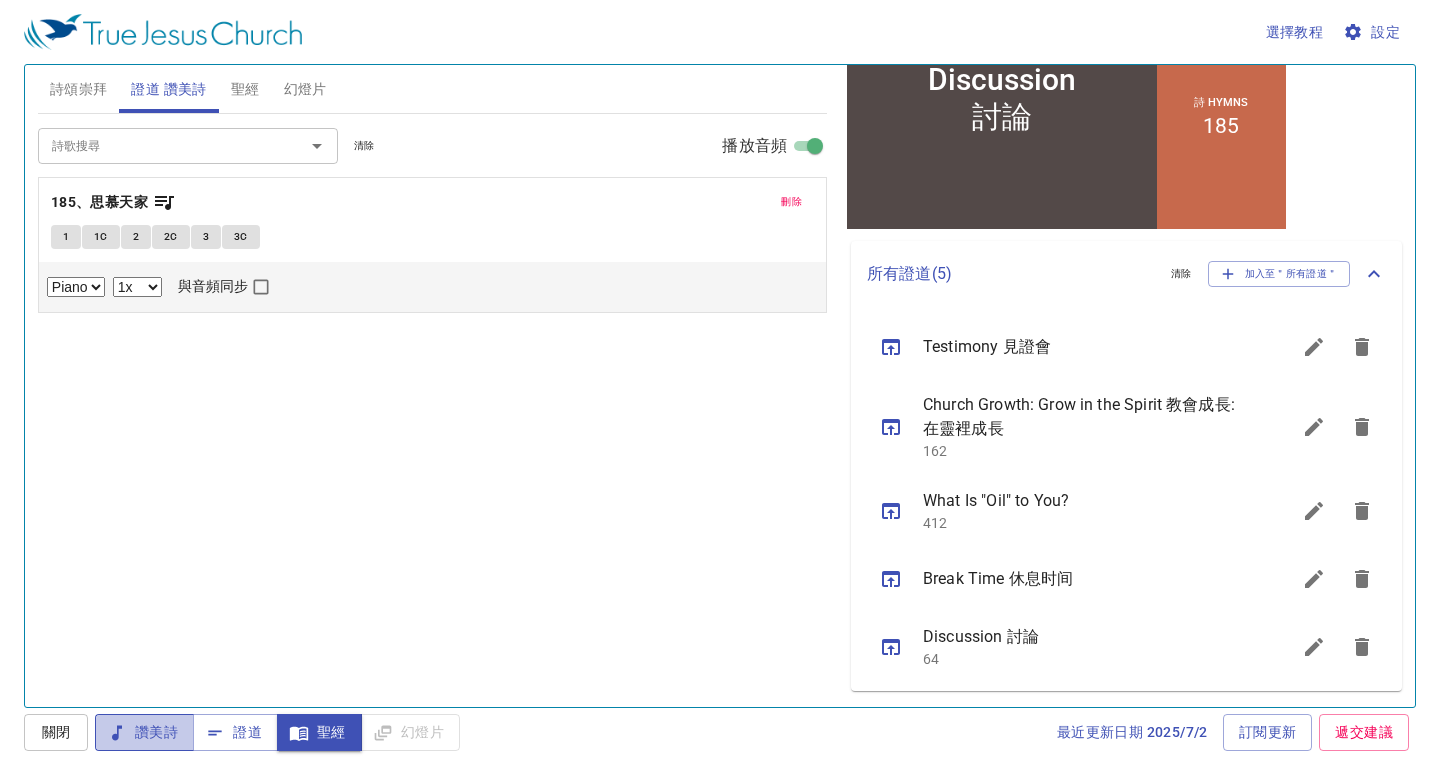 click on "讚美詩" at bounding box center [144, 732] 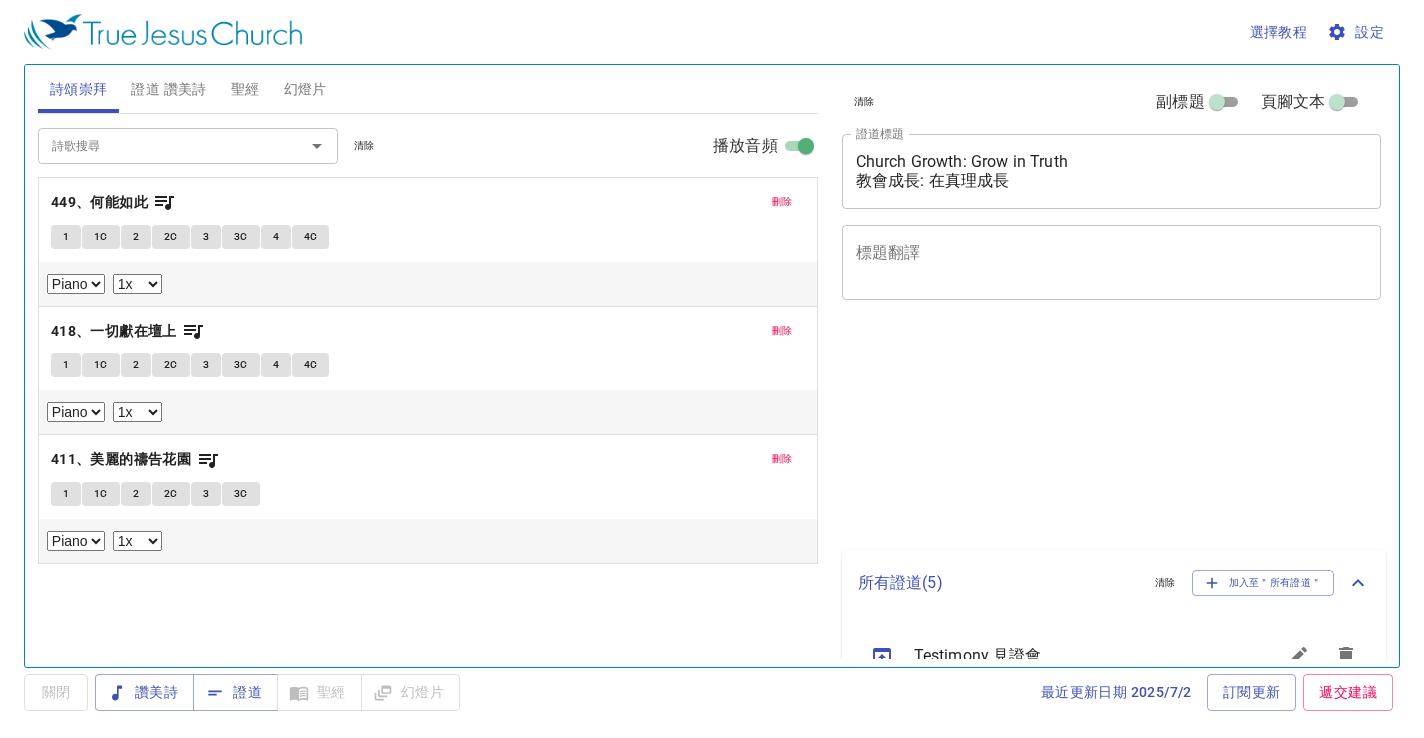 select on "1" 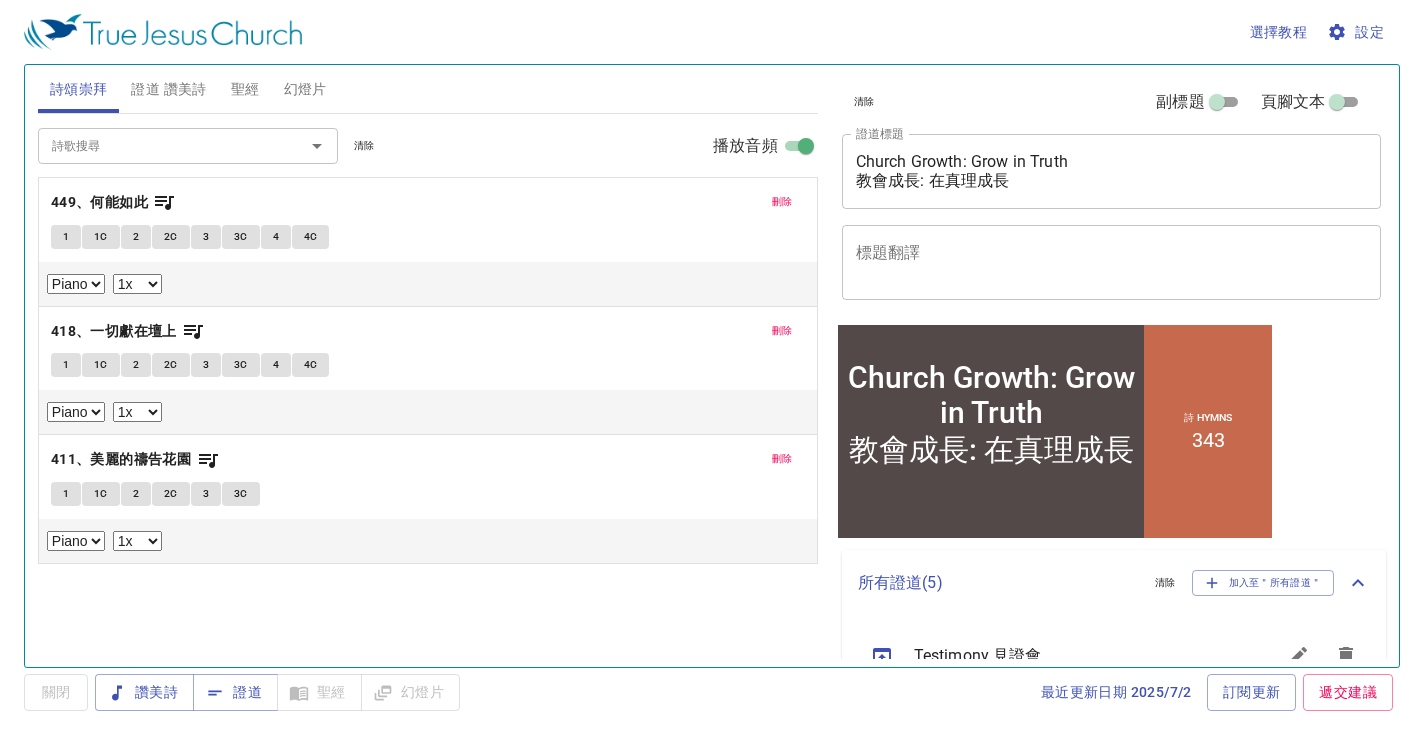 scroll, scrollTop: 0, scrollLeft: 0, axis: both 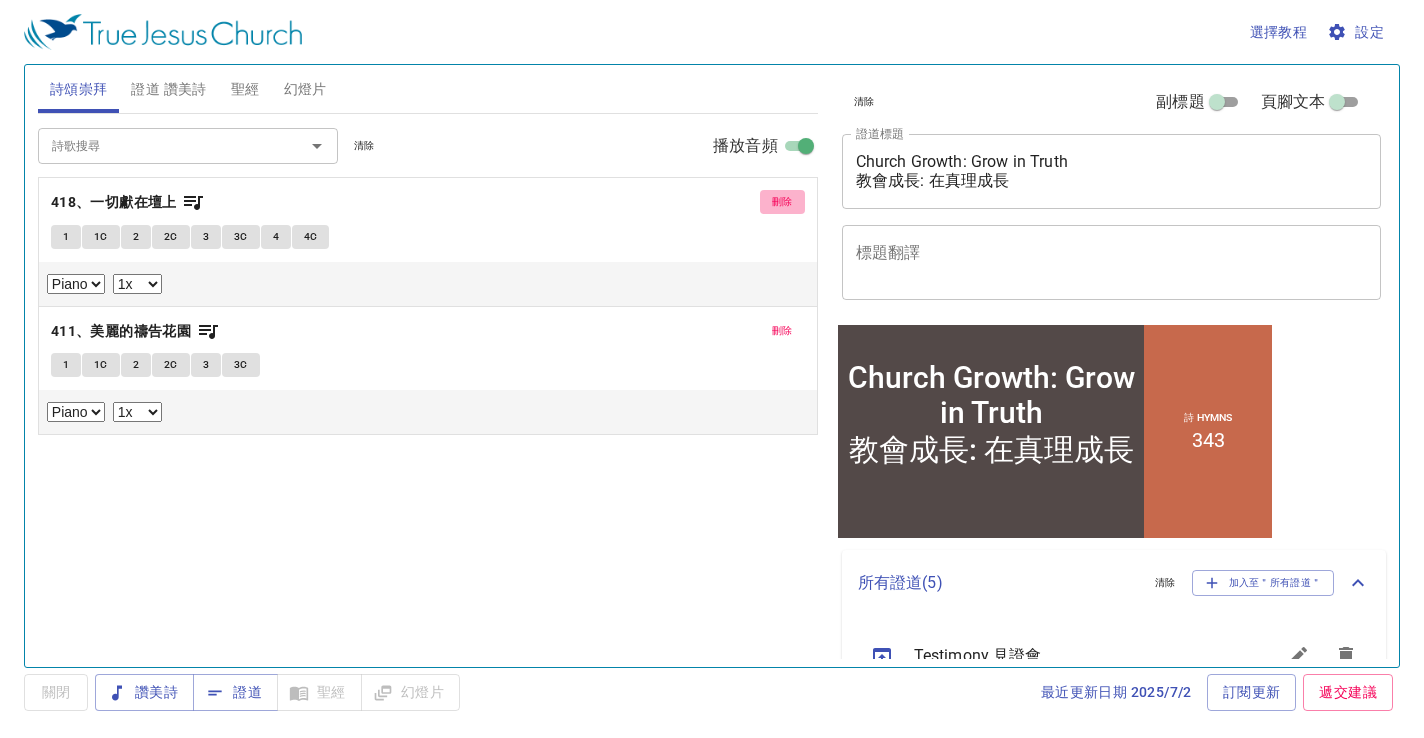 click on "刪除" at bounding box center (782, 202) 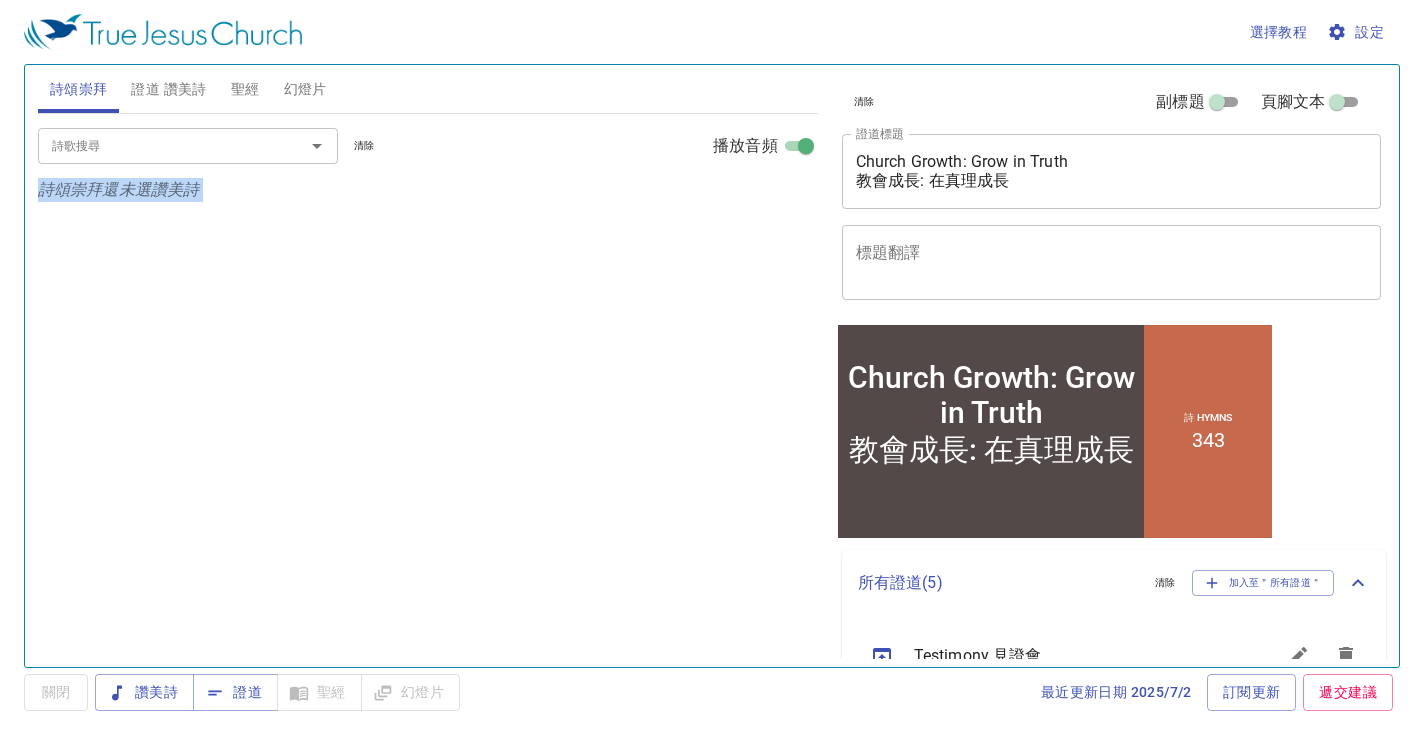 click on "詩頌崇拜還未選讚美詩" at bounding box center (428, 190) 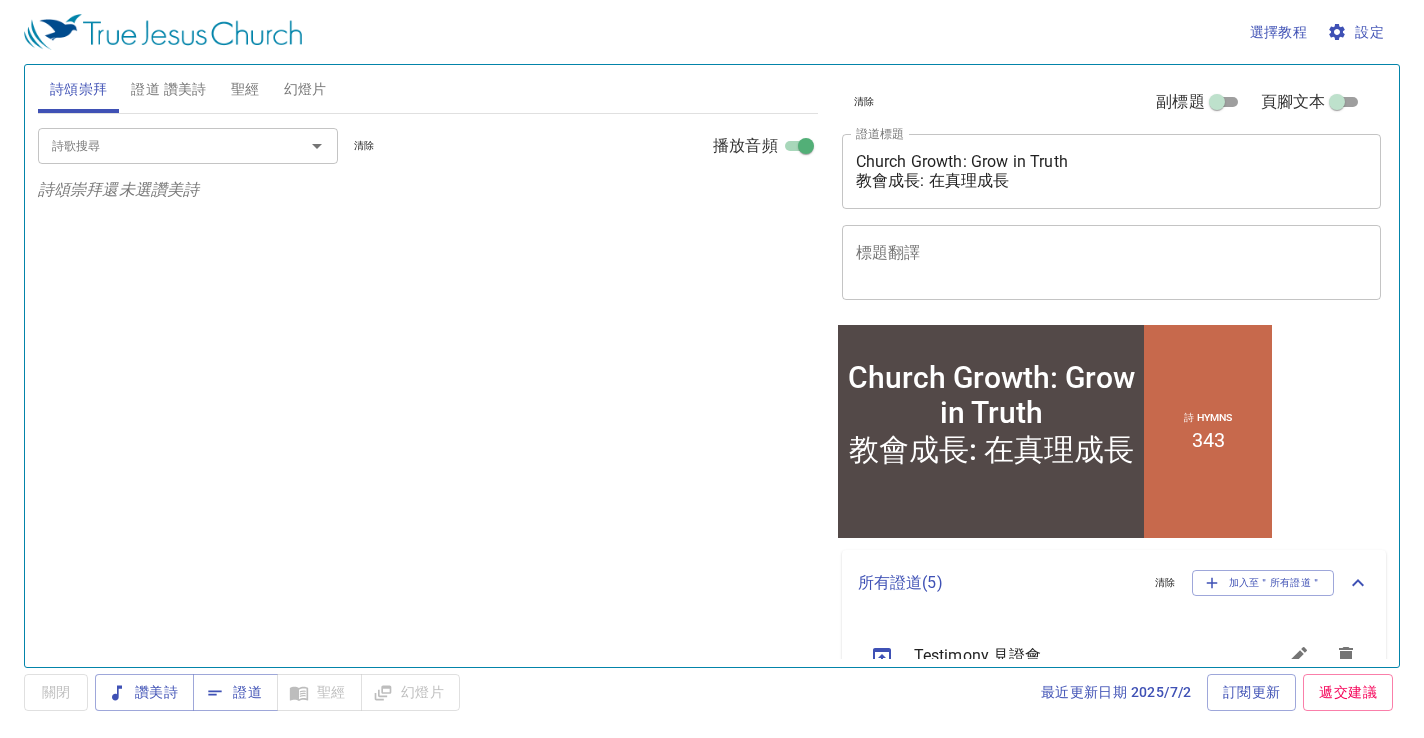 click on "詩歌搜尋" at bounding box center [158, 145] 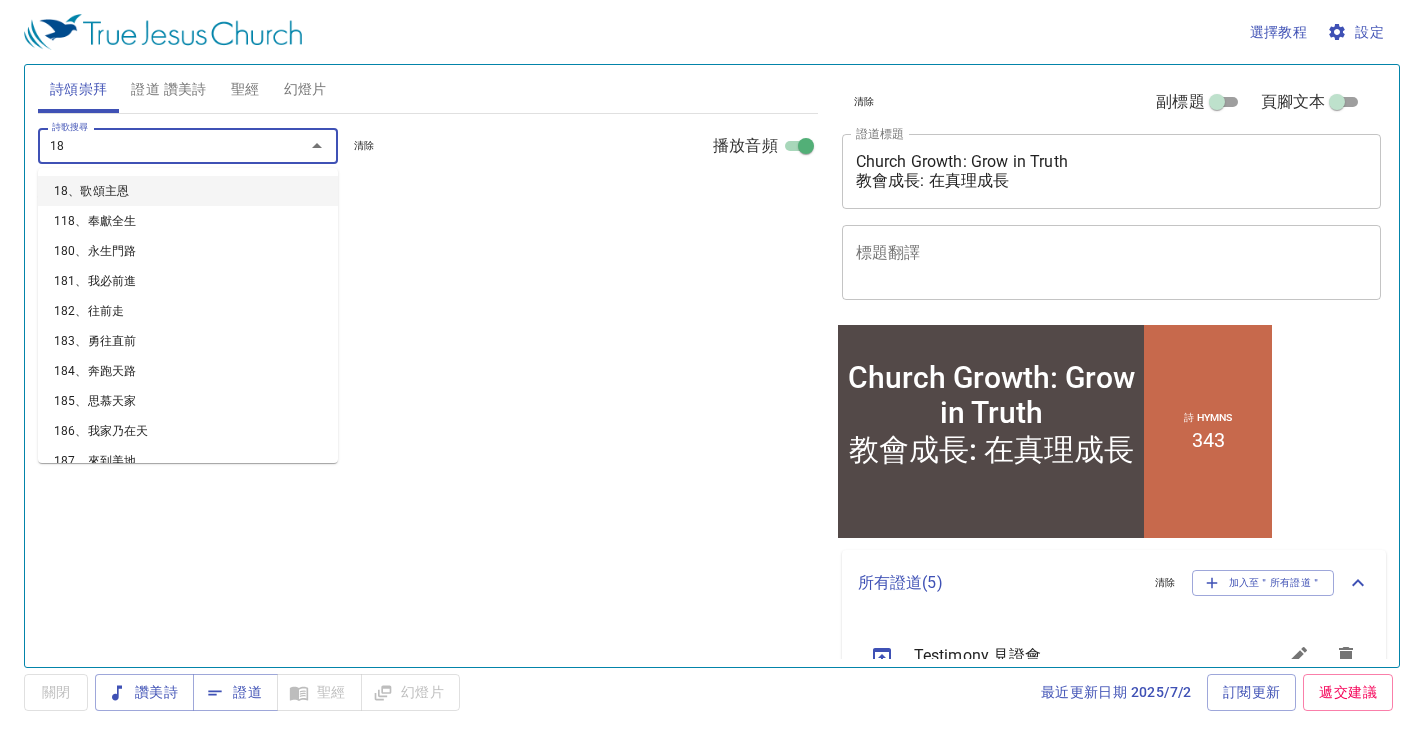 type on "185" 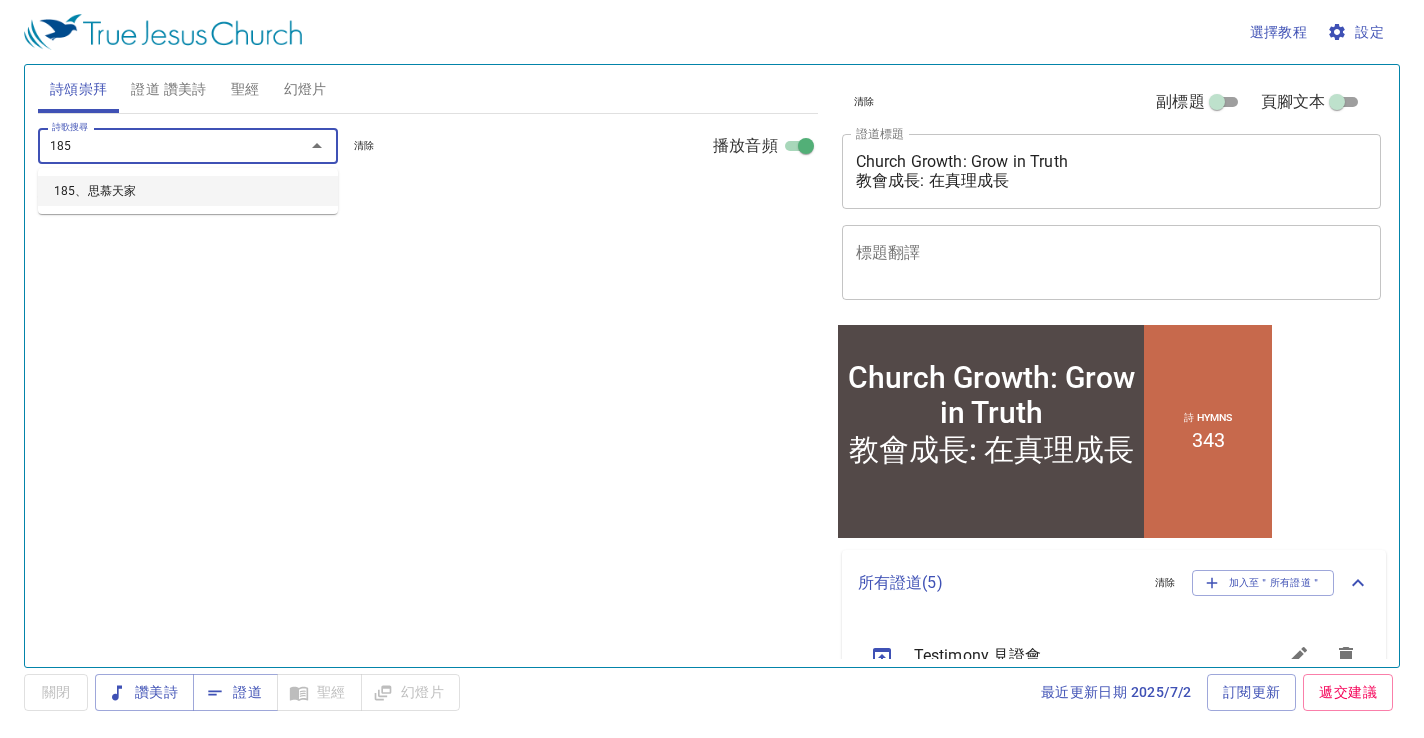 type 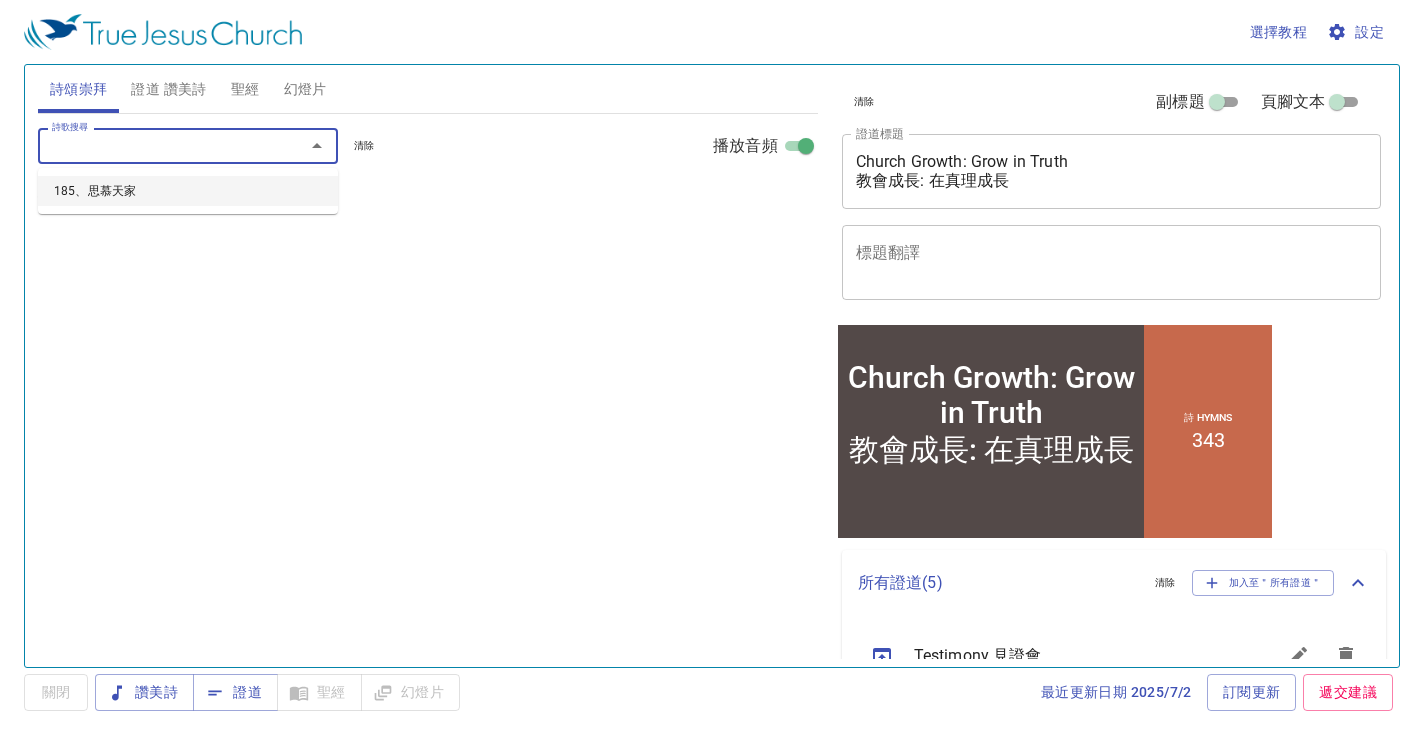 select on "1" 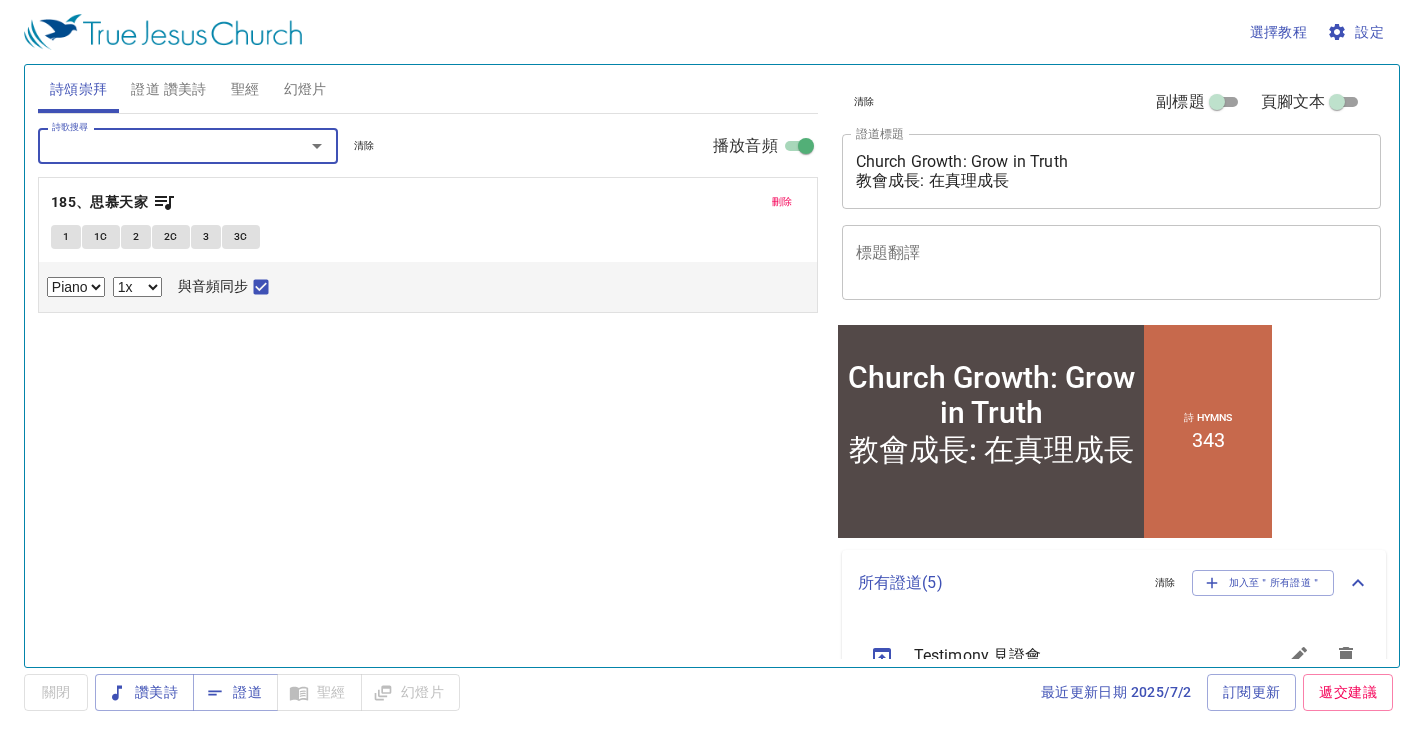 click on "1" at bounding box center [66, 237] 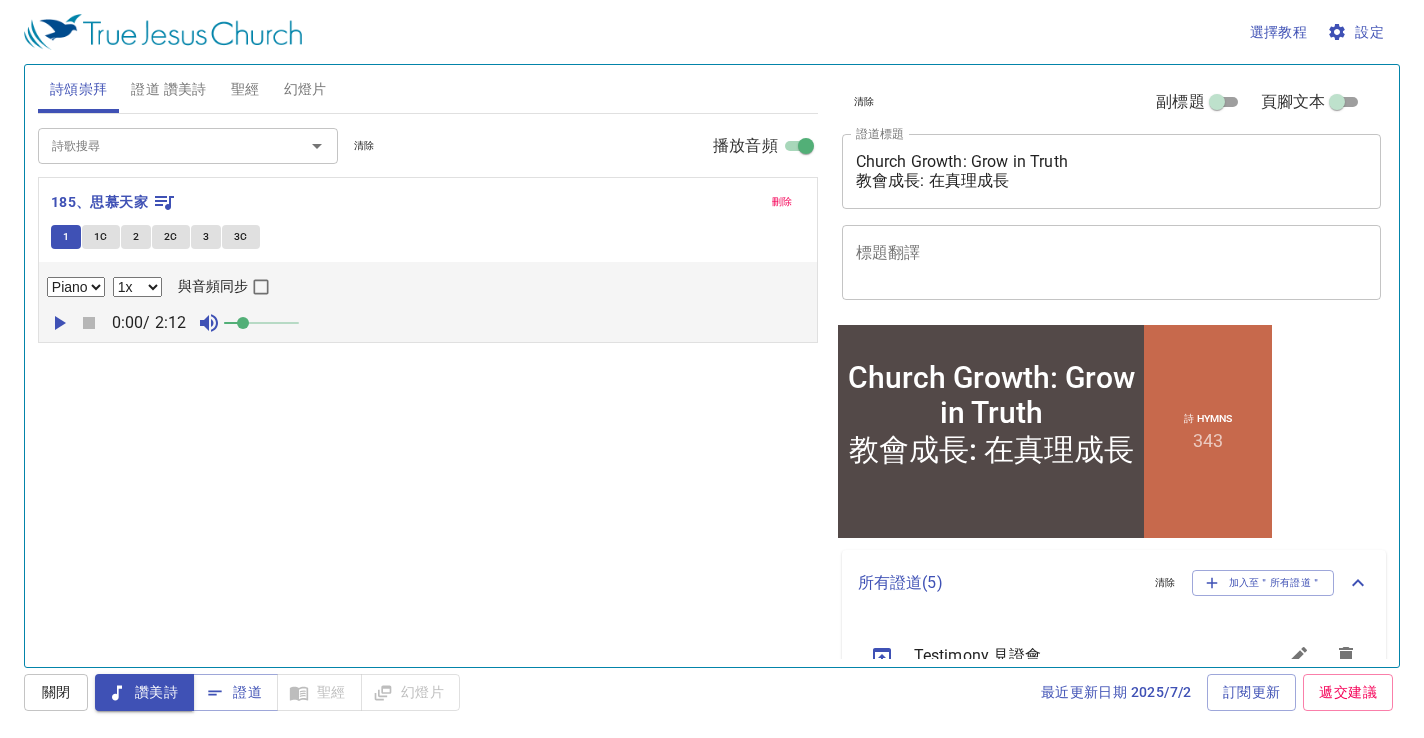 click on "2" at bounding box center [136, 237] 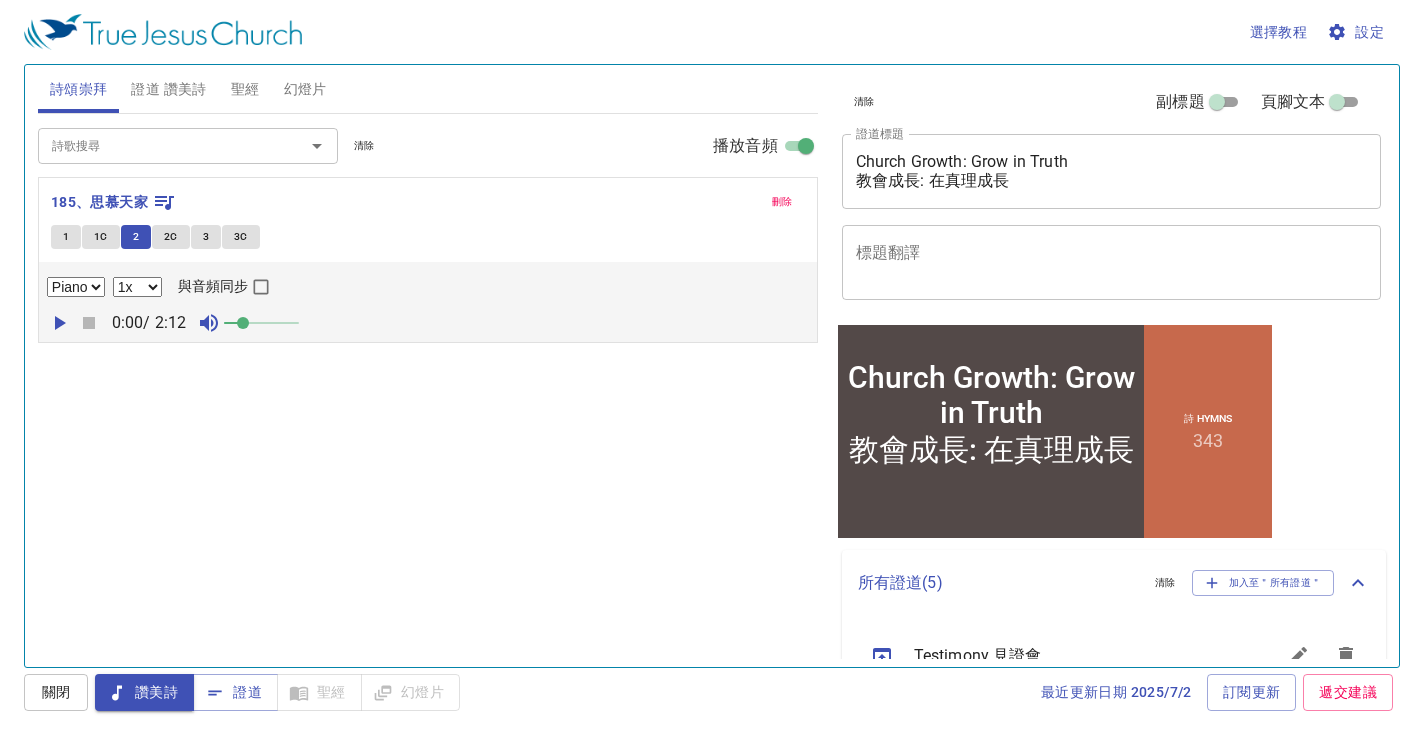 click on "2C" at bounding box center (171, 237) 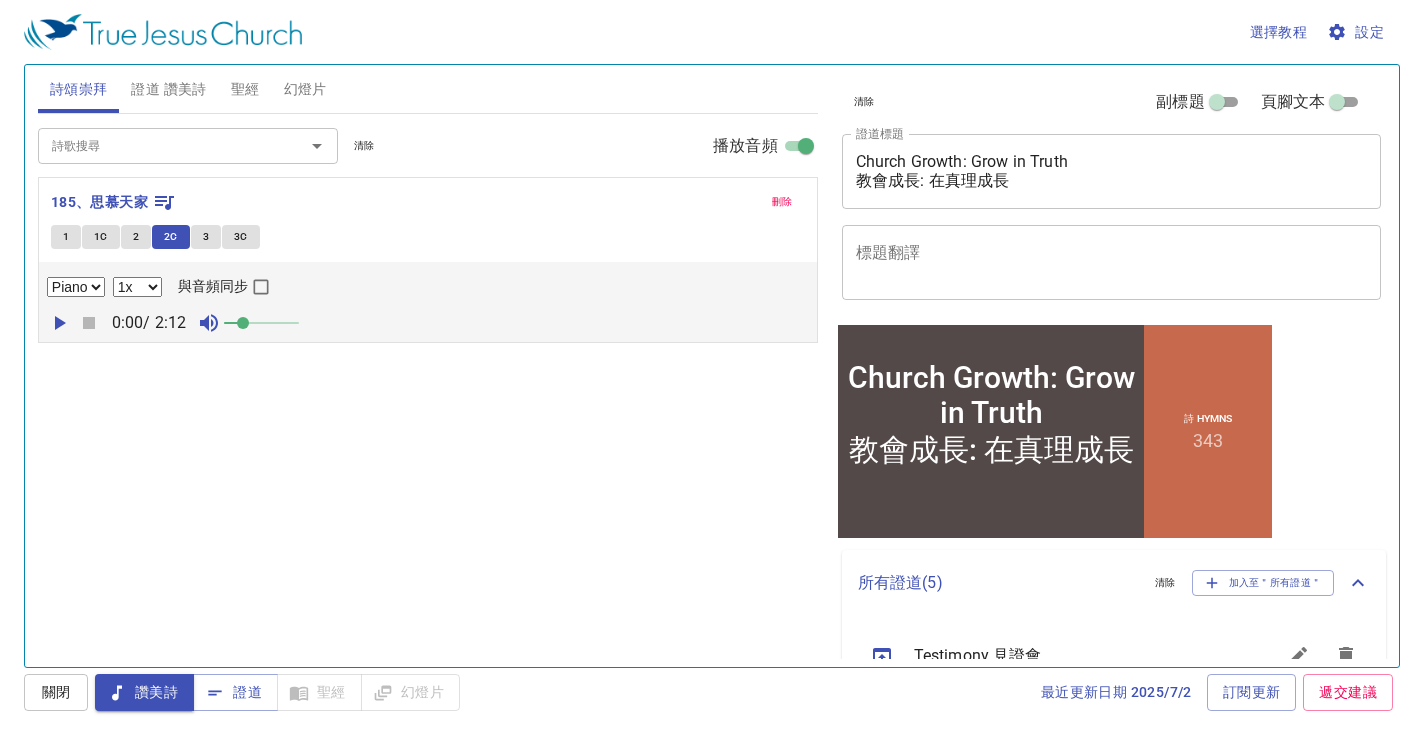 click on "3" at bounding box center [206, 237] 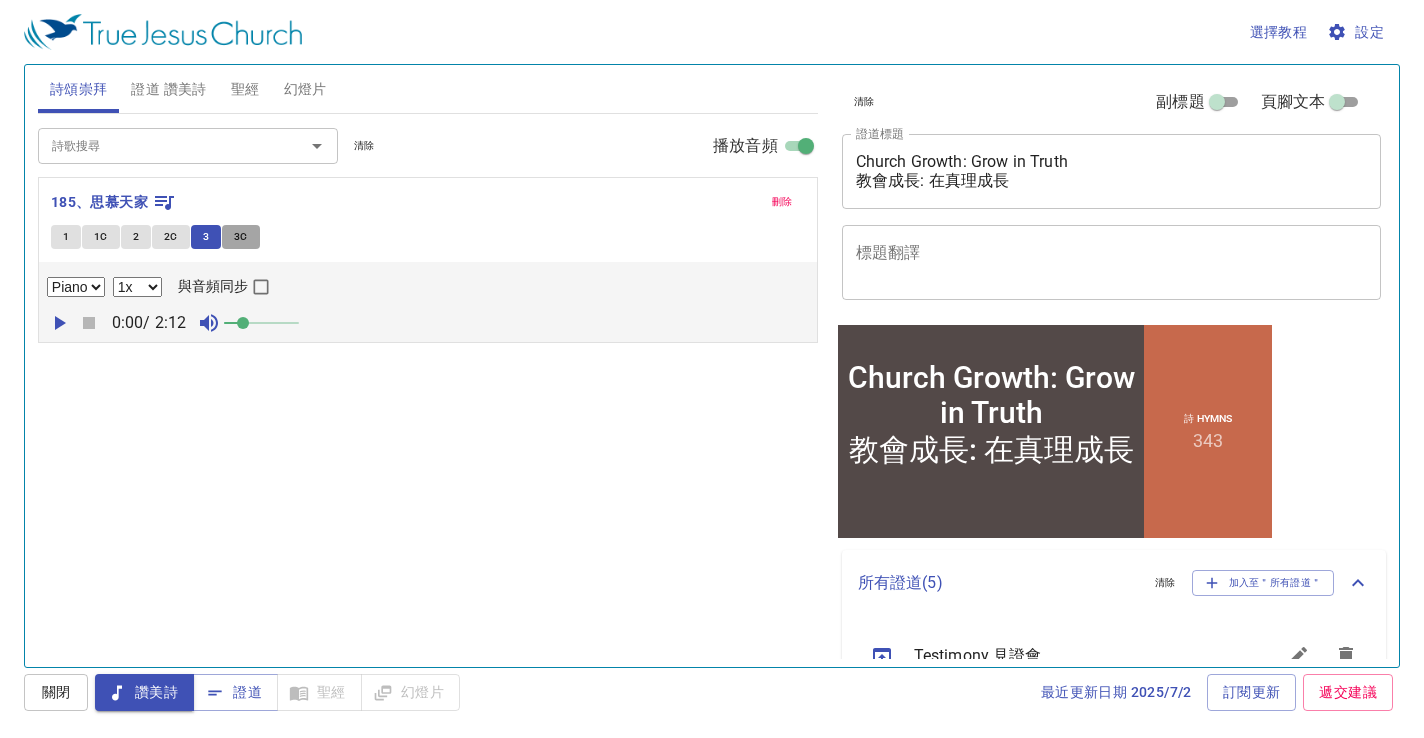 click on "3C" at bounding box center [241, 237] 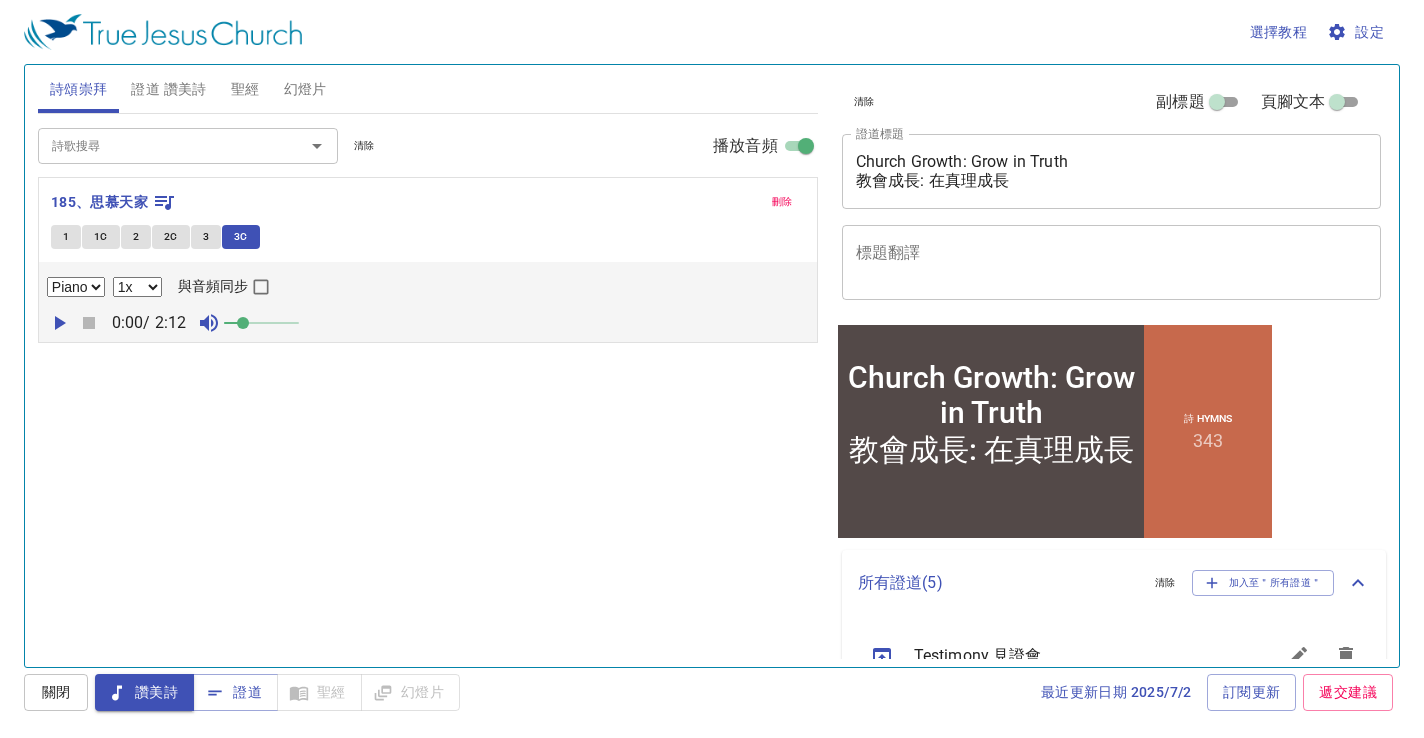 click on "設定" at bounding box center (1357, 32) 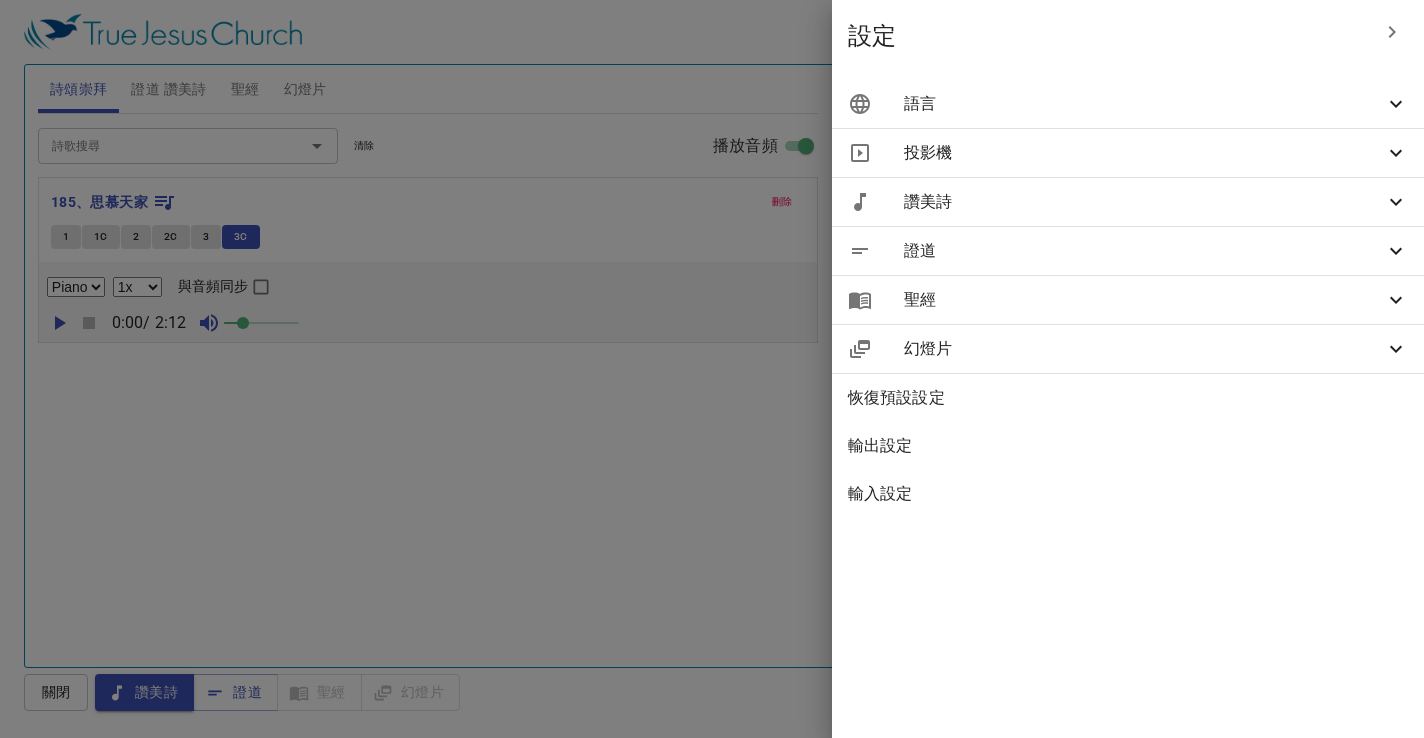 click on "語言" at bounding box center (1144, 104) 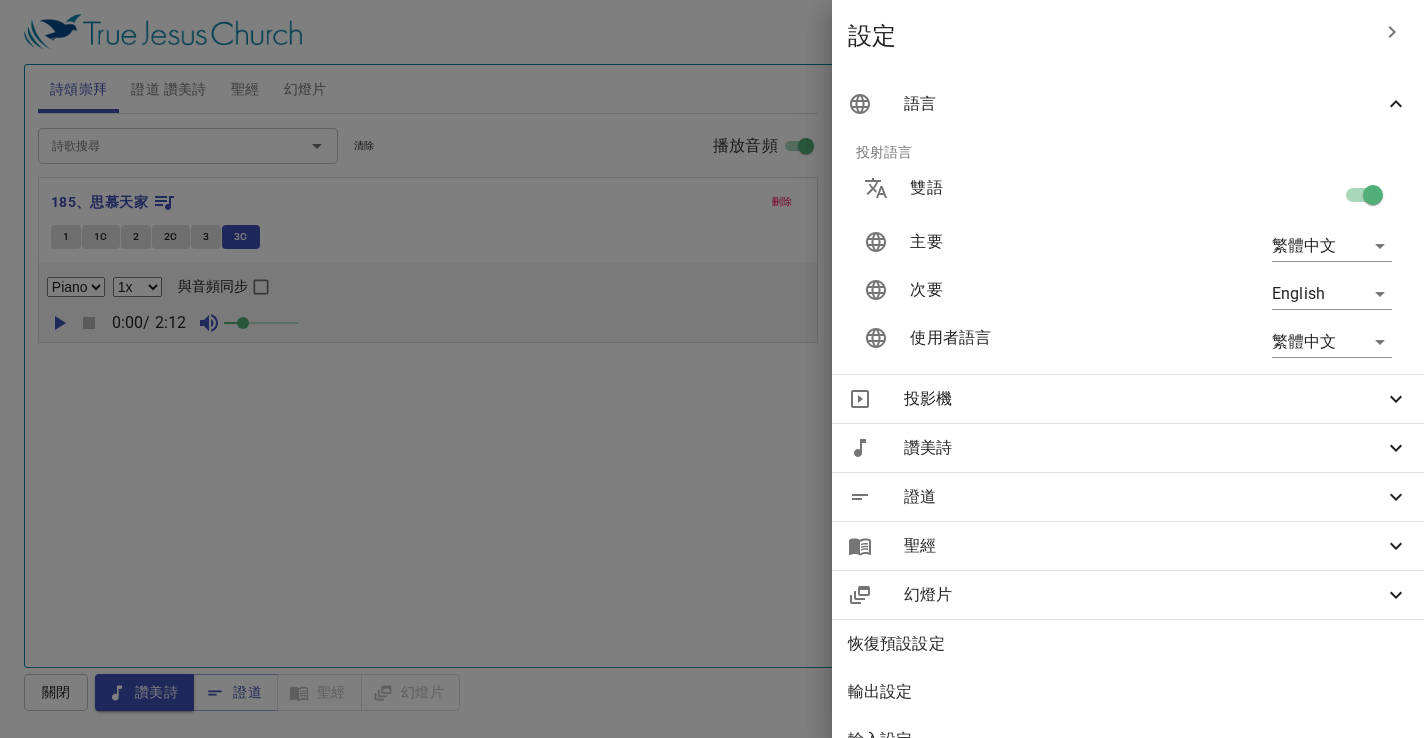 click on "聖經" at bounding box center [1144, 546] 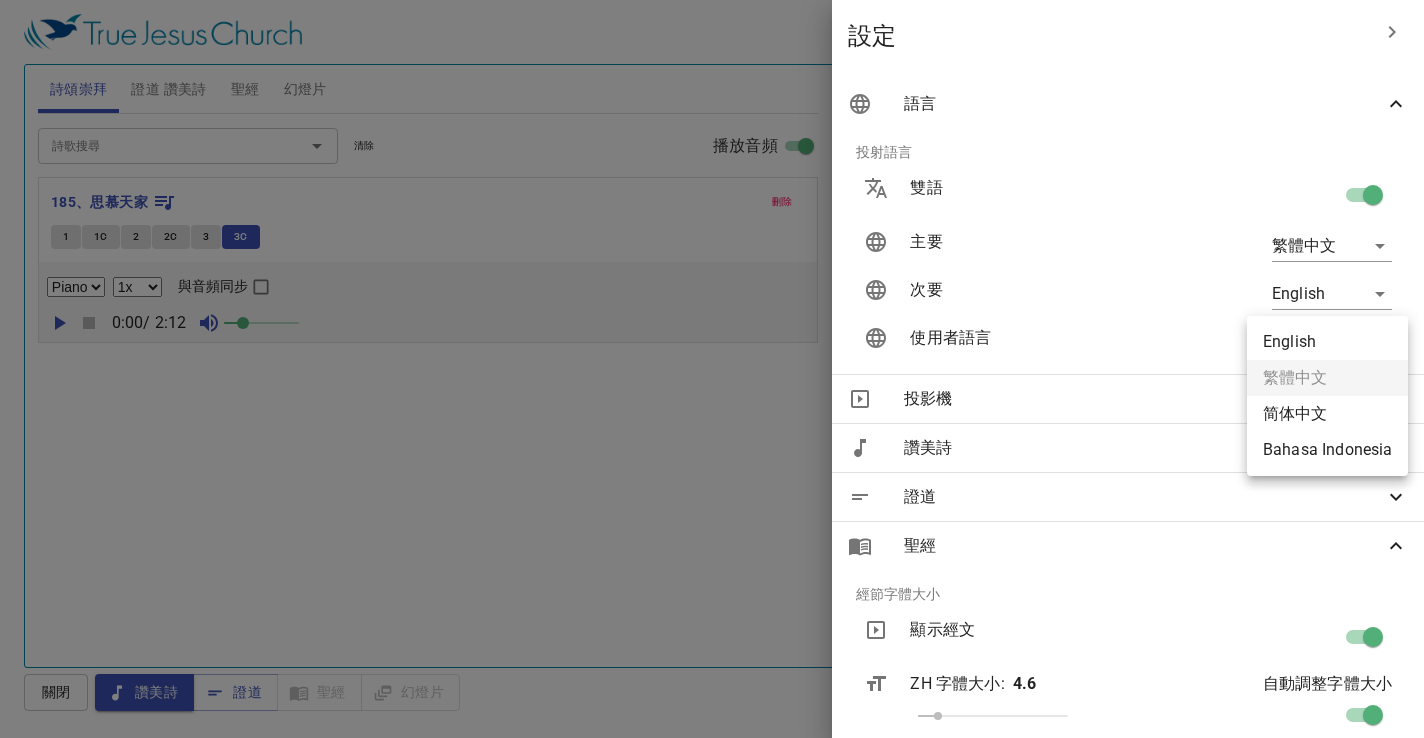click on "選擇教程 設定 詩頌崇拜 證道 讚美詩 聖經 幻燈片 詩歌搜尋 詩歌搜尋   清除 播放音頻 刪除 185、思慕天家   1 1C 2 2C 3 3C Piano 0.6x 0.7x 0.8x 0.9x 1x 1.1x 1.2x 1.3x 1.4x 1.5x 1.7x 2x 與音頻同步 0:00  /   2:12 詩歌搜尋 詩歌搜尋   清除 播放音頻 刪除 343、愛拯救我   1 1C 2 2C 3 3C Piano 0.6x 0.7x 0.8x 0.9x 1x 1.1x 1.2x 1.3x 1.4x 1.5x 1.7x 2x 創世記 1 挑選聖經章節 (Ctrl + /) 挑選聖經章節 (Ctrl + /)   經文歷史   上一節  (←, ↑)     下一節  (→, ↓) 顯示 1 節 顯示 2 節 顯示 3 節 顯示 4 節 顯示 5 節 1 In the beginning God created the heavens and the earth.   ﻿起初 ，　神 創造 天 地 。 2 The earth was without form, and void; and darkness was on the face of the deep. And the Spirit of God was hovering over the face of the waters.   地 是 空虛 混沌 ，淵 面 黑暗 ；　神 的靈 運行 在水 面 上 。 3 Then God said, "Let there be light"; and there was light.   神 說 4" at bounding box center [712, 369] 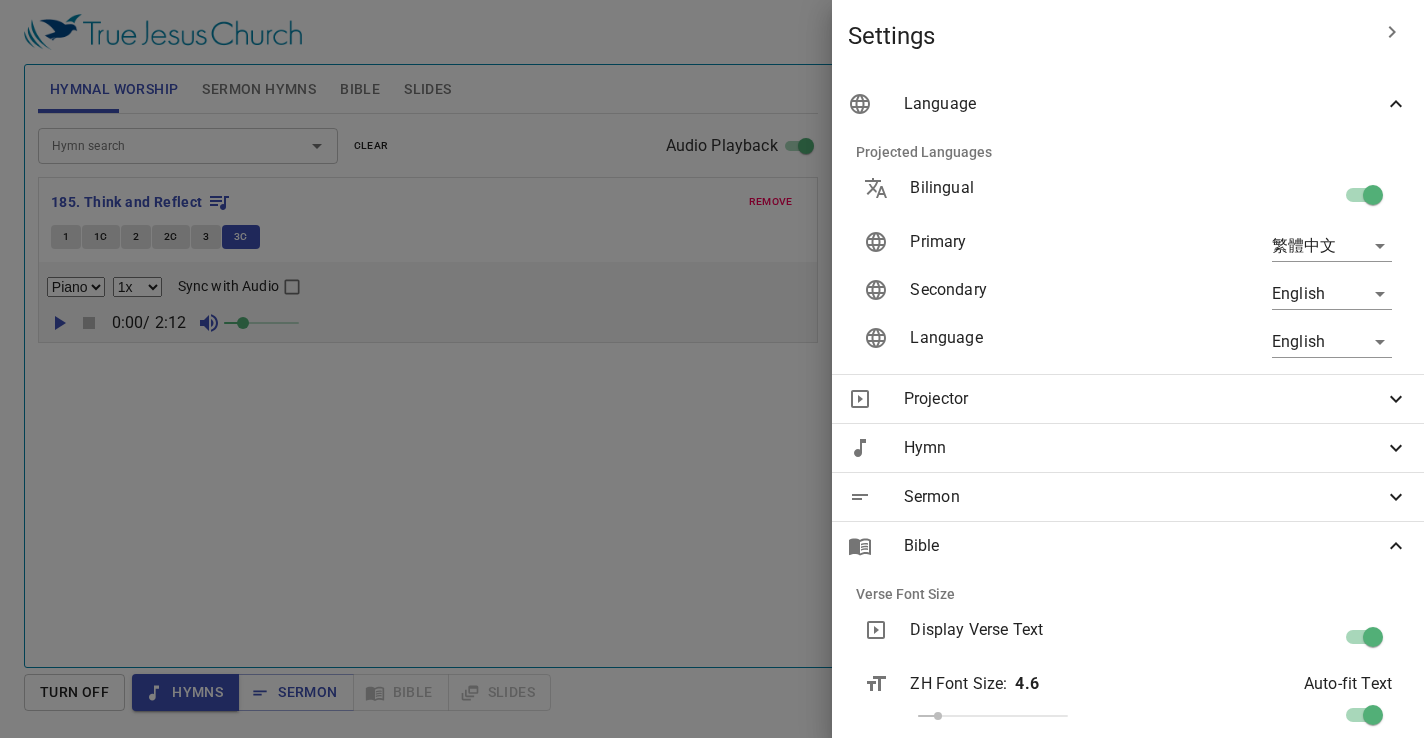 click at bounding box center [712, 369] 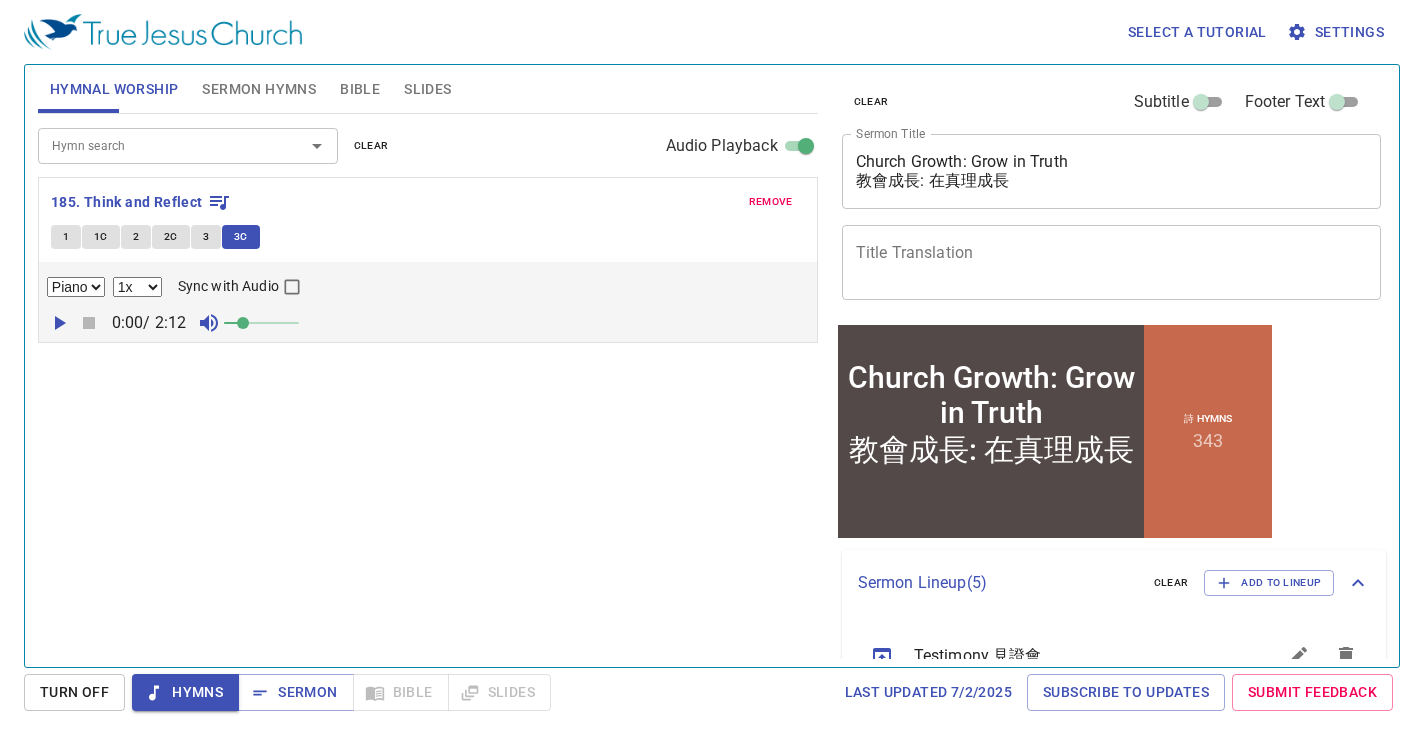 click on "Sermon Hymns" at bounding box center (259, 89) 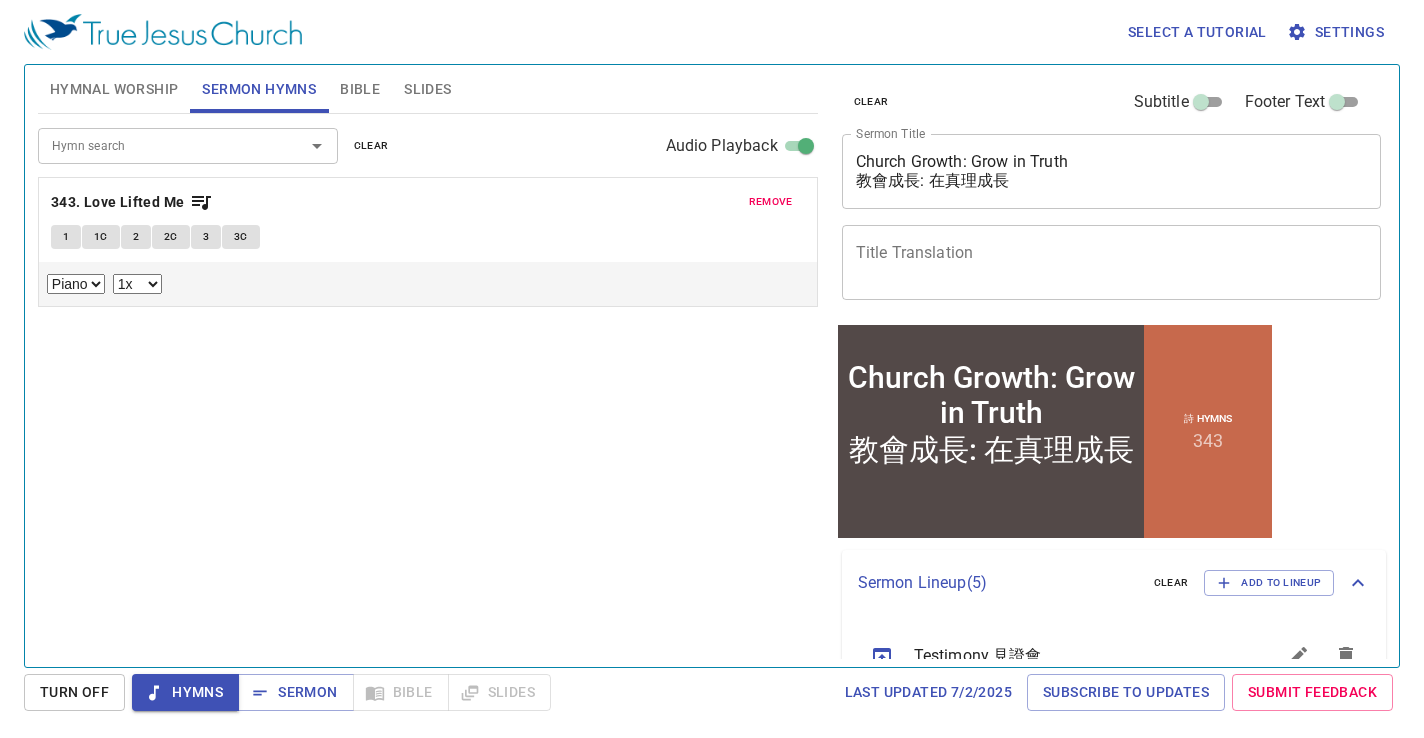 click on "Bible" at bounding box center (360, 89) 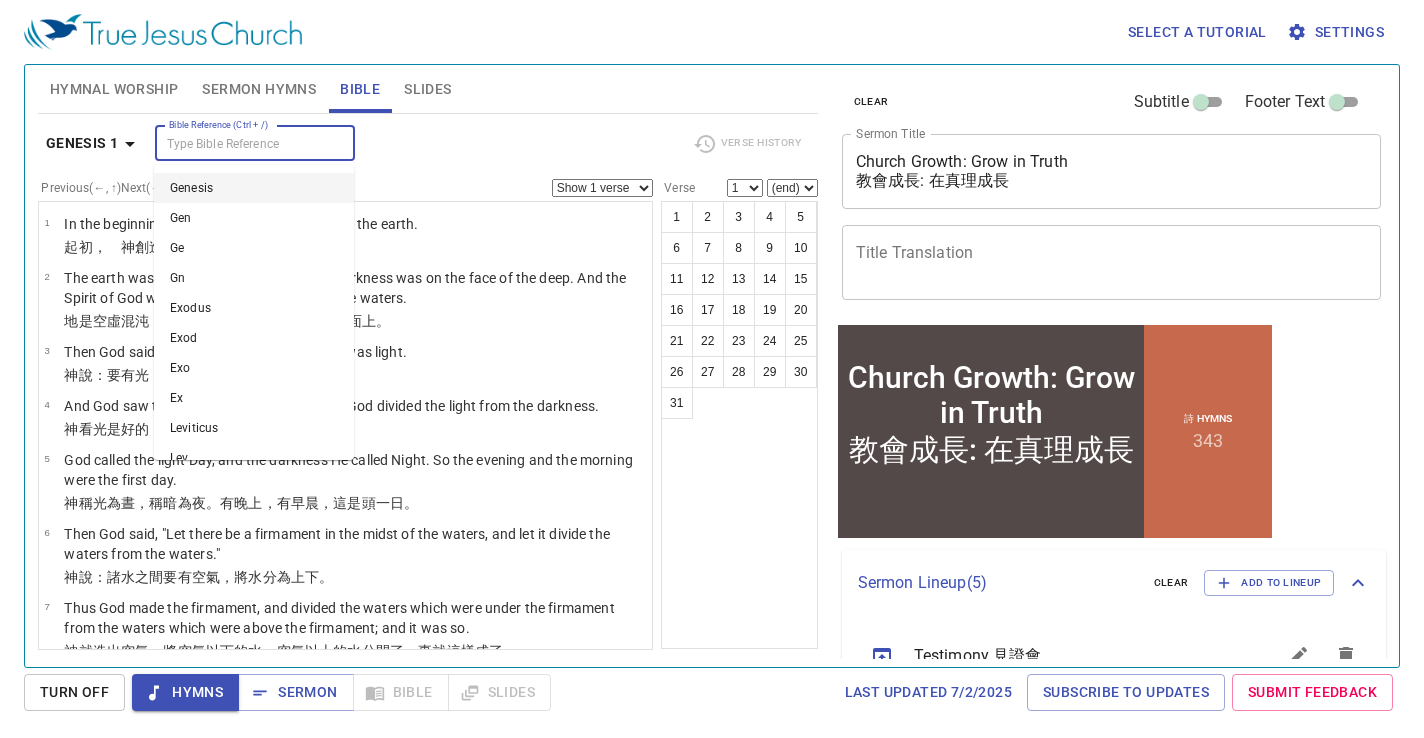 click on "Bible Reference (Ctrl + /)" at bounding box center (238, 143) 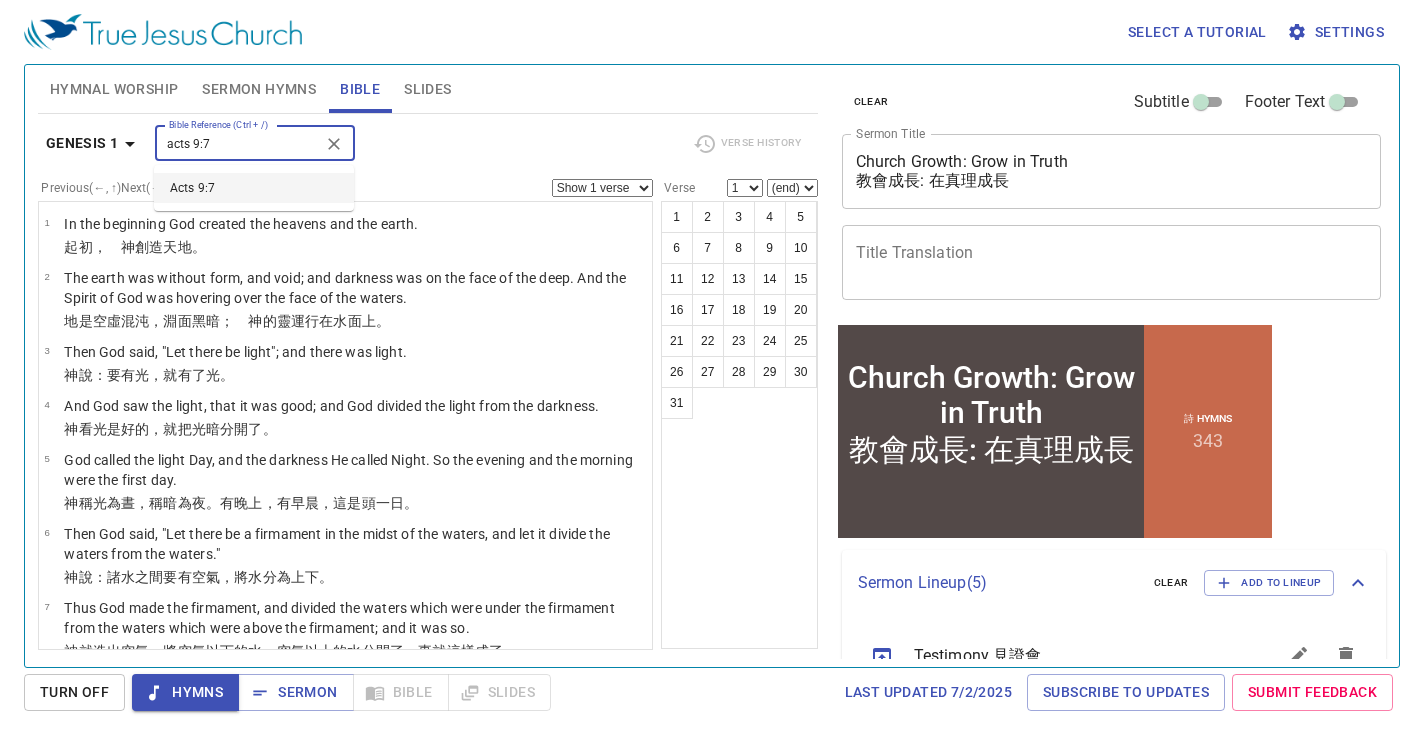 type on "acts 9:7" 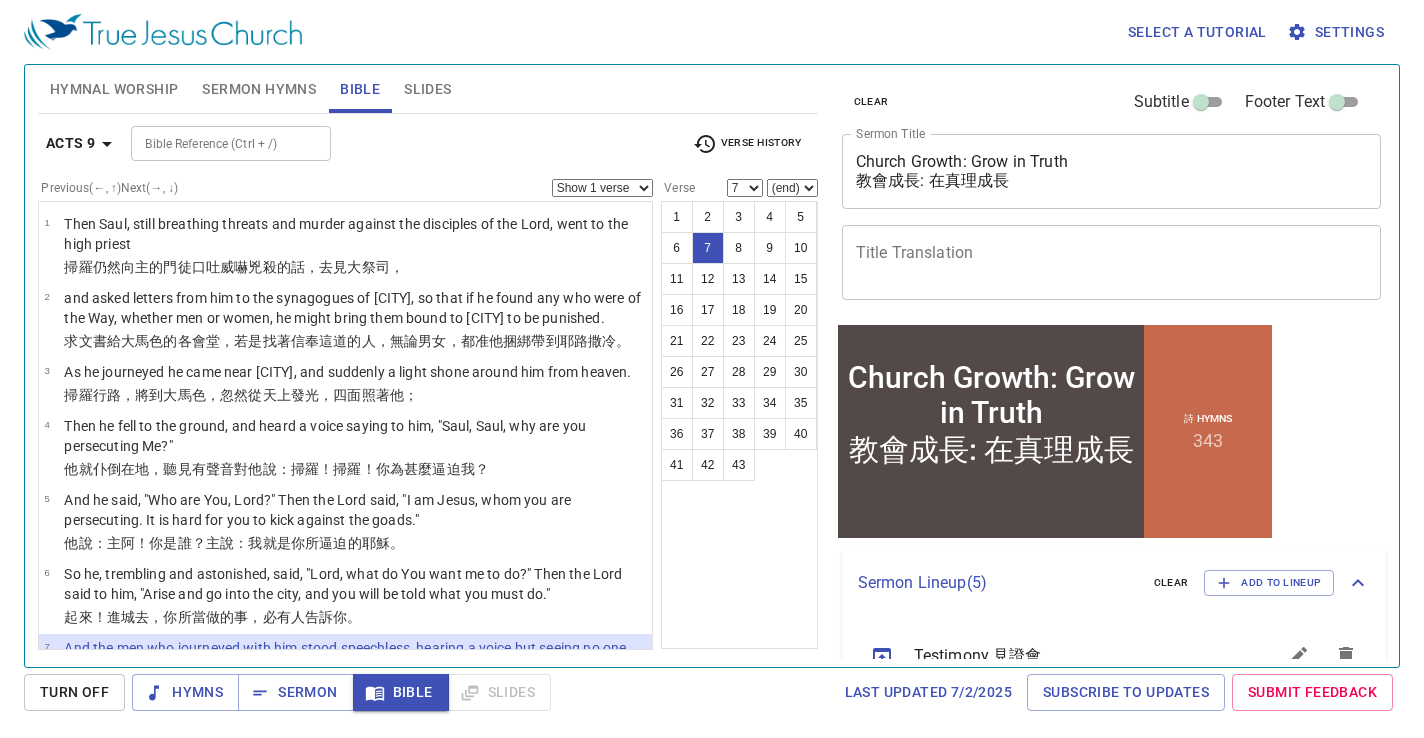 scroll, scrollTop: 255, scrollLeft: 0, axis: vertical 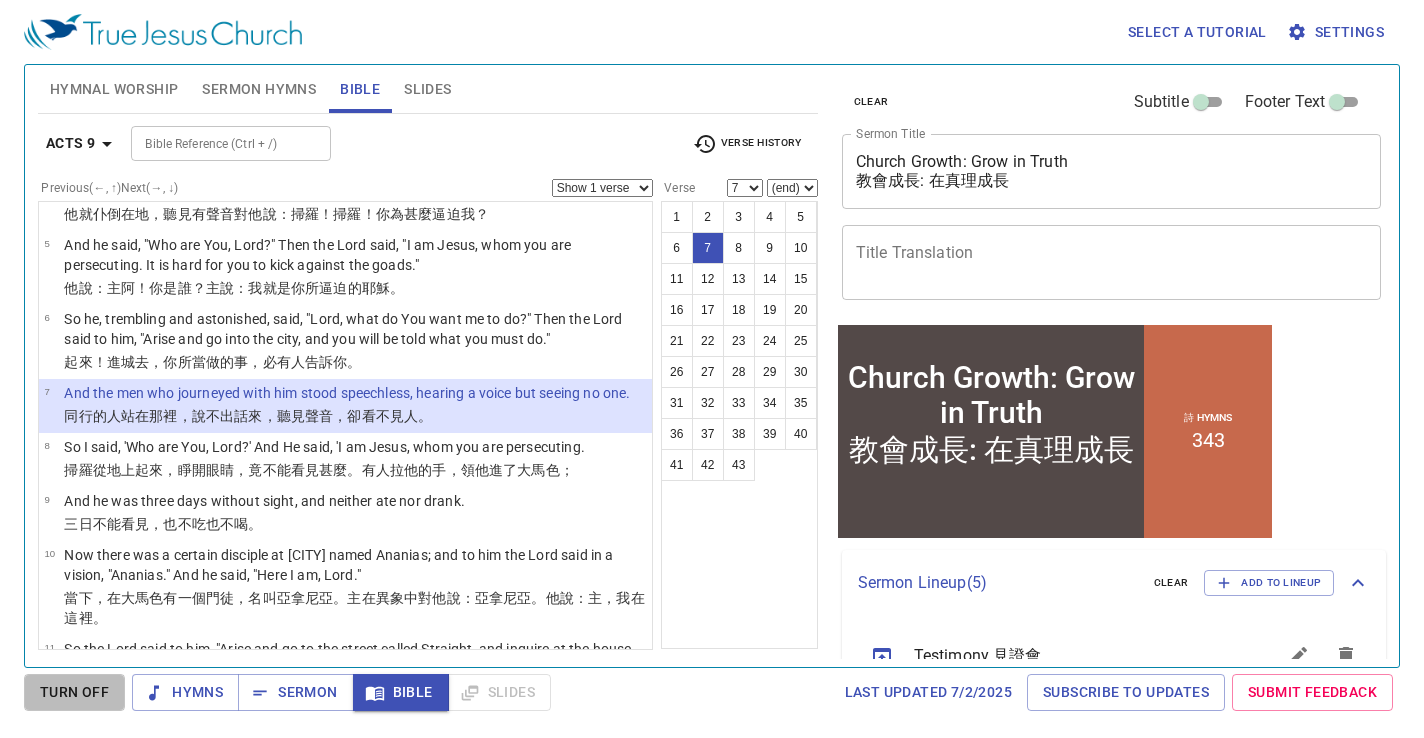 click on "Turn Off" at bounding box center [74, 692] 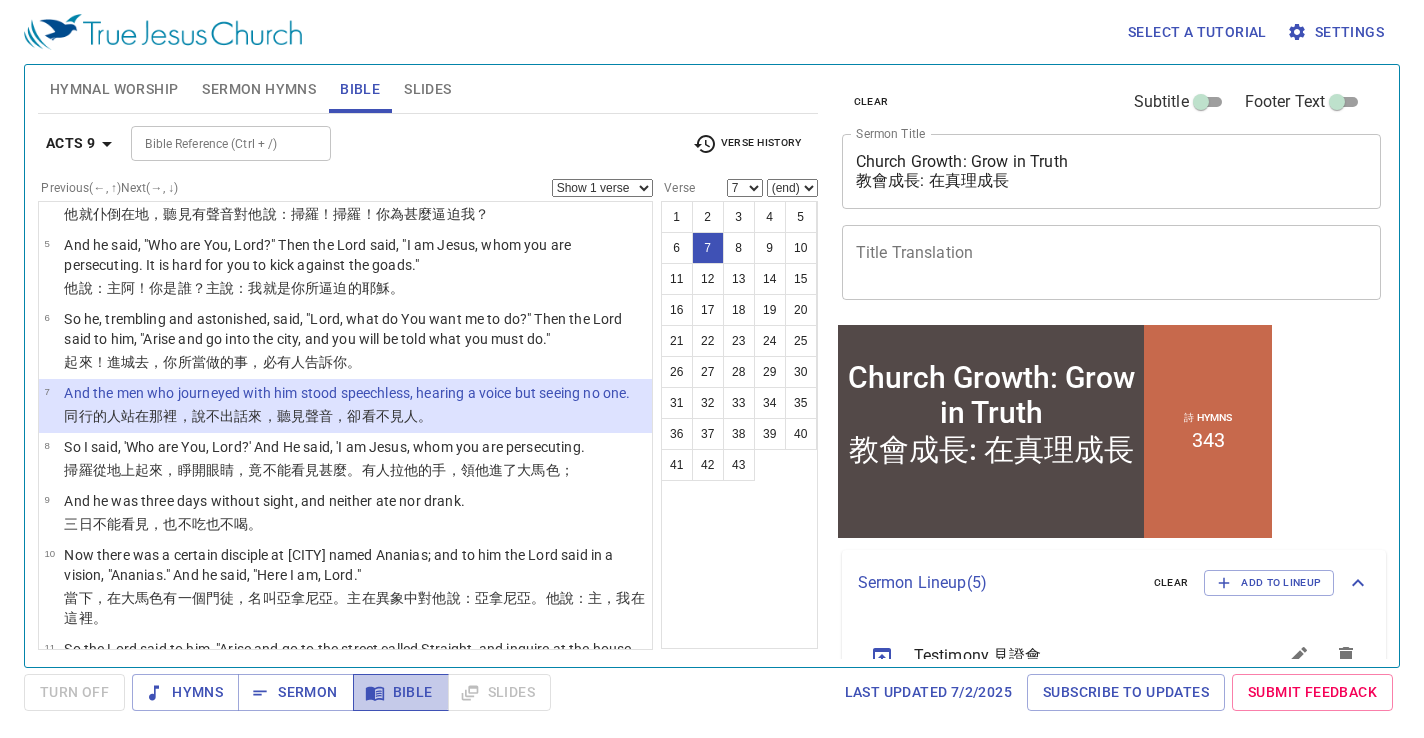 click 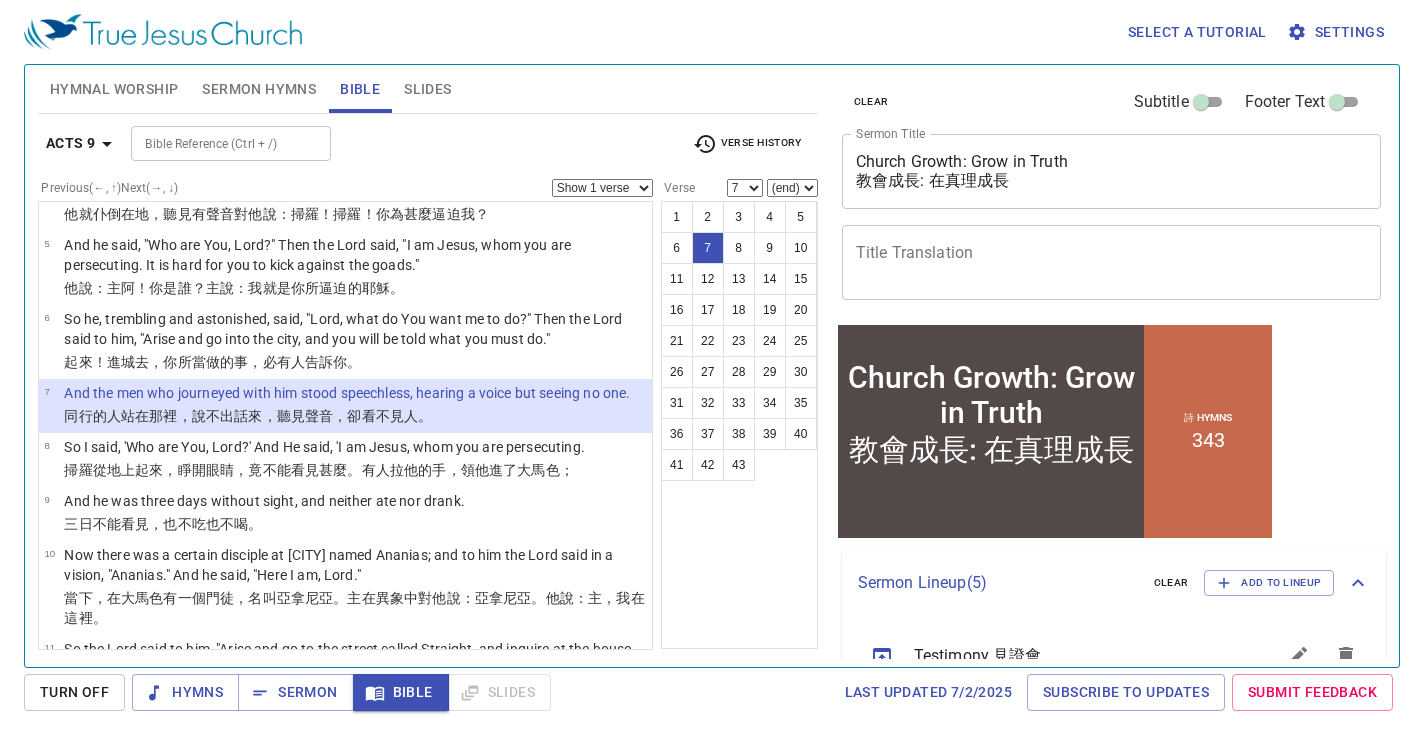 click on "Acts 9" at bounding box center [70, 143] 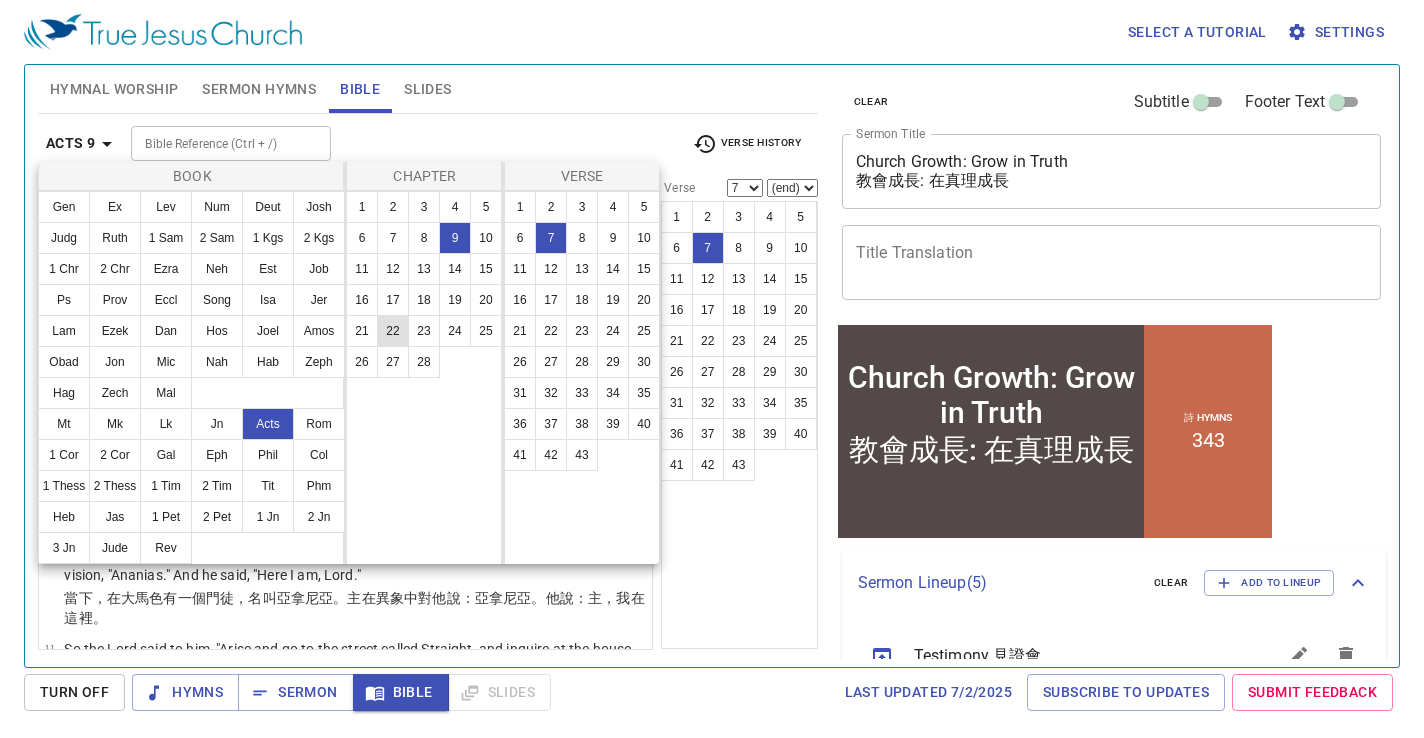 click on "22" at bounding box center (393, 331) 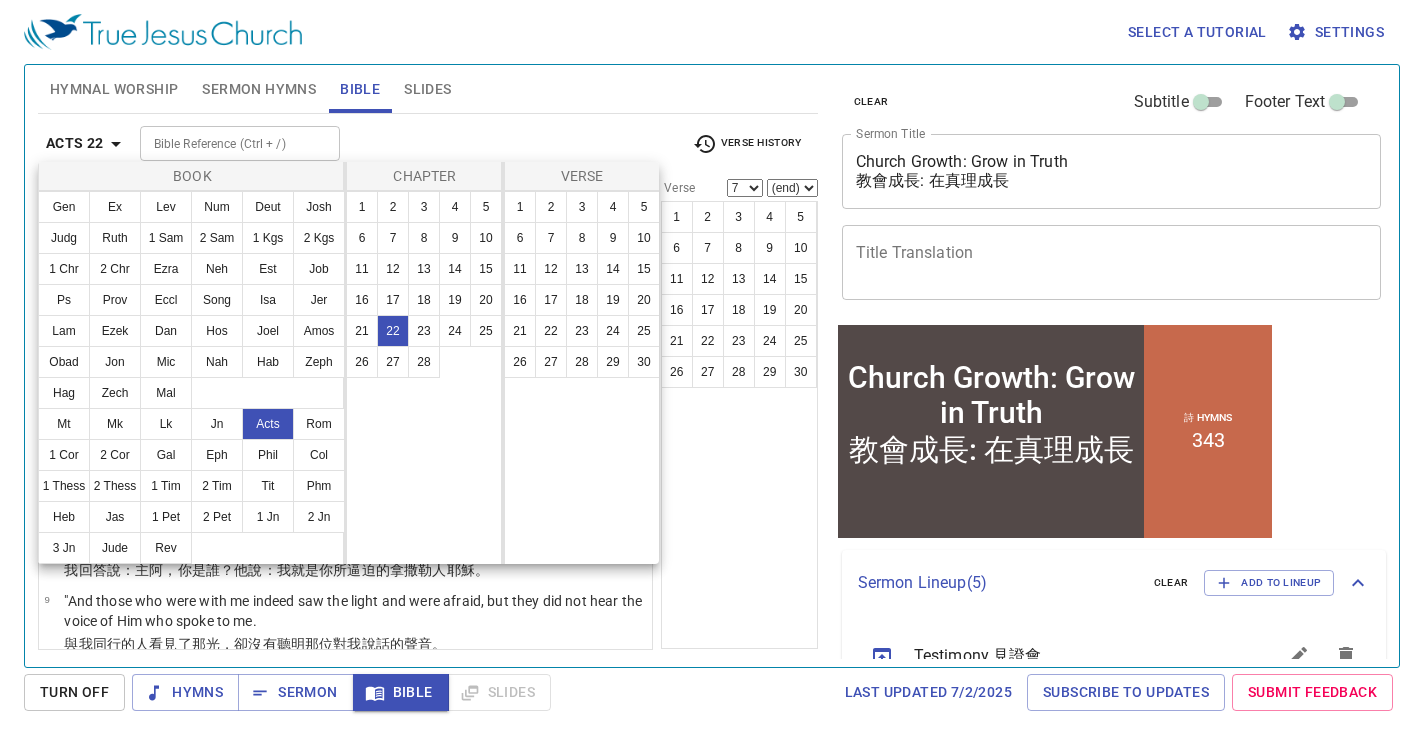 scroll, scrollTop: 0, scrollLeft: 0, axis: both 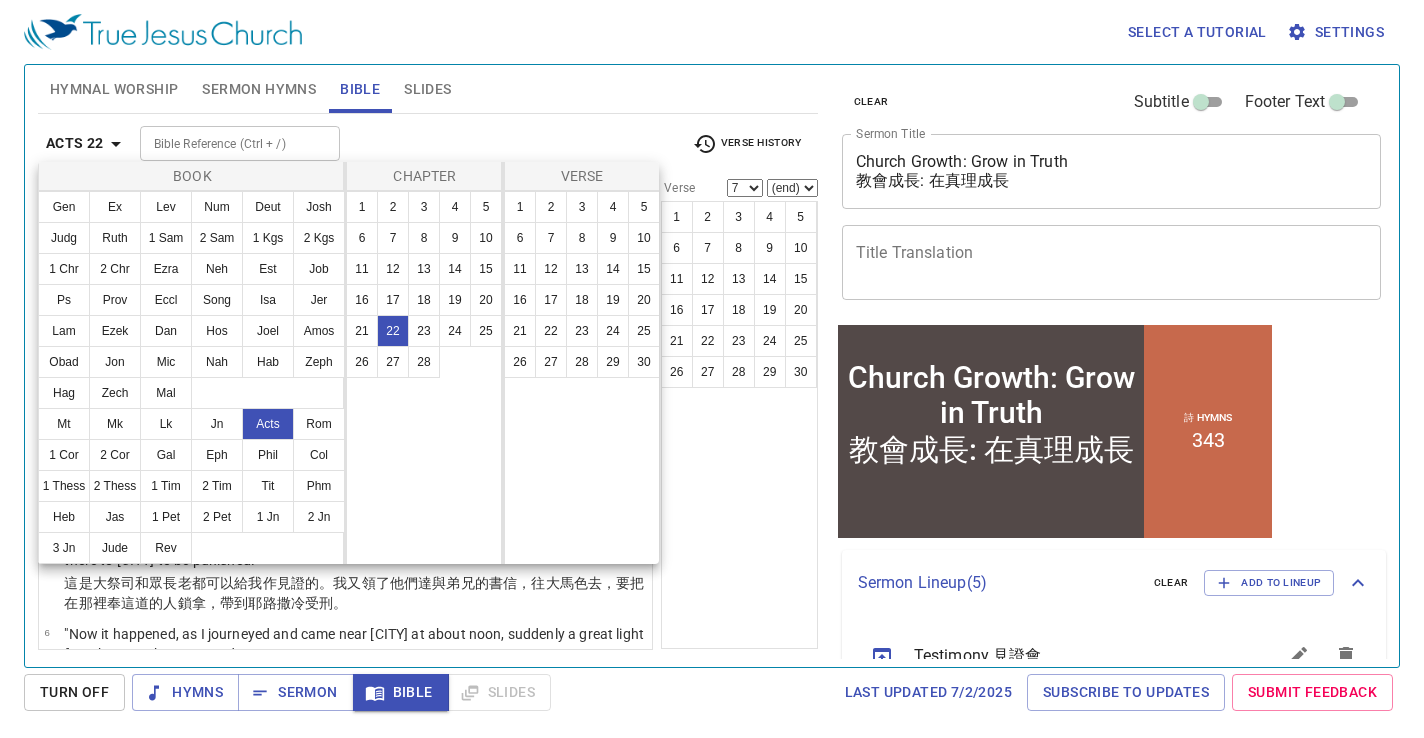 click at bounding box center (712, 369) 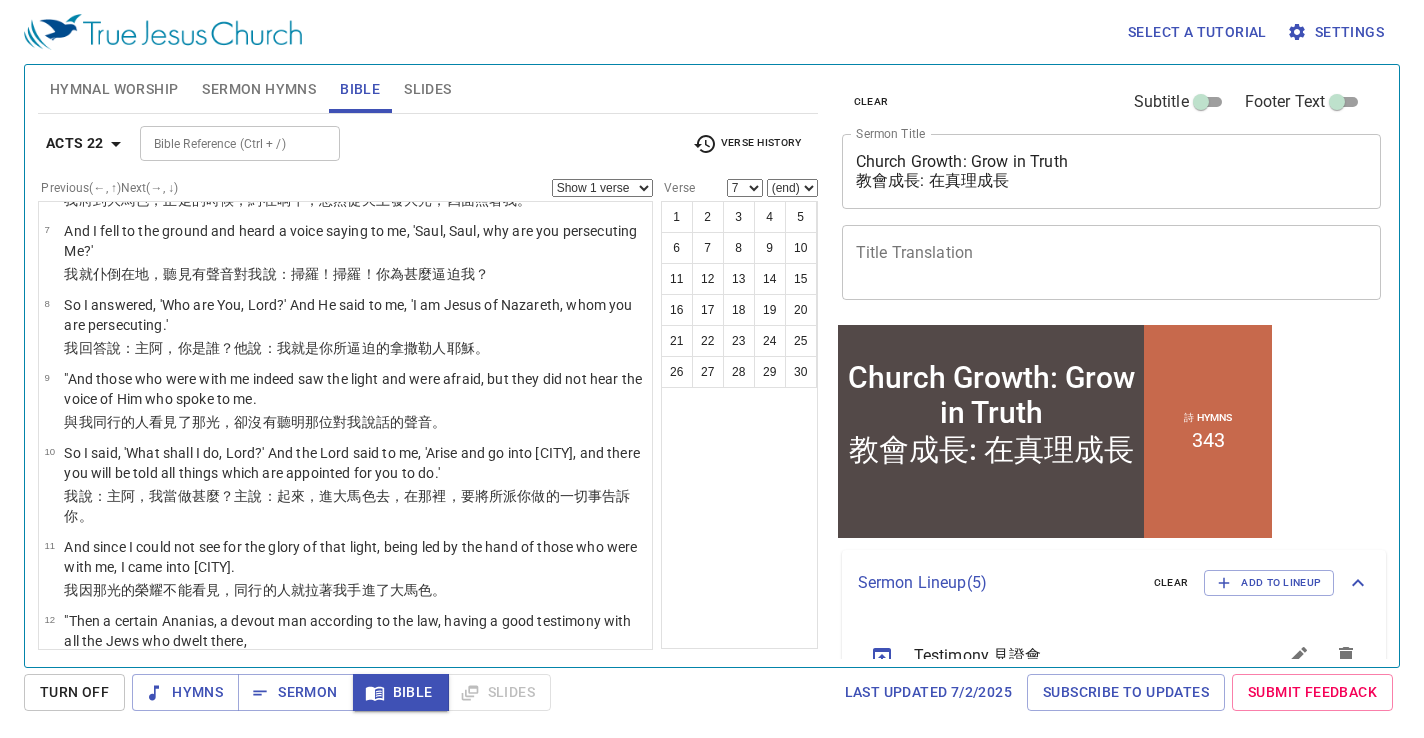 scroll, scrollTop: 473, scrollLeft: 0, axis: vertical 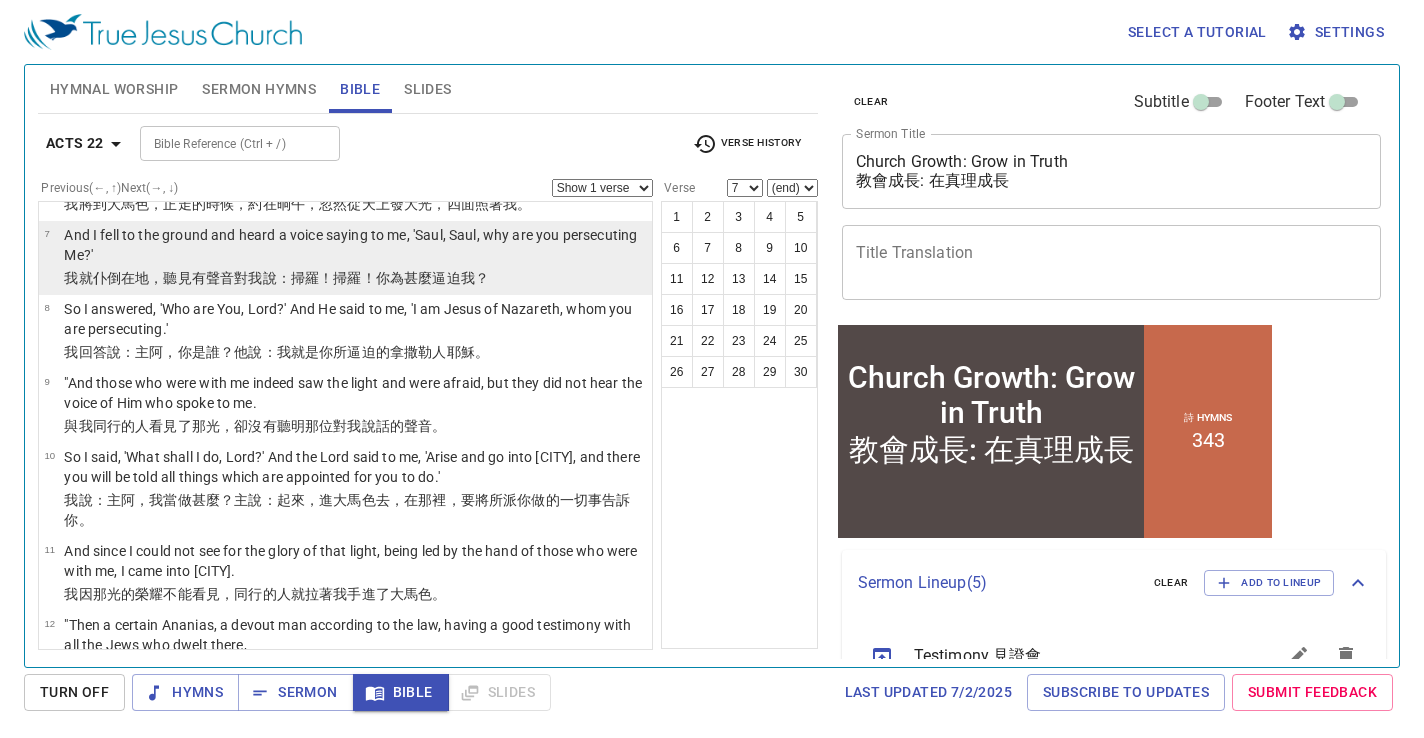 click on "7 And I fell to the ground and heard a voice saying to me, 'Saul, Saul, why are you persecuting Me?'   我就 仆倒 在 地 ，聽見 有聲音 對我 說 ：掃羅 ！掃羅 ！你為甚麼 逼迫 我 ？" at bounding box center (345, 258) 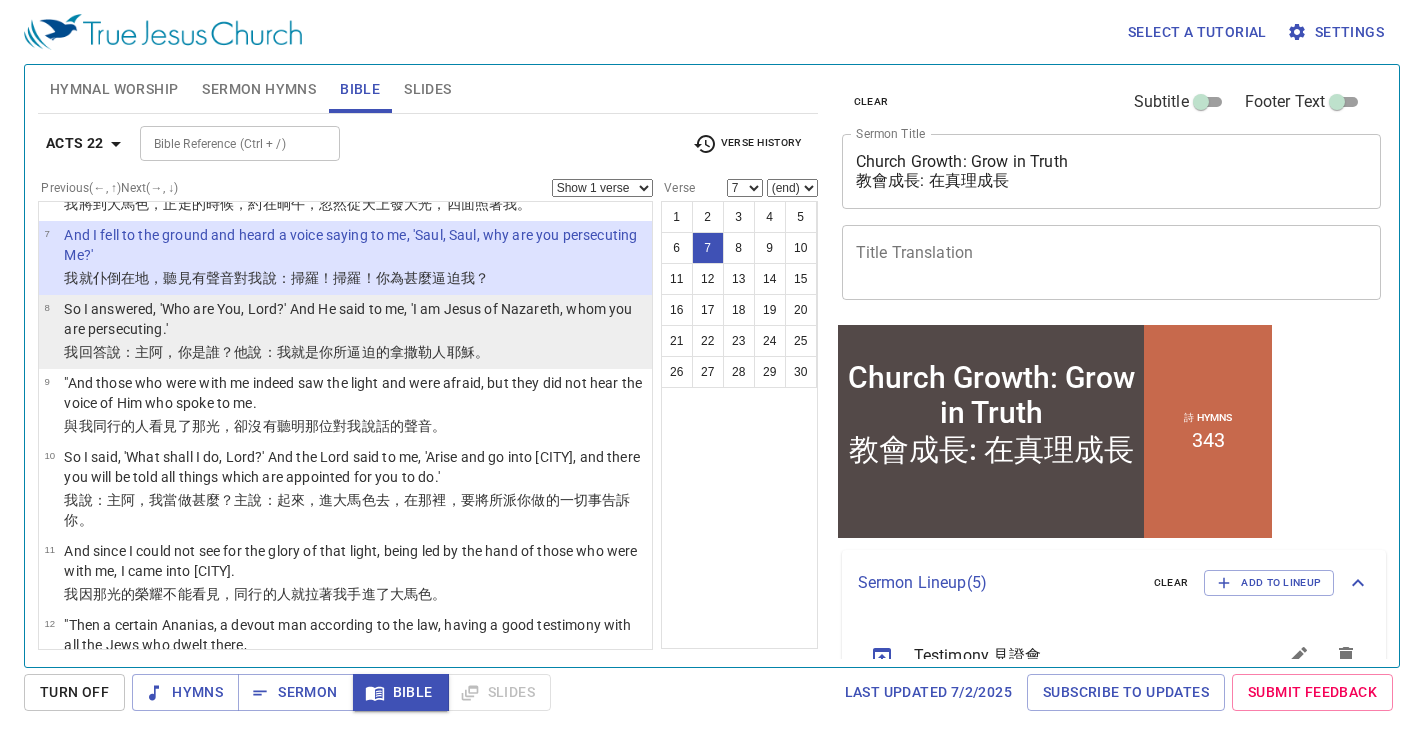 click on "So I answered, 'Who are You, Lord?' And He said to me, 'I am Jesus of Nazareth, whom you are persecuting.'" at bounding box center [355, 319] 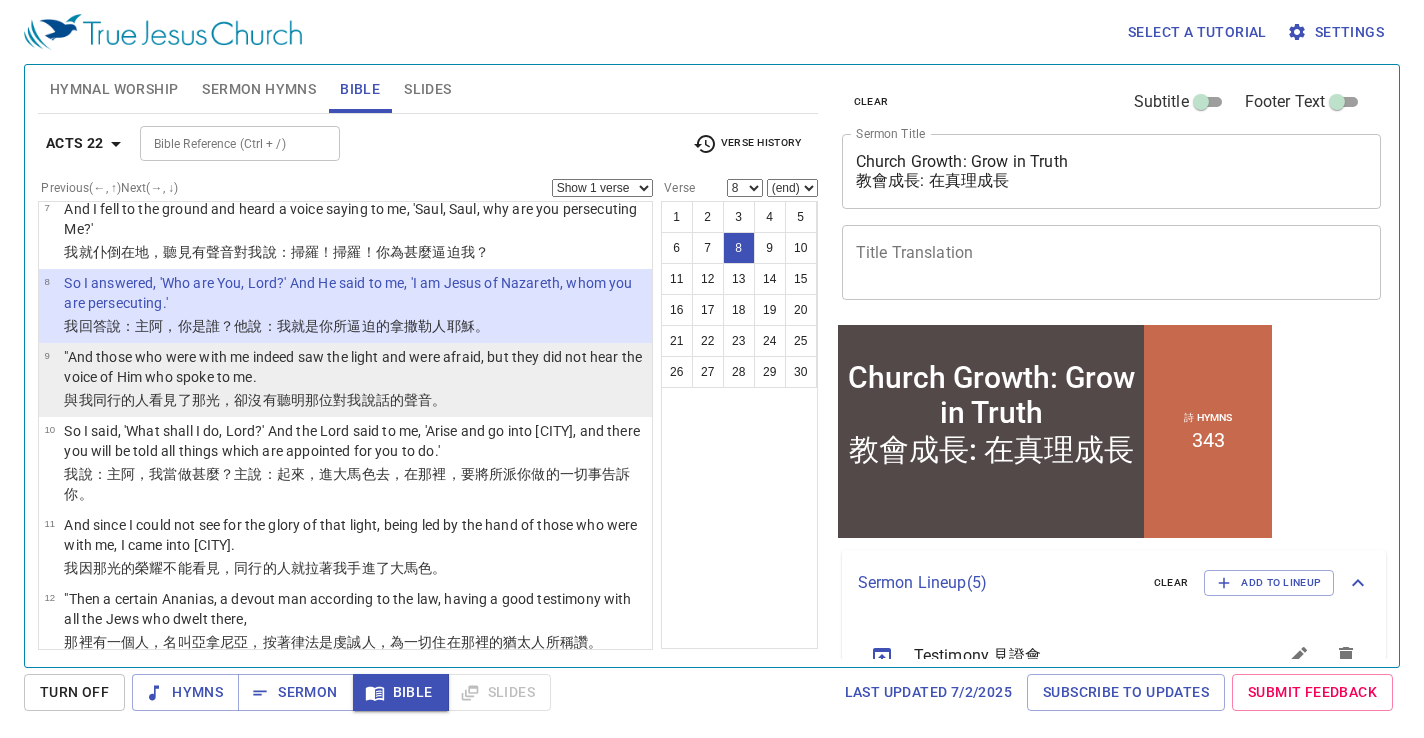 scroll, scrollTop: 503, scrollLeft: 0, axis: vertical 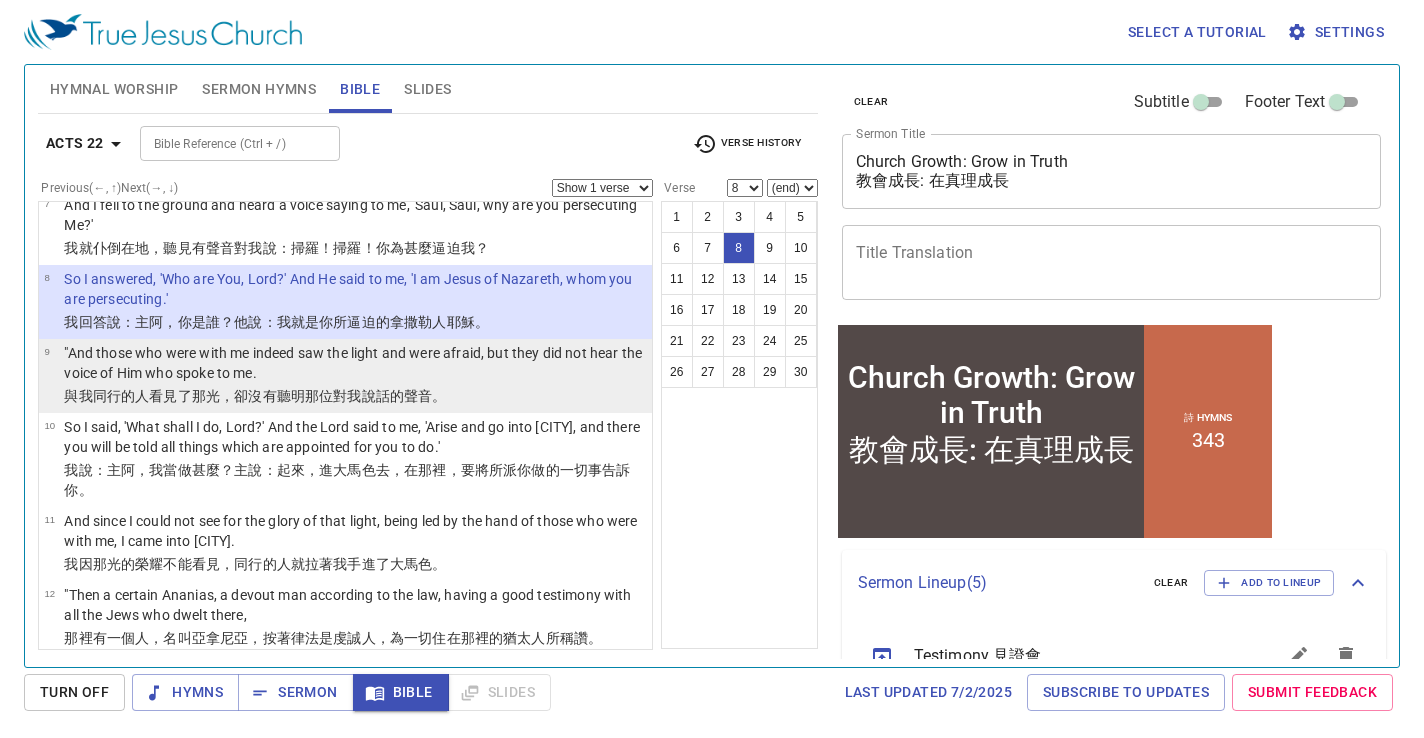 click on ""And those who were with me indeed saw the light and were afraid, but they did not hear the voice of Him who spoke to me." at bounding box center (355, 363) 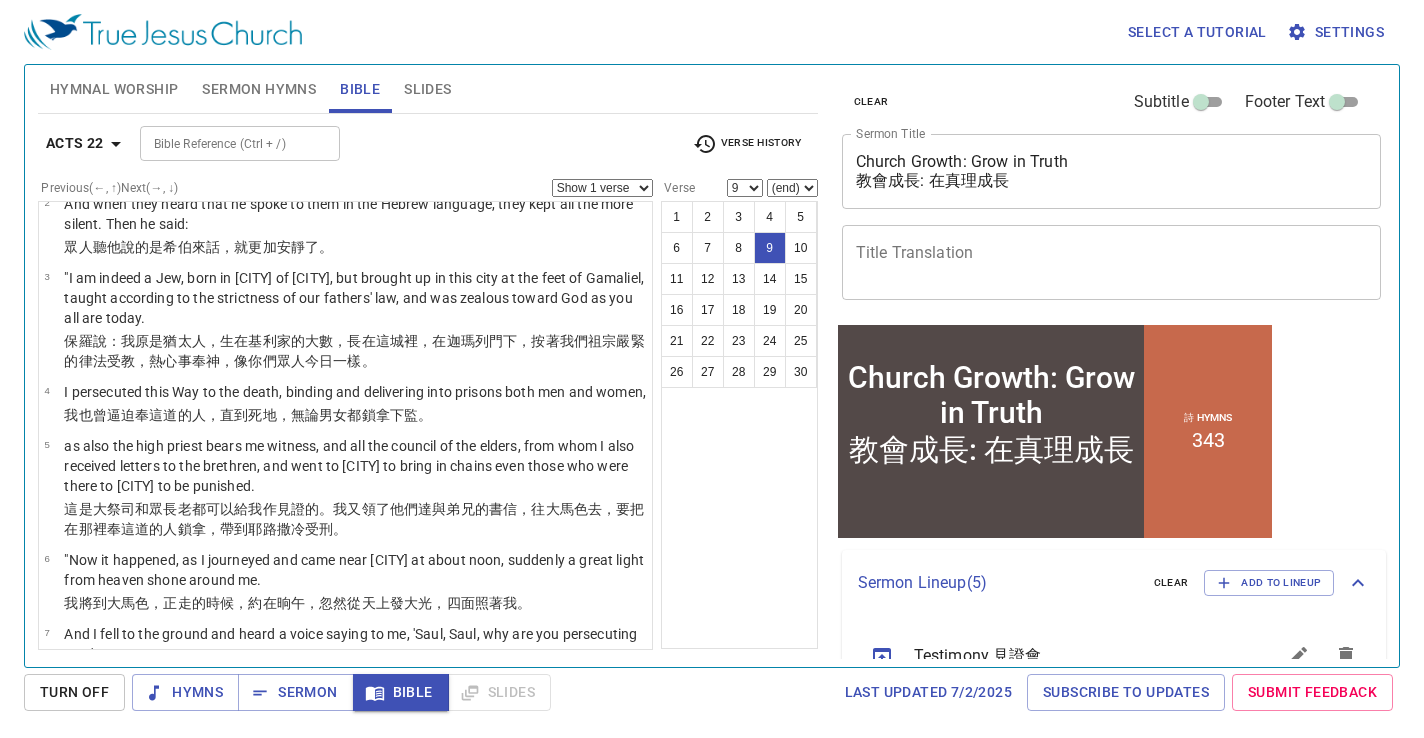 scroll, scrollTop: 0, scrollLeft: 0, axis: both 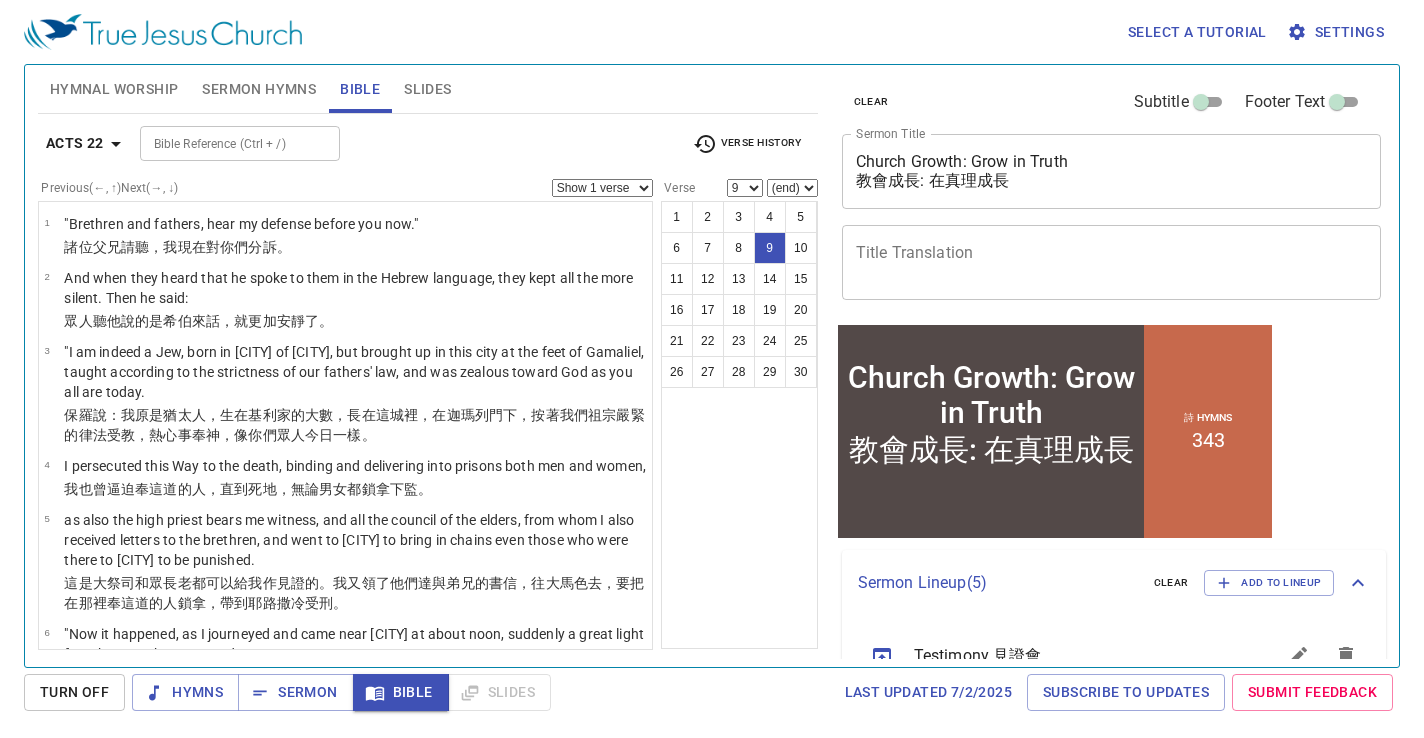 click on "Acts 22" at bounding box center (75, 143) 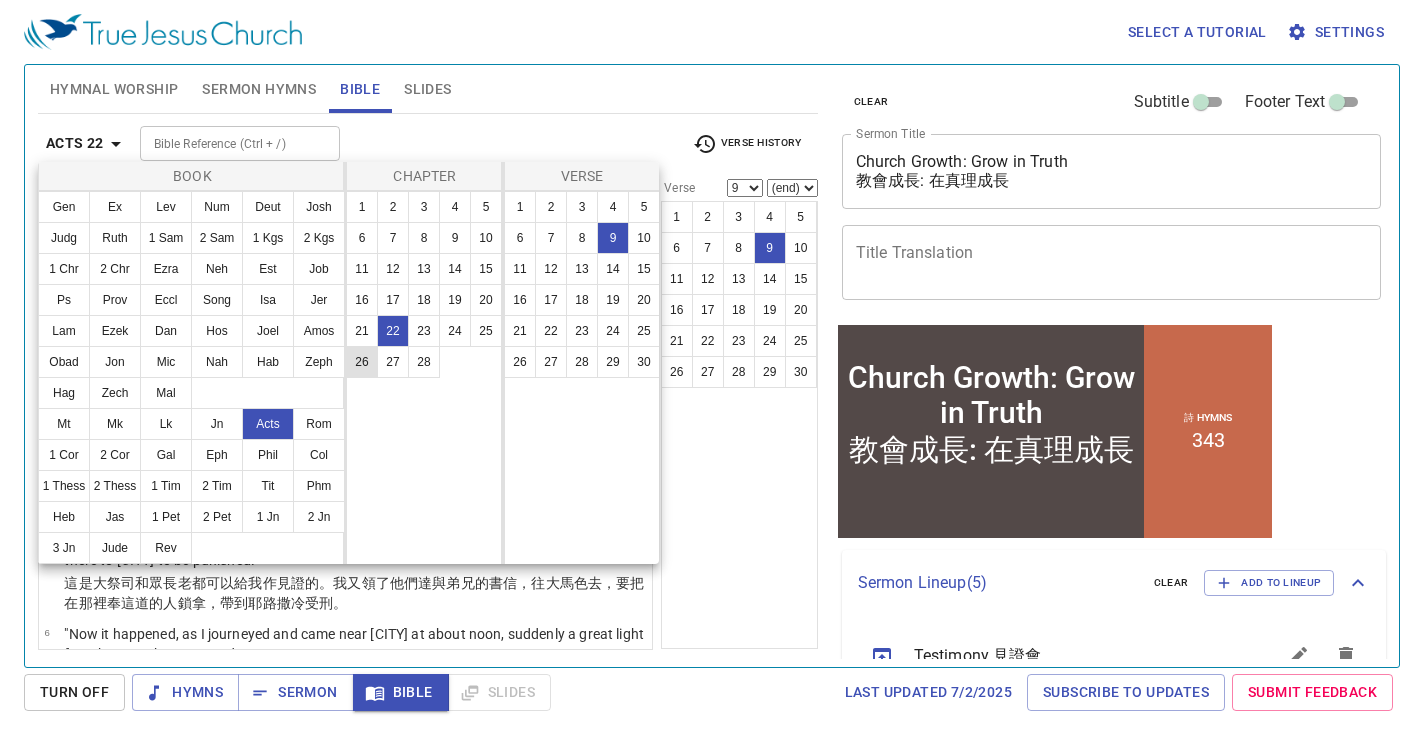 click on "26" at bounding box center (362, 362) 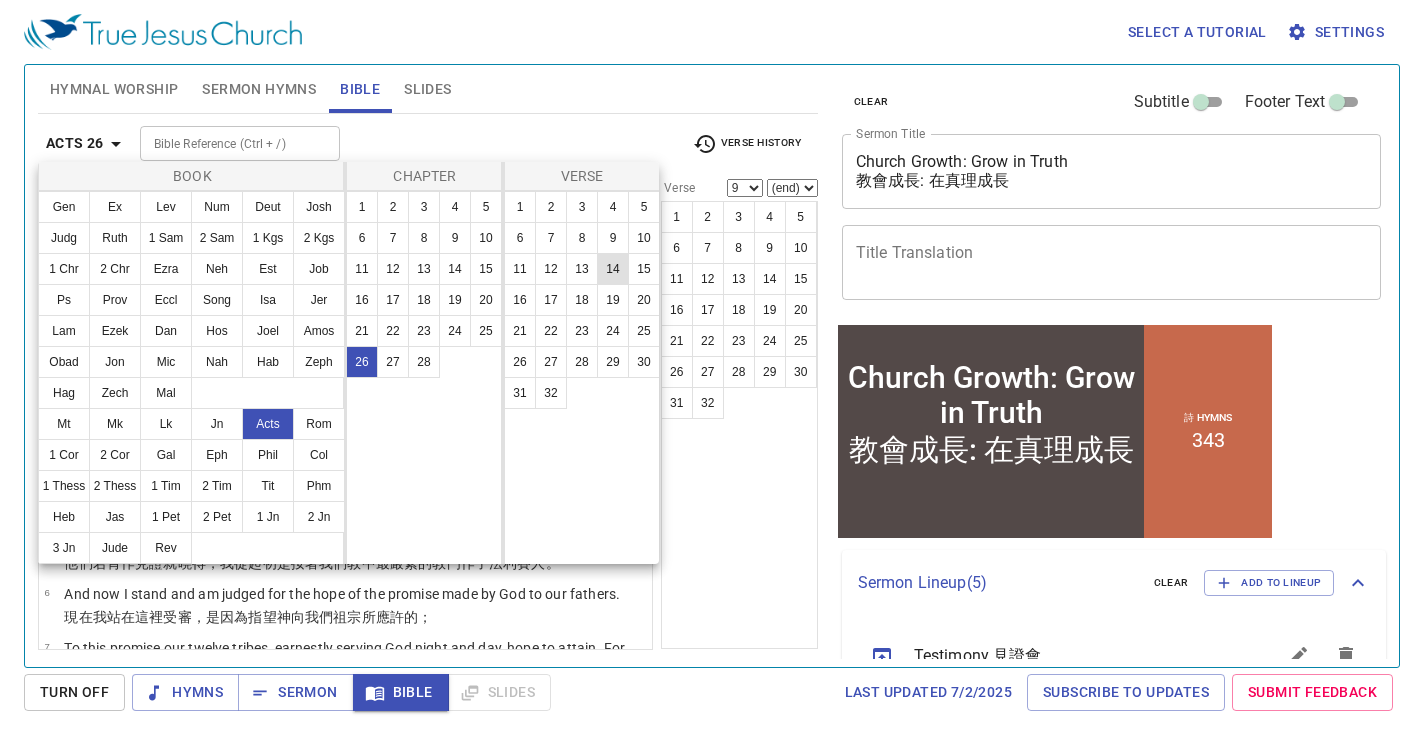 click on "14" at bounding box center [613, 269] 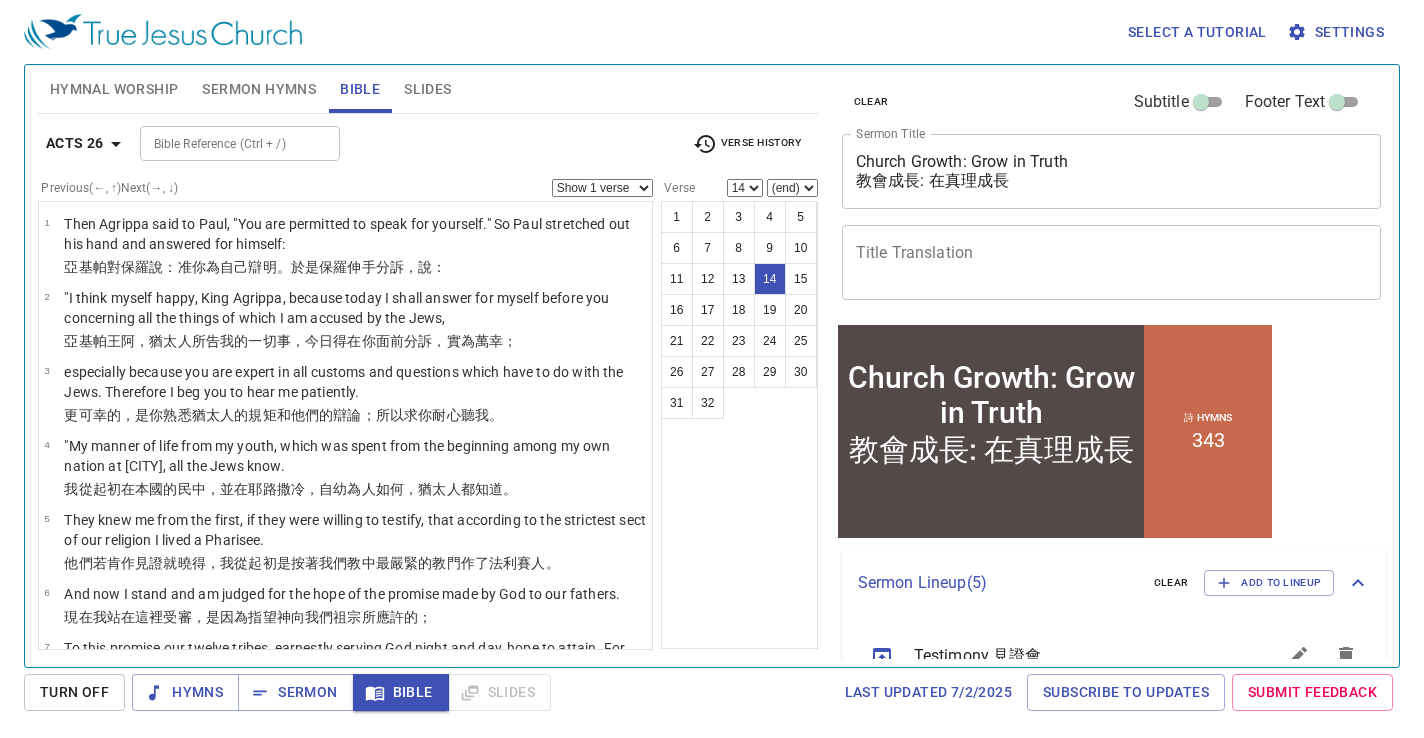 scroll, scrollTop: 824, scrollLeft: 0, axis: vertical 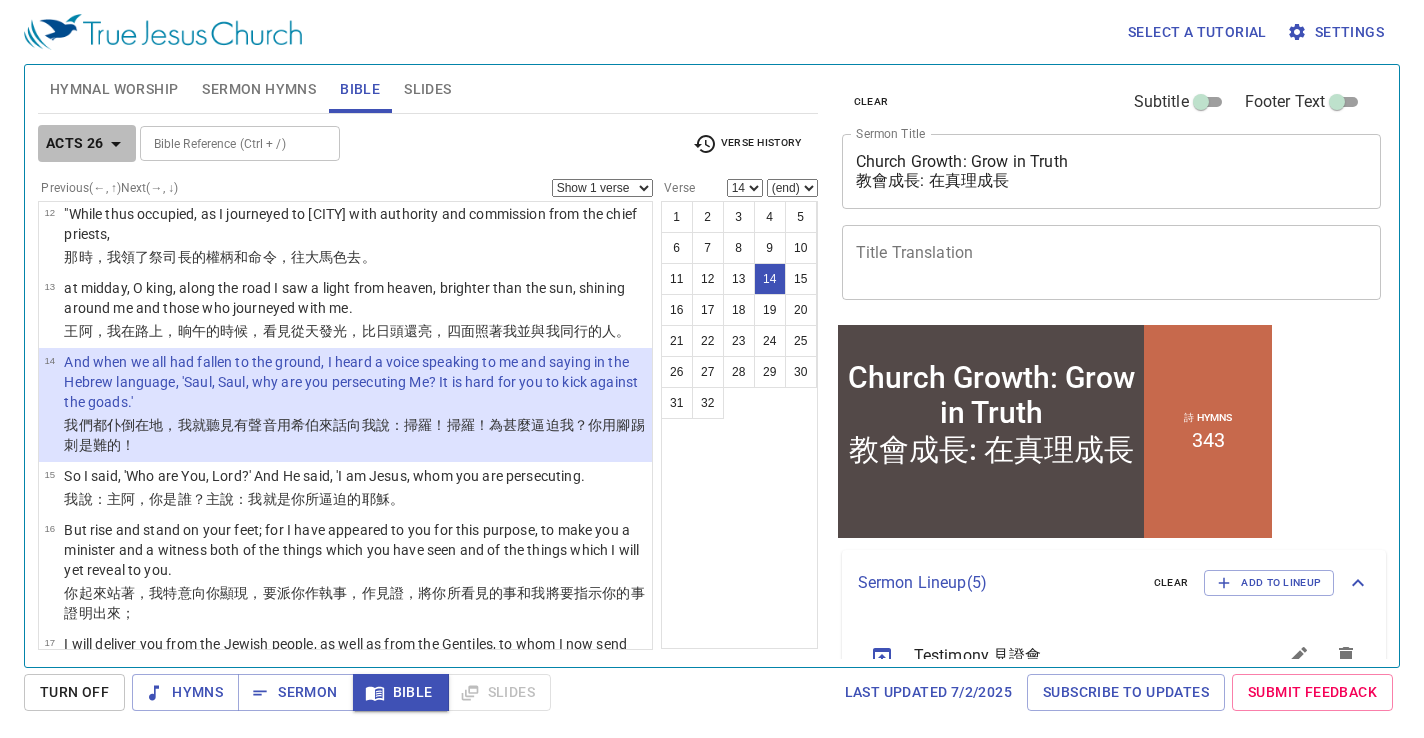 click 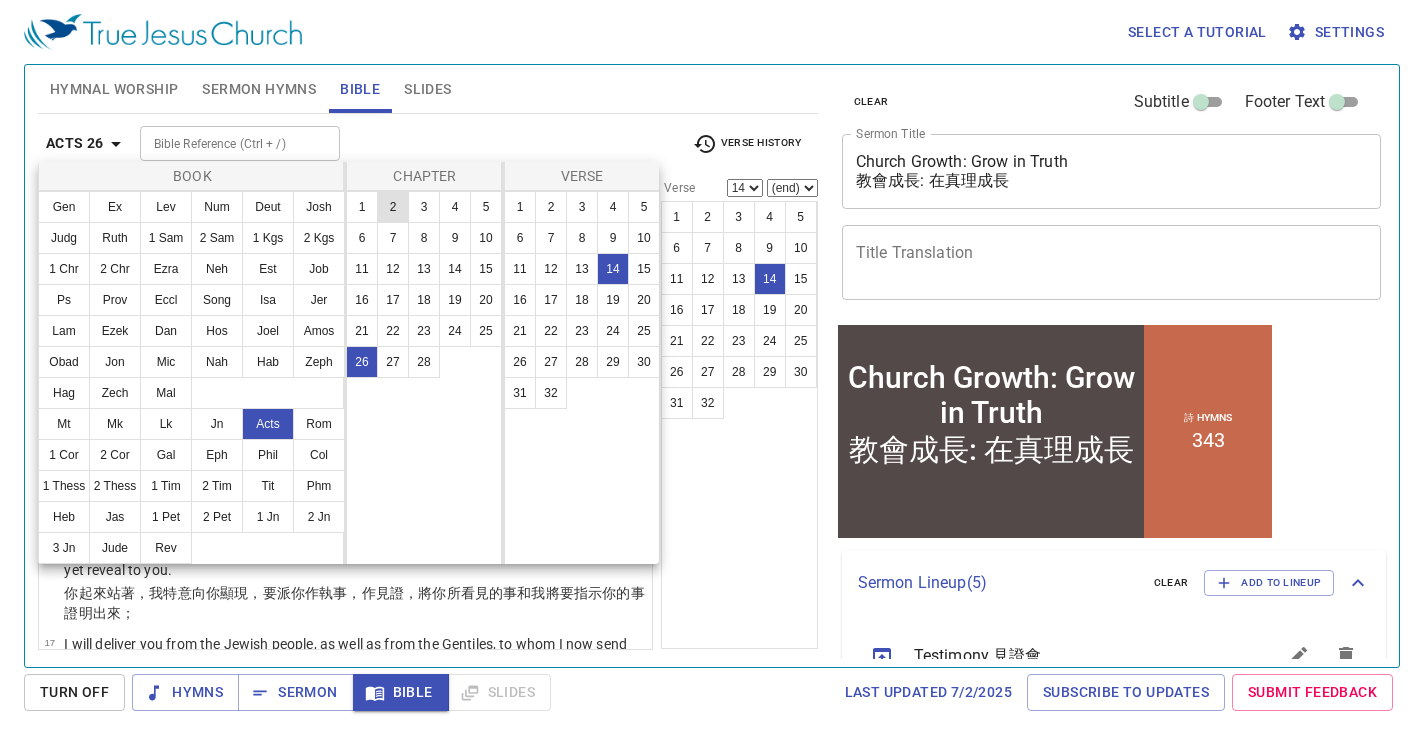 click on "2" at bounding box center (393, 207) 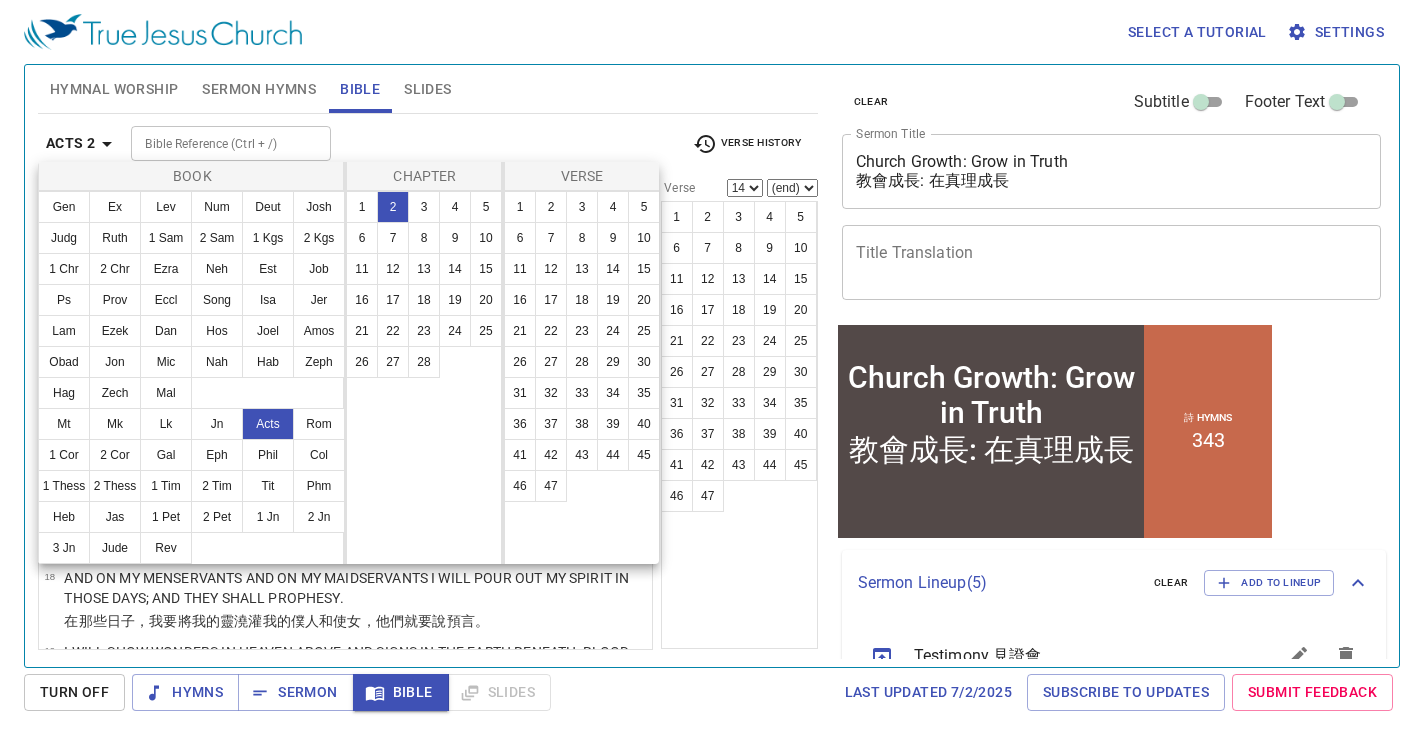 scroll, scrollTop: 0, scrollLeft: 0, axis: both 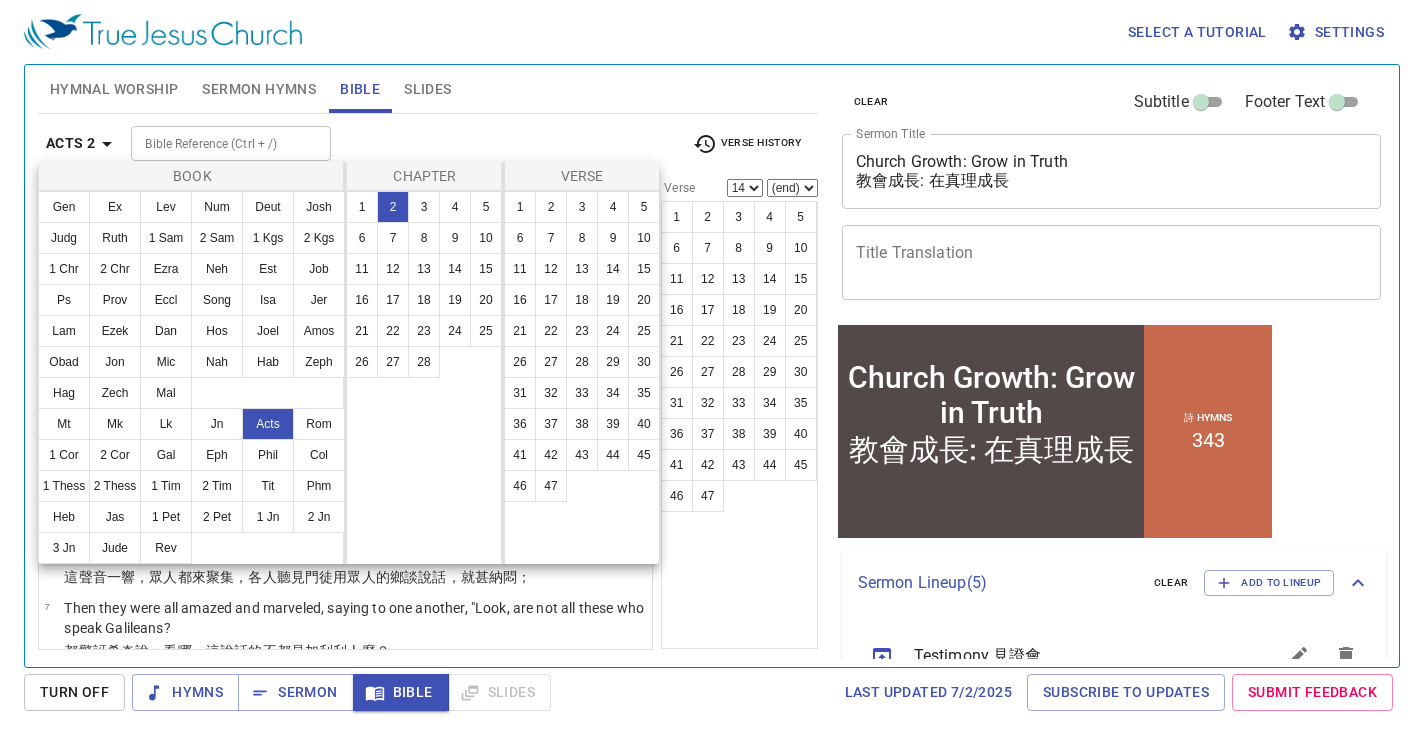 click at bounding box center (712, 369) 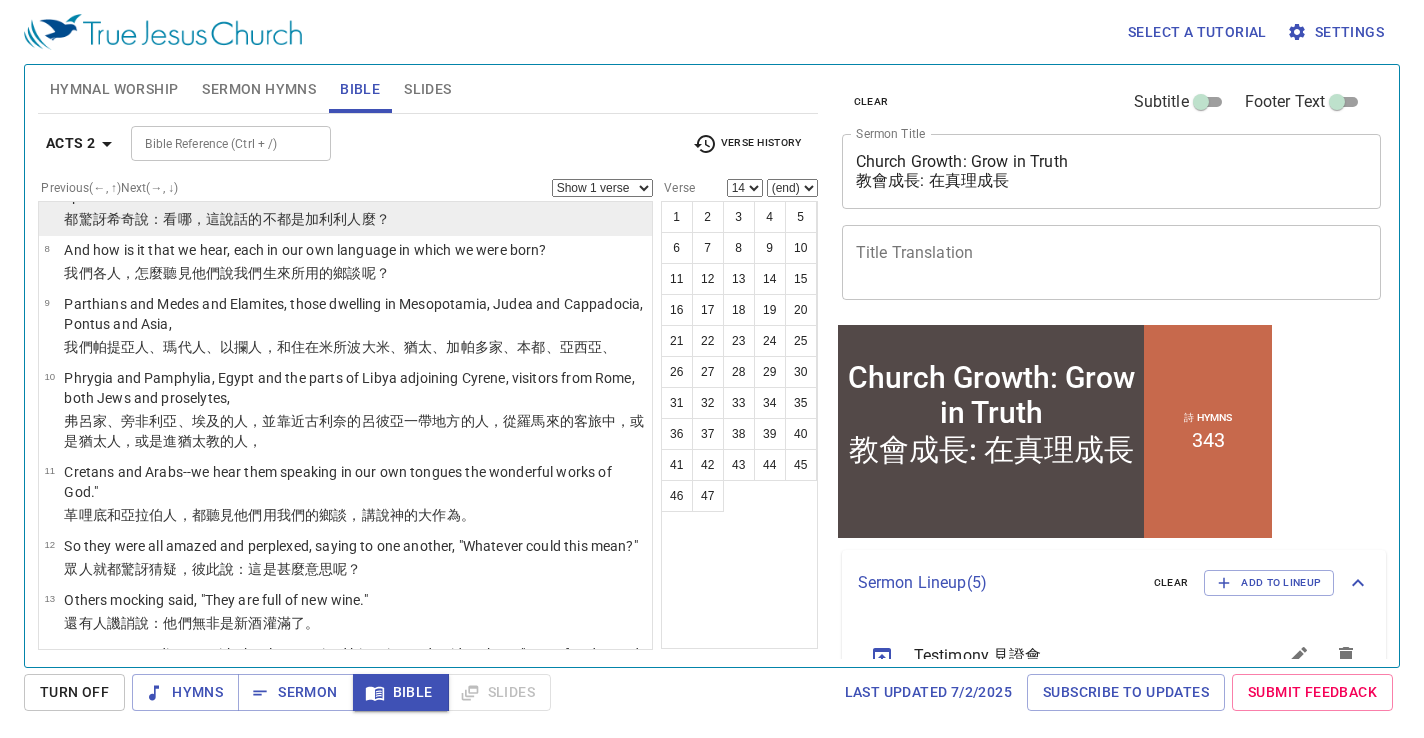 scroll, scrollTop: 433, scrollLeft: 0, axis: vertical 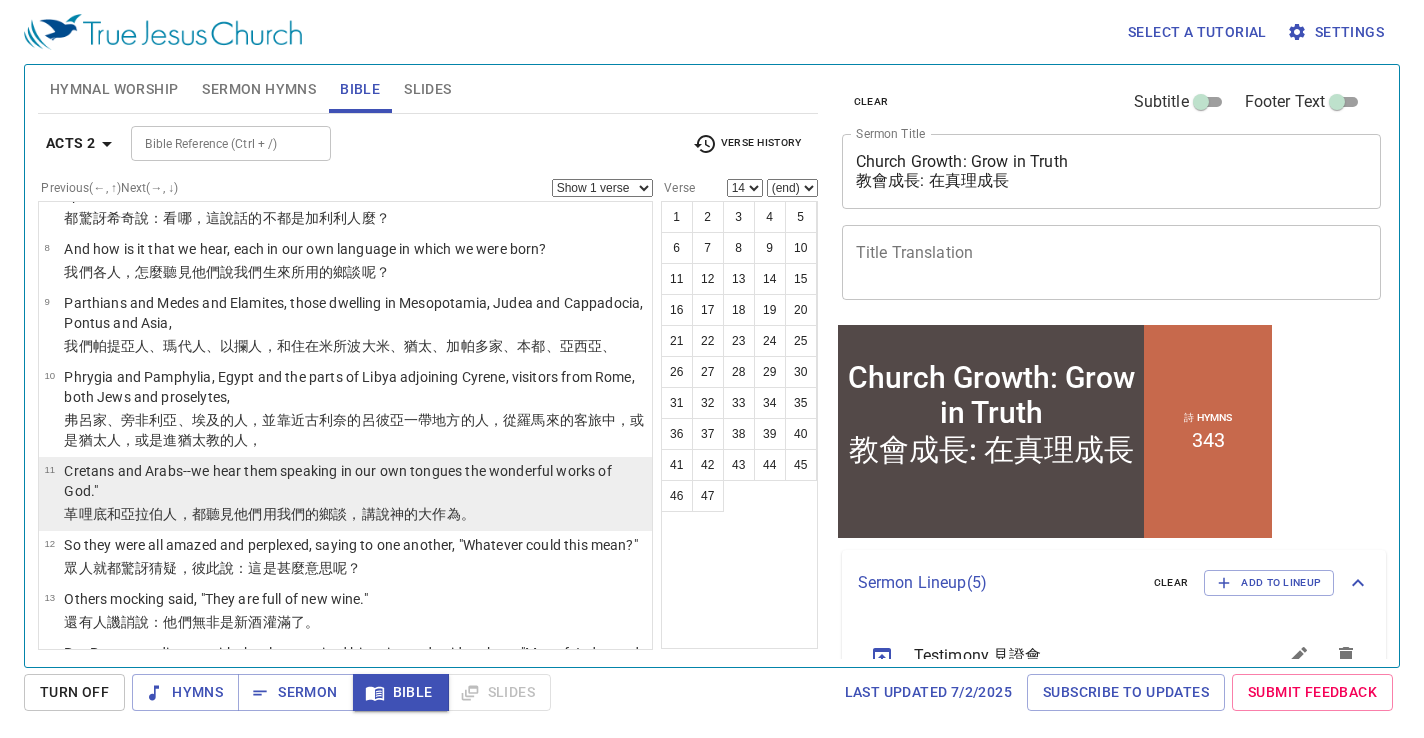 click on "Cretans and Arabs--we hear them speaking in our own tongues the wonderful works of God."" at bounding box center (355, 481) 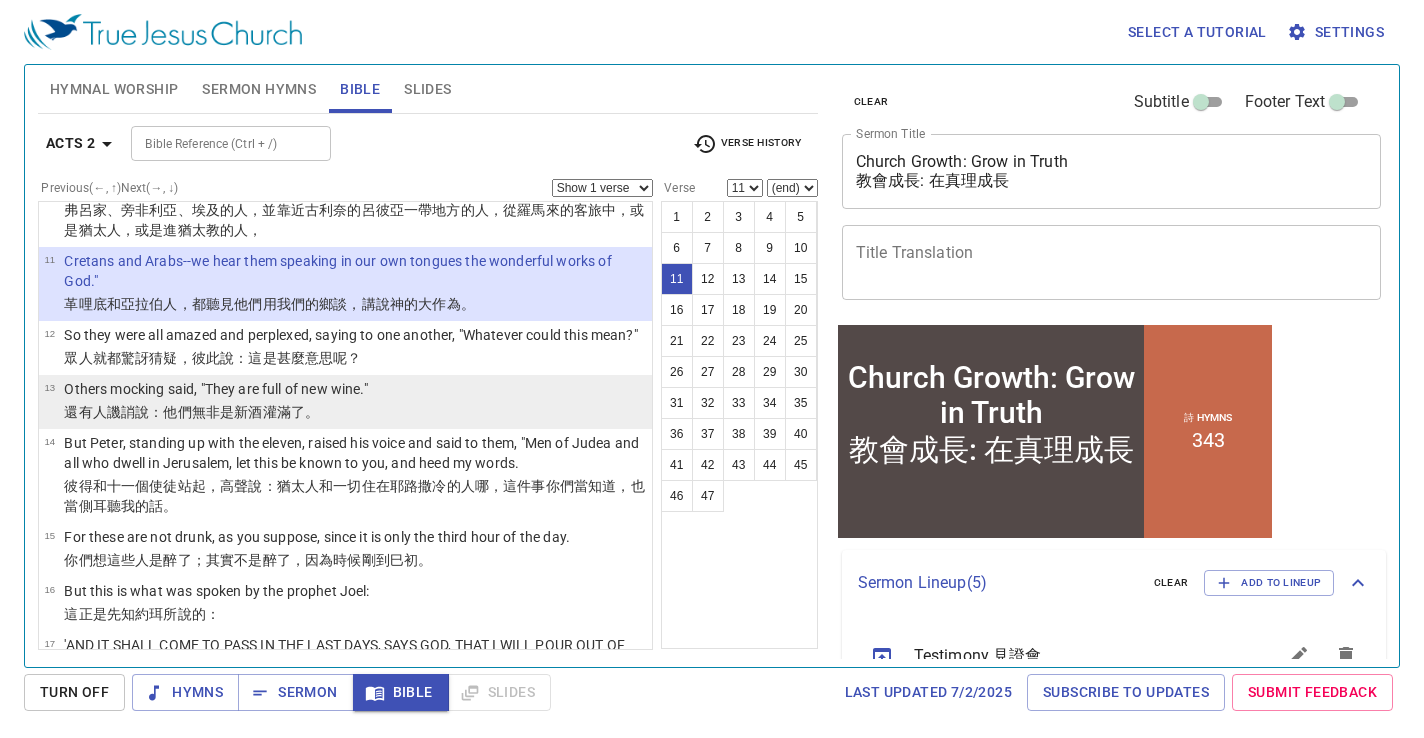 scroll, scrollTop: 640, scrollLeft: 0, axis: vertical 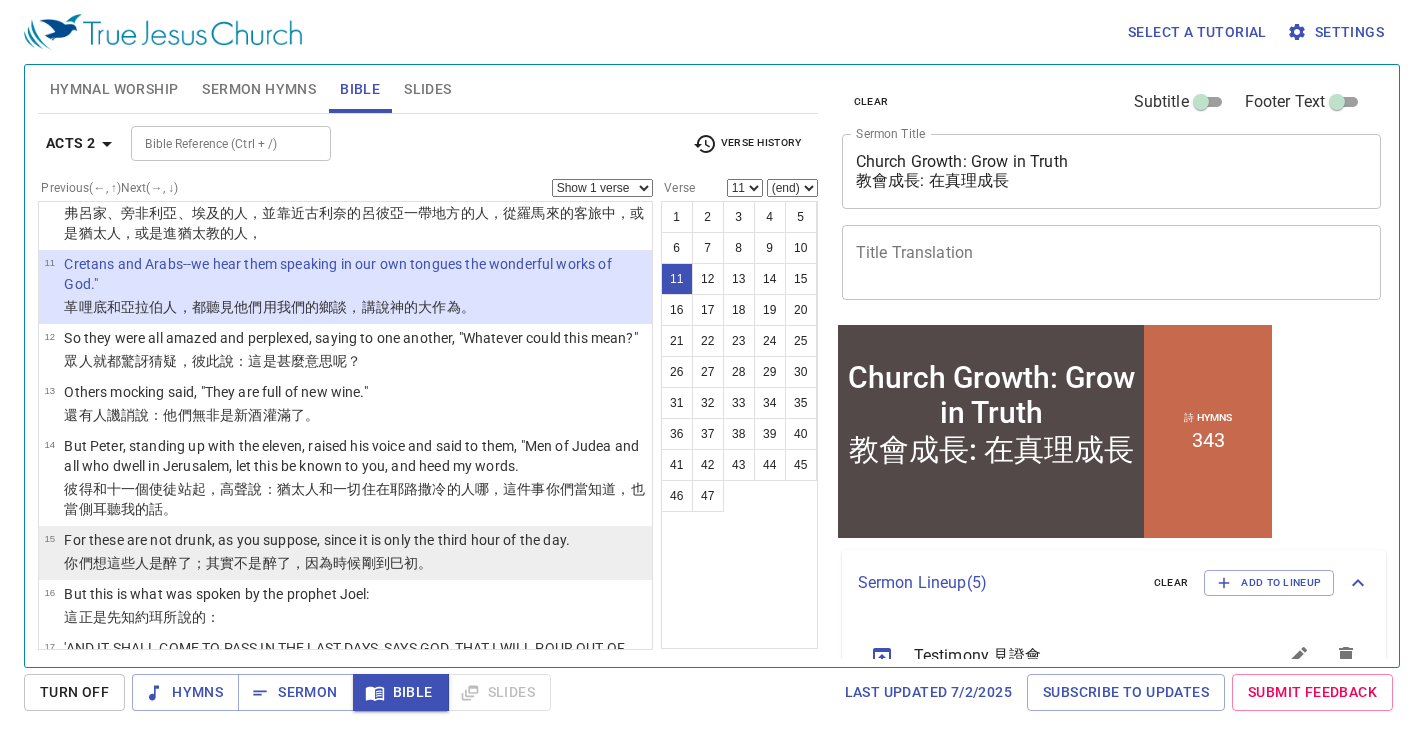 click on "。" at bounding box center (425, 563) 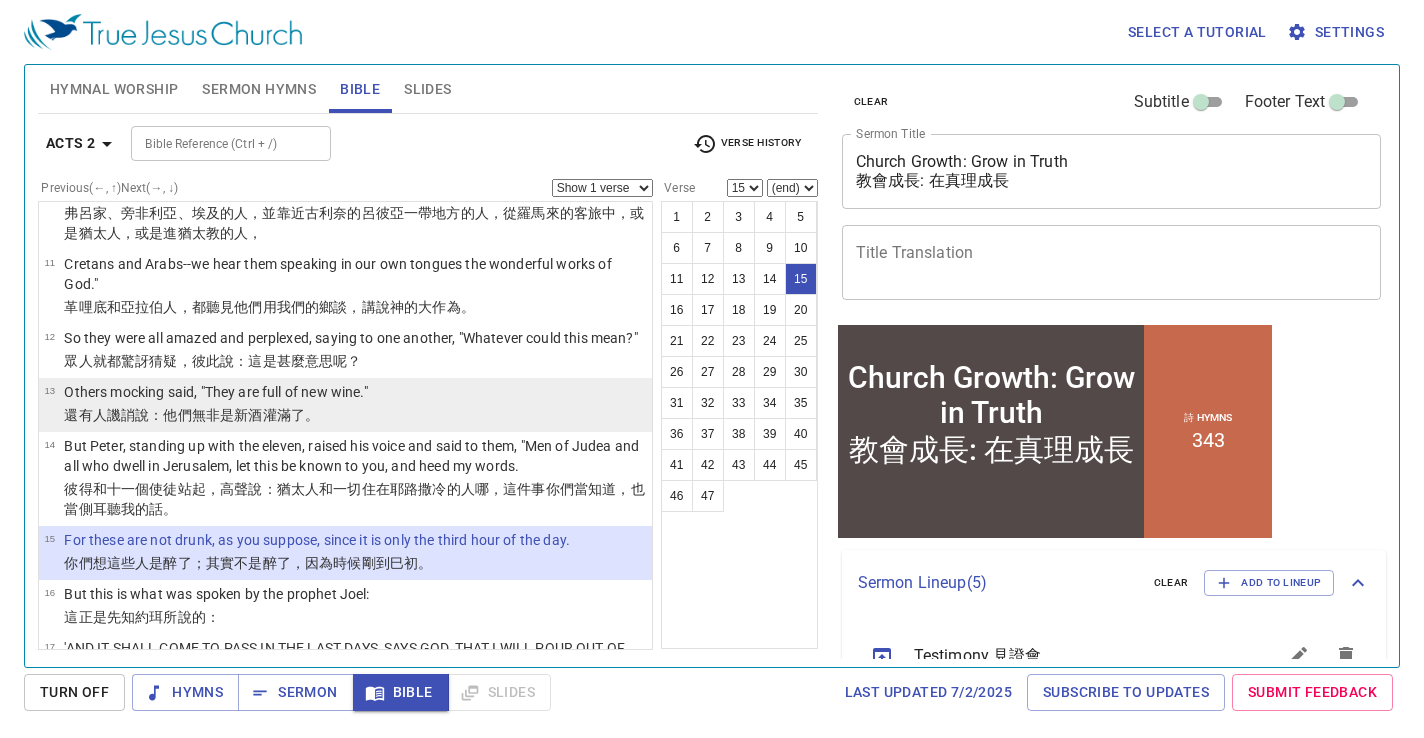 click on "Others mocking said, "They are full of new wine."" at bounding box center [215, 392] 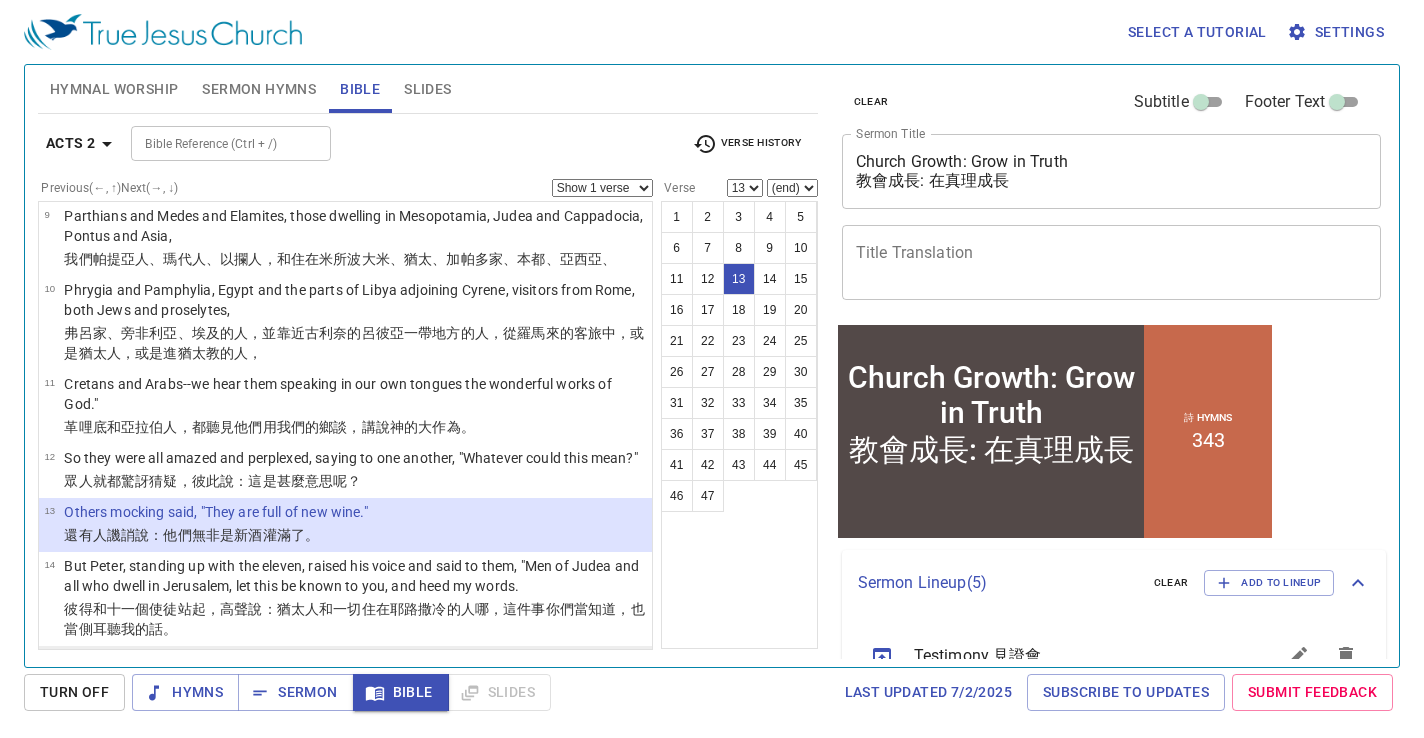 scroll, scrollTop: 457, scrollLeft: 0, axis: vertical 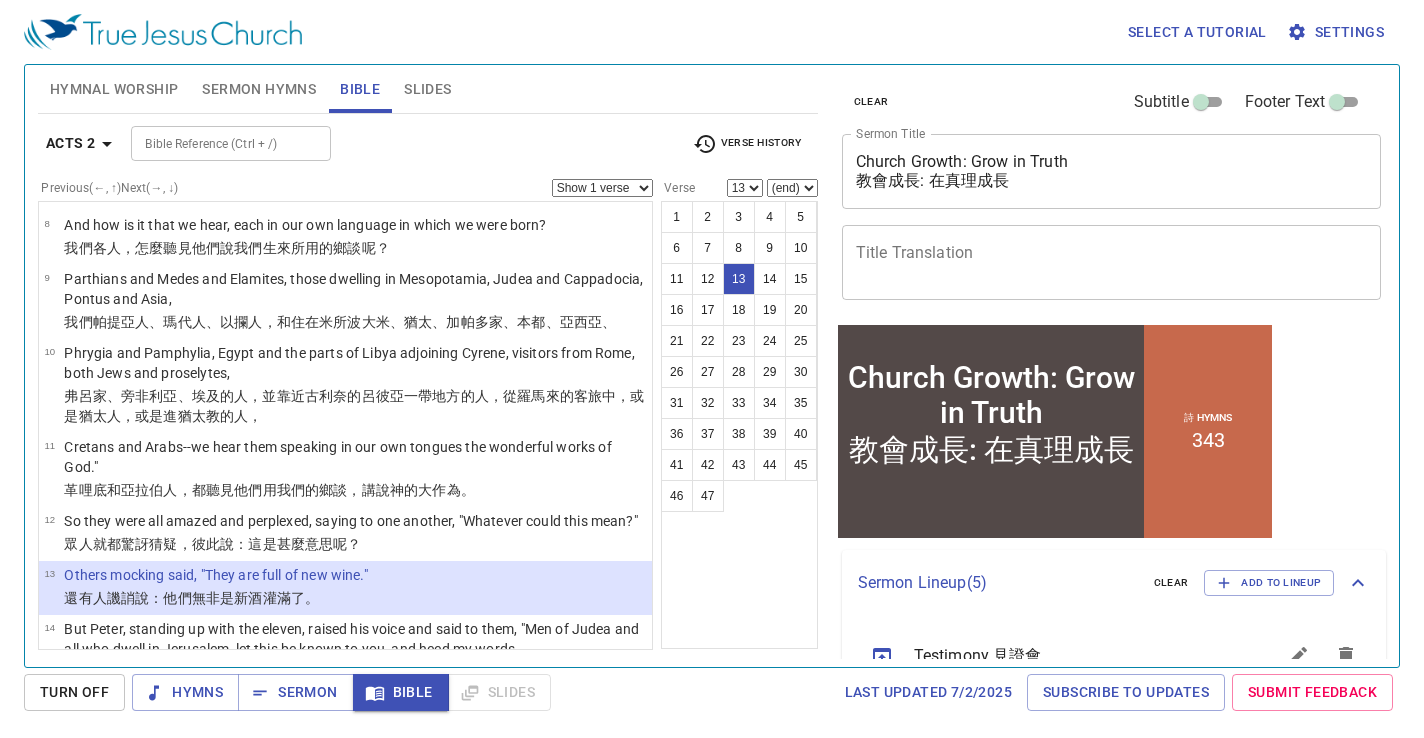 click on "Acts 2" at bounding box center (70, 143) 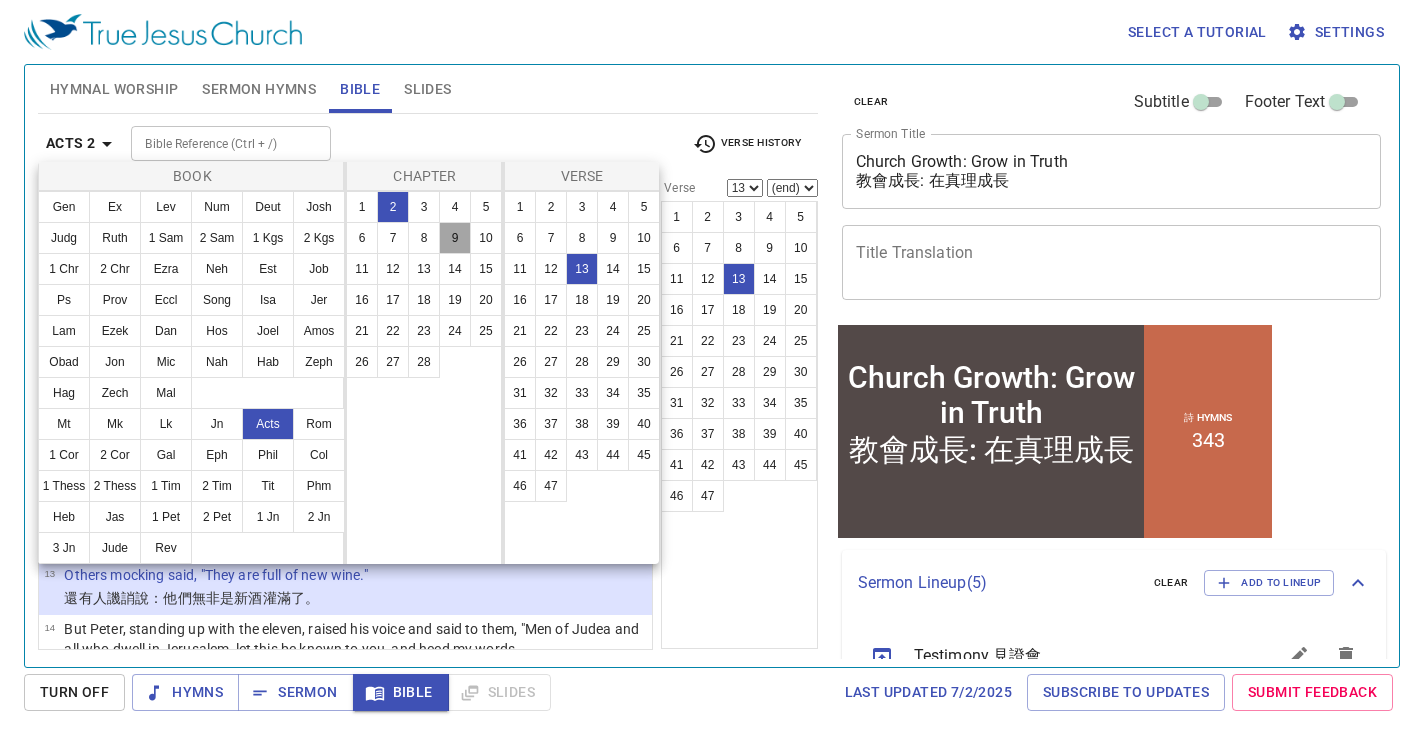 click on "9" at bounding box center (455, 238) 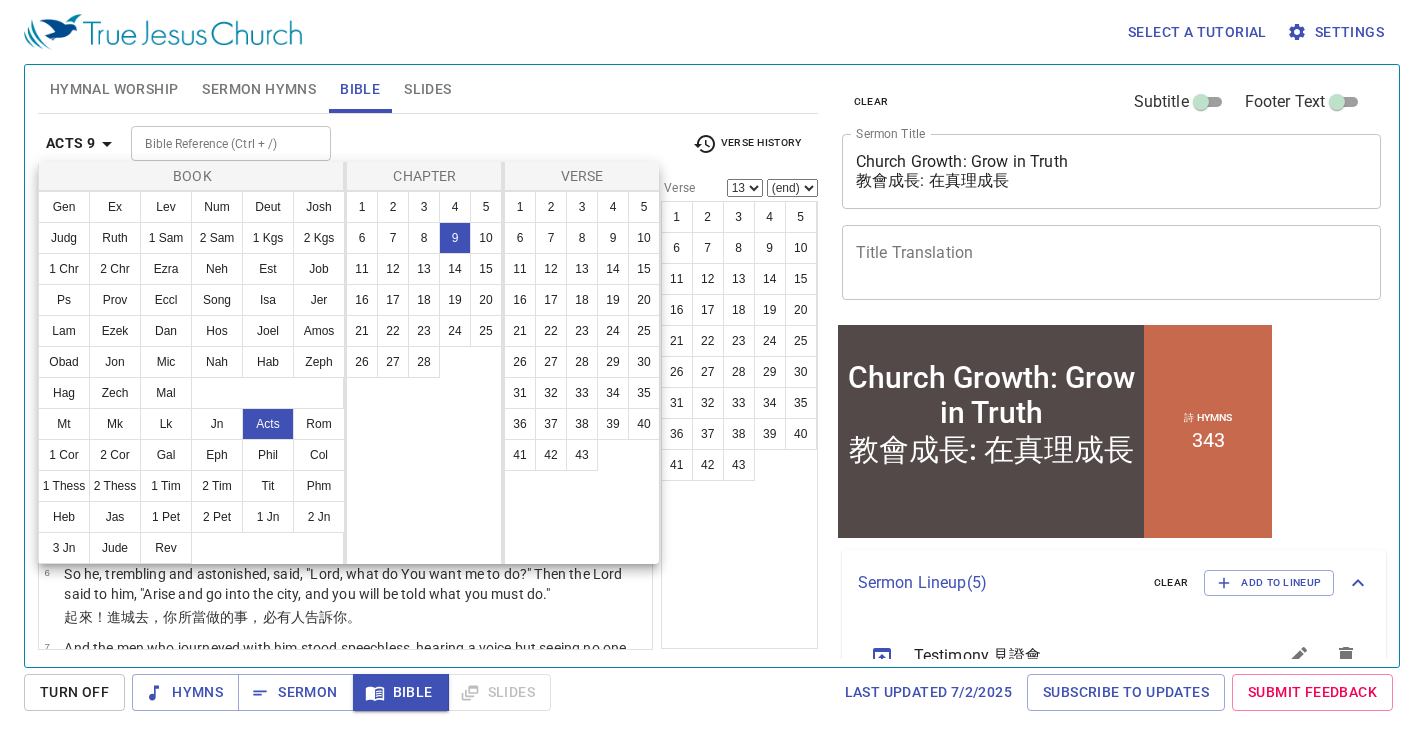 click at bounding box center (712, 369) 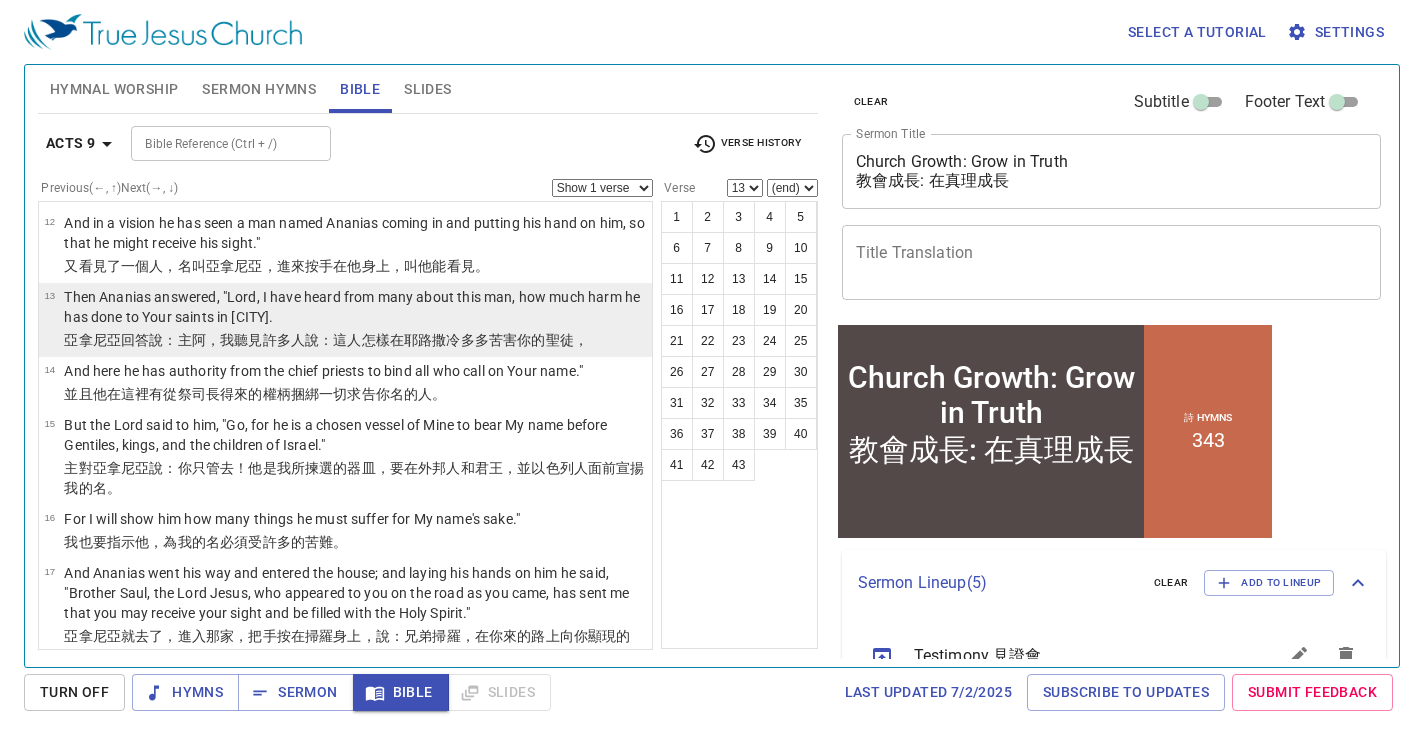 scroll, scrollTop: 779, scrollLeft: 0, axis: vertical 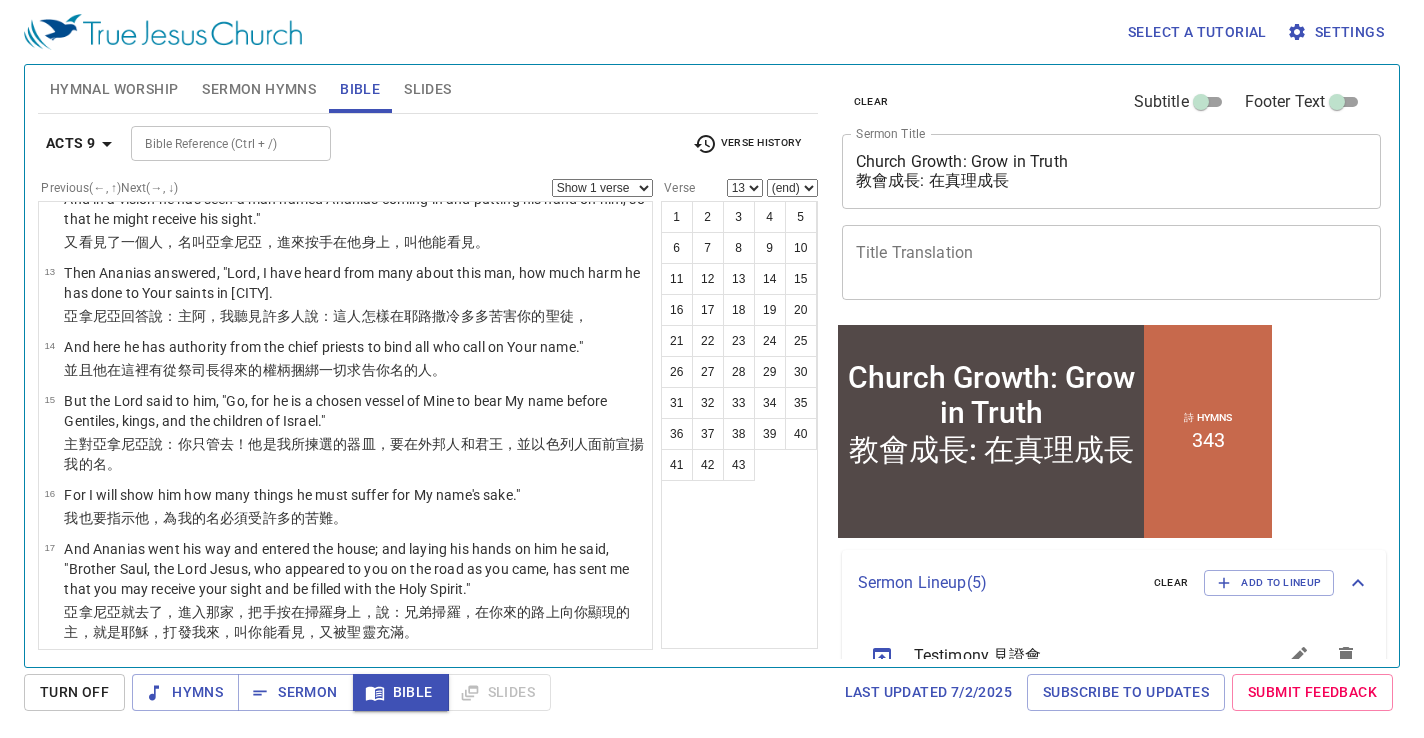 click on "Acts 9" at bounding box center [82, 143] 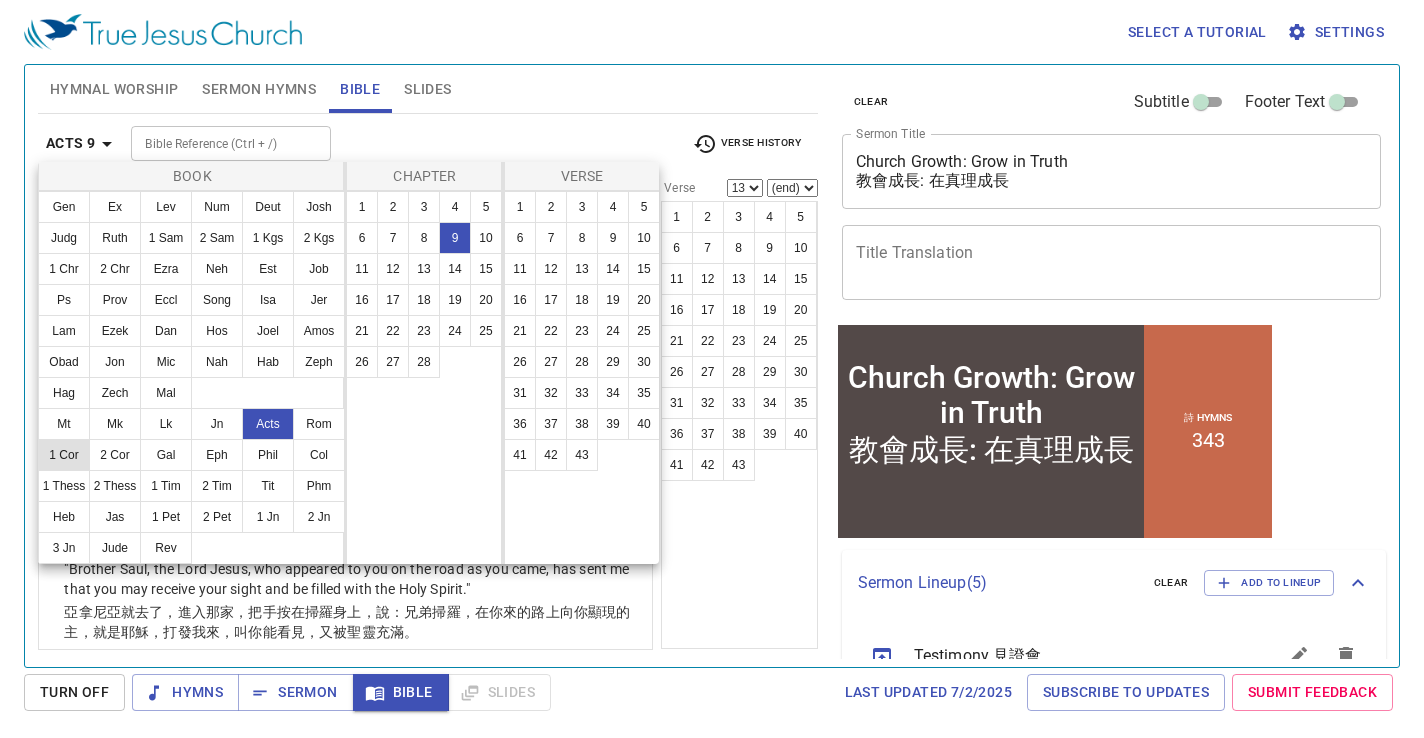 click on "1 Cor" at bounding box center (64, 455) 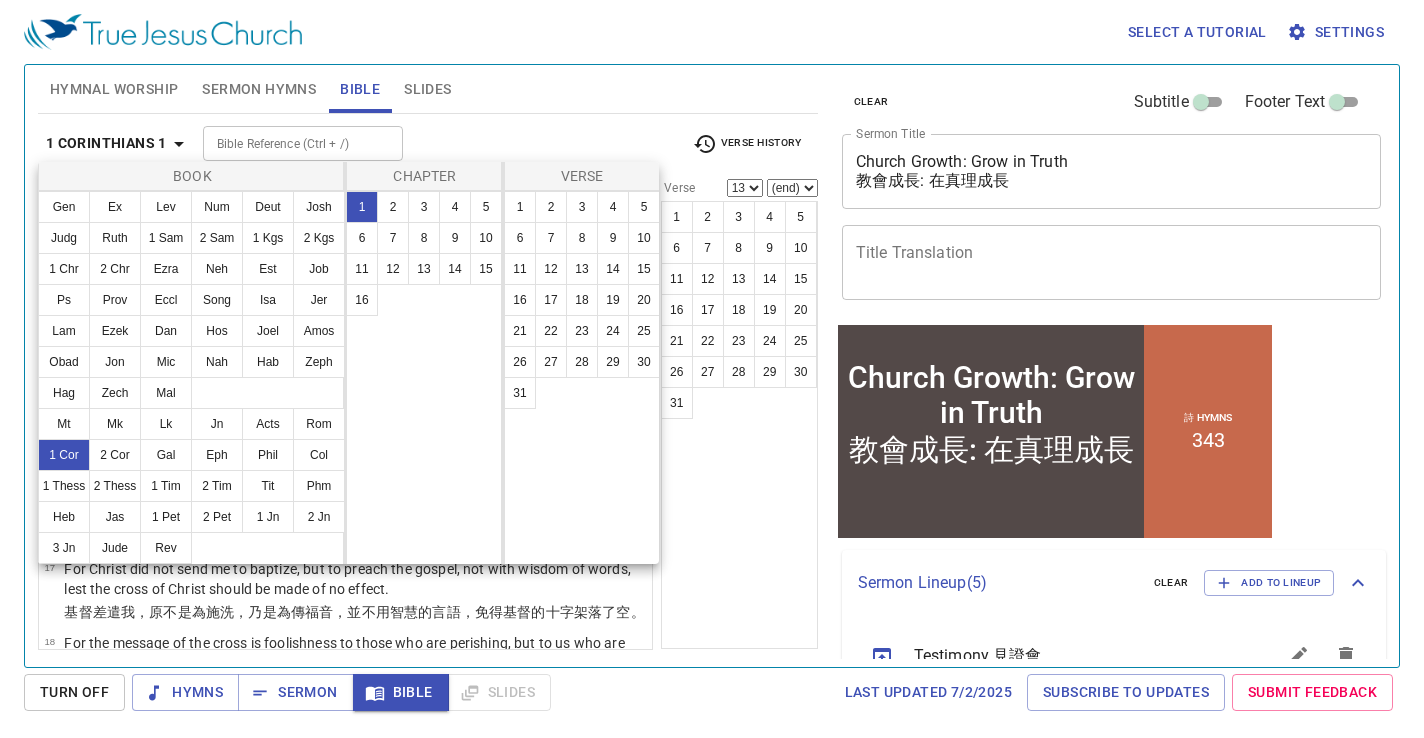 scroll, scrollTop: 0, scrollLeft: 0, axis: both 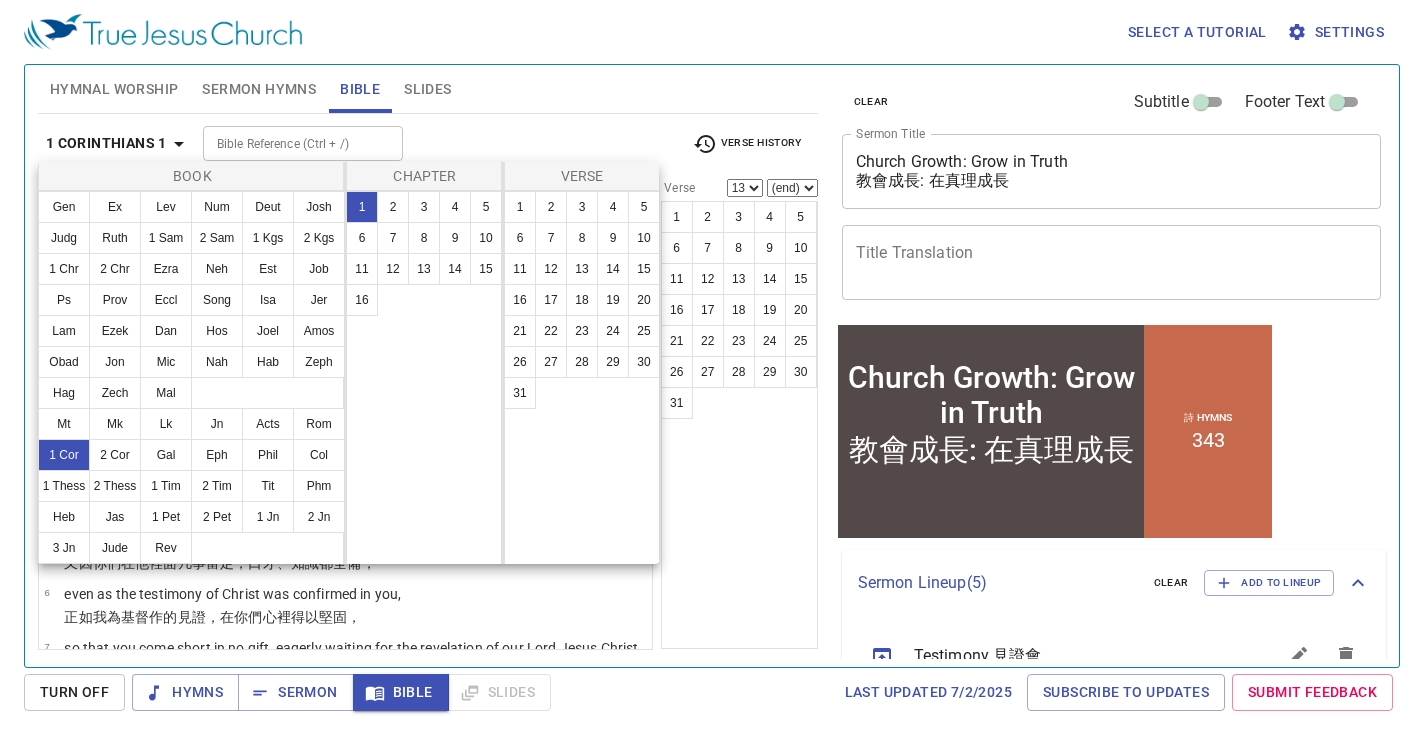 click on "1 2 3 4 5 6 7 8 9 10 11 12 13 14 15 16" at bounding box center [424, 377] 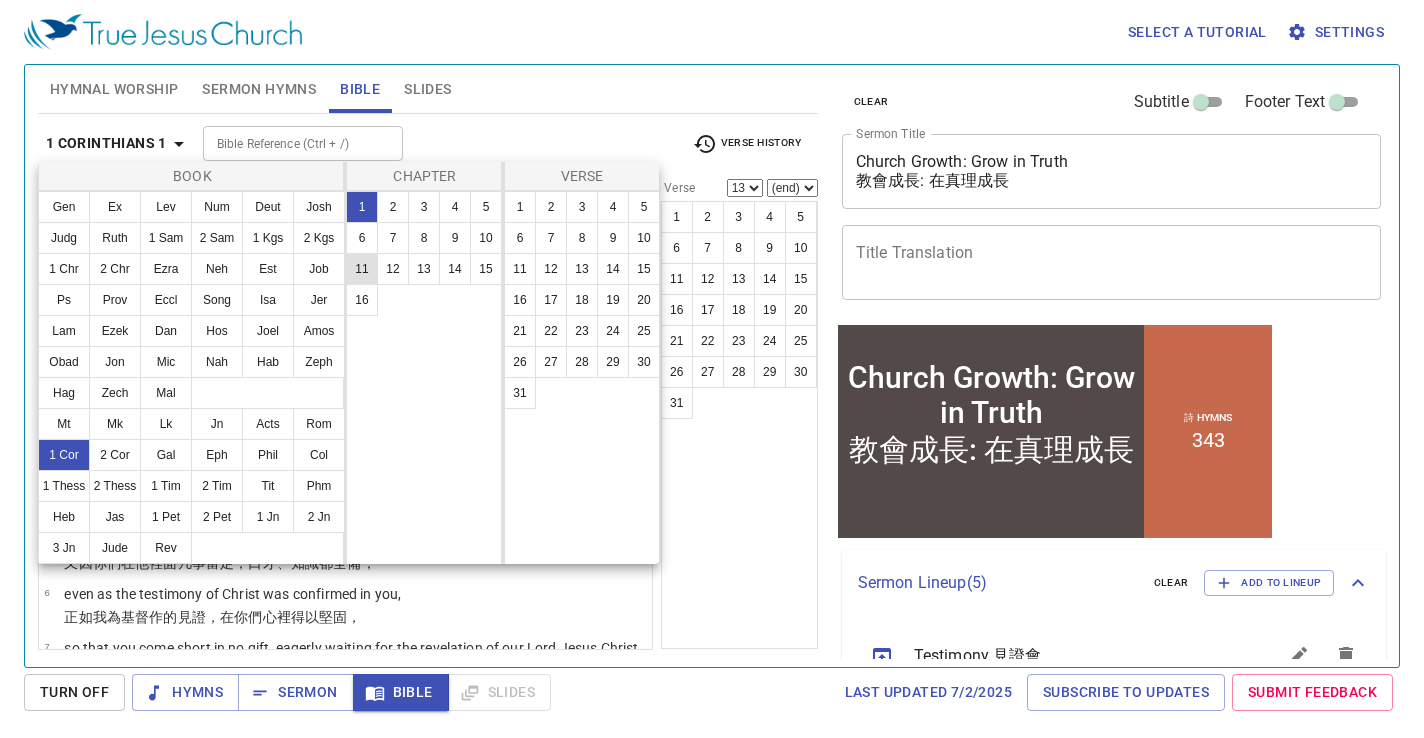 click on "11" at bounding box center [362, 269] 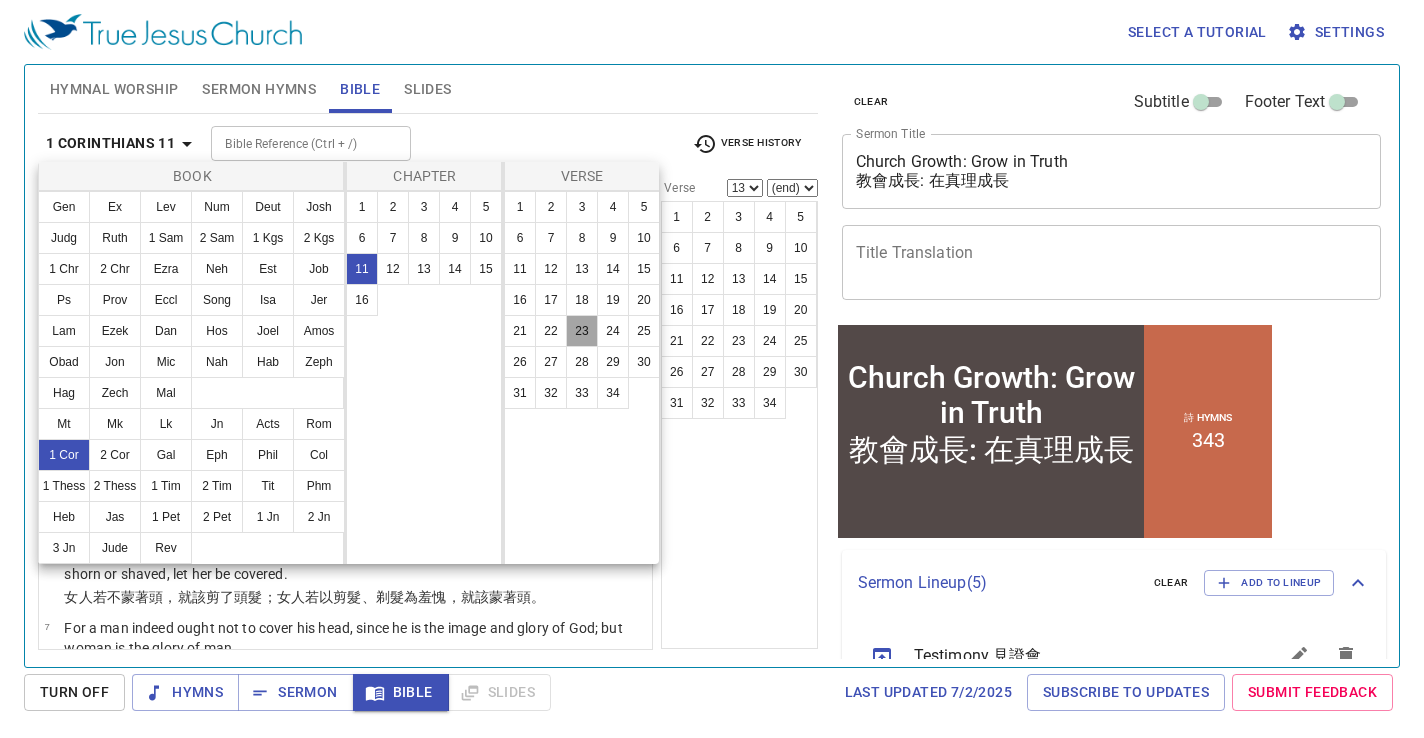 click on "23" at bounding box center [582, 331] 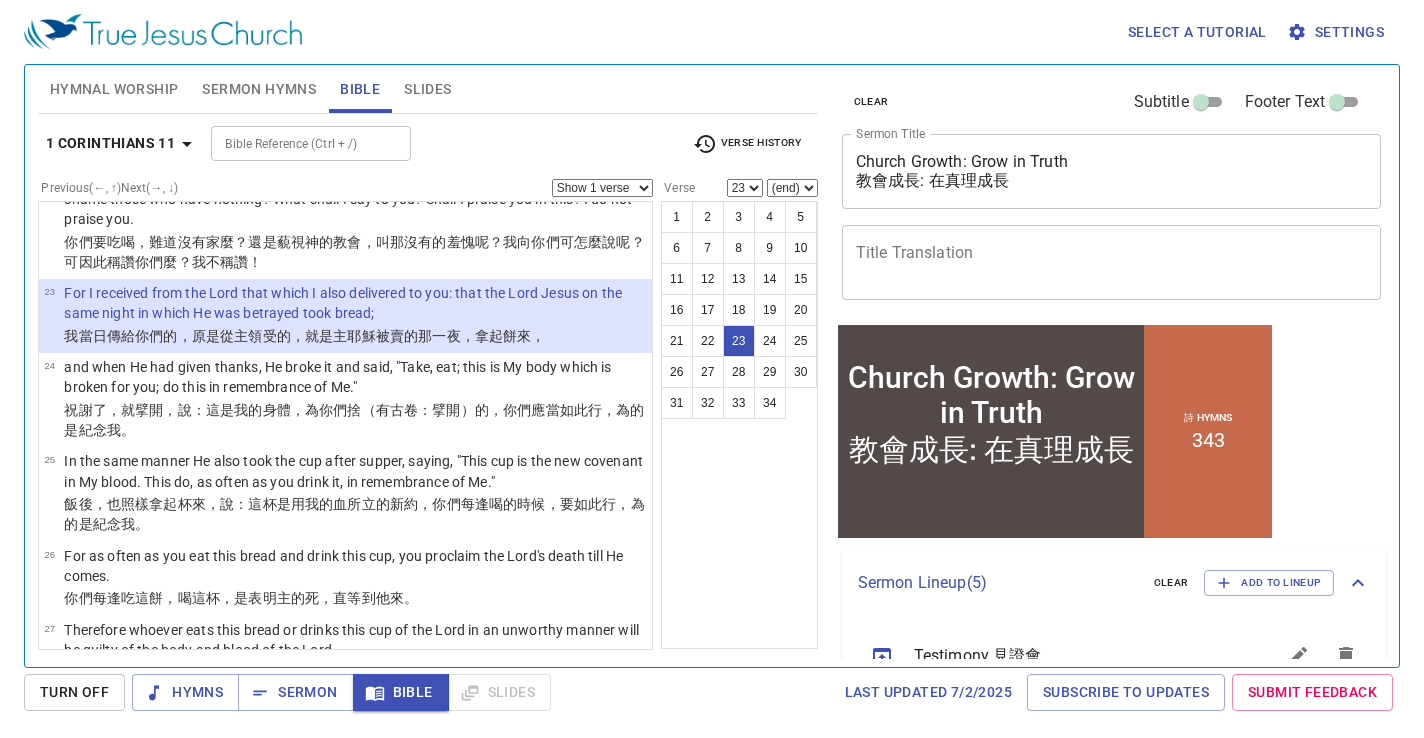 scroll, scrollTop: 1543, scrollLeft: 0, axis: vertical 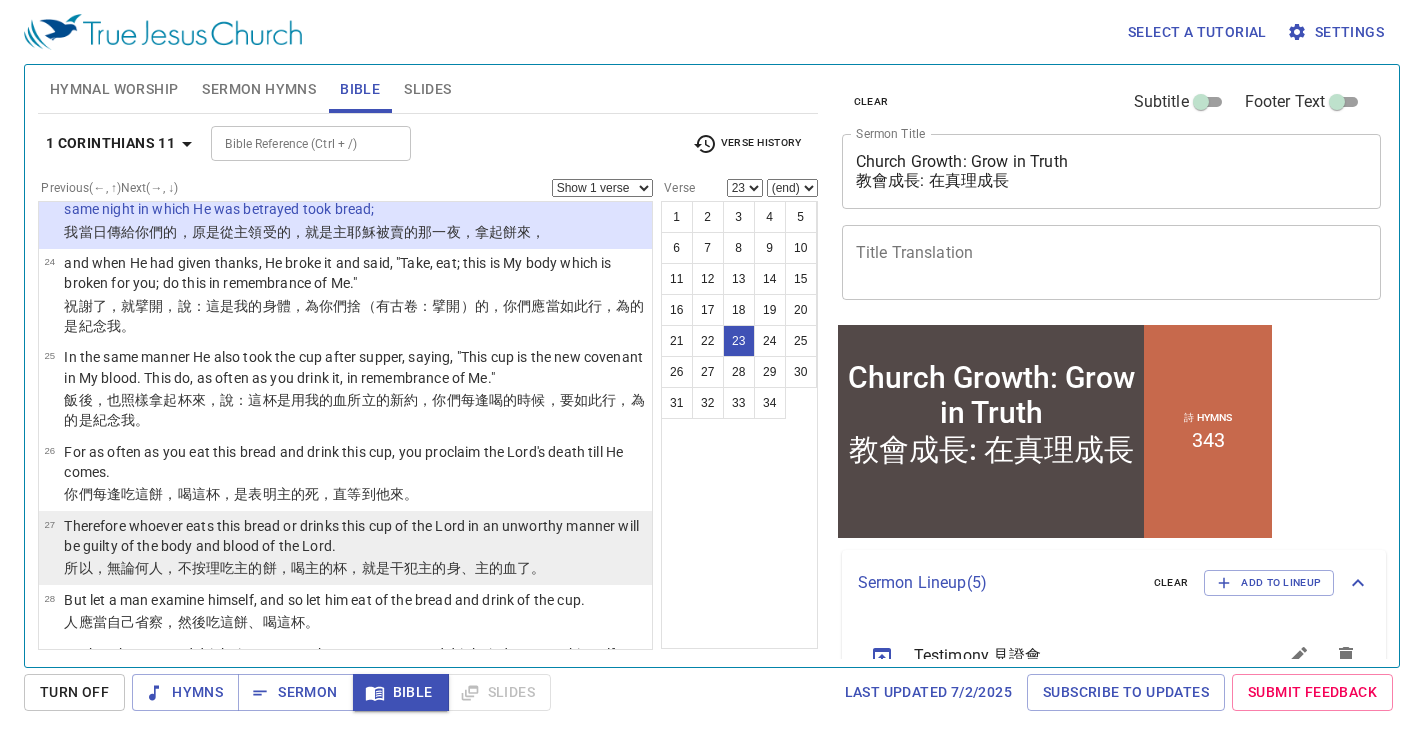 click on "Therefore whoever eats this bread or drinks this cup of the Lord in an unworthy manner will be guilty of the body and blood of the Lord." at bounding box center (355, 536) 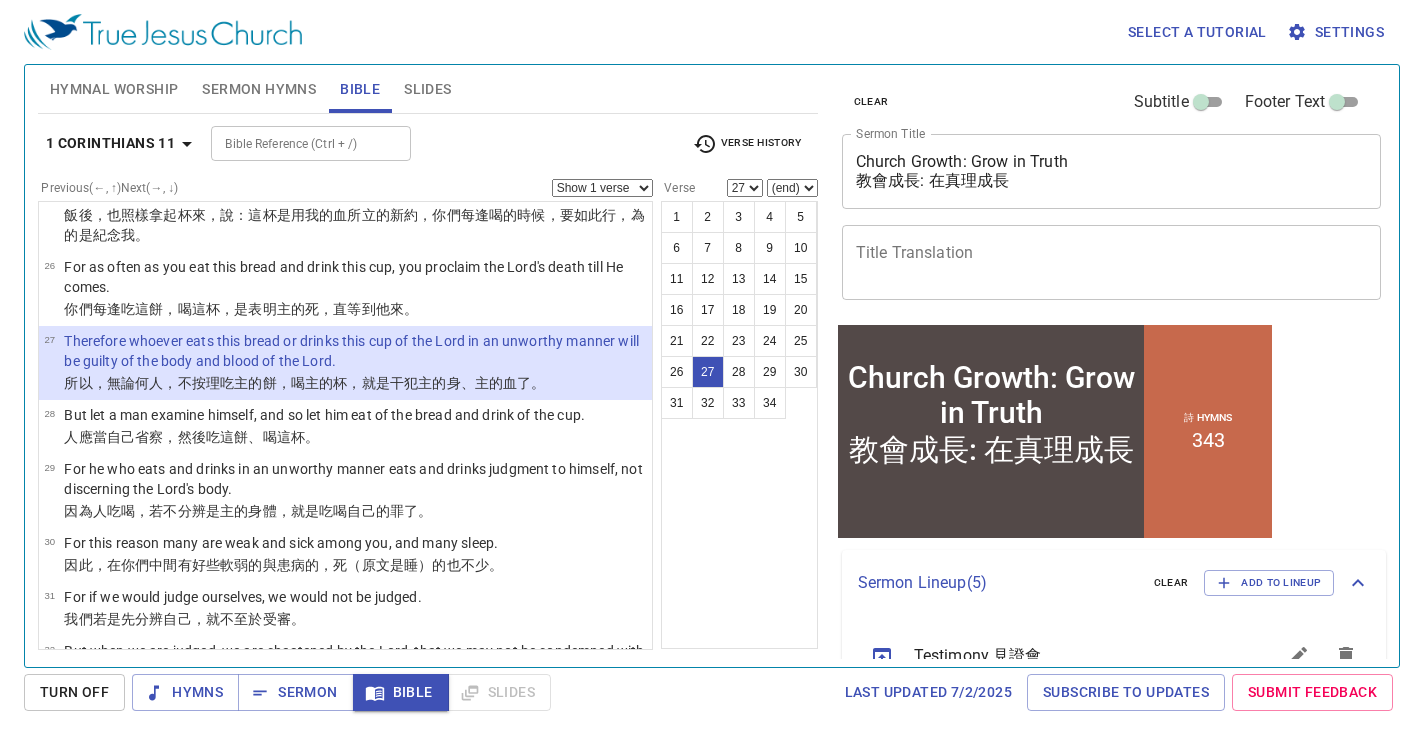 scroll, scrollTop: 1732, scrollLeft: 0, axis: vertical 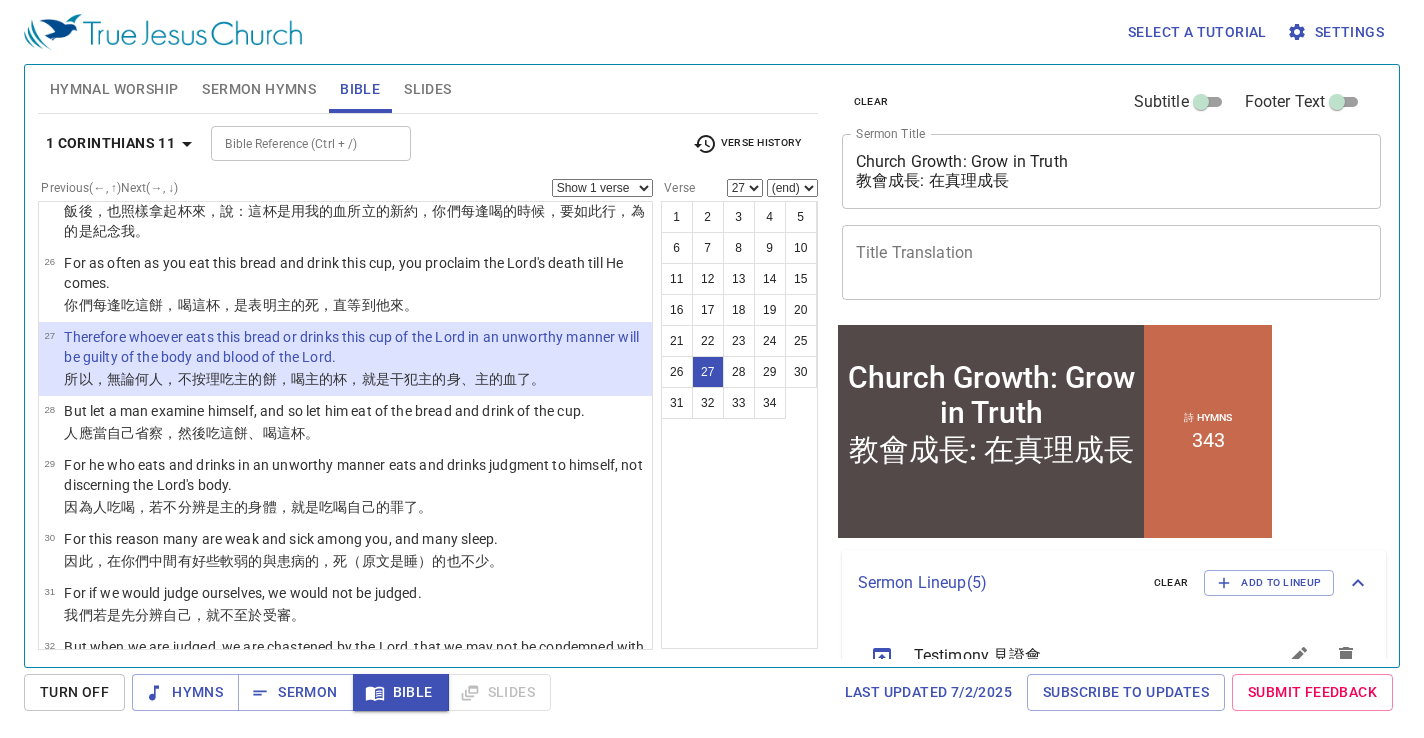 click on "Show 1 verse Show 2 verses Show 3 verses Show 4 verses Show 5 verses" at bounding box center (602, 188) 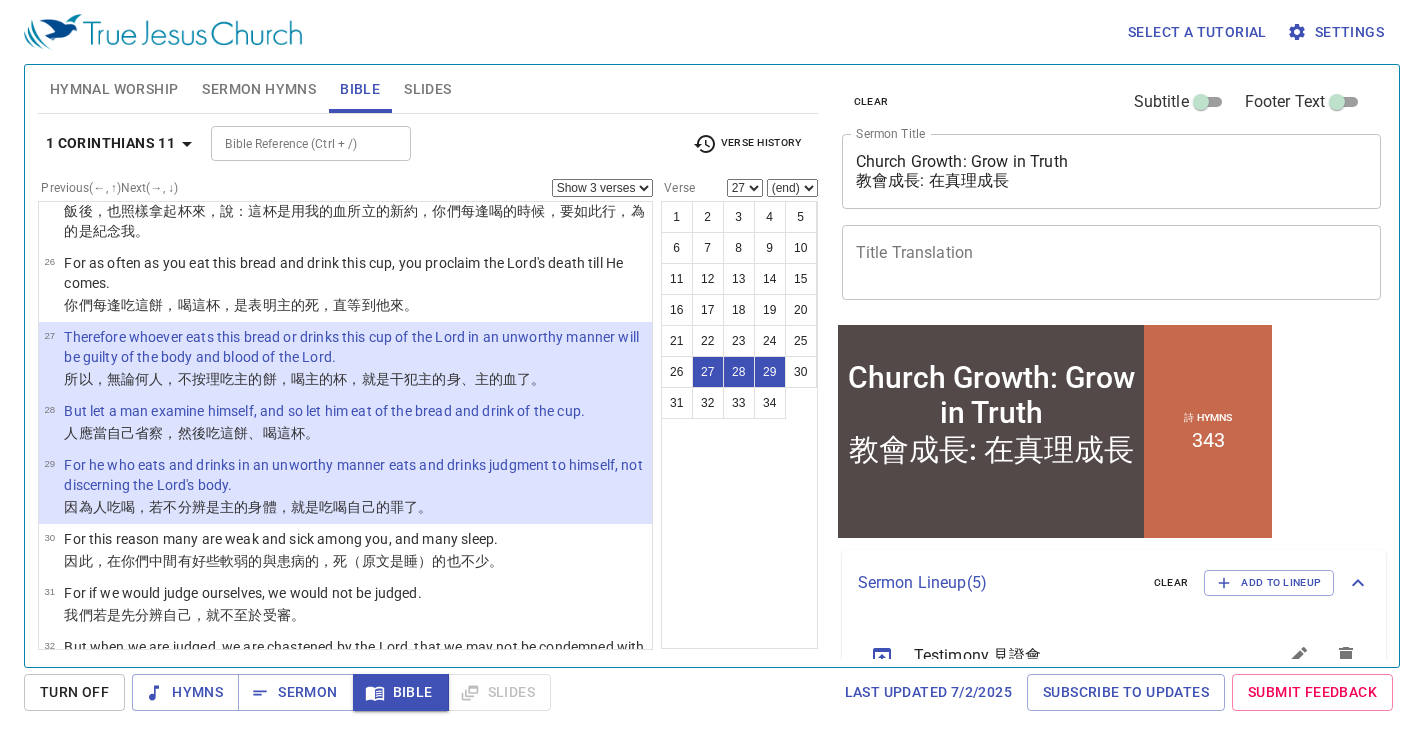 click on "Show 1 verse Show 2 verses Show 3 verses Show 4 verses Show 5 verses" at bounding box center [602, 188] 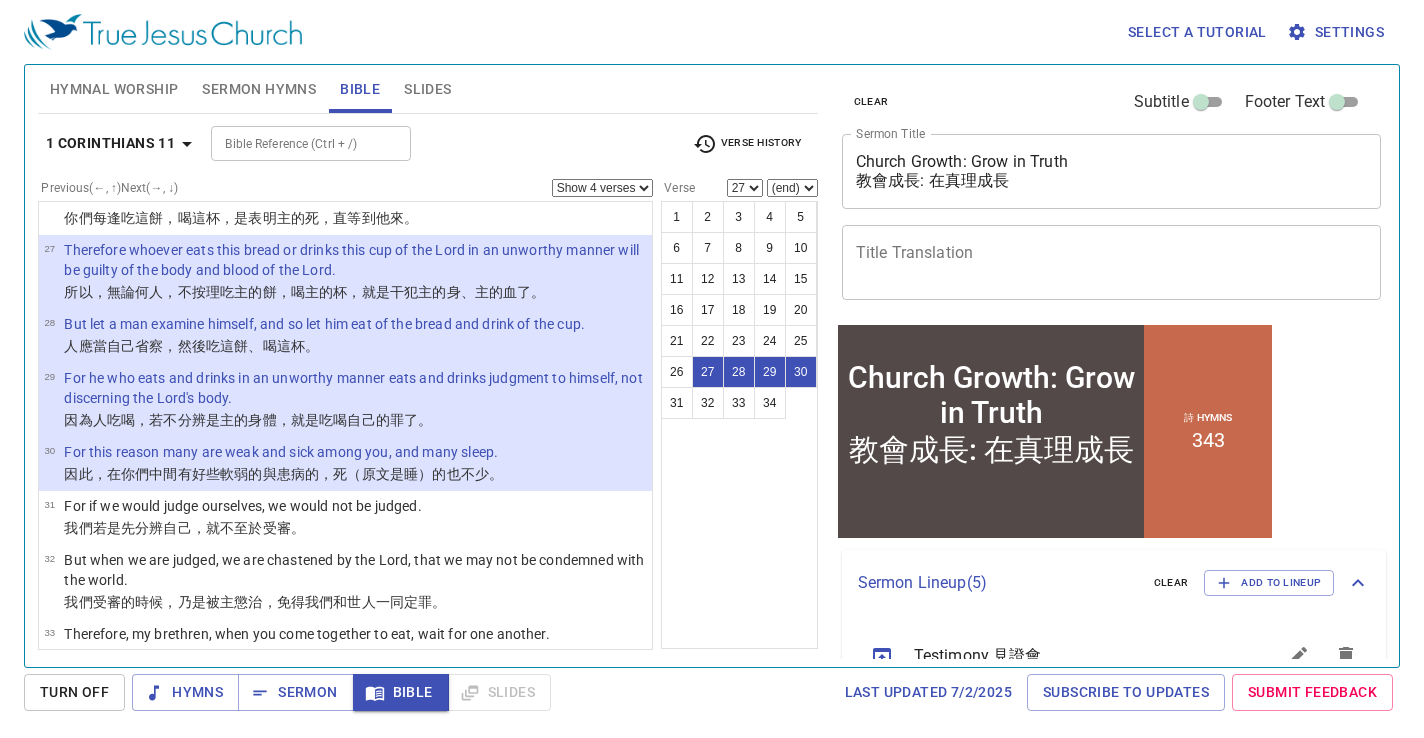 scroll, scrollTop: 1826, scrollLeft: 0, axis: vertical 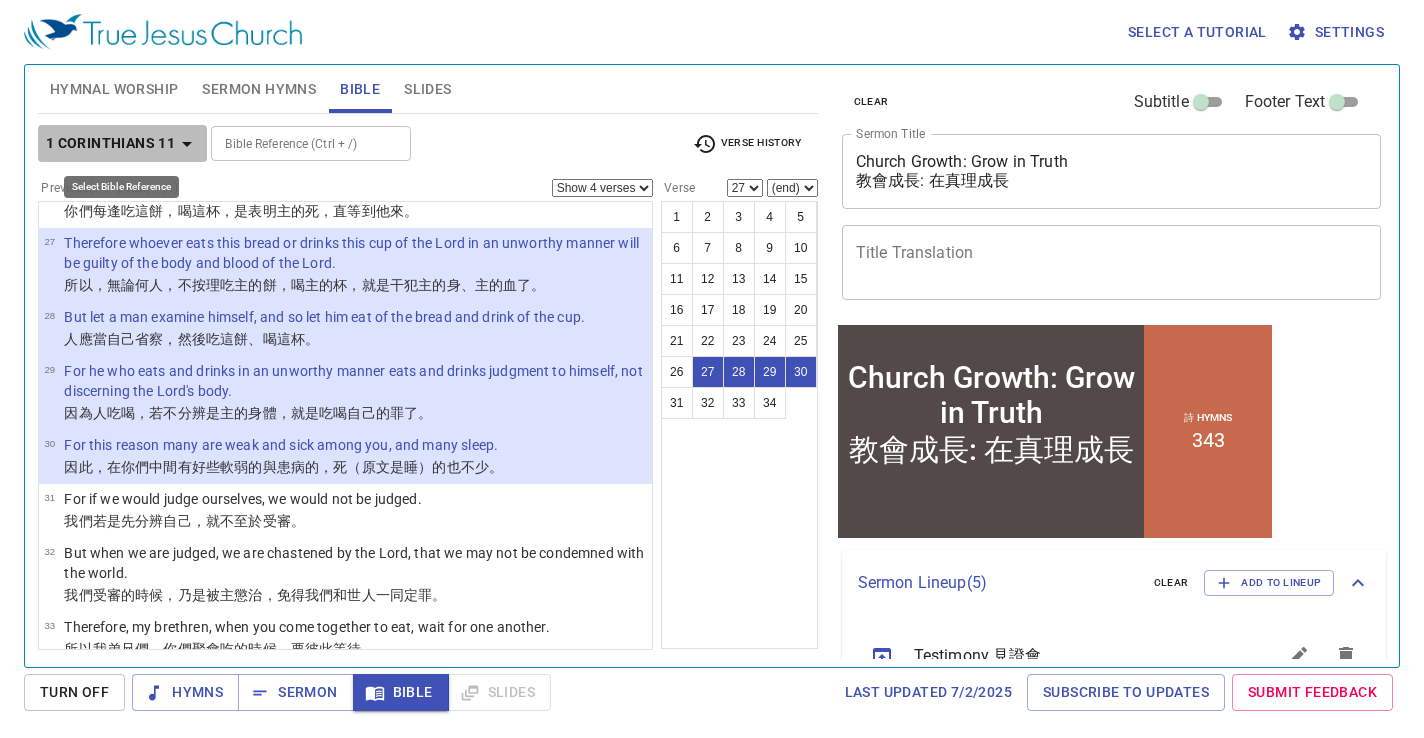 click on "1 Corinthians 11" at bounding box center [110, 143] 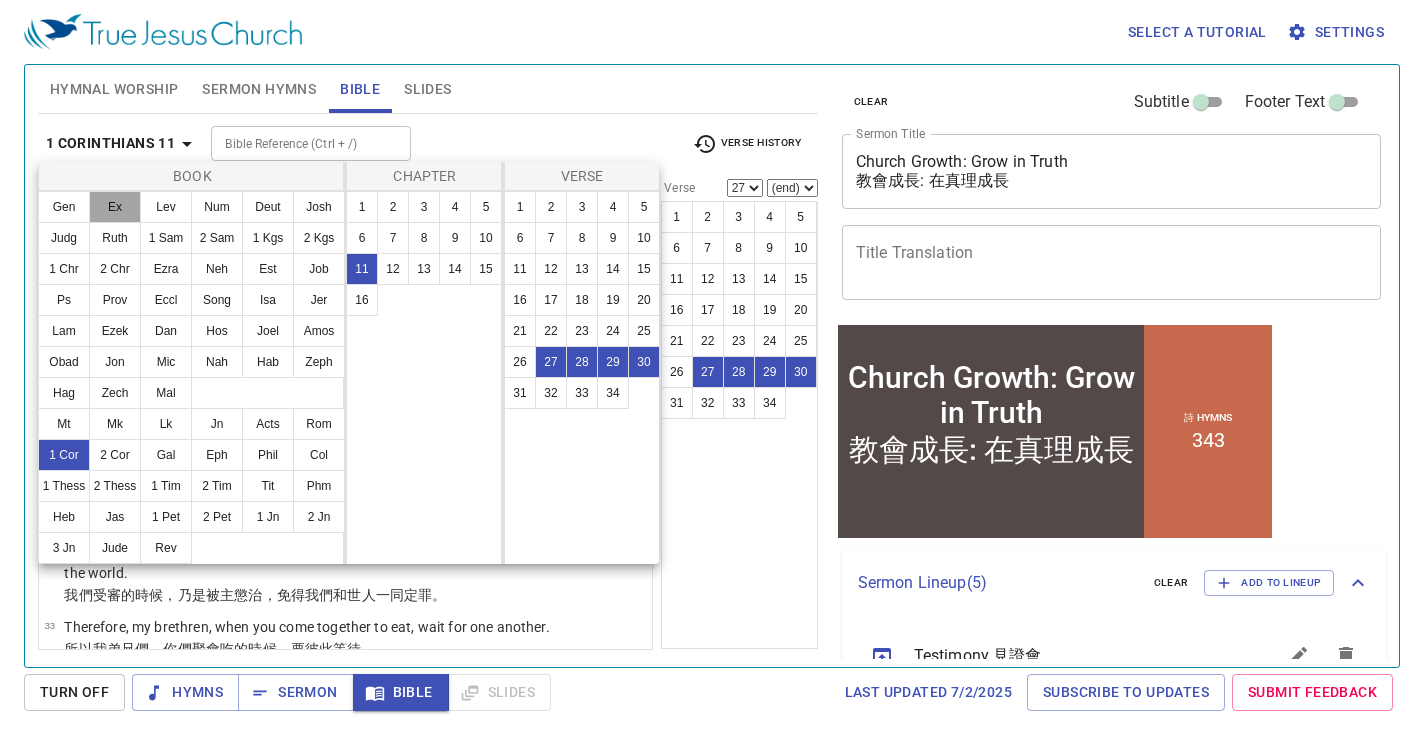 click on "Ex" at bounding box center (115, 207) 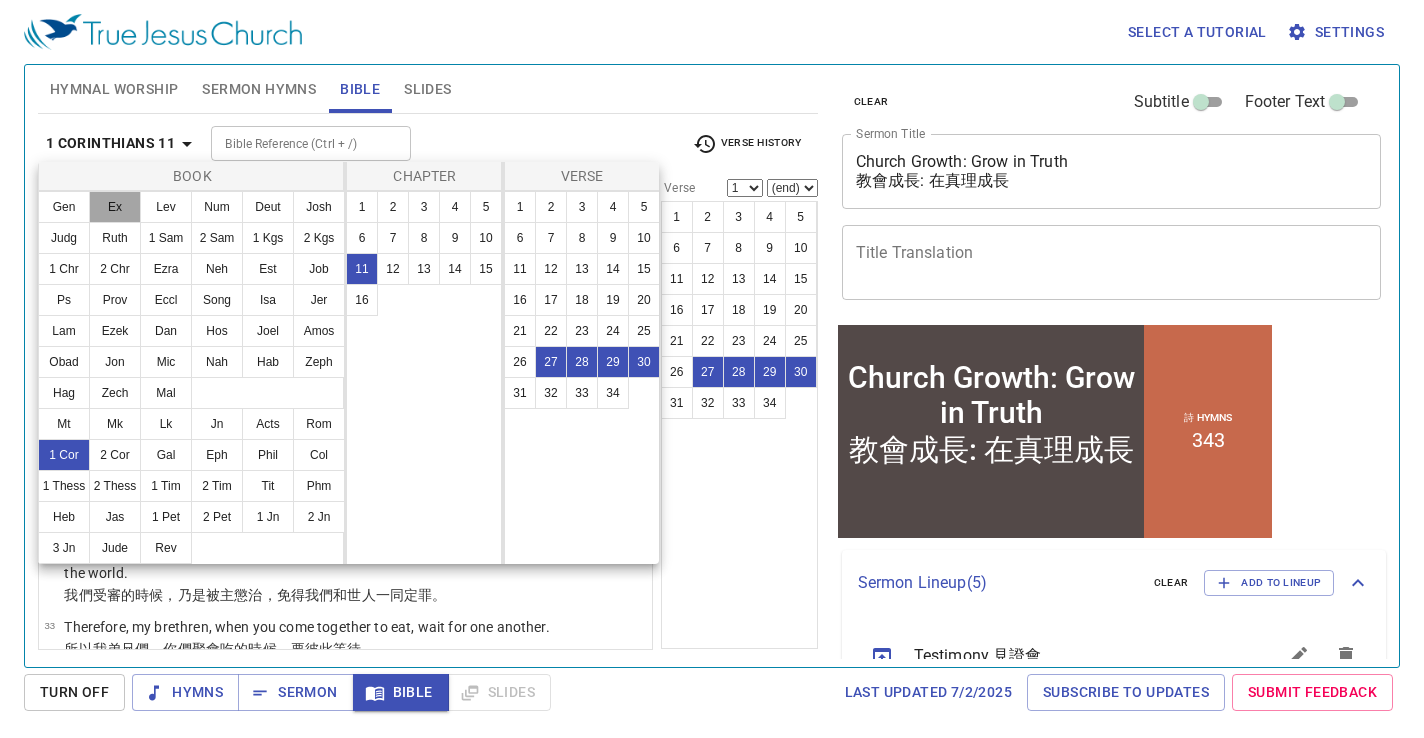 scroll, scrollTop: 0, scrollLeft: 0, axis: both 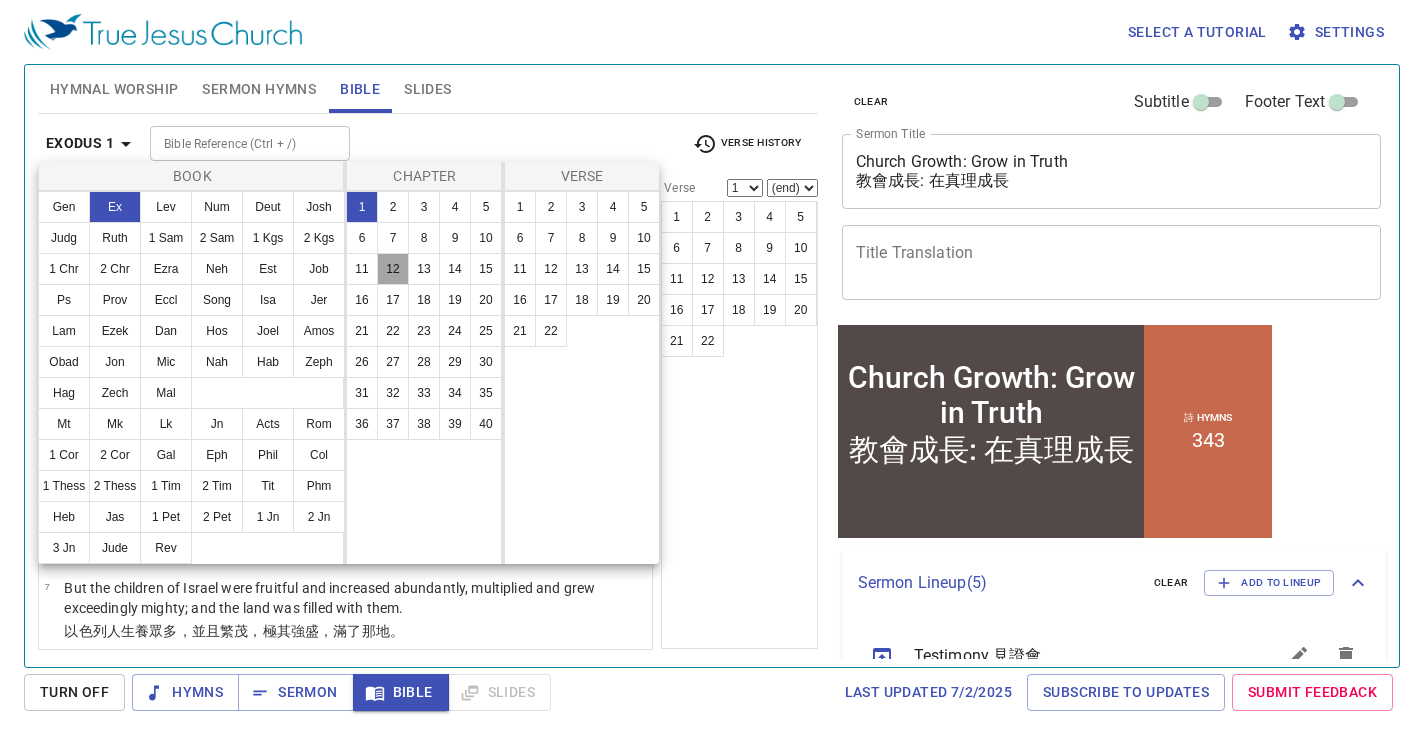 click on "12" at bounding box center (393, 269) 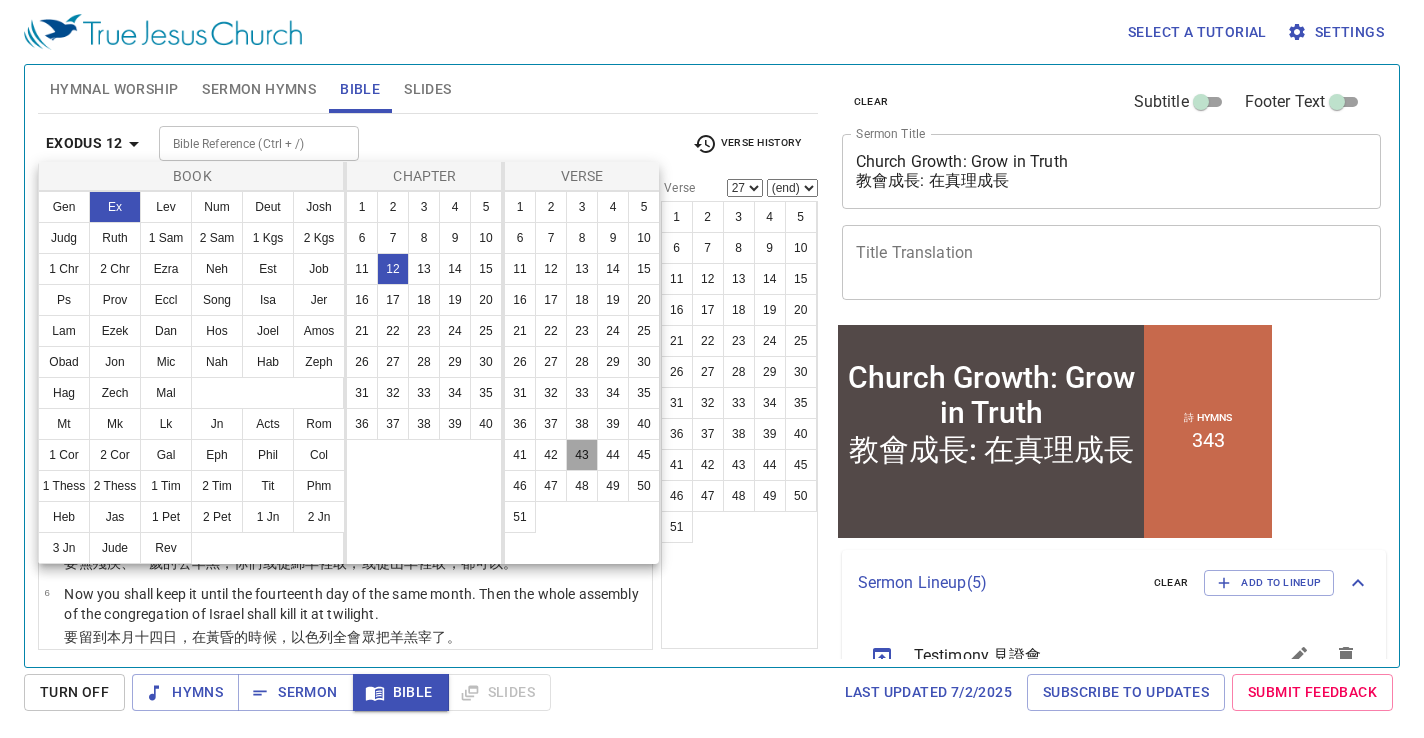 click on "43" at bounding box center [582, 455] 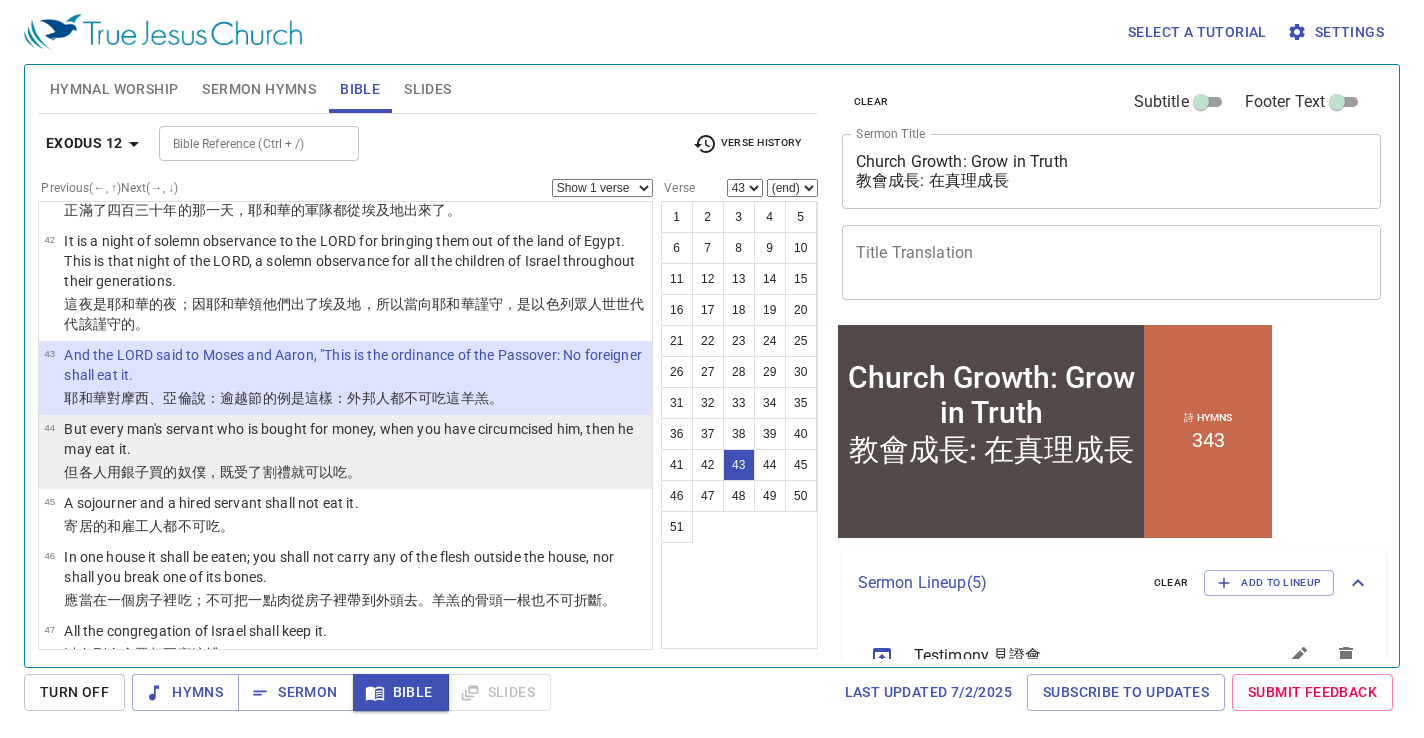 scroll, scrollTop: 3402, scrollLeft: 0, axis: vertical 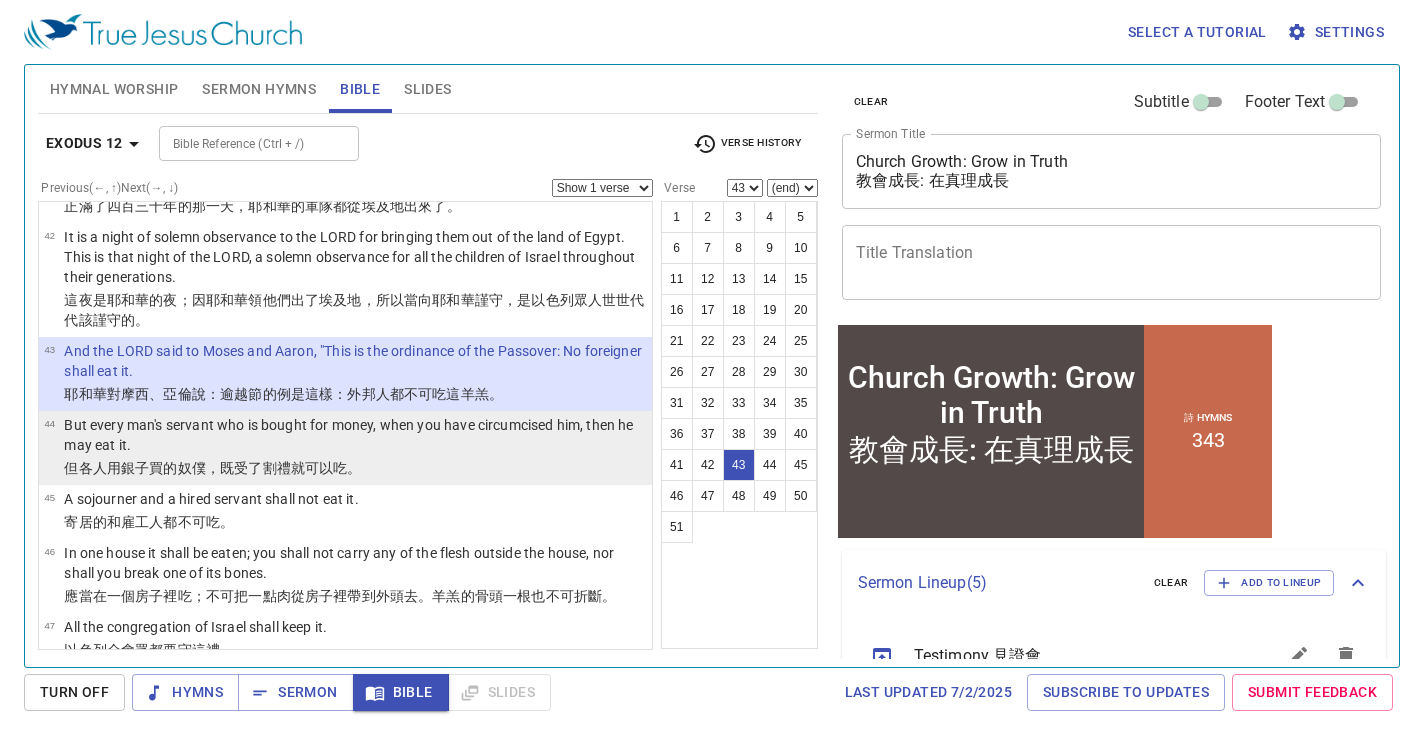 click on "But every man's servant who is bought for money, when you have circumcised him, then he may eat it." at bounding box center (355, 435) 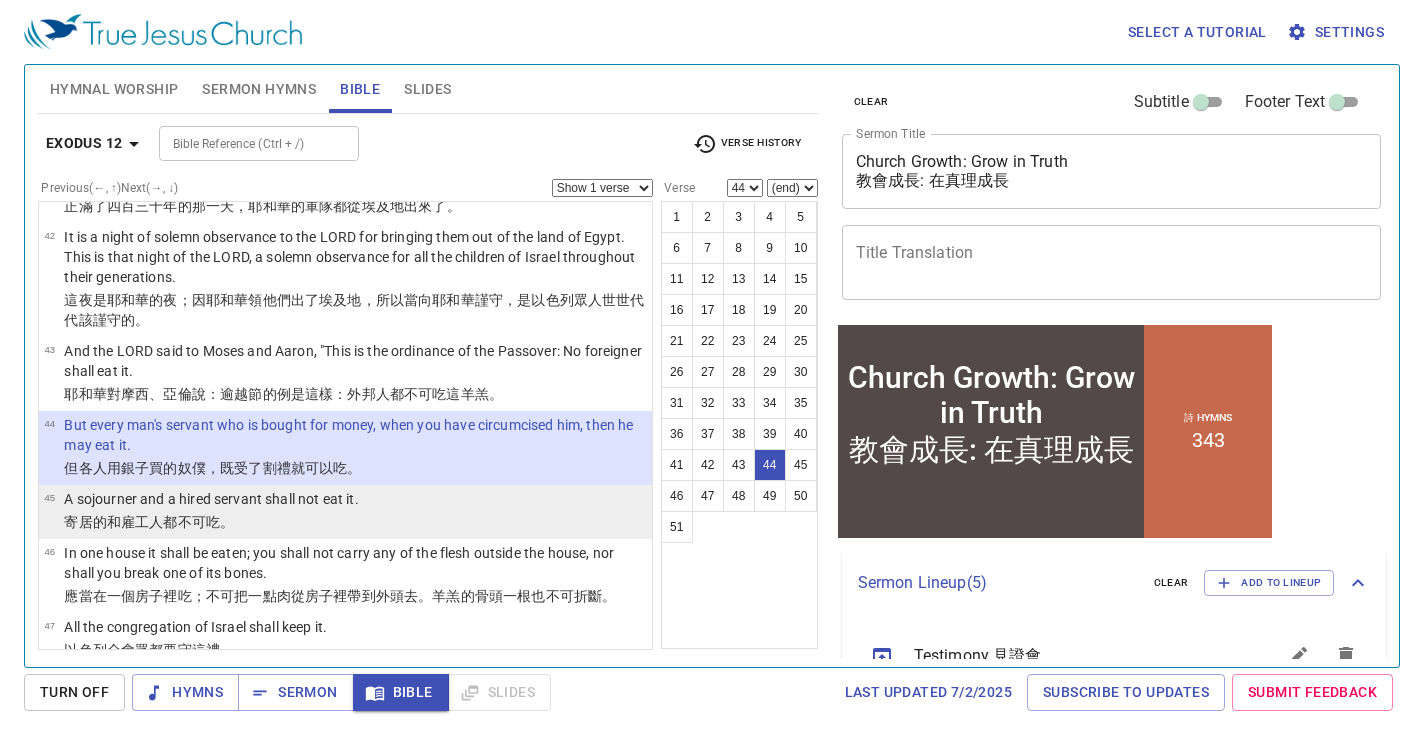 click on "A sojourner and a hired servant shall not eat it." at bounding box center [211, 499] 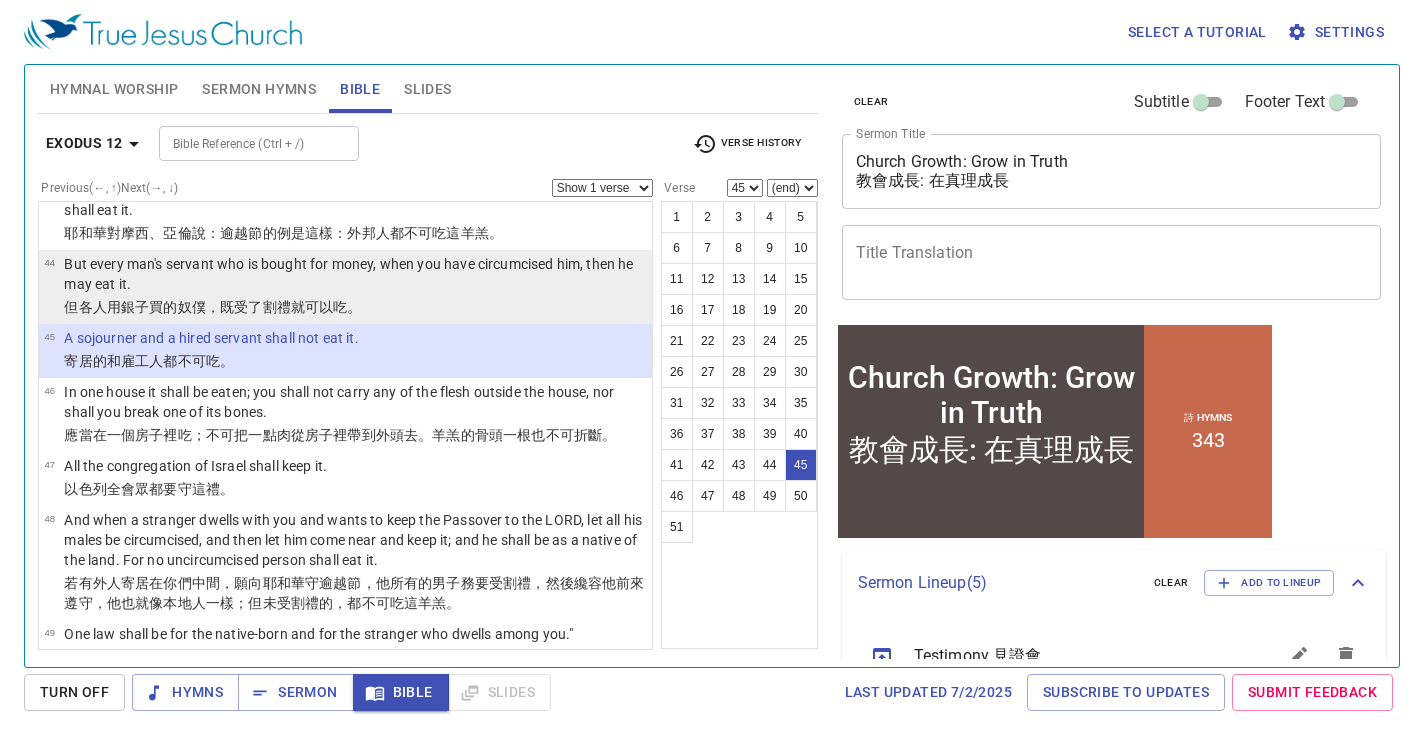 scroll, scrollTop: 3558, scrollLeft: 0, axis: vertical 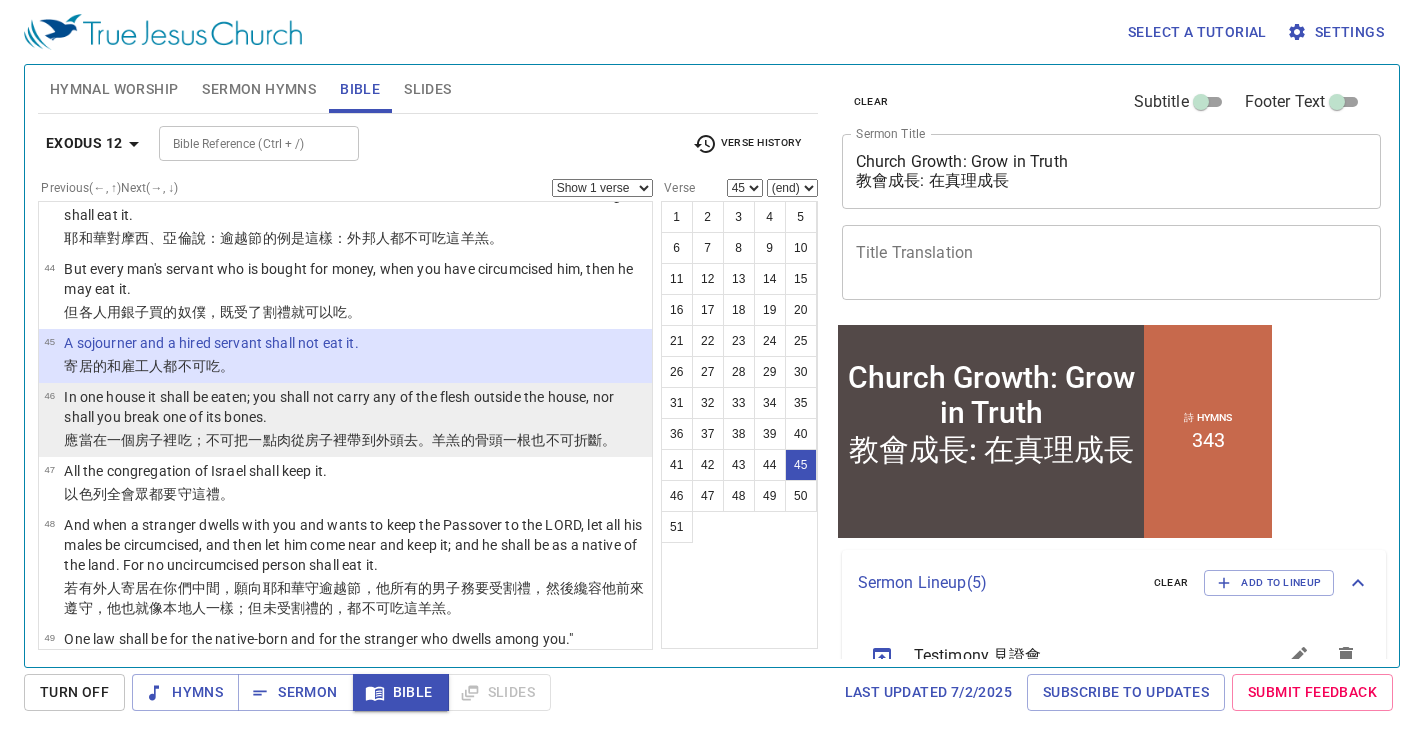 click on "；不可把一點肉 從房子裡帶 到外頭 去。羊羔的骨頭 一根也不可折斷 。" at bounding box center [404, 440] 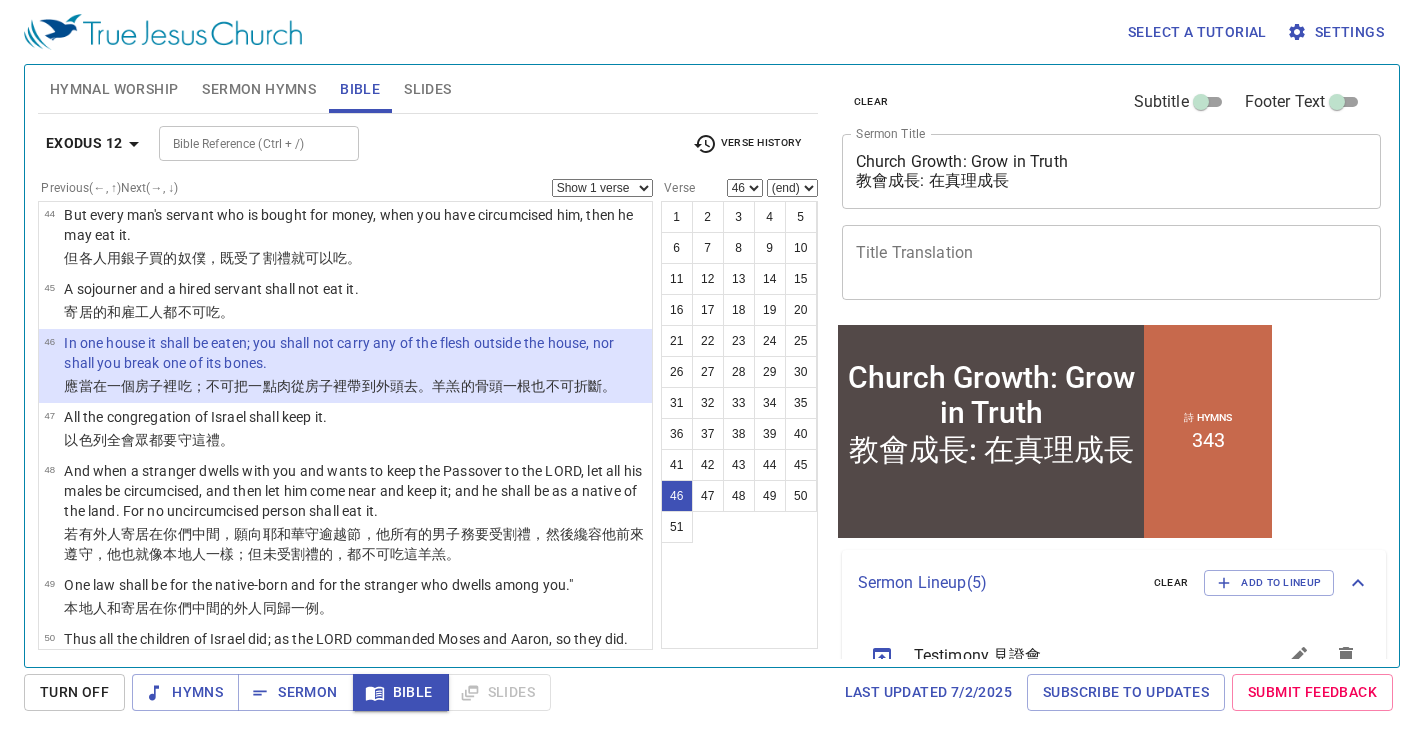 scroll, scrollTop: 3616, scrollLeft: 0, axis: vertical 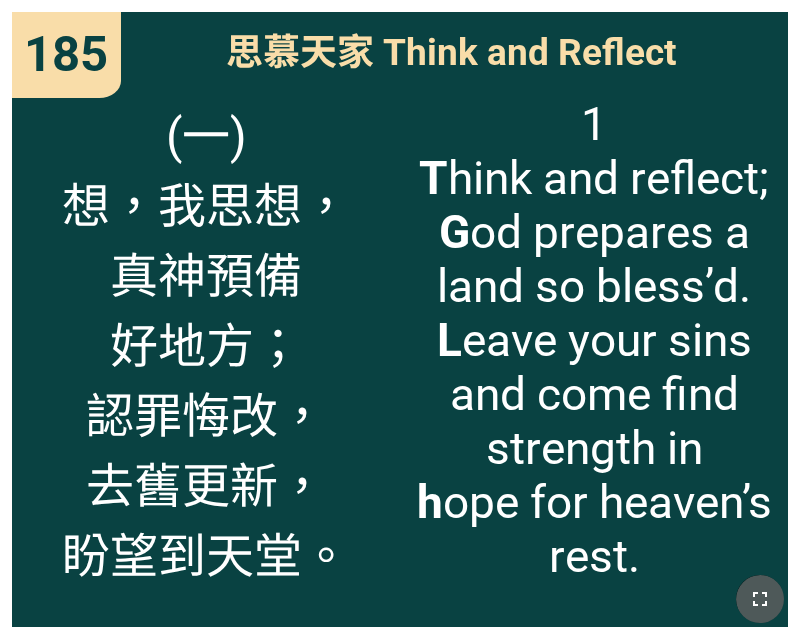 click 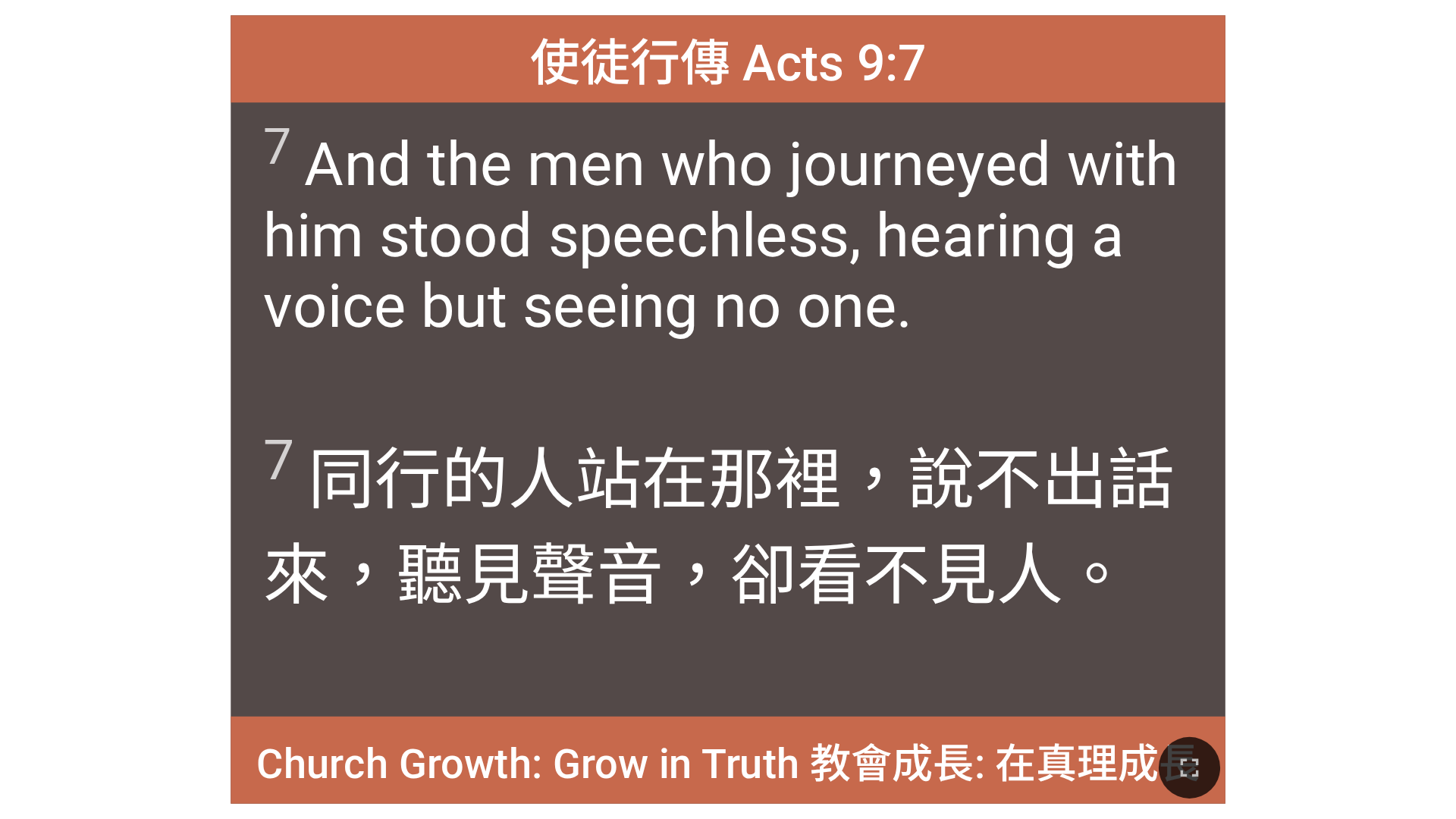 scroll, scrollTop: 0, scrollLeft: 0, axis: both 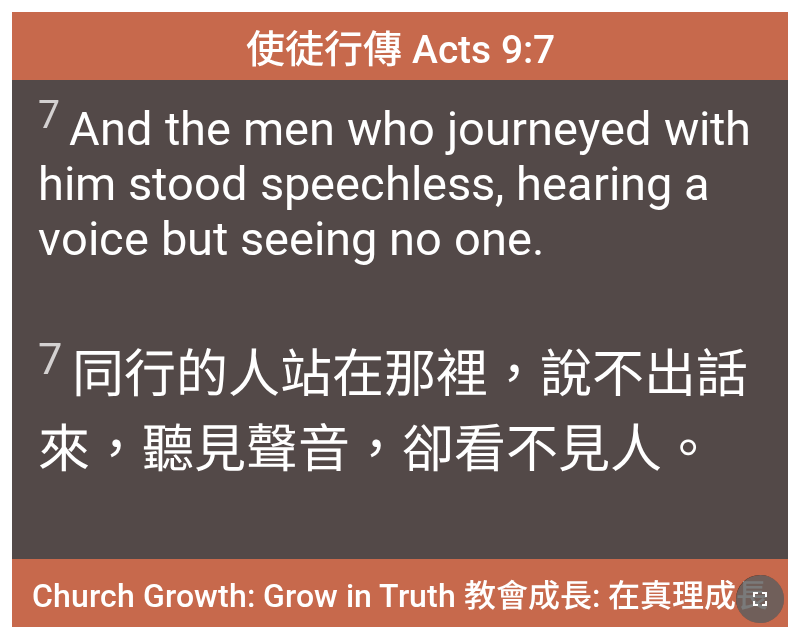 click 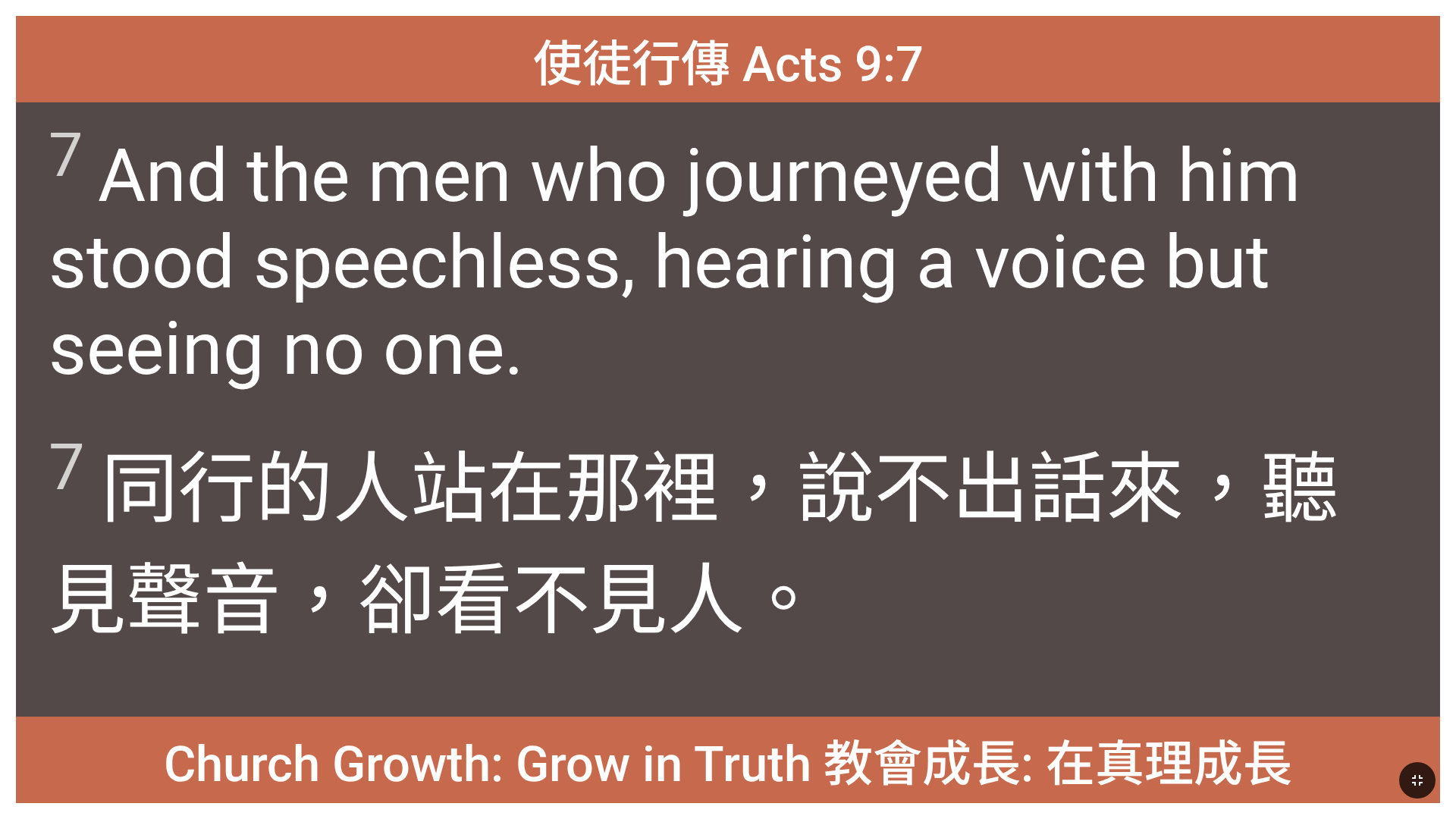 click on "7 And the men who journeyed with him stood speechless, hearing a voice but seeing no one." at bounding box center (728, 256) 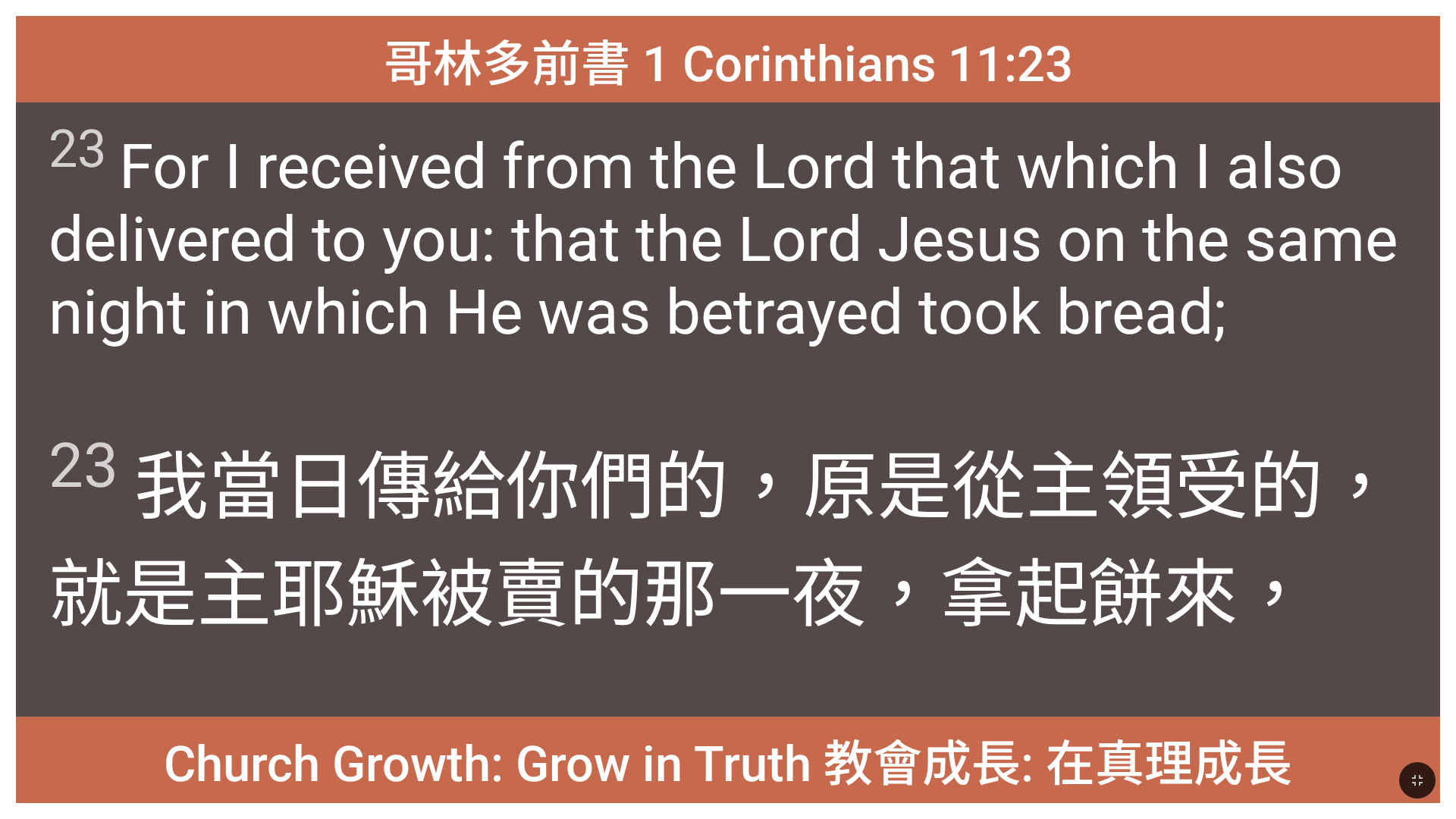 scroll, scrollTop: 0, scrollLeft: 0, axis: both 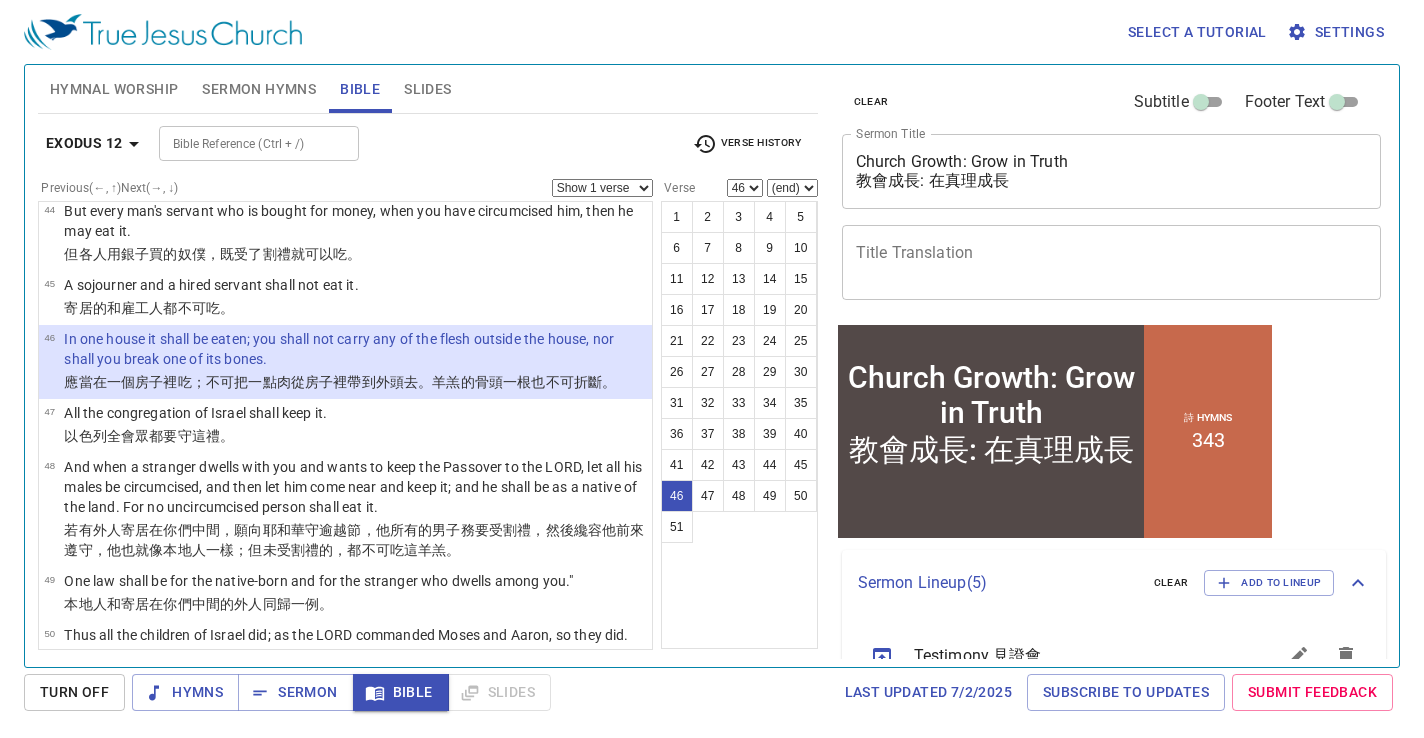 click on "以色列 全會眾 都要守 這禮。" at bounding box center [195, 436] 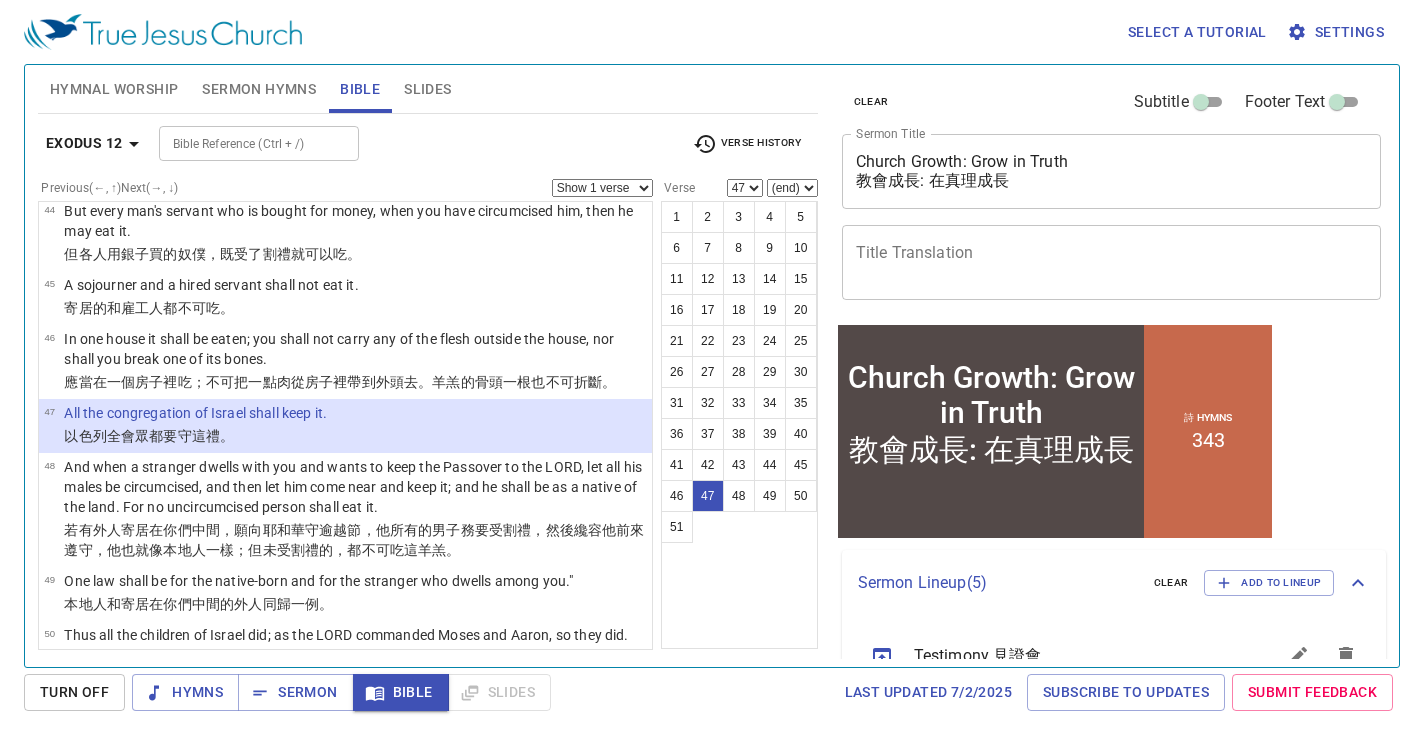 click on "47 All the congregation of Israel shall keep it.   以色列 全會眾 都要守 這禮。" at bounding box center (345, 426) 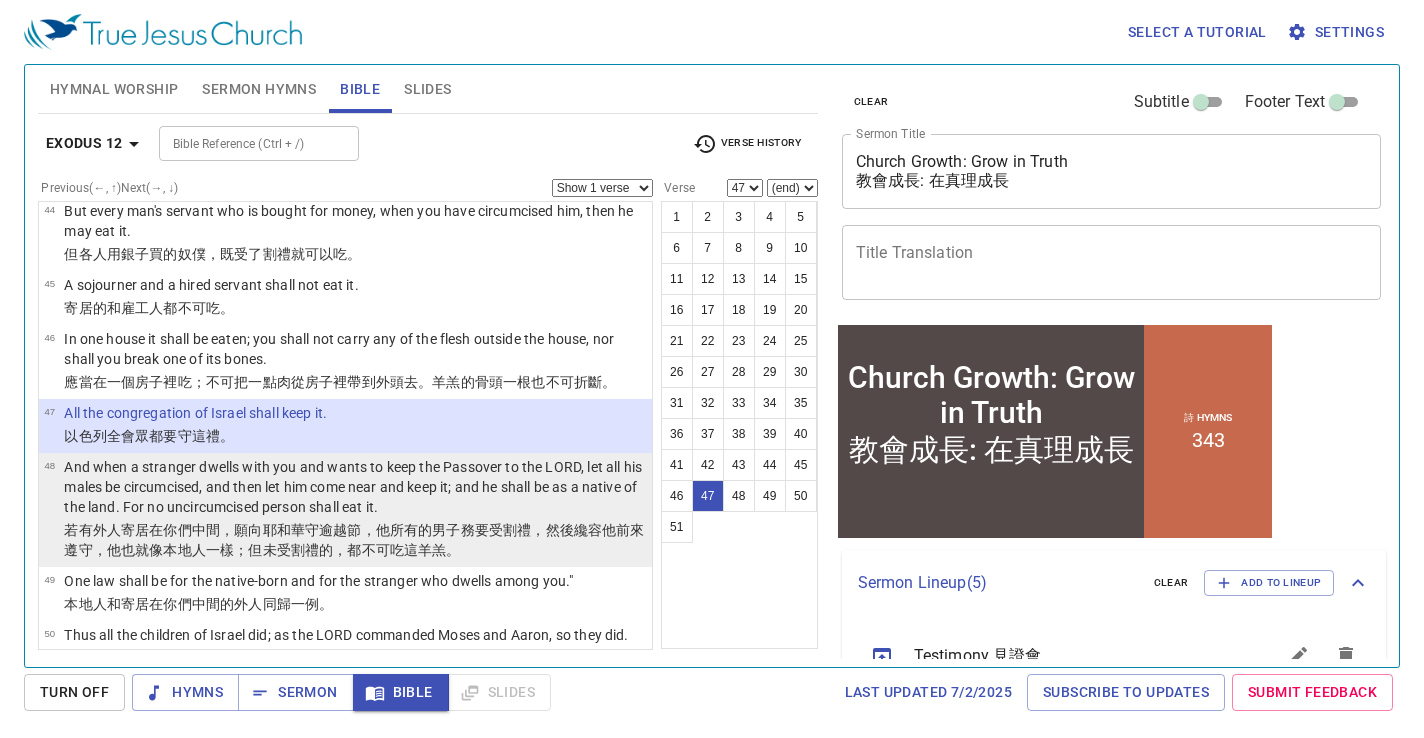 click on "And when a stranger dwells with you and wants to keep the Passover to the LORD, let all his males be circumcised, and then let him come near and keep it; and he shall be as a native of the land. For no uncircumcised person shall eat it." at bounding box center [355, 487] 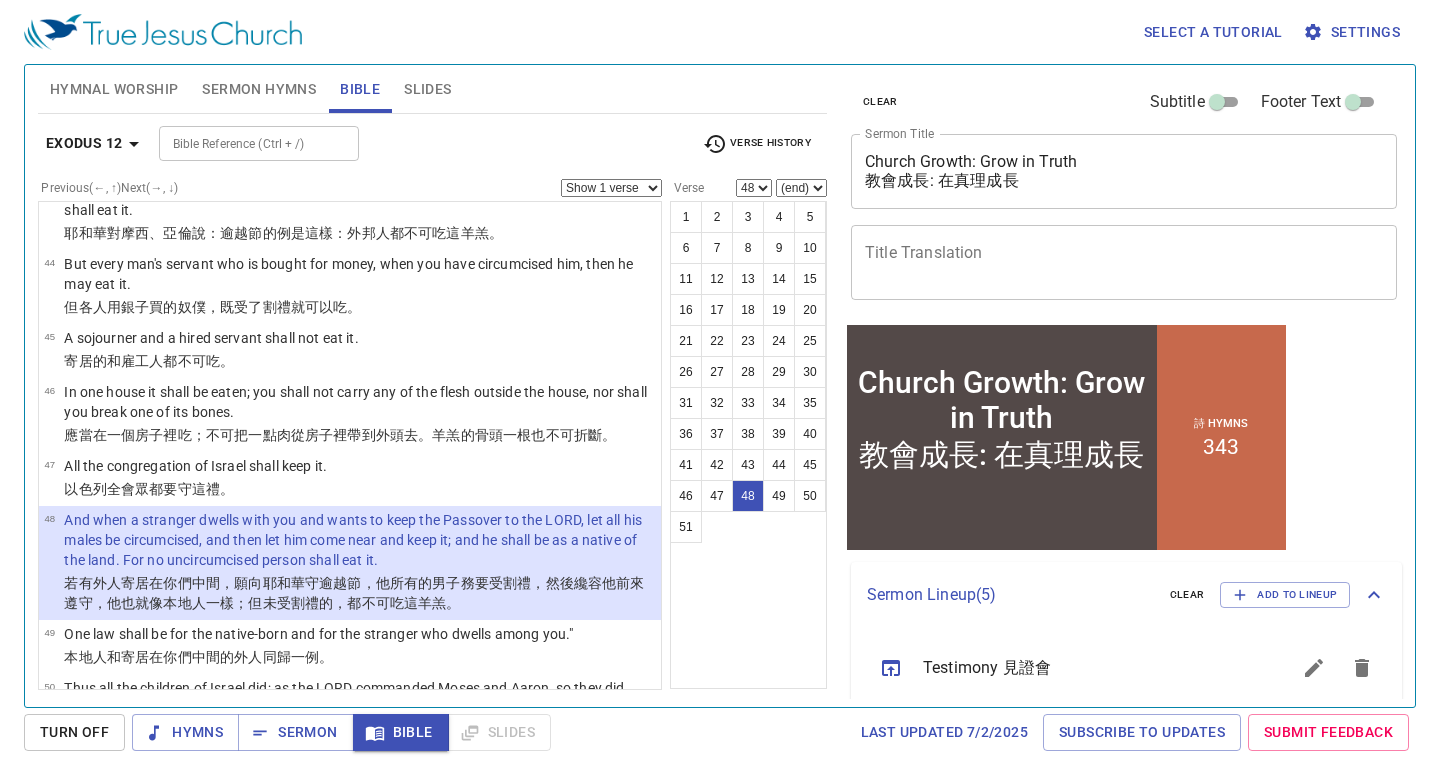 scroll, scrollTop: 3616, scrollLeft: 0, axis: vertical 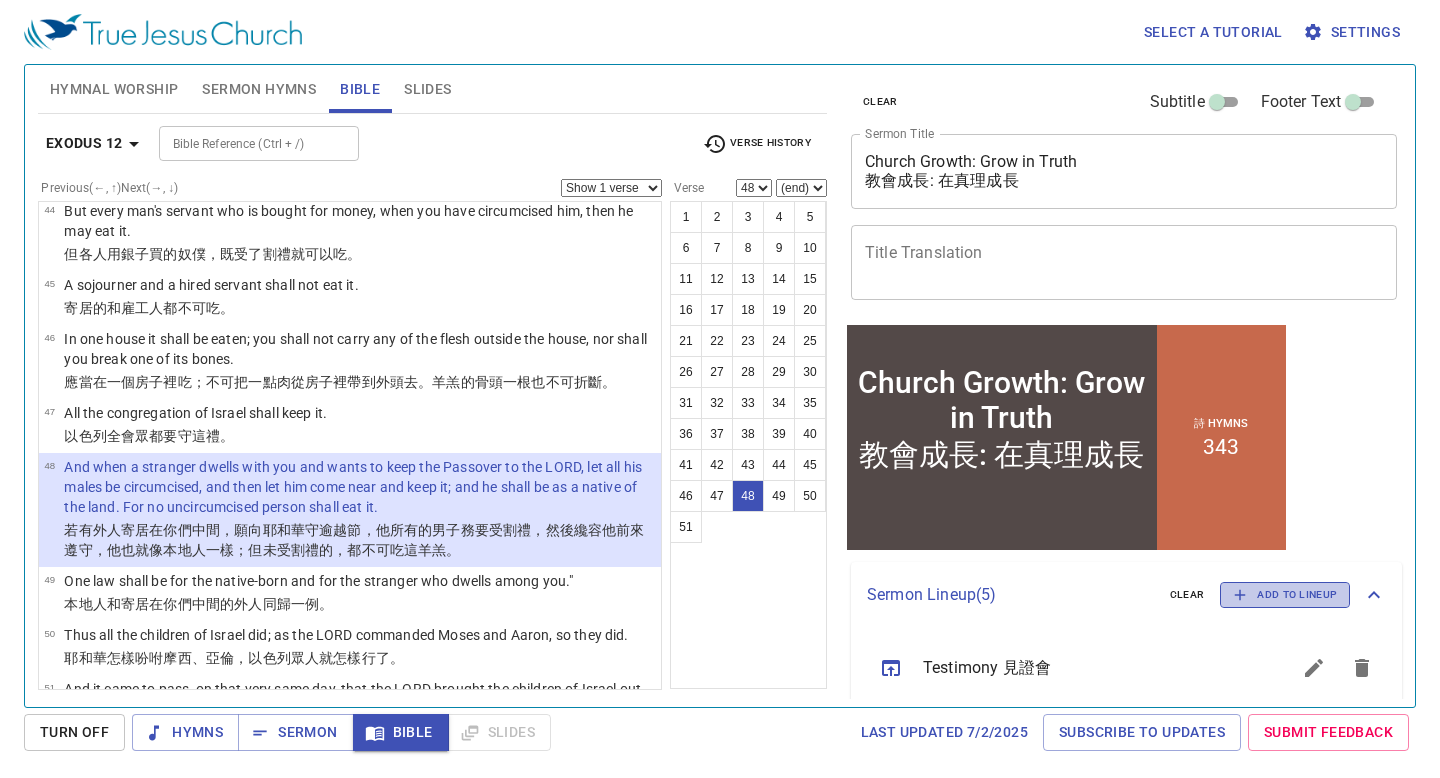 click on "Add to Lineup" at bounding box center (1285, 595) 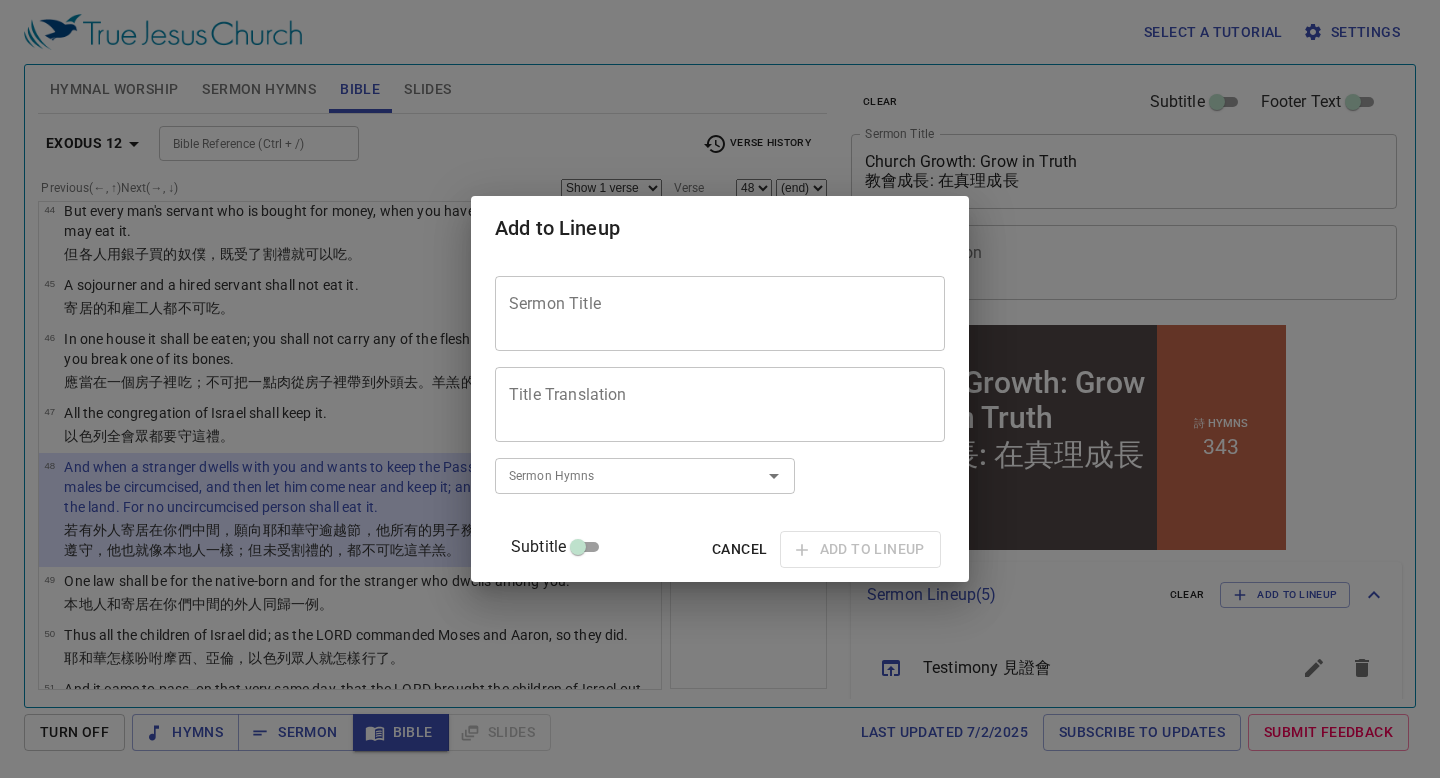 click on "Sermon Title" at bounding box center [720, 314] 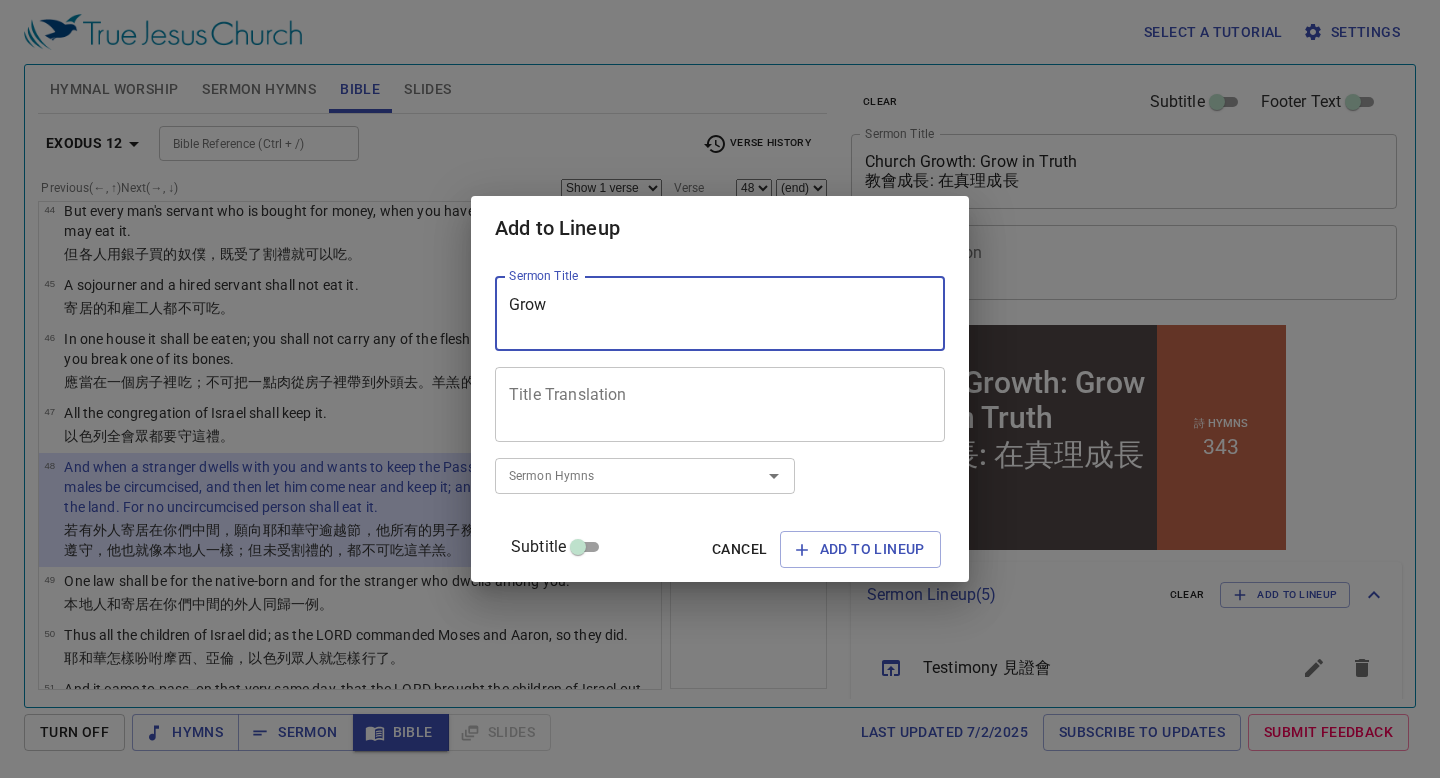 type on "Grow" 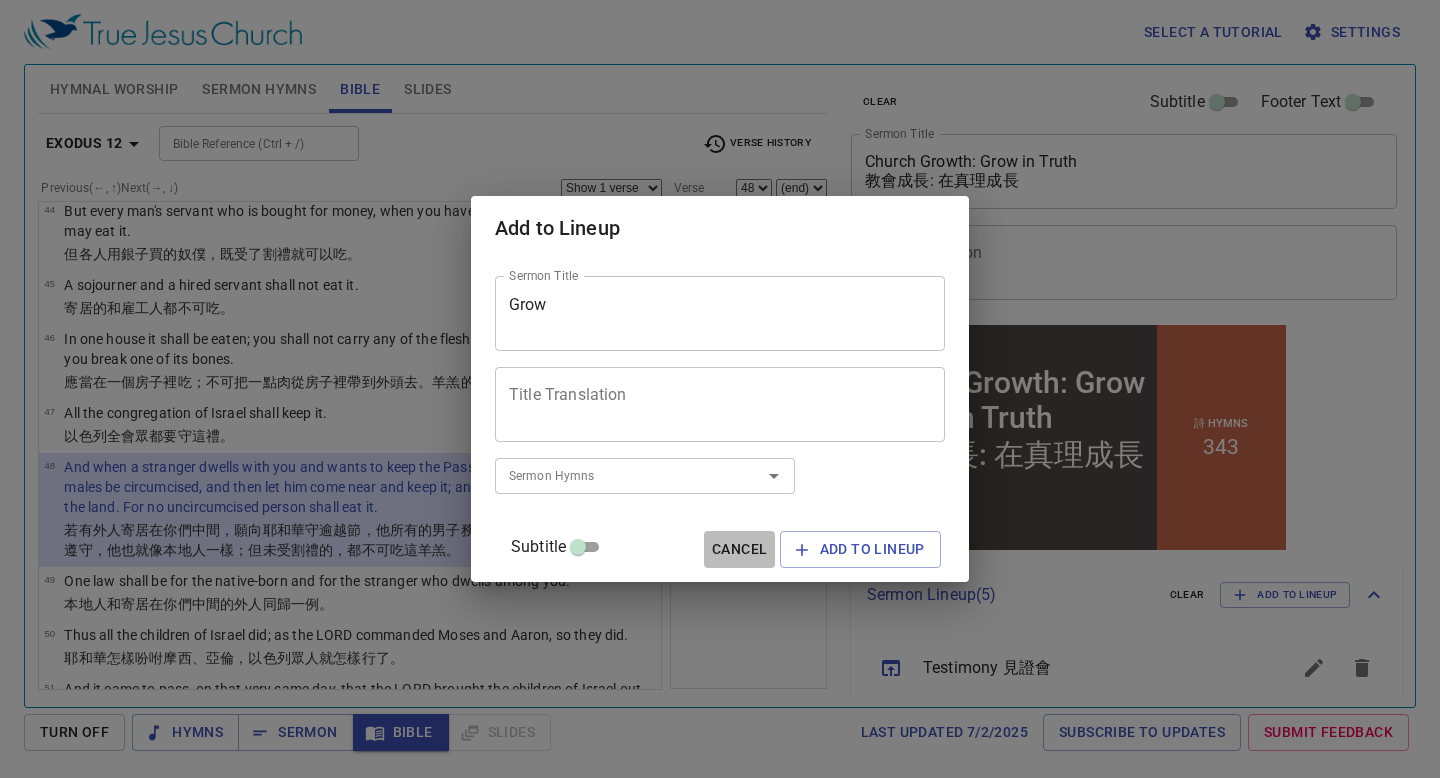 click on "Cancel" at bounding box center [739, 549] 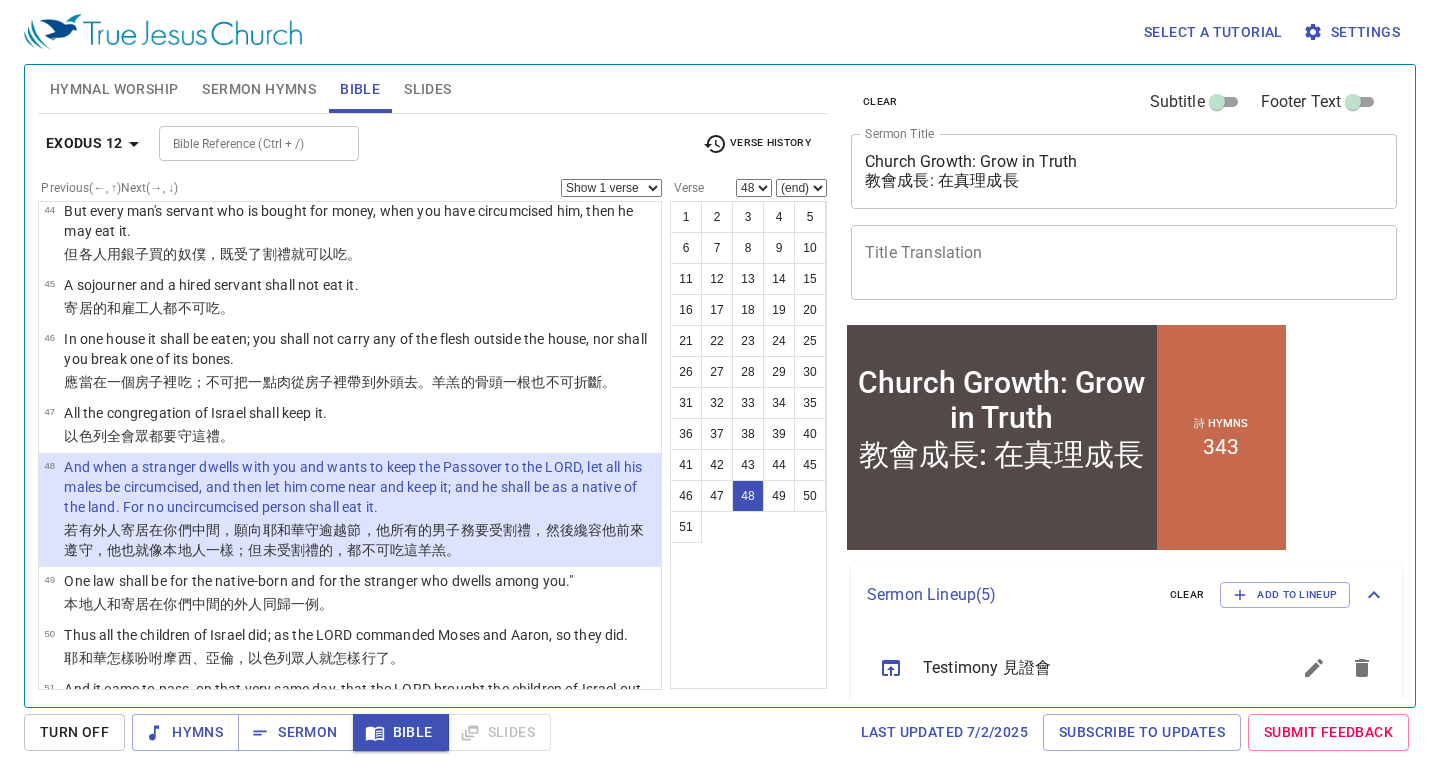 scroll, scrollTop: 321, scrollLeft: 0, axis: vertical 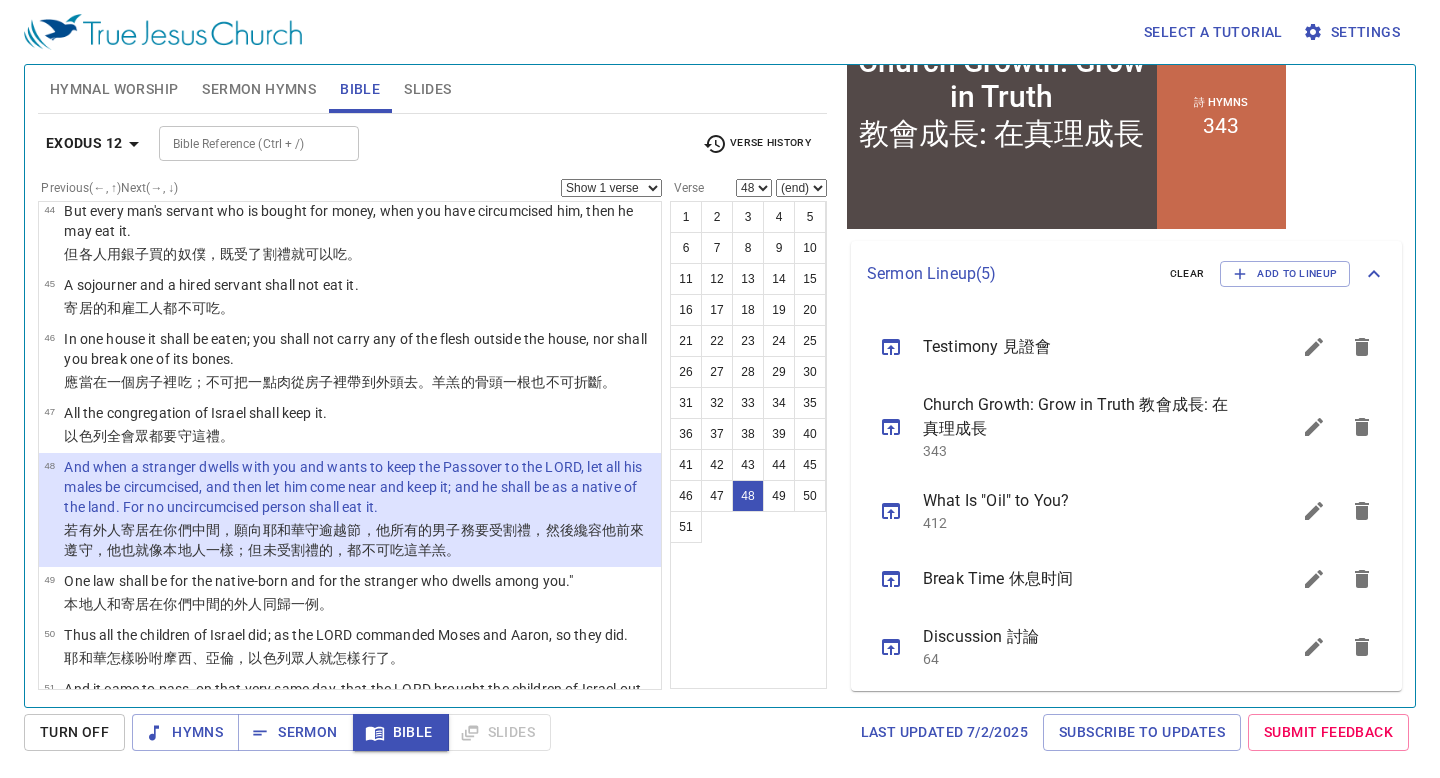 click 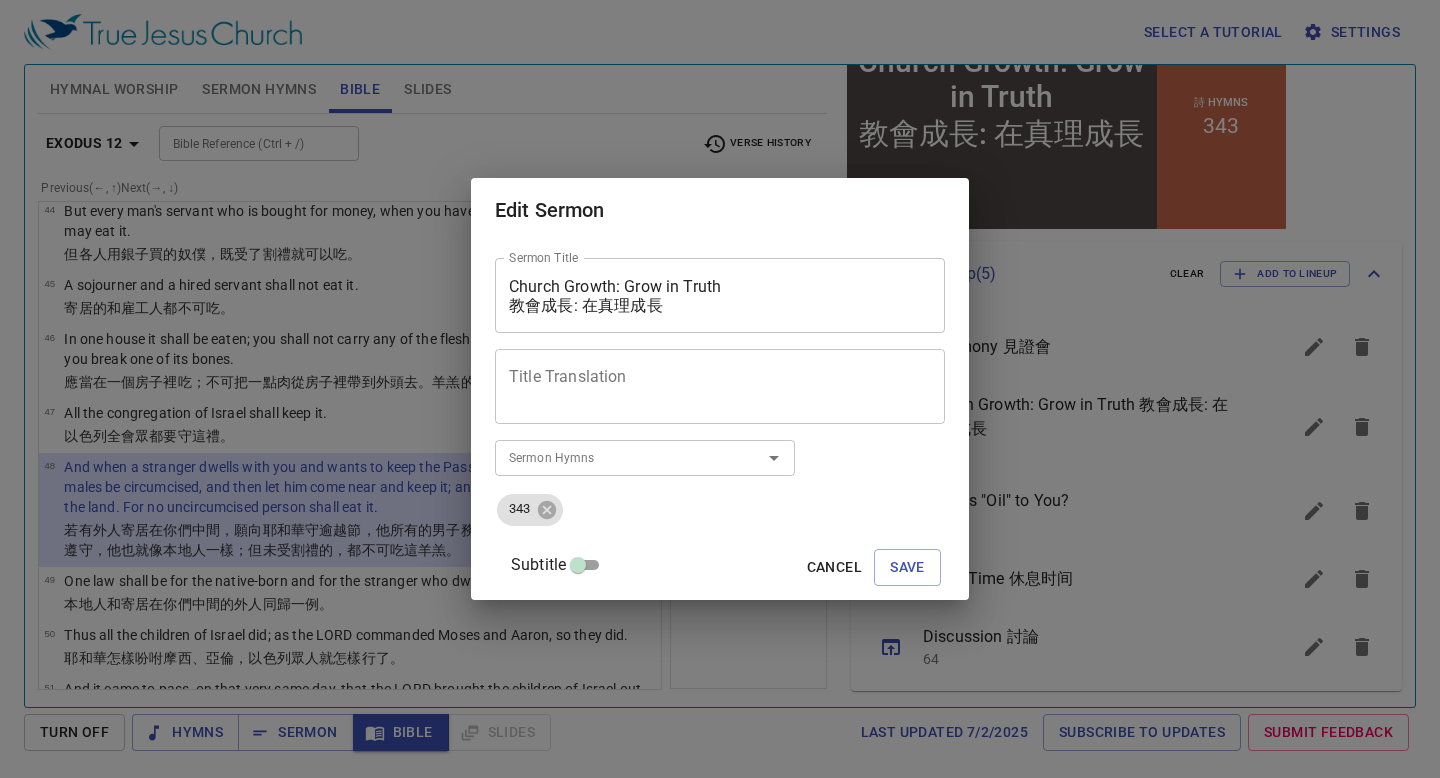 click on "Church Growth: Grow in Truth
教會成長: 在真理成長" at bounding box center (720, 296) 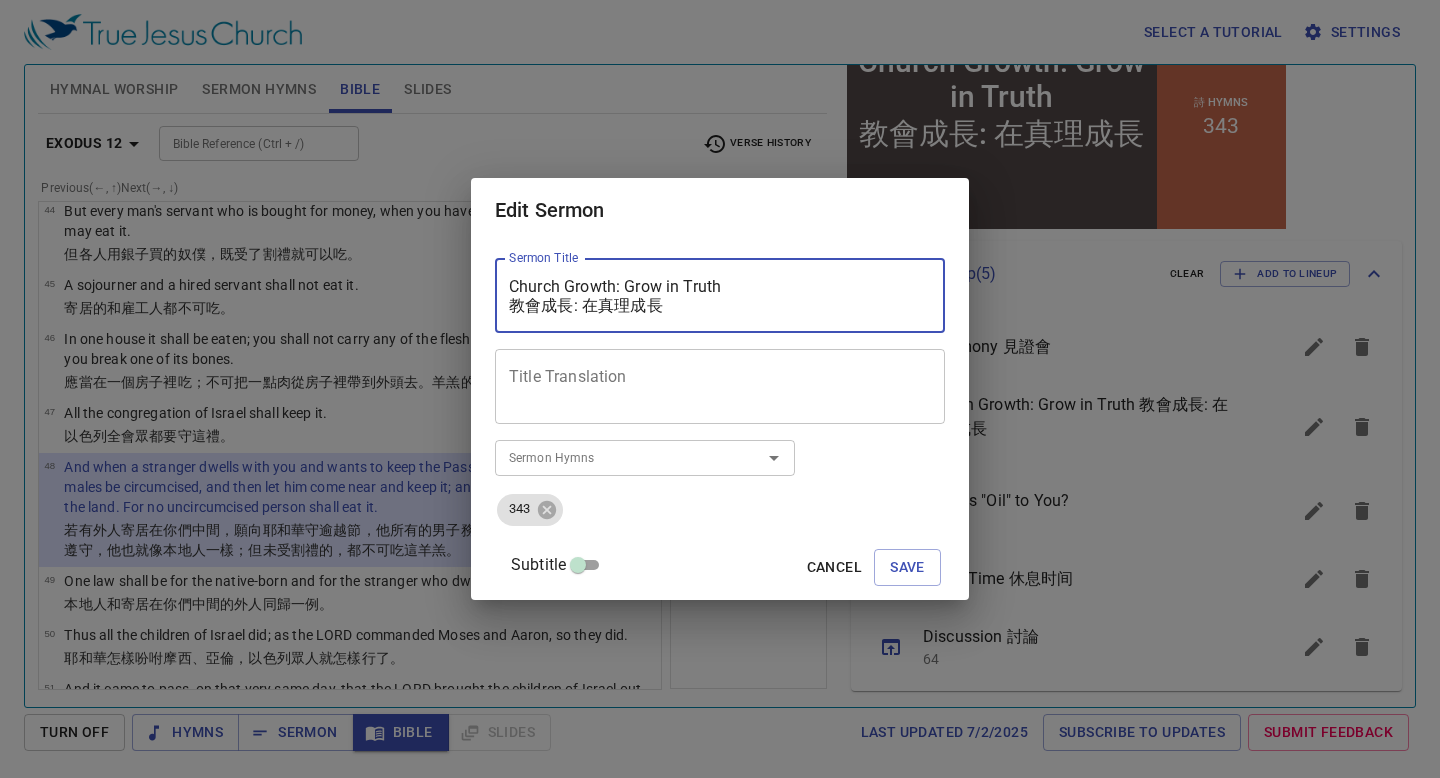 drag, startPoint x: 770, startPoint y: 286, endPoint x: 707, endPoint y: 282, distance: 63.126858 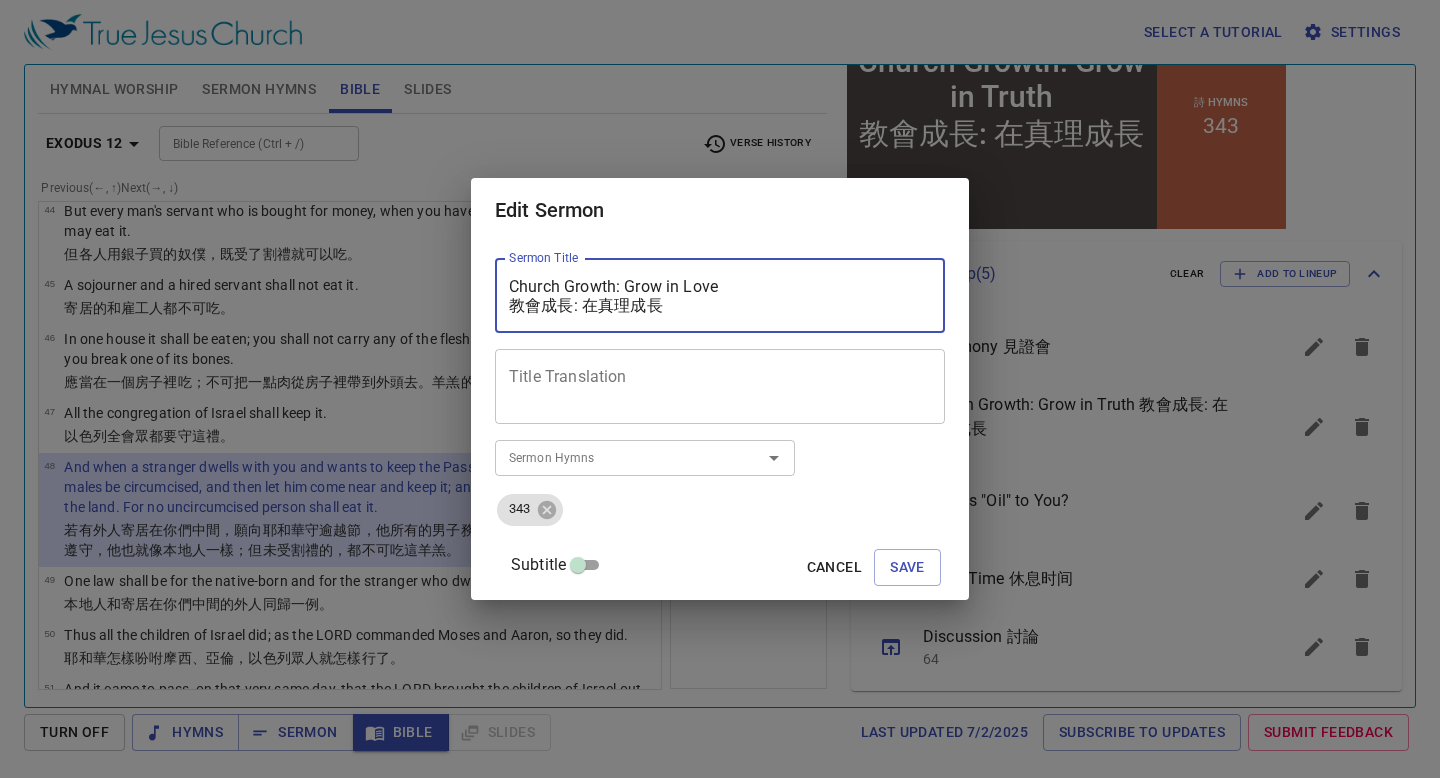 click on "Church Growth: Grow in Love
教會成長: 在真理成長" at bounding box center (720, 296) 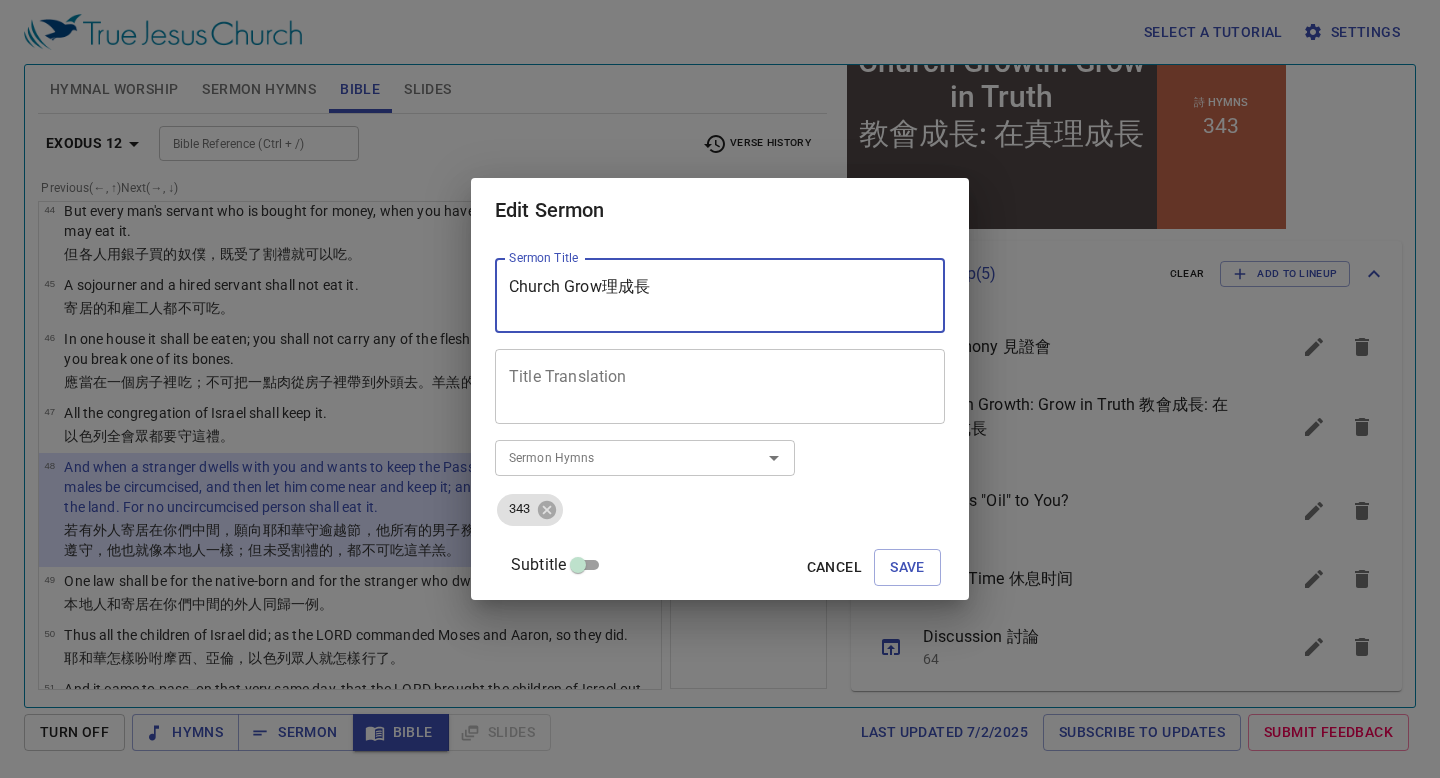 click on "Church Grow理成長" at bounding box center [720, 296] 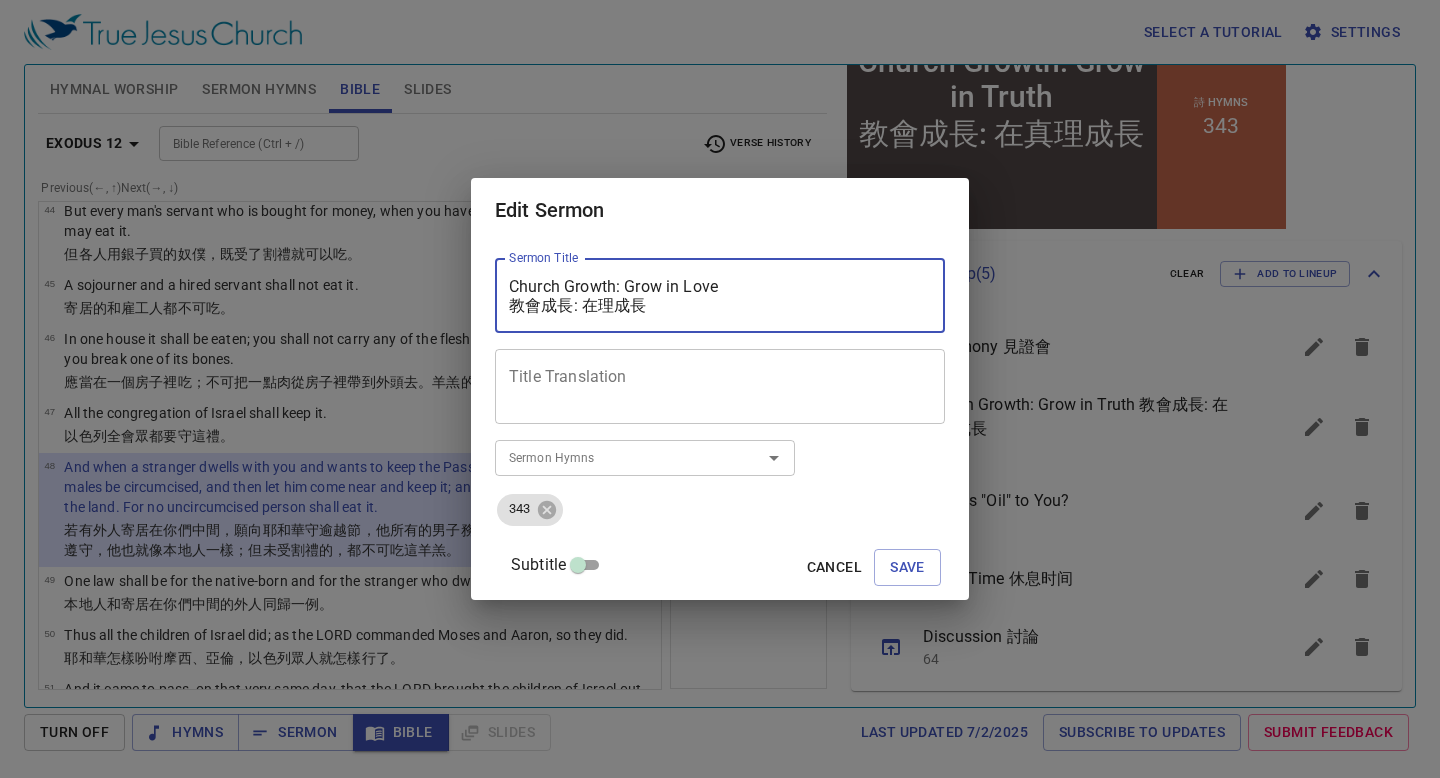 click on "Church Growth: Grow in Love
教會成長: 在理成長" at bounding box center (720, 296) 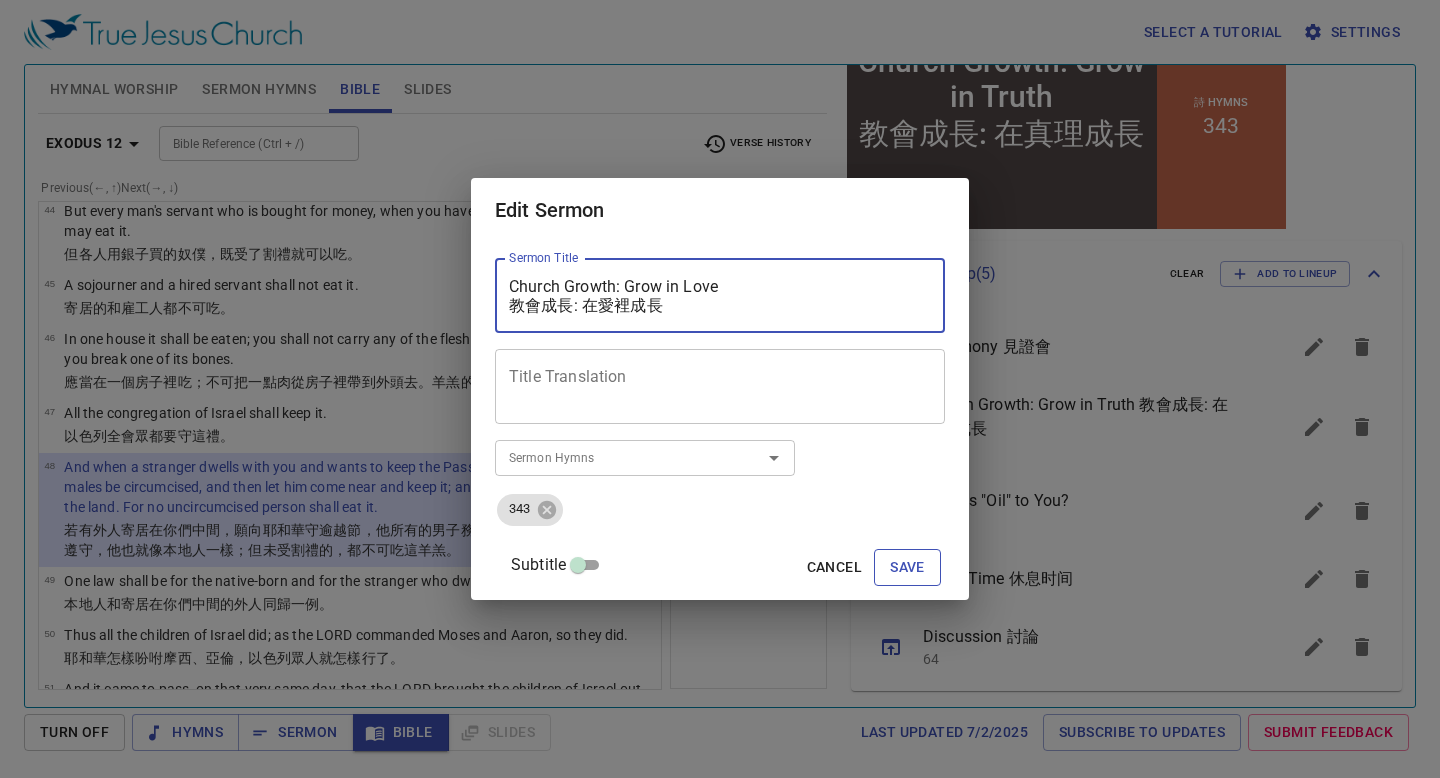 type on "Church Growth: Grow in Love
教會成長: 在愛裡成長" 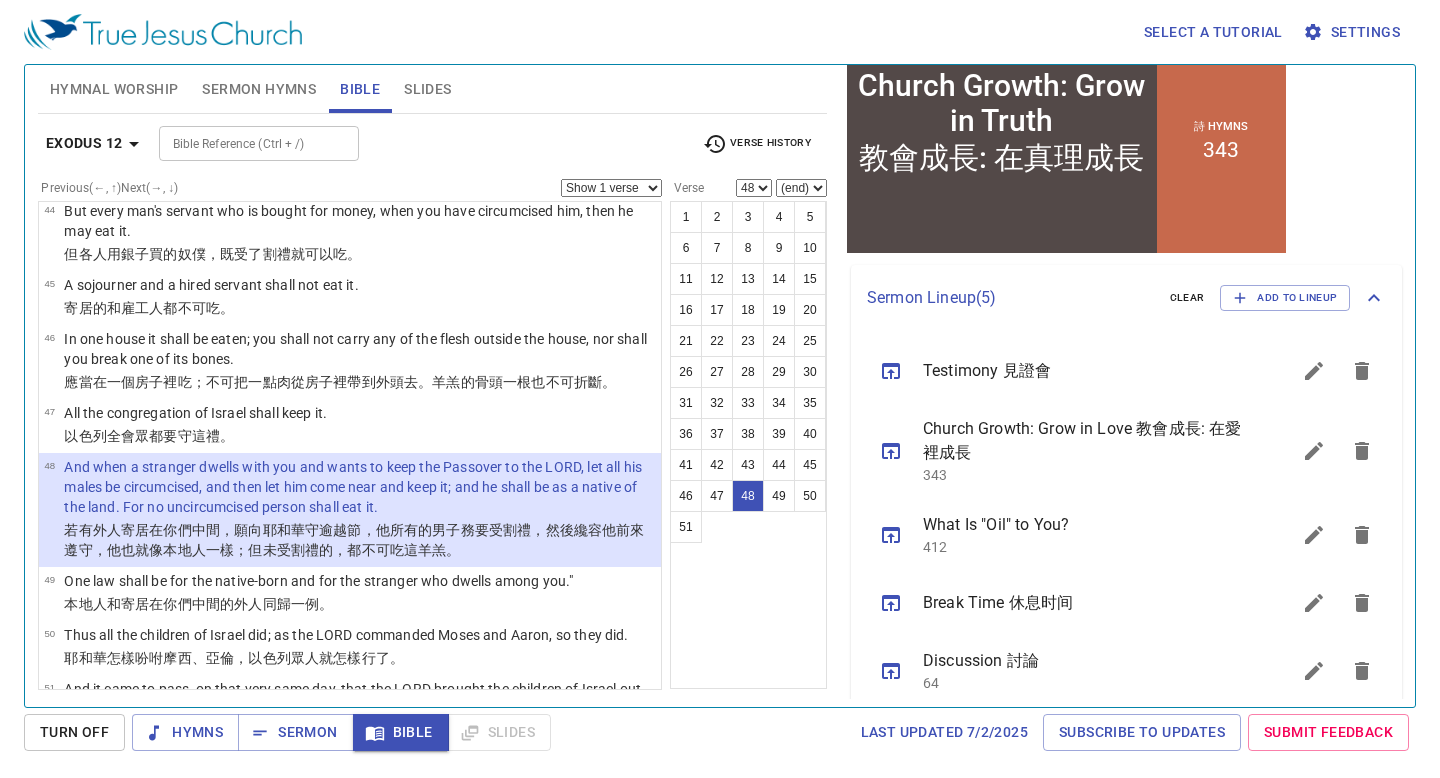 scroll, scrollTop: 321, scrollLeft: 0, axis: vertical 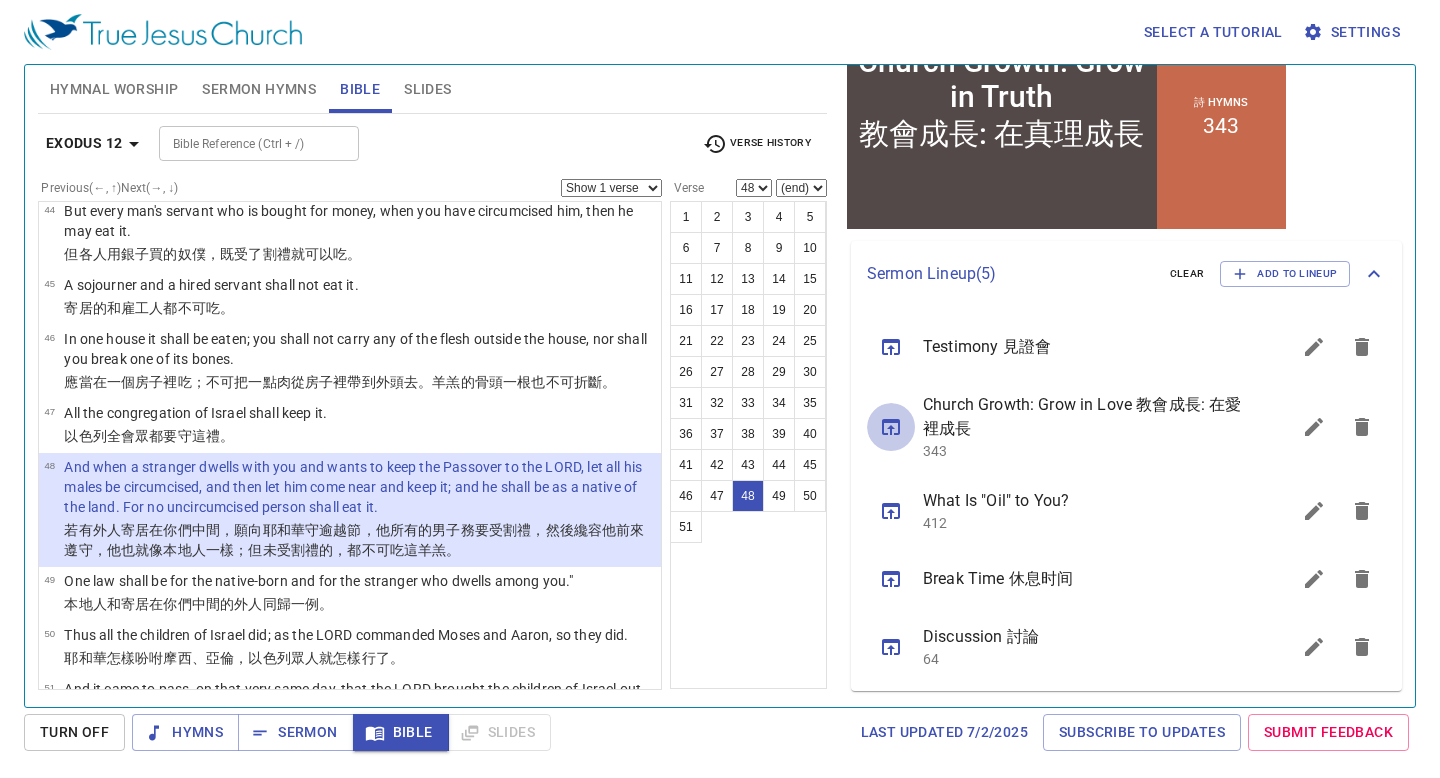 click at bounding box center [891, 427] 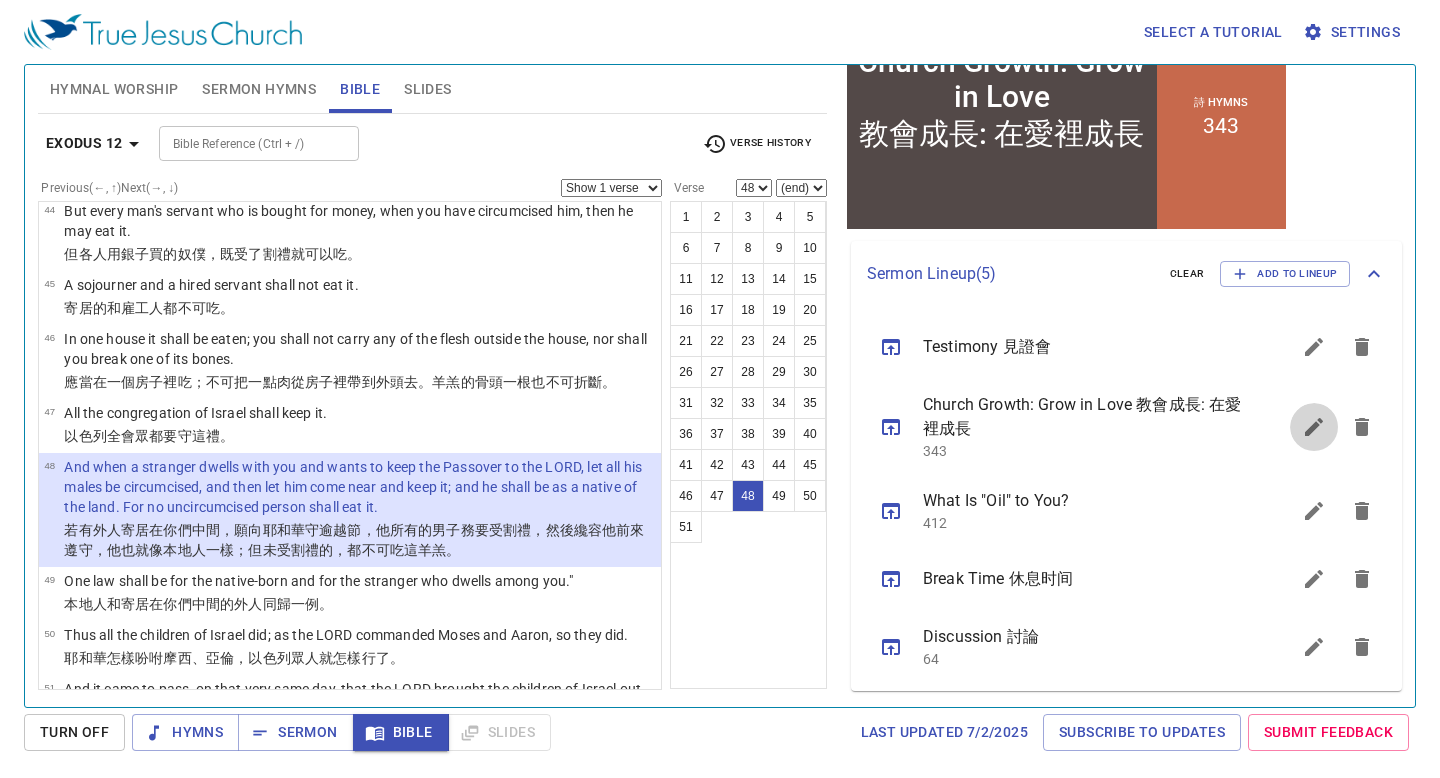click at bounding box center (1314, 427) 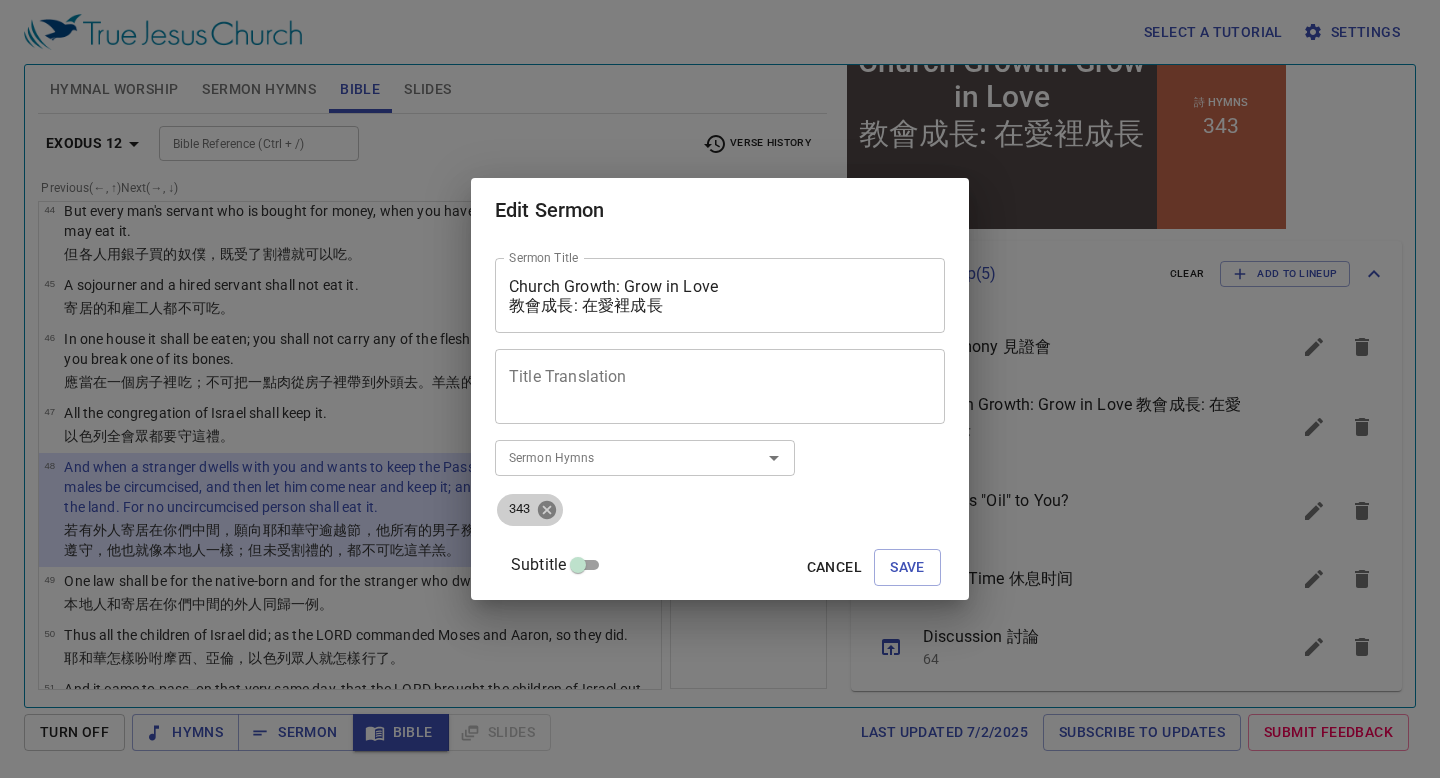 click 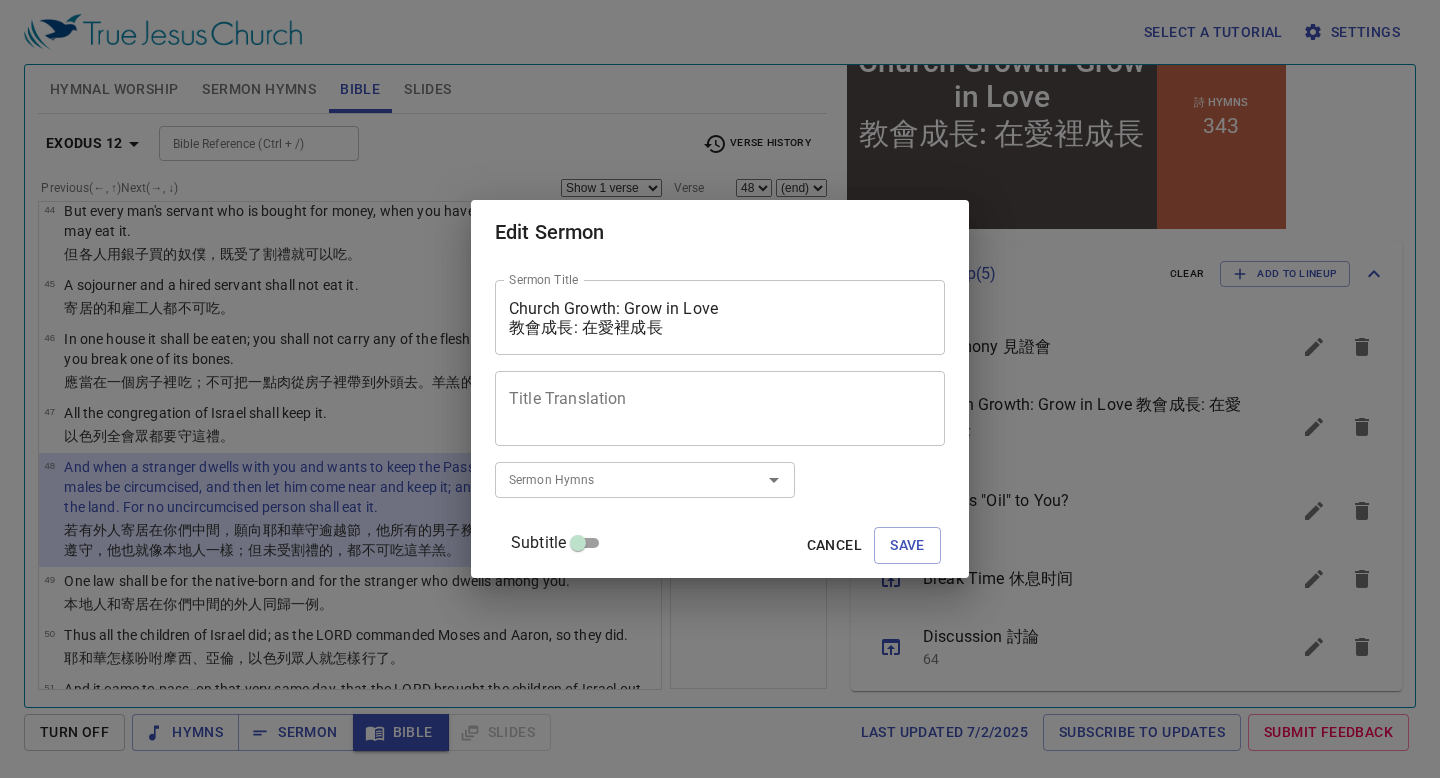 click on "Sermon Hymns" at bounding box center [615, 479] 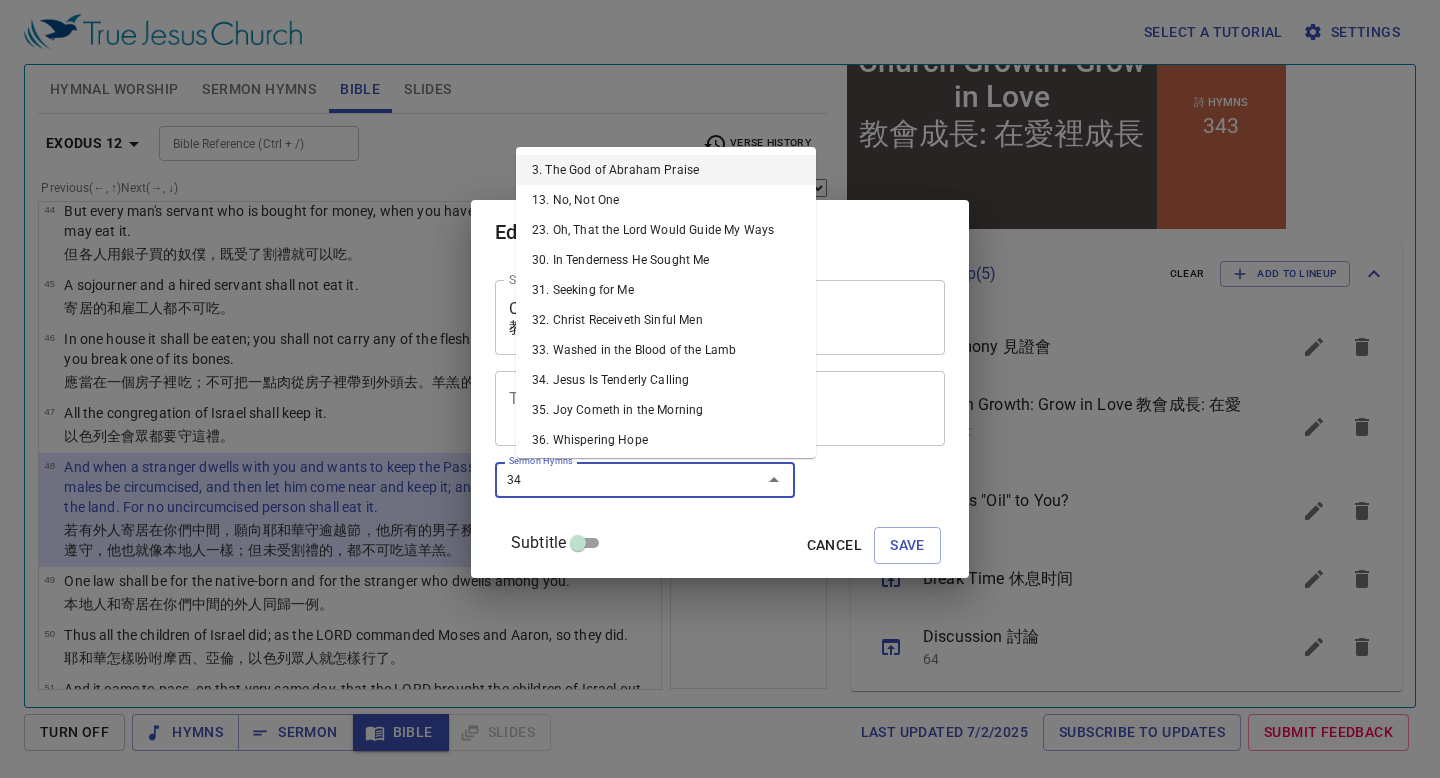type on "344" 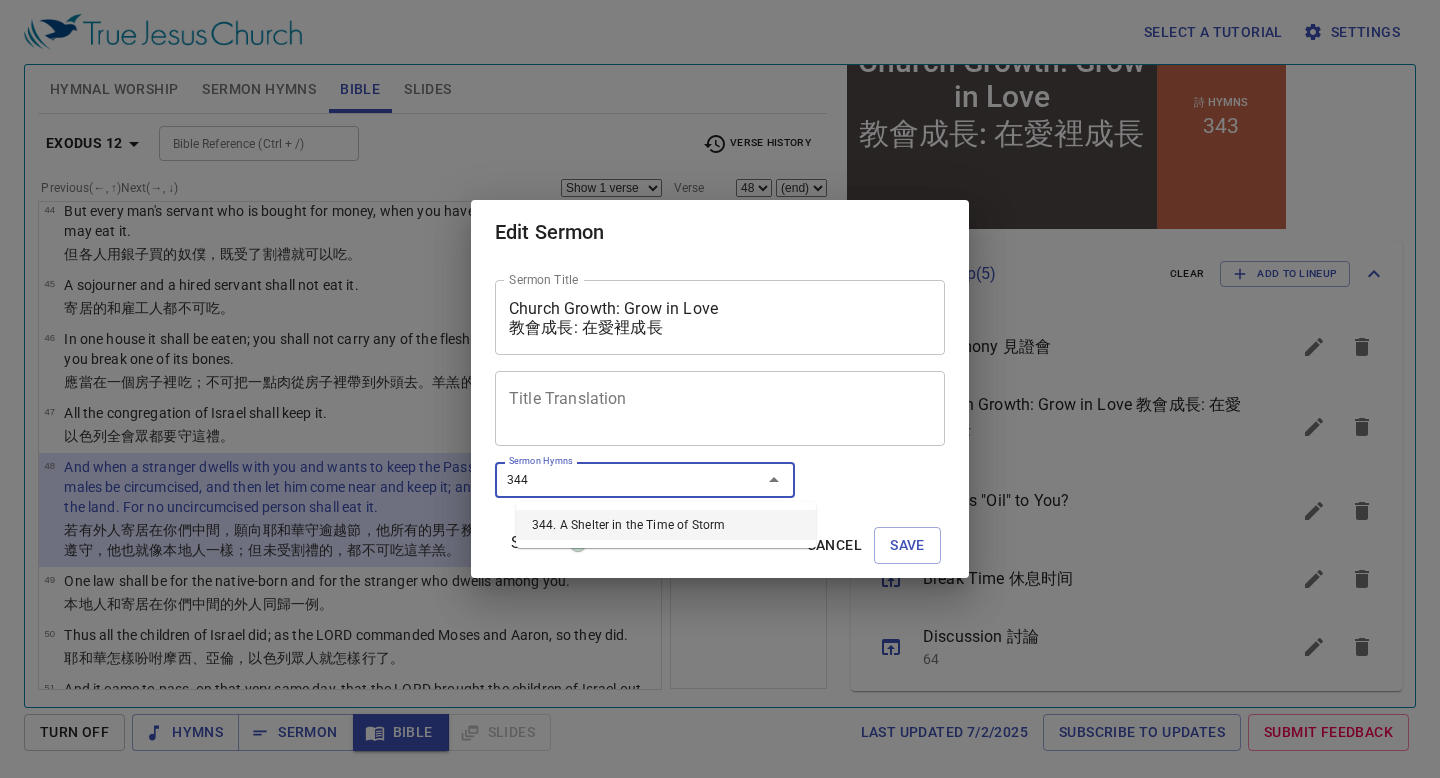 type 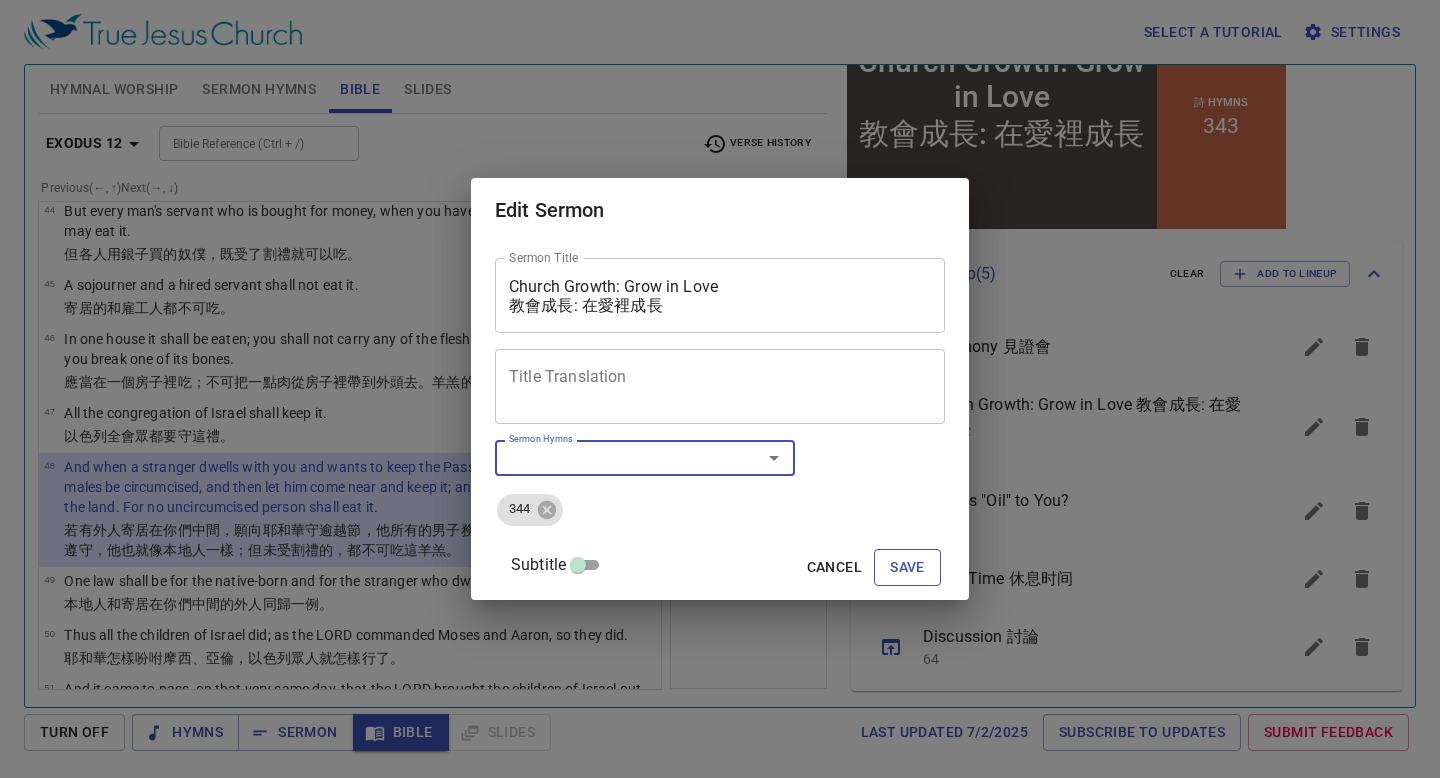 click on "Save" at bounding box center (907, 567) 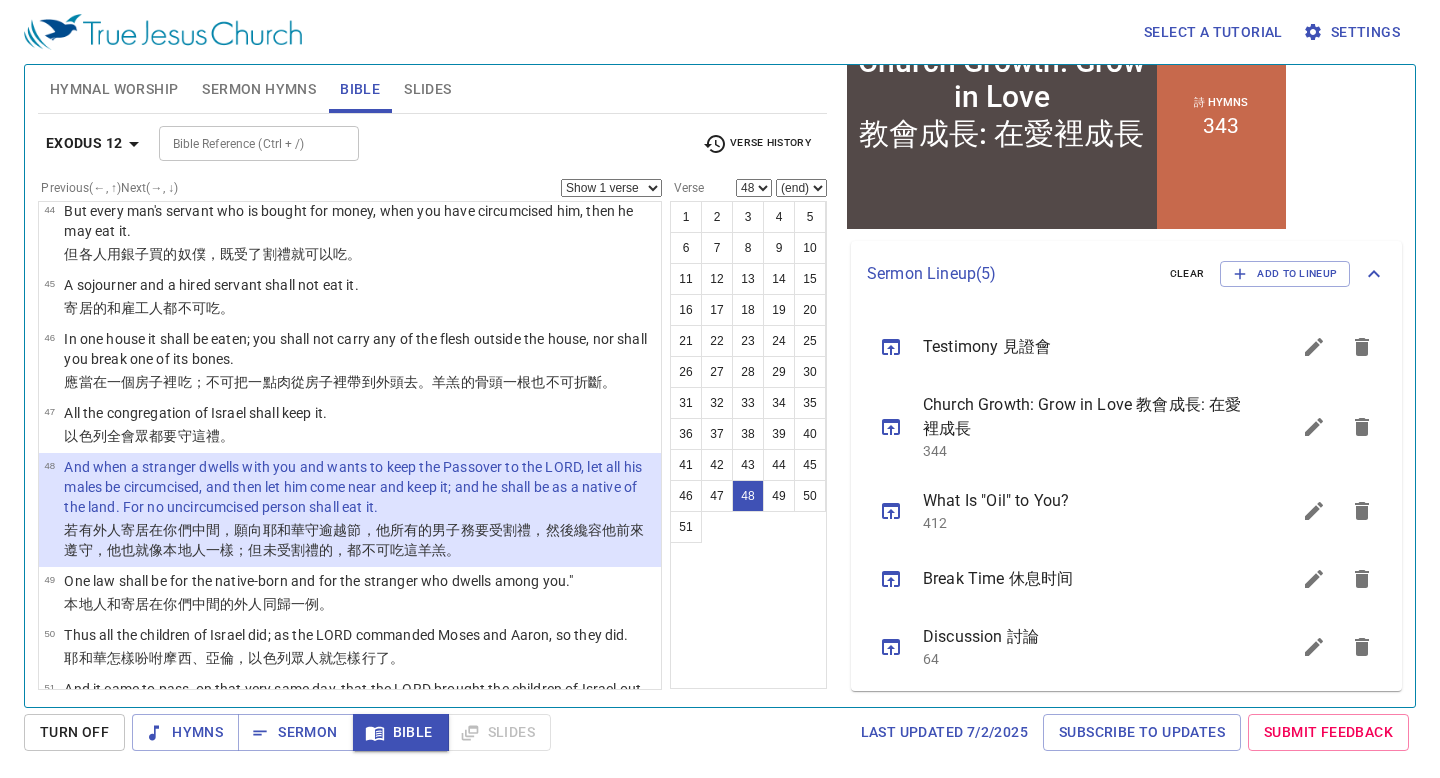 click 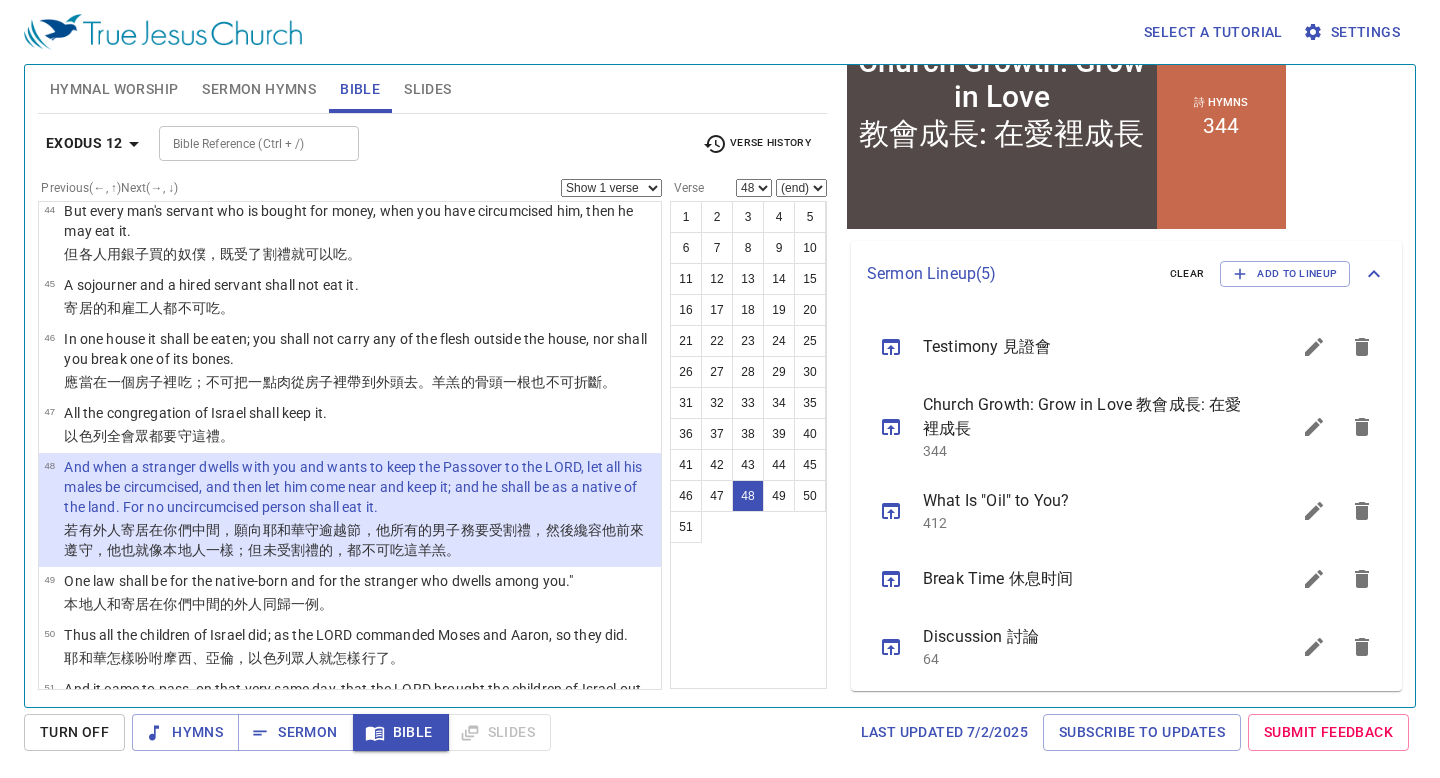 click on "Select a tutorial Settings Hymnal Worship Sermon Hymns Bible Slides Hymn search Hymn search   clear Audio Playback remove 185. Think and Reflect   1 1C 2 2C 3 3C Piano 0.6x 0.7x 0.8x 0.9x 1x 1.1x 1.2x 1.3x 1.4x 1.5x 1.7x 2x Sync with Audio Hymn search Hymn search   clear Audio Playback remove 344. A Shelter in the Time of Storm   1 1C 2 2C 3 3C 4 4C Piano 0.6x 0.7x 0.8x 0.9x 1x 1.1x 1.2x 1.3x 1.4x 1.5x 1.7x 2x Exodus 12 Bible Reference (Ctrl + /) Bible Reference (Ctrl + /)   Verse History   Previous  (←, ↑)     Next  (→, ↓) Show 1 verse Show 2 verses Show 3 verses Show 4 verses Show 5 verses 1 Now the LORD spoke to Moses and Aaron in the land of Egypt, saying,   耶和華 在埃及 地 曉諭 摩西 、亞倫 說 ： 2 "This month shall be your beginning of months; it shall be the first month of the year to you.   你們要以本月 為正月 ，為一年 之首 。 3   你們吩咐 以色列 全會眾 說 ：本月 初十 日，各人 要按著父 家 取 羊羔 ，一家 一隻 。 4   5" at bounding box center (720, 389) 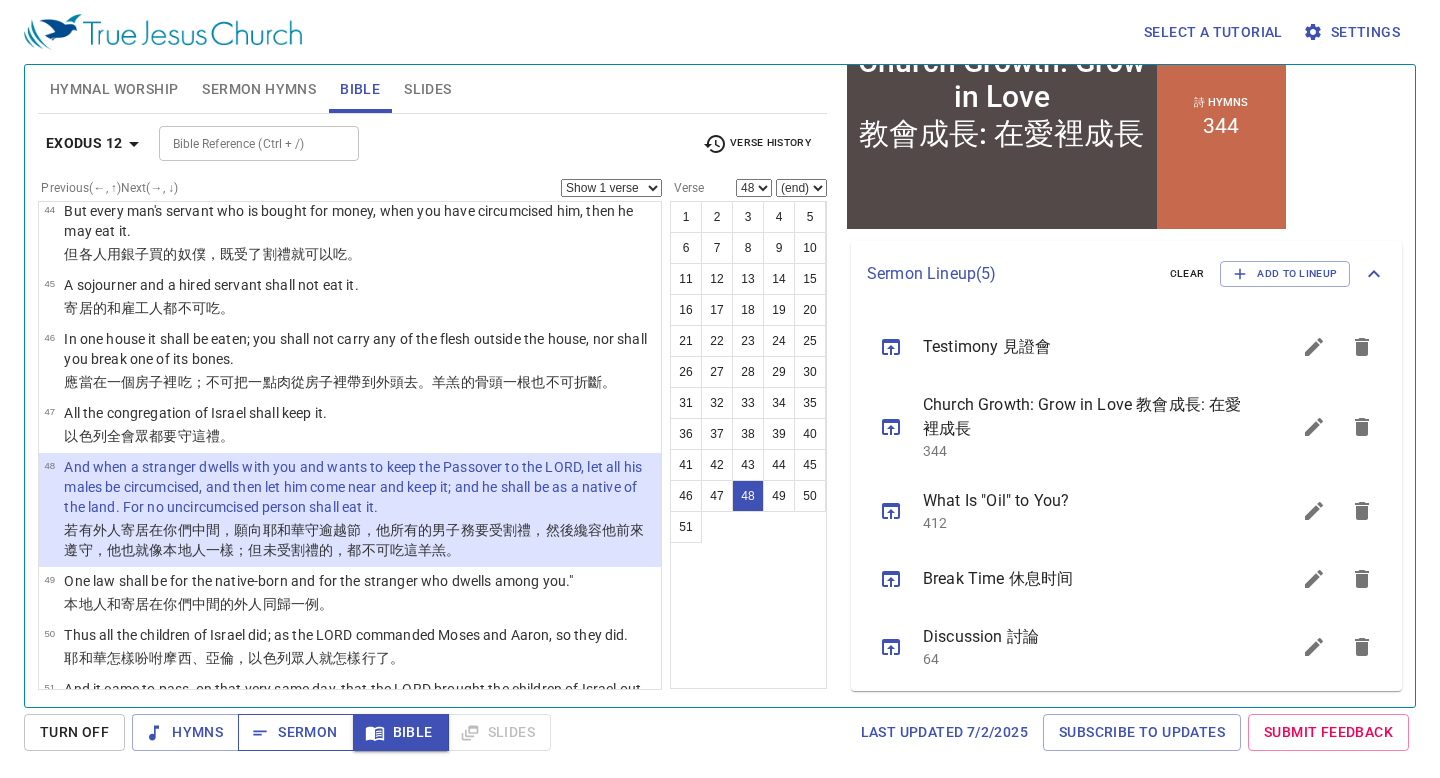click on "Sermon" at bounding box center [295, 732] 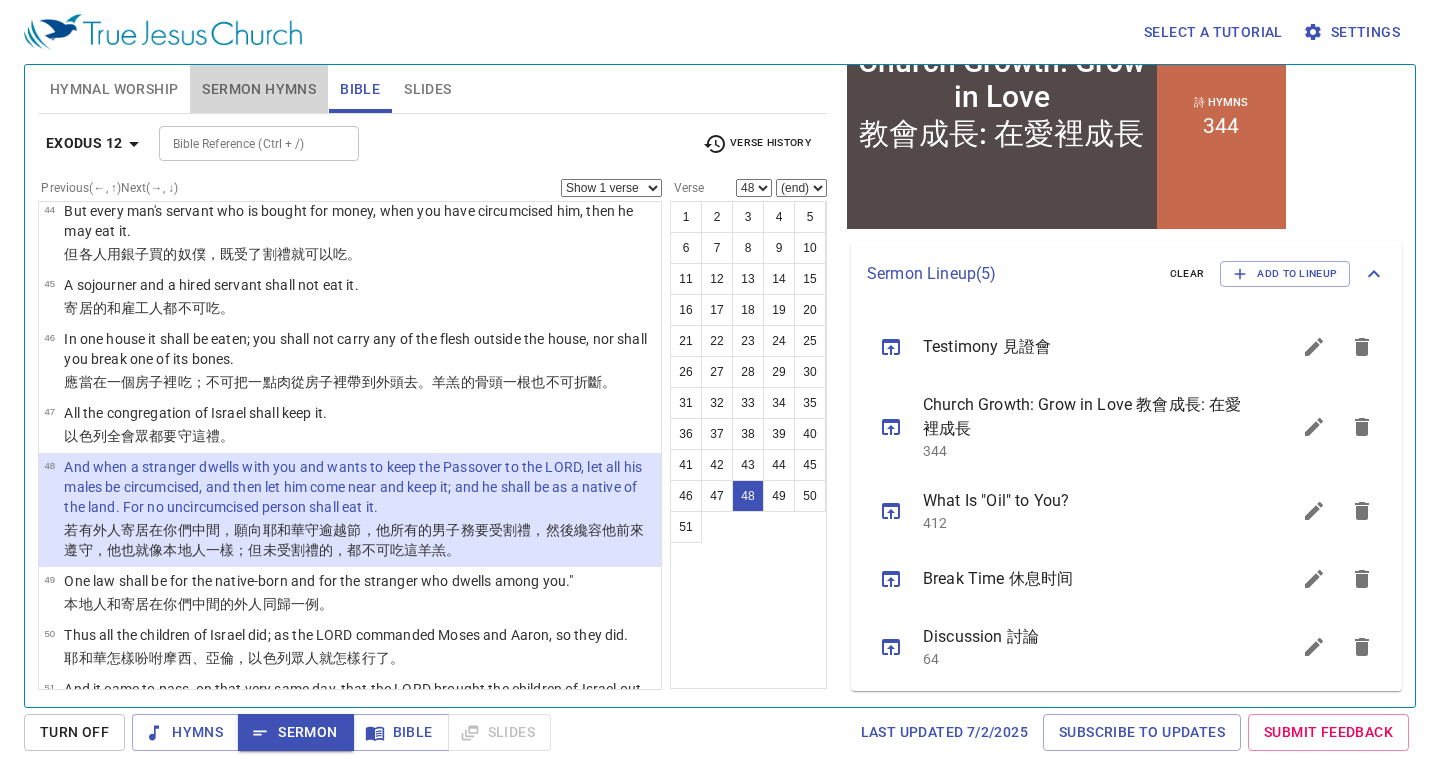 click on "Sermon Hymns" at bounding box center (259, 89) 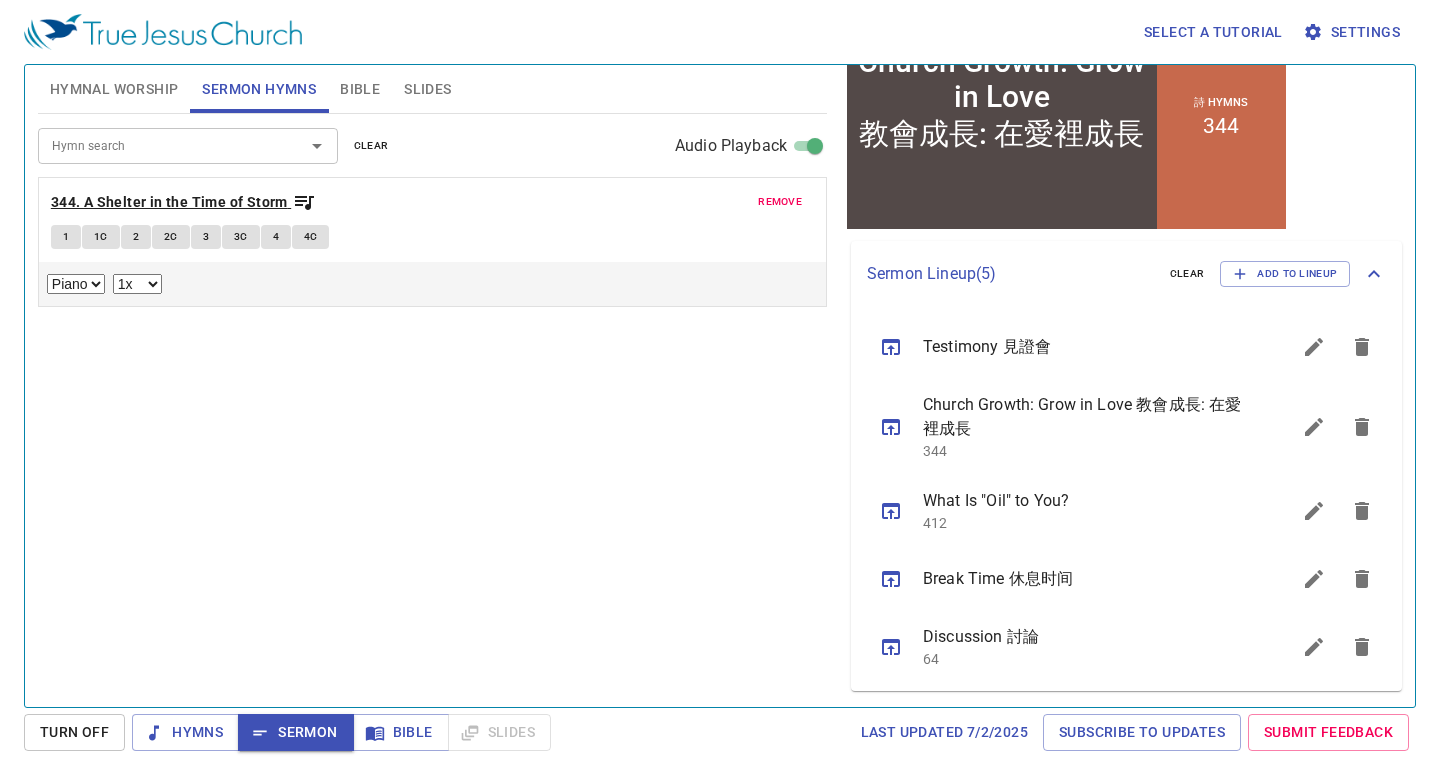 click on "344. A Shelter in the Time of Storm" at bounding box center [169, 202] 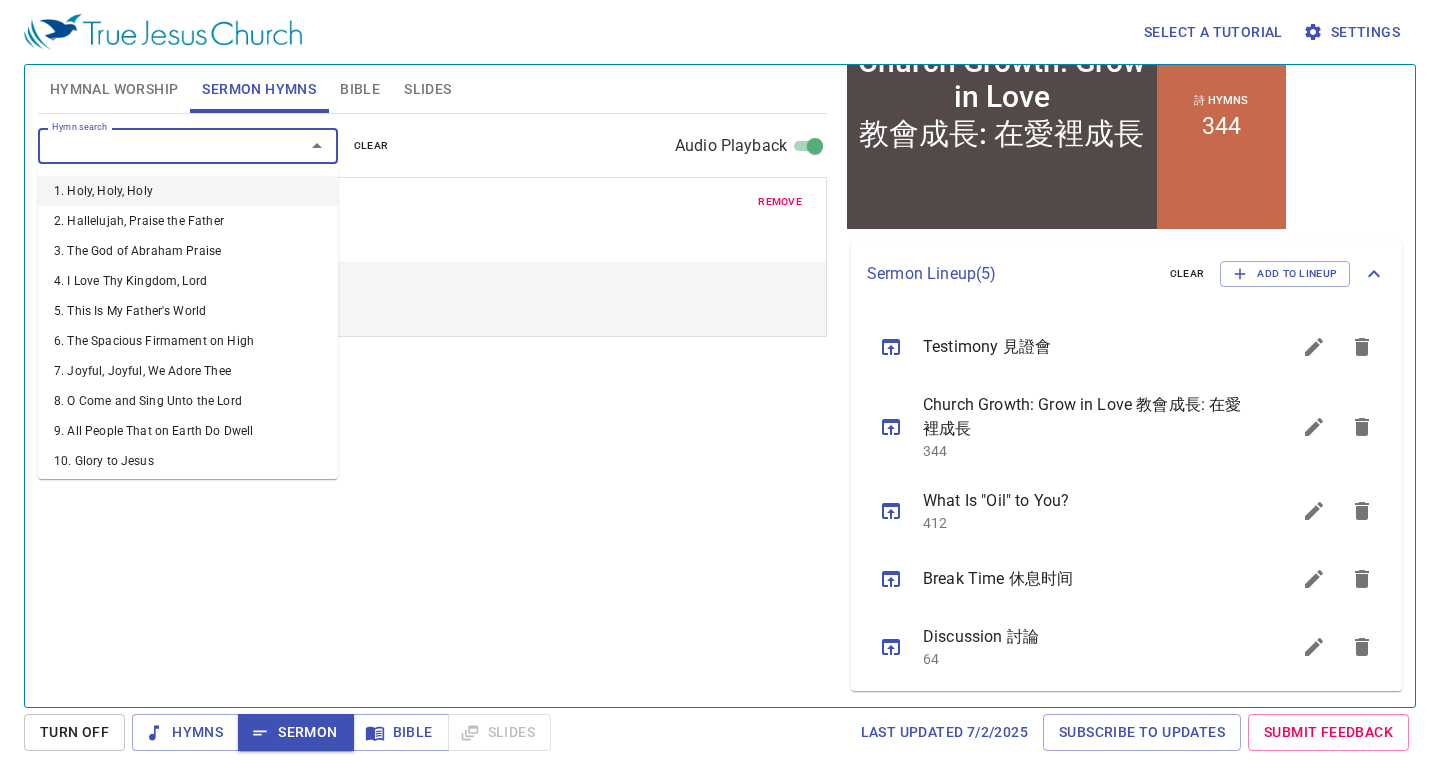 click on "Hymn search" at bounding box center (158, 145) 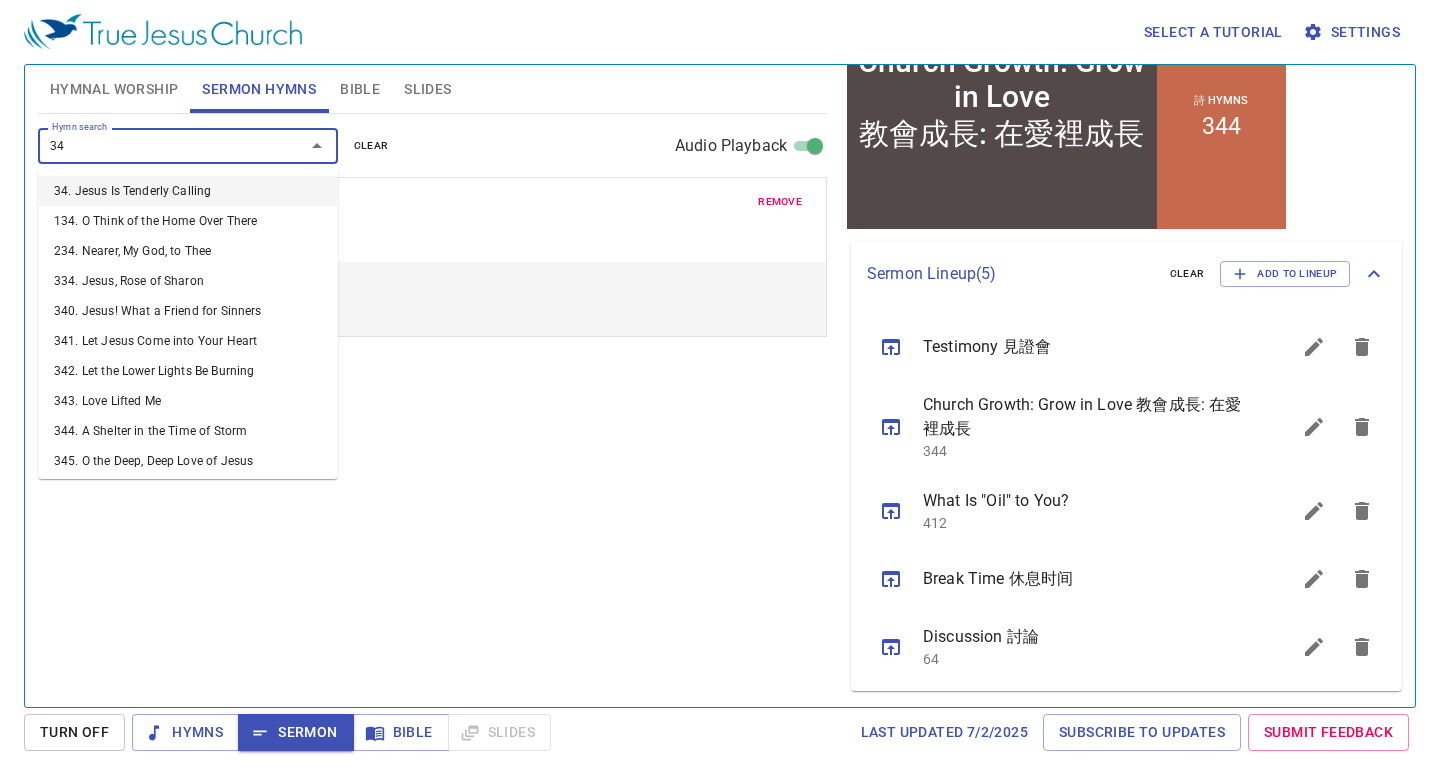 type on "343" 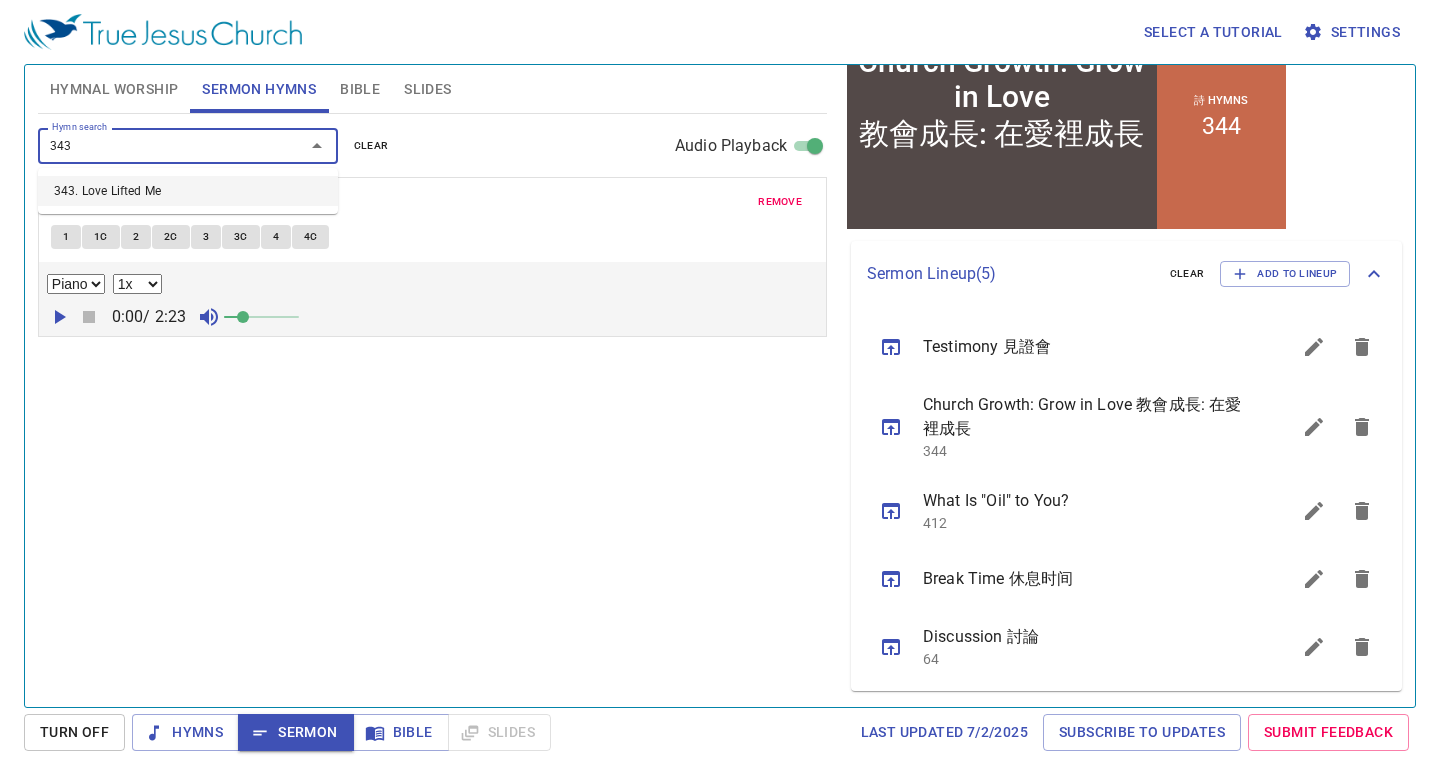 type 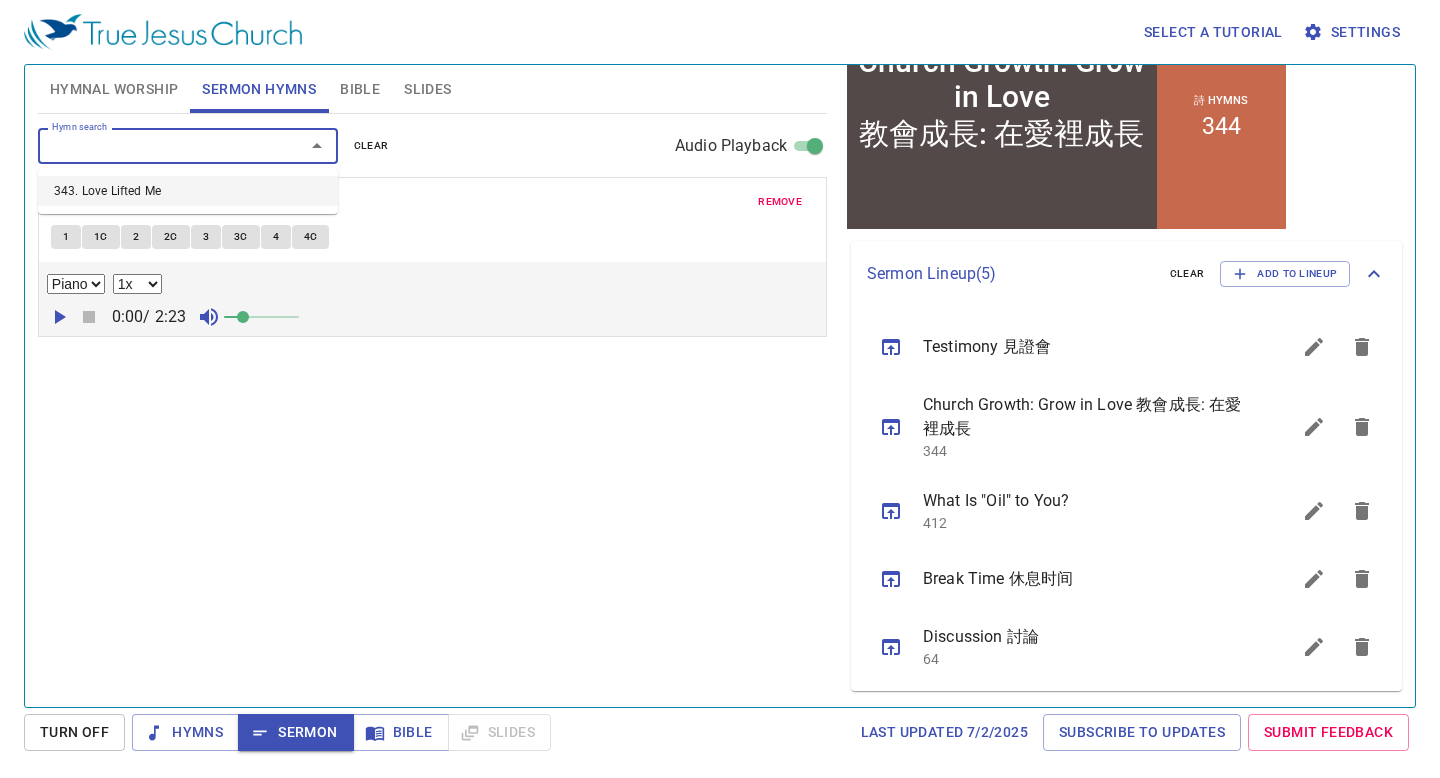 select on "1" 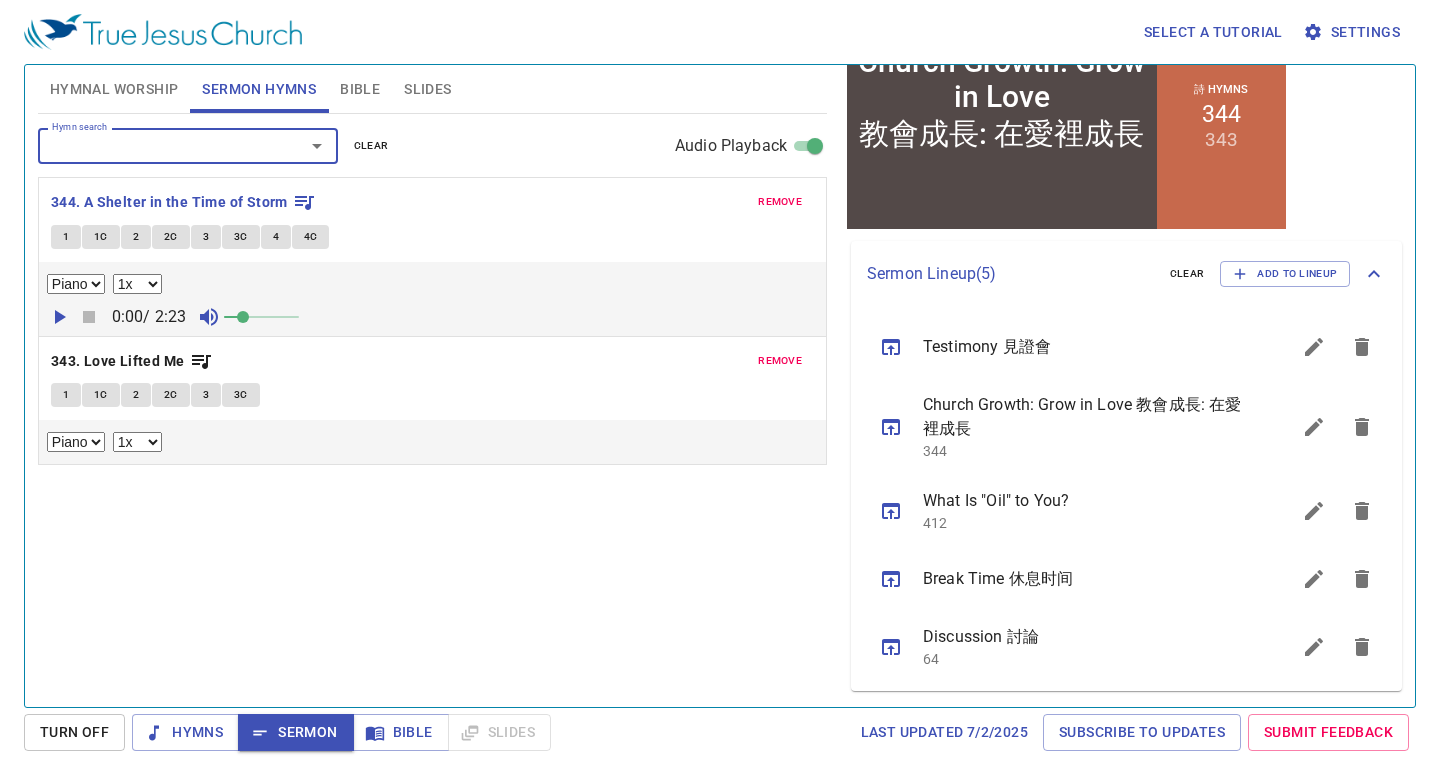 click on "remove" at bounding box center [780, 202] 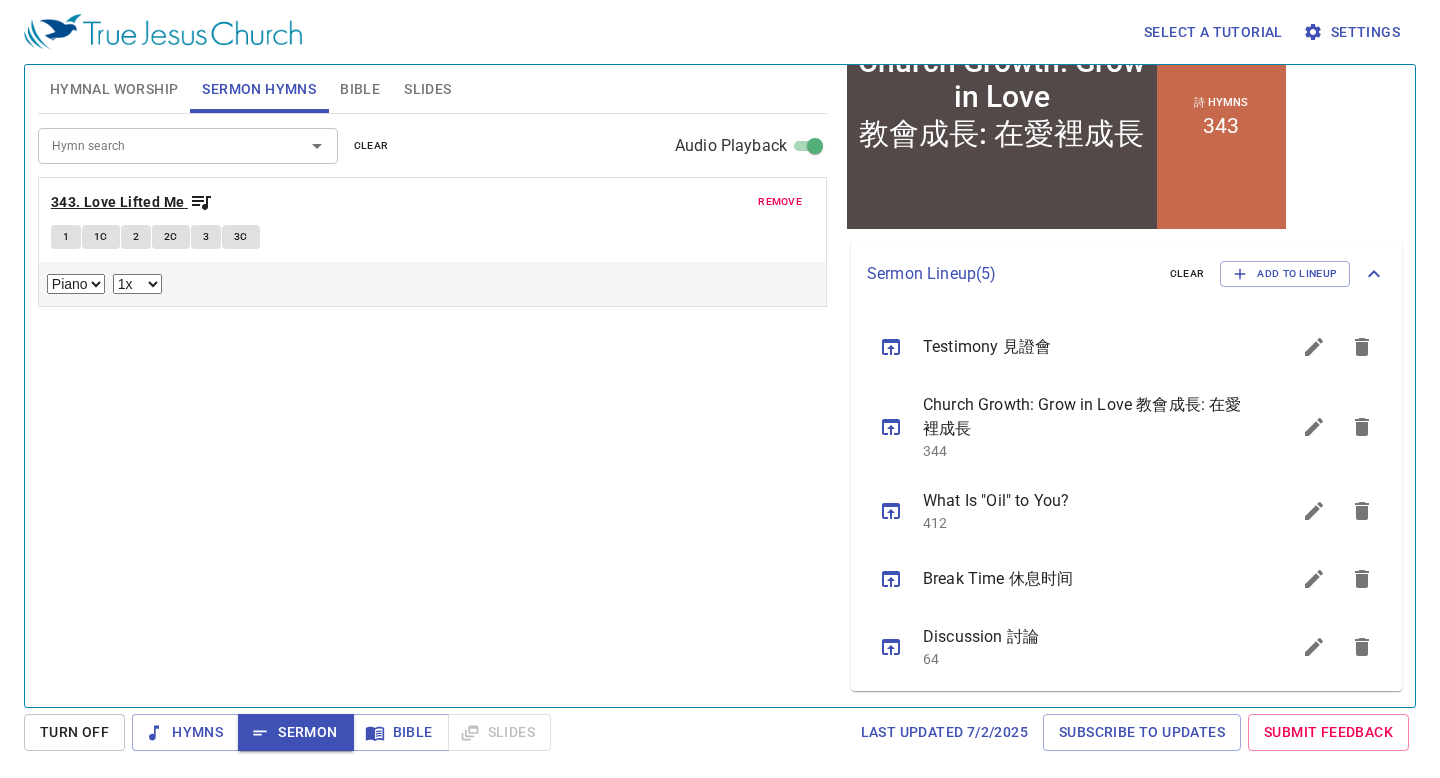 click on "343. Love Lifted Me" at bounding box center (118, 202) 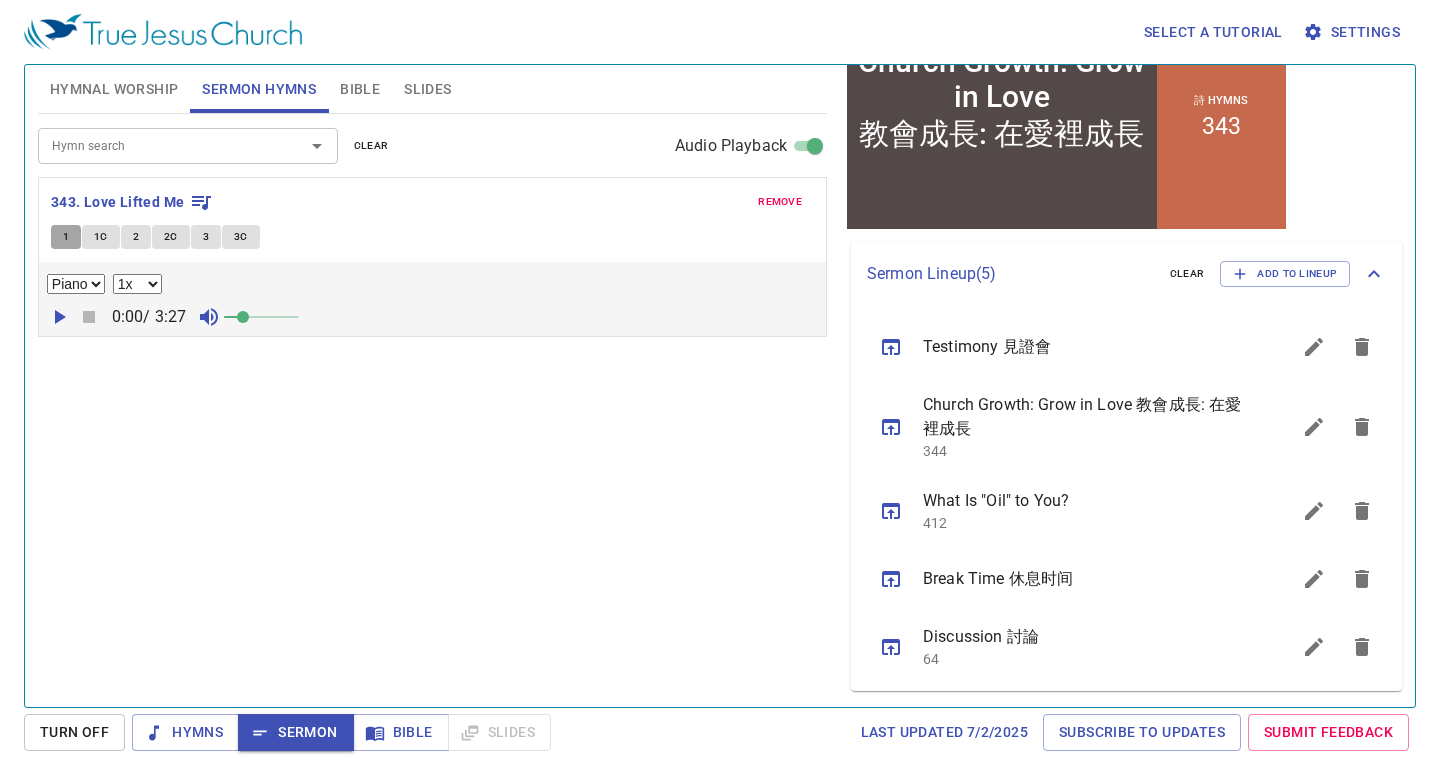 click on "1" at bounding box center (66, 237) 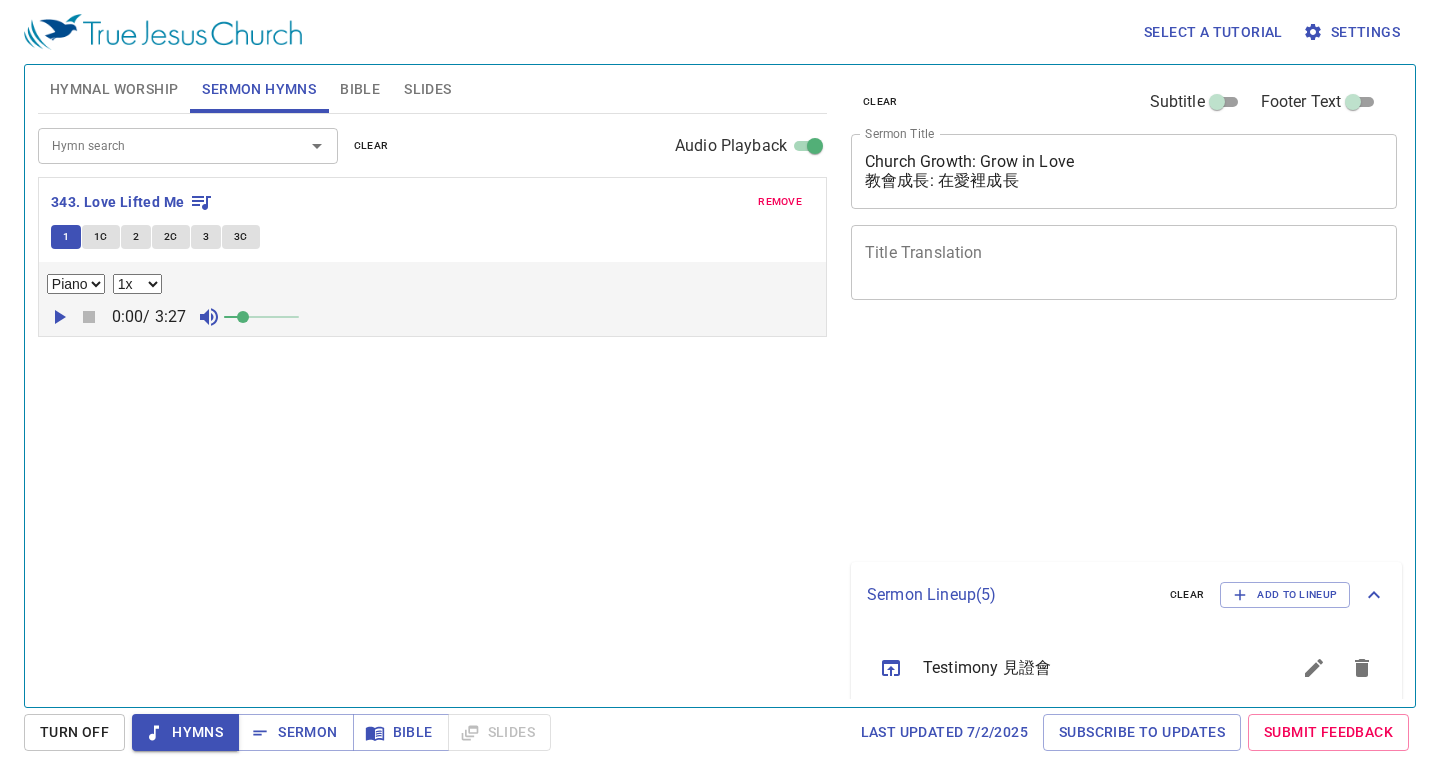 select on "1" 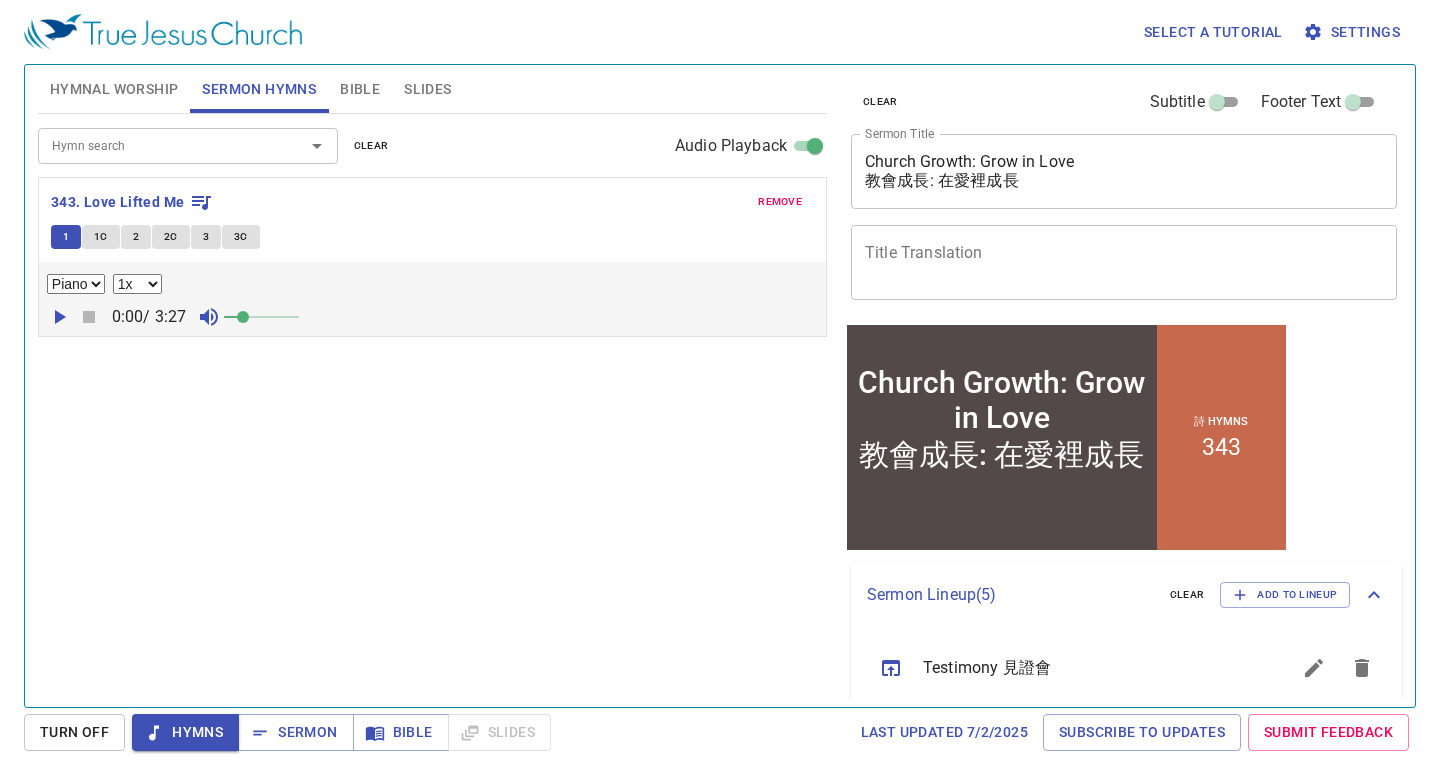 scroll, scrollTop: 0, scrollLeft: 0, axis: both 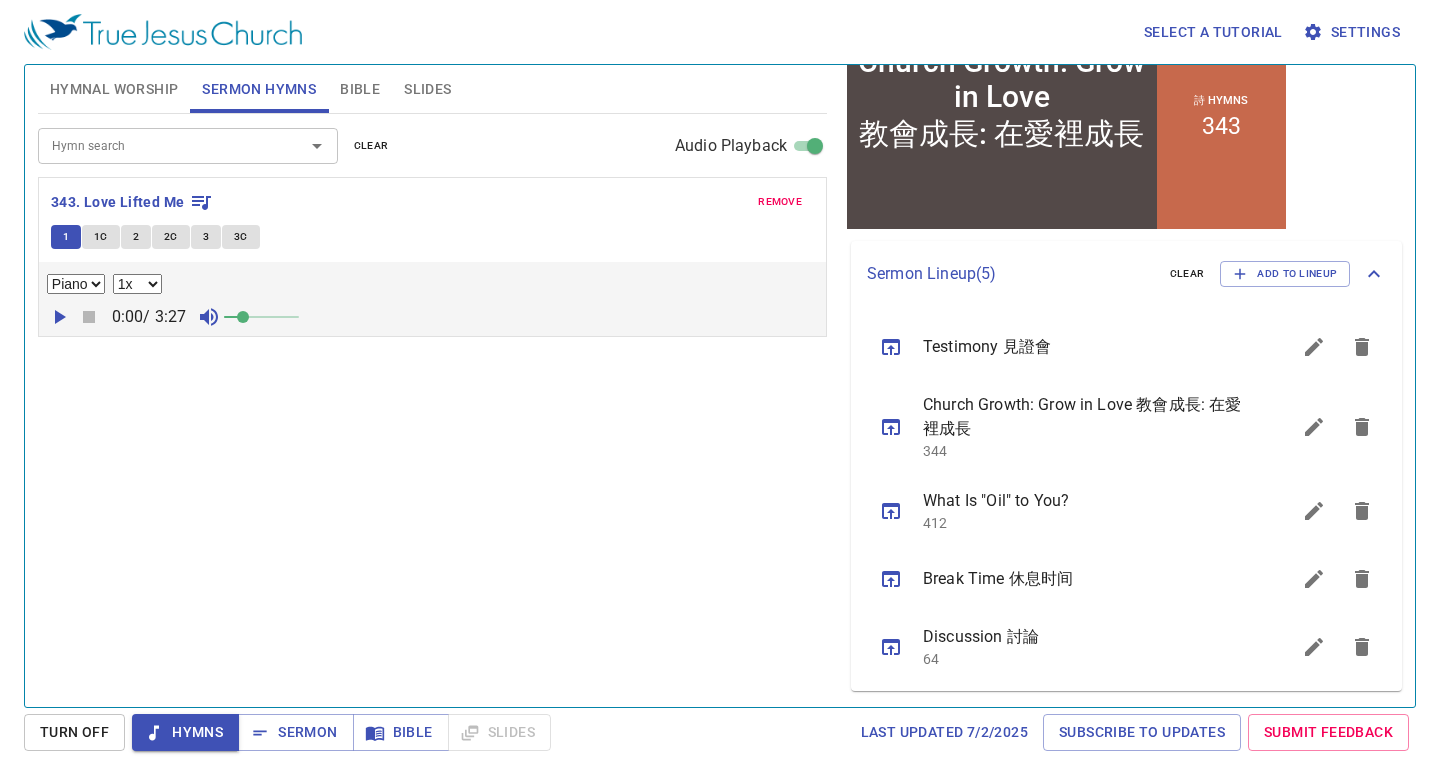 type 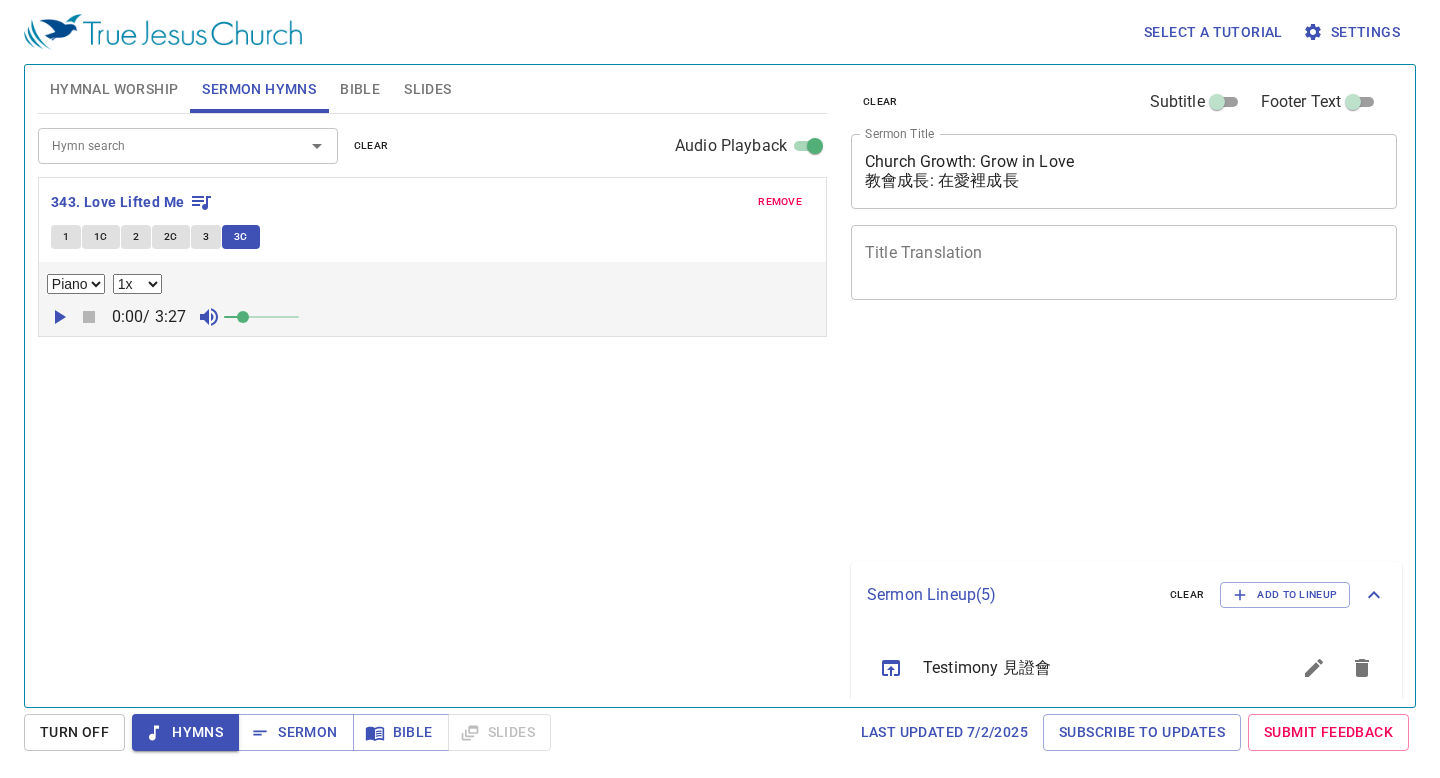 select on "1" 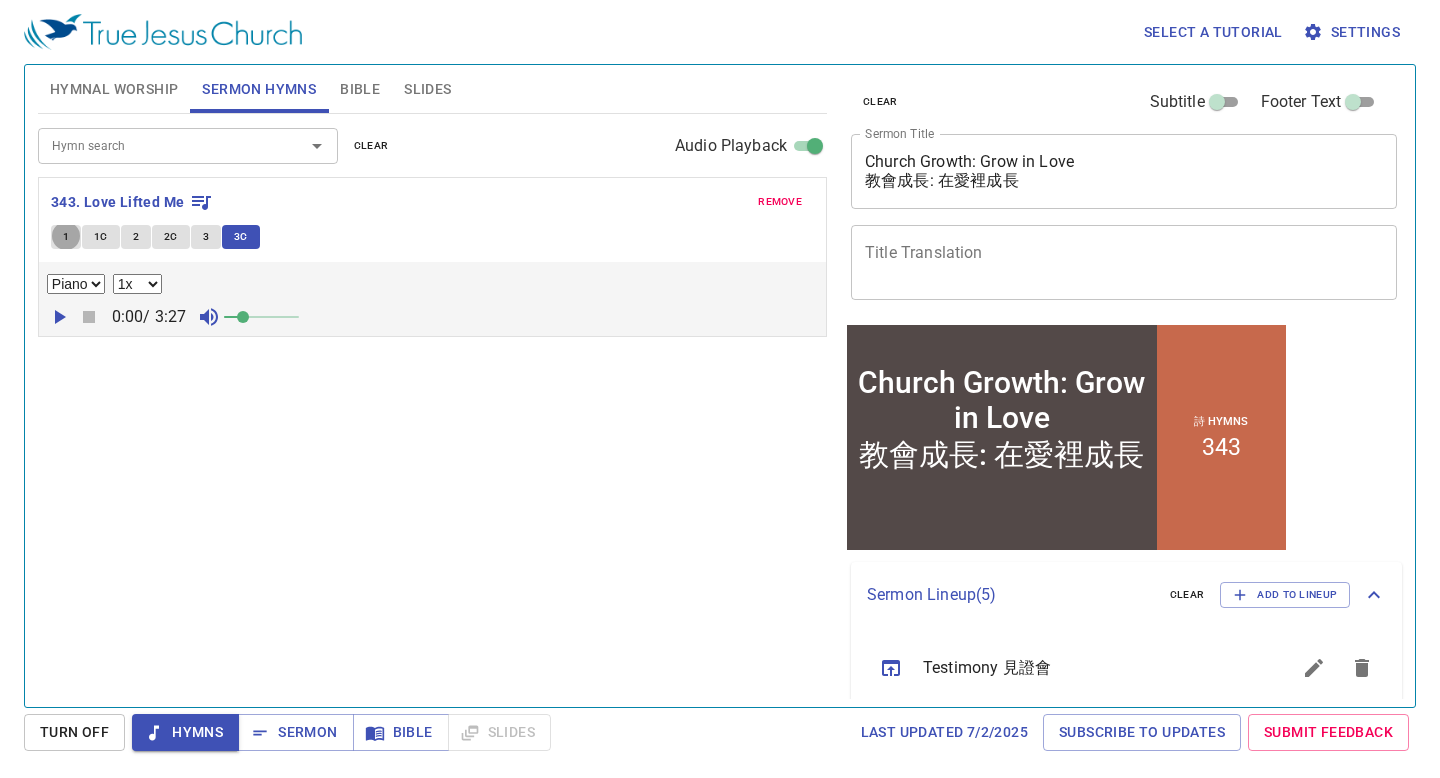 scroll, scrollTop: 0, scrollLeft: 0, axis: both 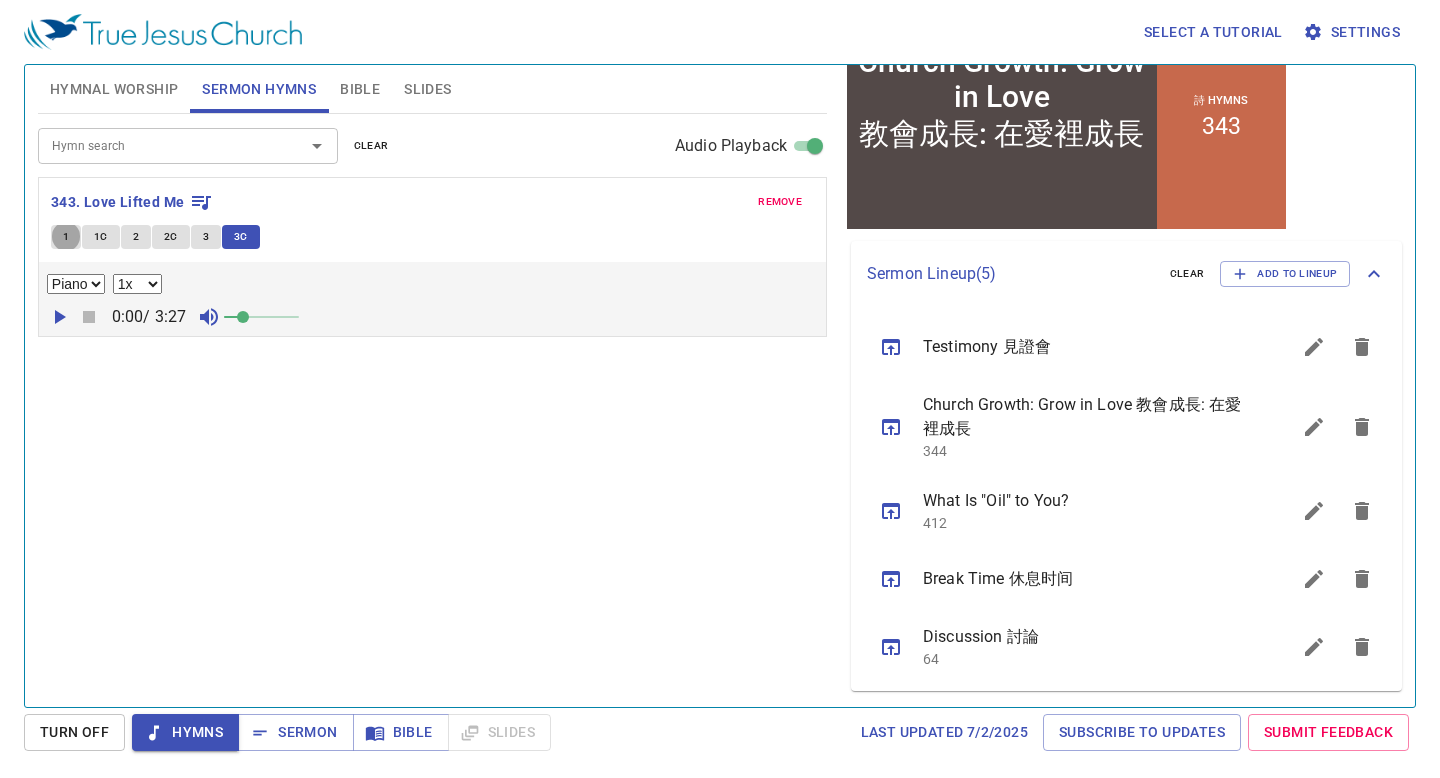 click on "Select a tutorial Settings Hymnal Worship Sermon Hymns Bible Slides Hymn search Hymn search   clear Audio Playback remove 185. Think and Reflect   1 1C 2 2C 3 3C Piano 0.6x 0.7x 0.8x 0.9x 1x 1.1x 1.2x 1.3x 1.4x 1.5x 1.7x 2x Sync with Audio Hymn search Hymn search   clear Audio Playback remove 343. Love Lifted Me   1 1C 2 2C 3 3C Piano 0.6x 0.7x 0.8x 0.9x 1x 1.1x 1.2x 1.3x 1.4x 1.5x 1.7x 2x 0:00  /   3:27 Exodus 12 Bible Reference (Ctrl + /) Bible Reference (Ctrl + /)   Verse History   Previous  (←, ↑)     Next  (→, ↓) Show 1 verse Show 2 verses Show 3 verses Show 4 verses Show 5 verses 1 Now the LORD spoke to Moses and Aaron in the land of Egypt, saying,   耶和華 在埃及 地 曉諭 摩西 、亞倫 說 ： 2 "This month shall be your beginning of months; it shall be the first month of the year to you.   你們要以本月 為正月 ，為一年 之首 。 3   你們吩咐 以色列 全會眾 說 ：本月 初十 日，各人 要按著父 家 取 羊羔 ，一家 一隻 。 4   太少 5" at bounding box center [720, 389] 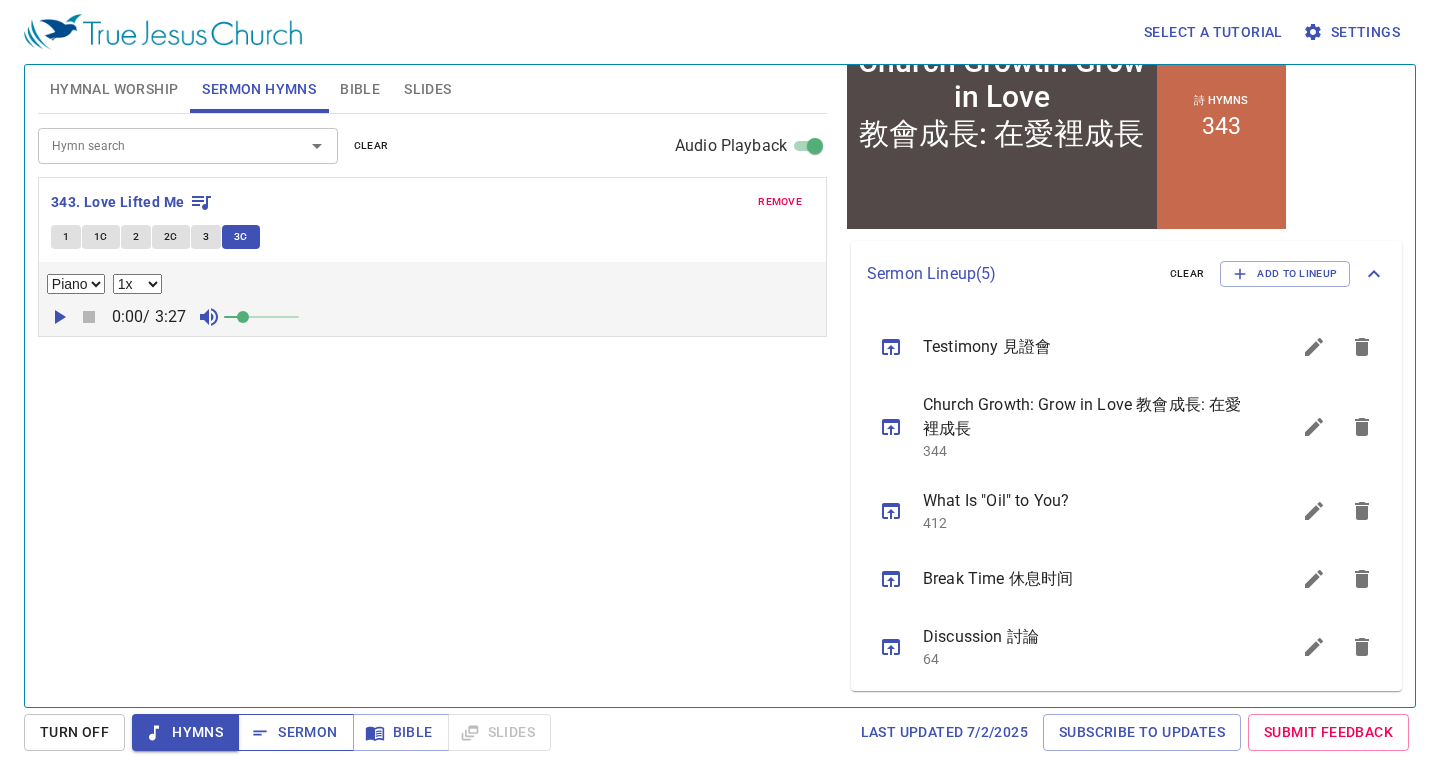 click on "Sermon" at bounding box center [295, 732] 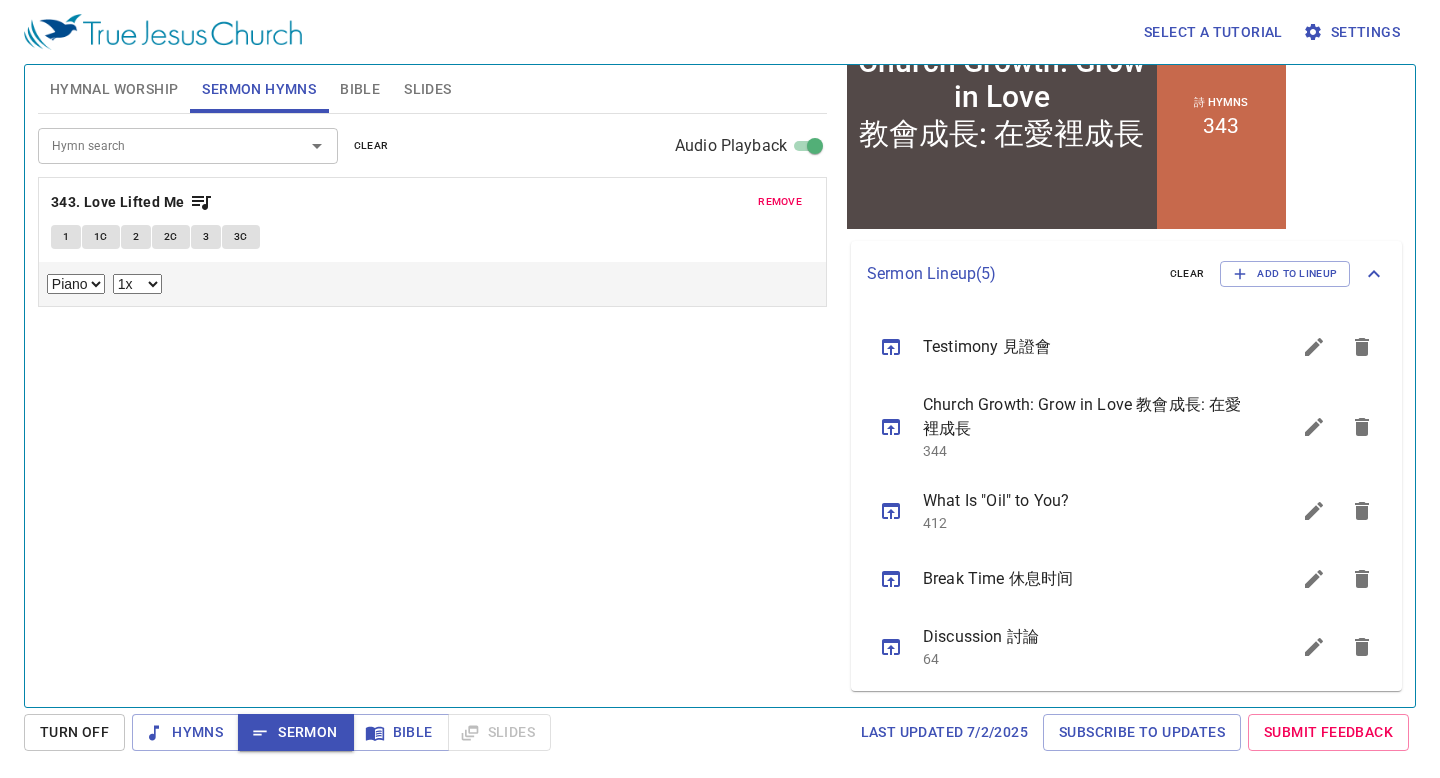 click on "Hymn search" at bounding box center (158, 145) 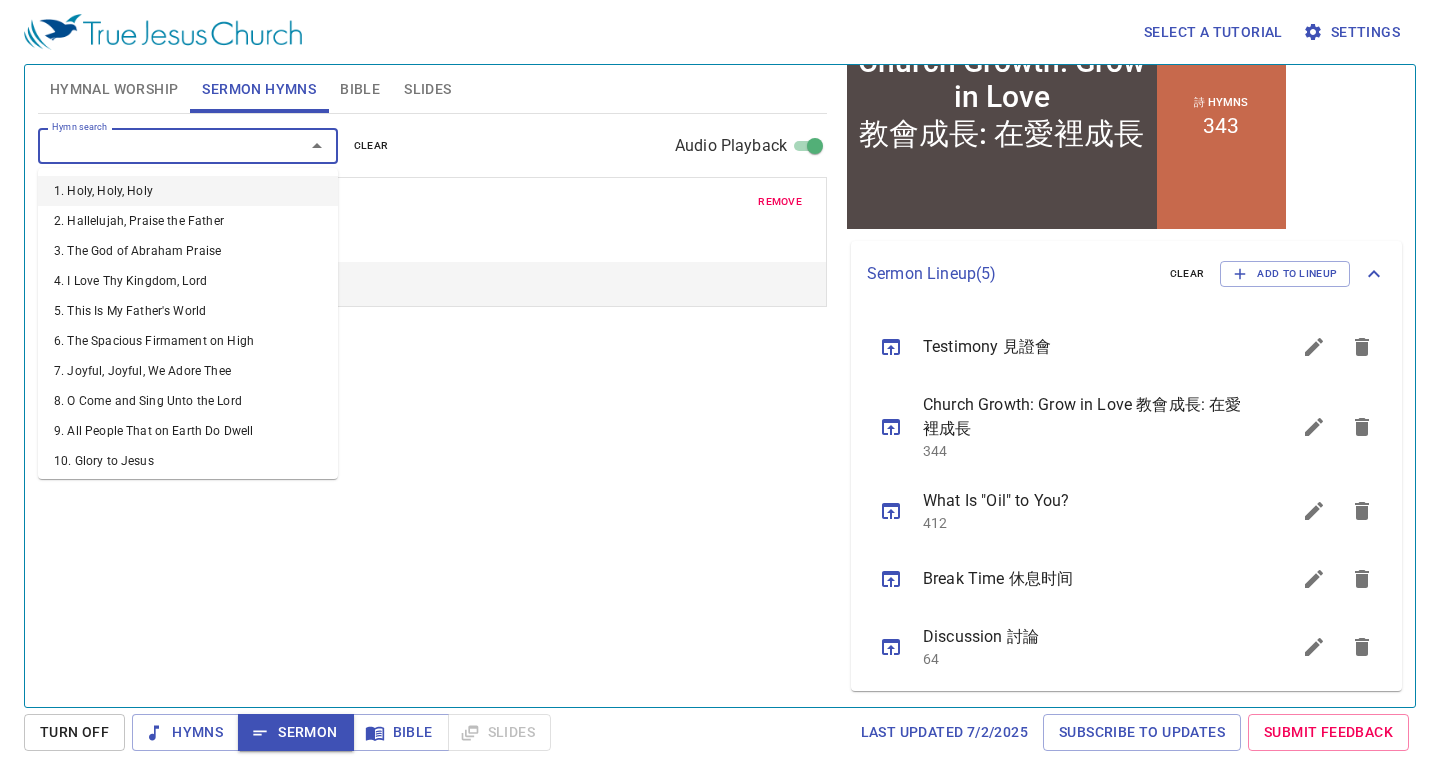 click on "Bible" at bounding box center [360, 89] 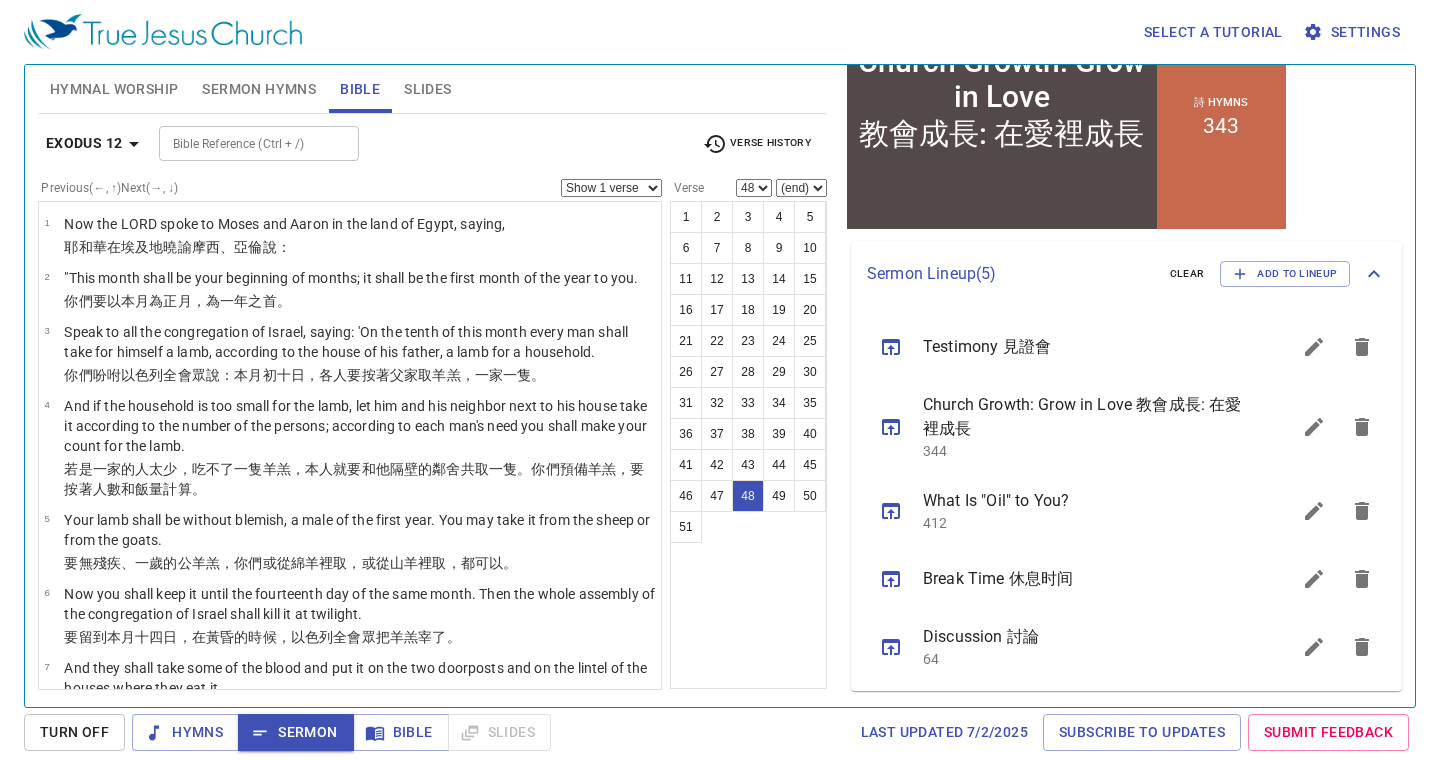 click on "Bible Reference (Ctrl + /)" at bounding box center (259, 143) 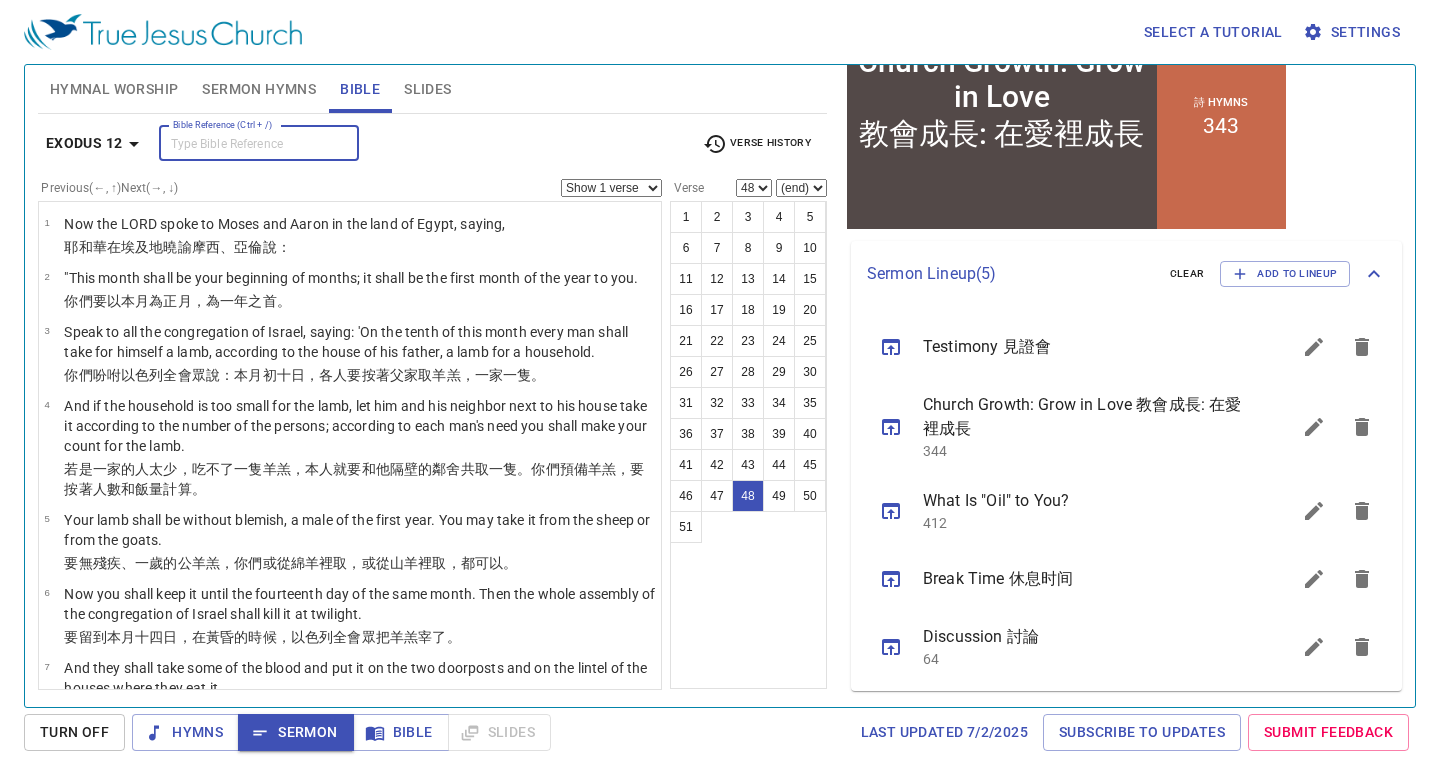 type on "n" 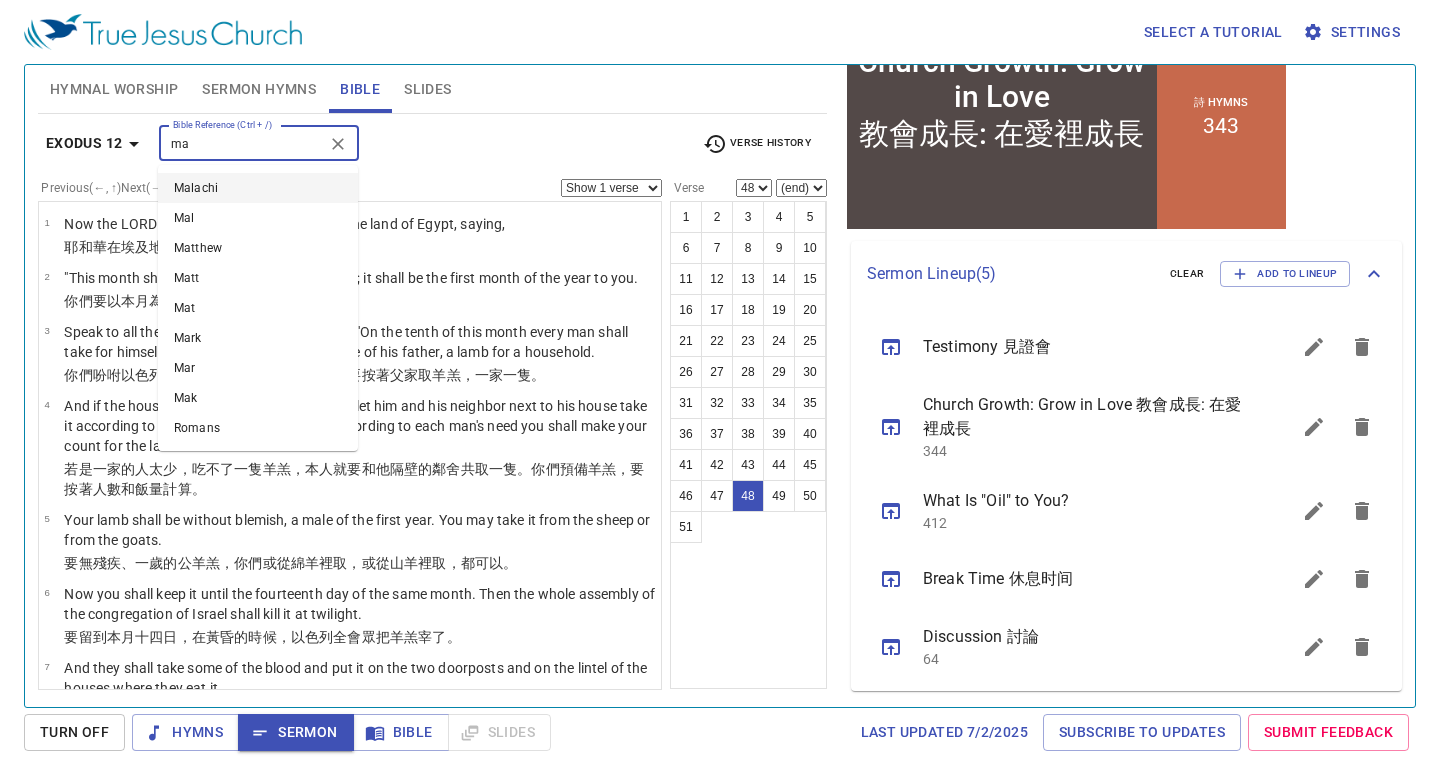 type on "m" 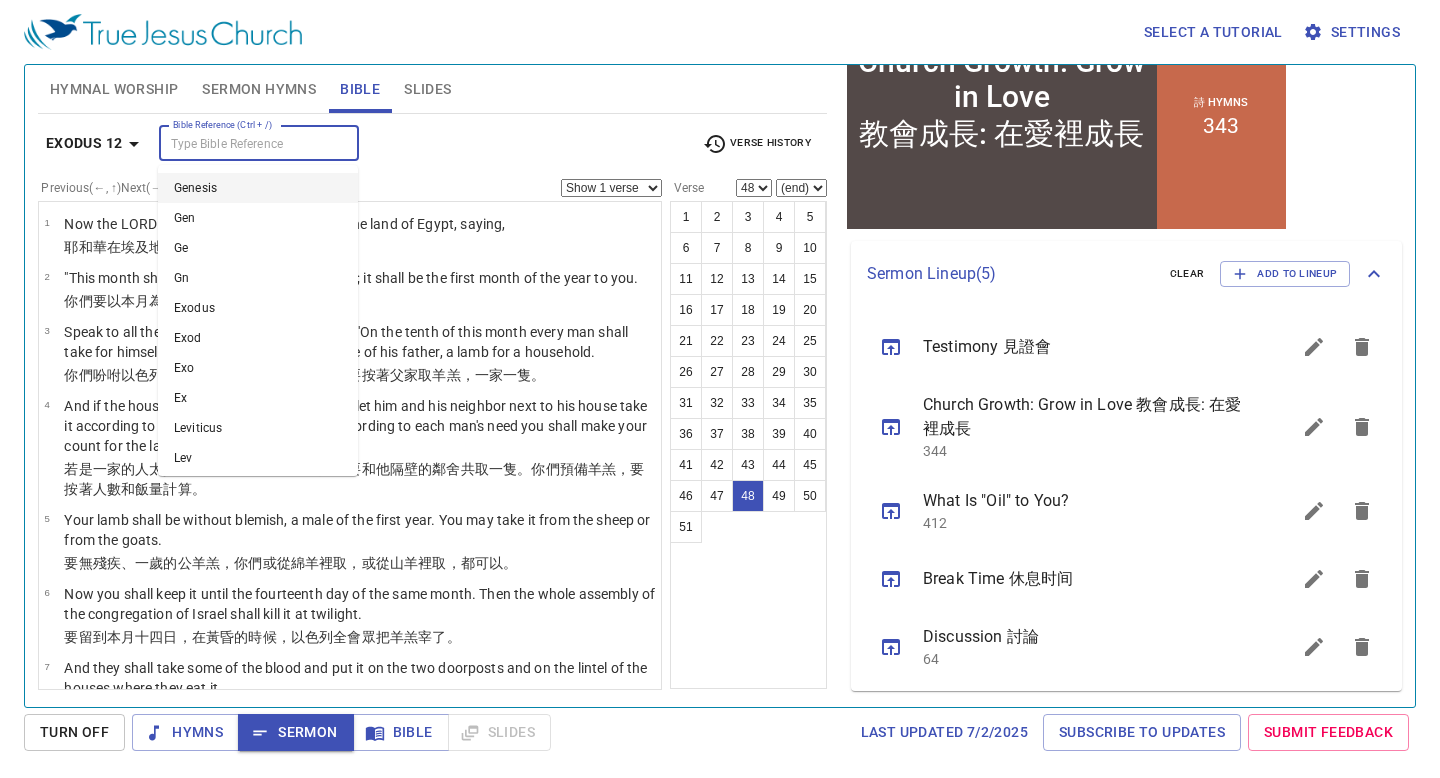 click on "Bible Reference (Ctrl + /)" at bounding box center [242, 143] 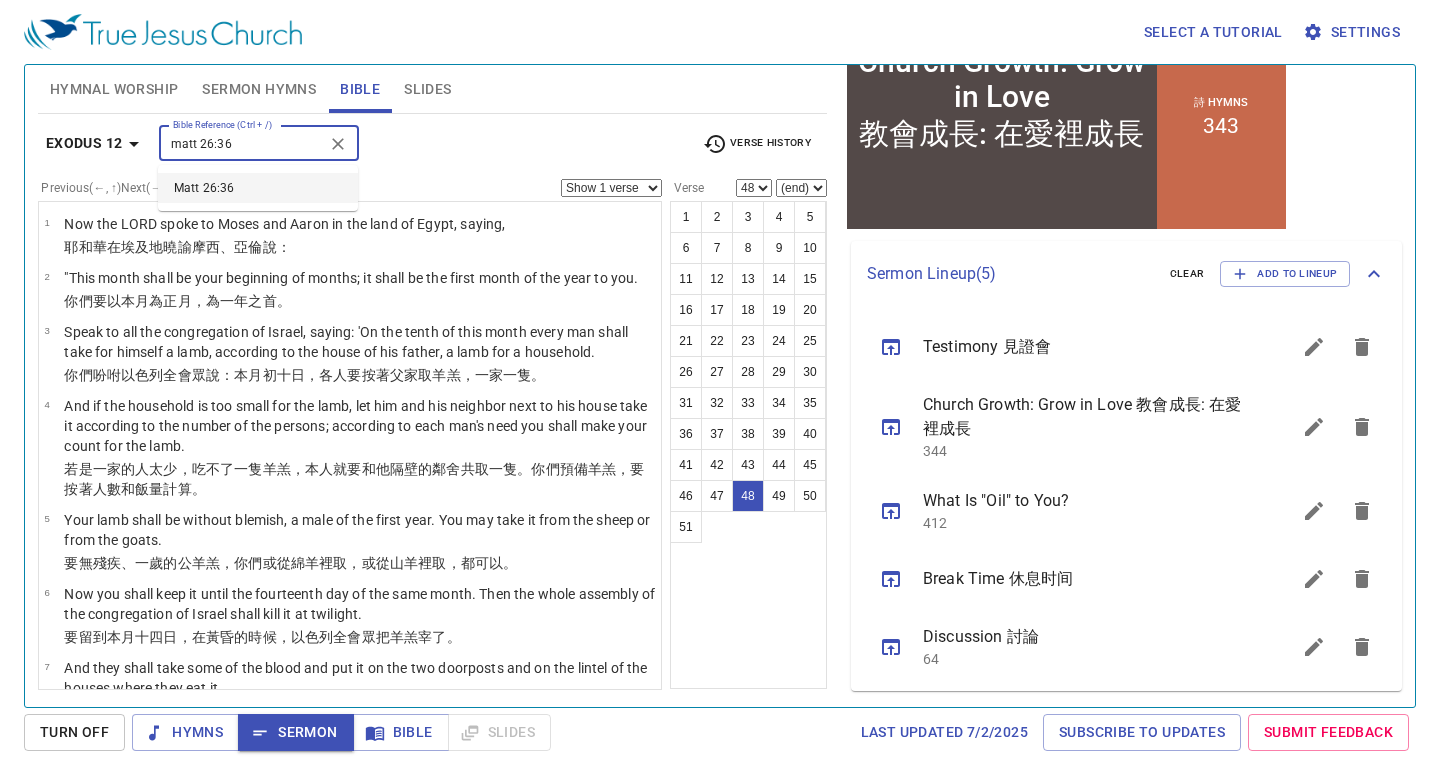 type on "matt 26:36" 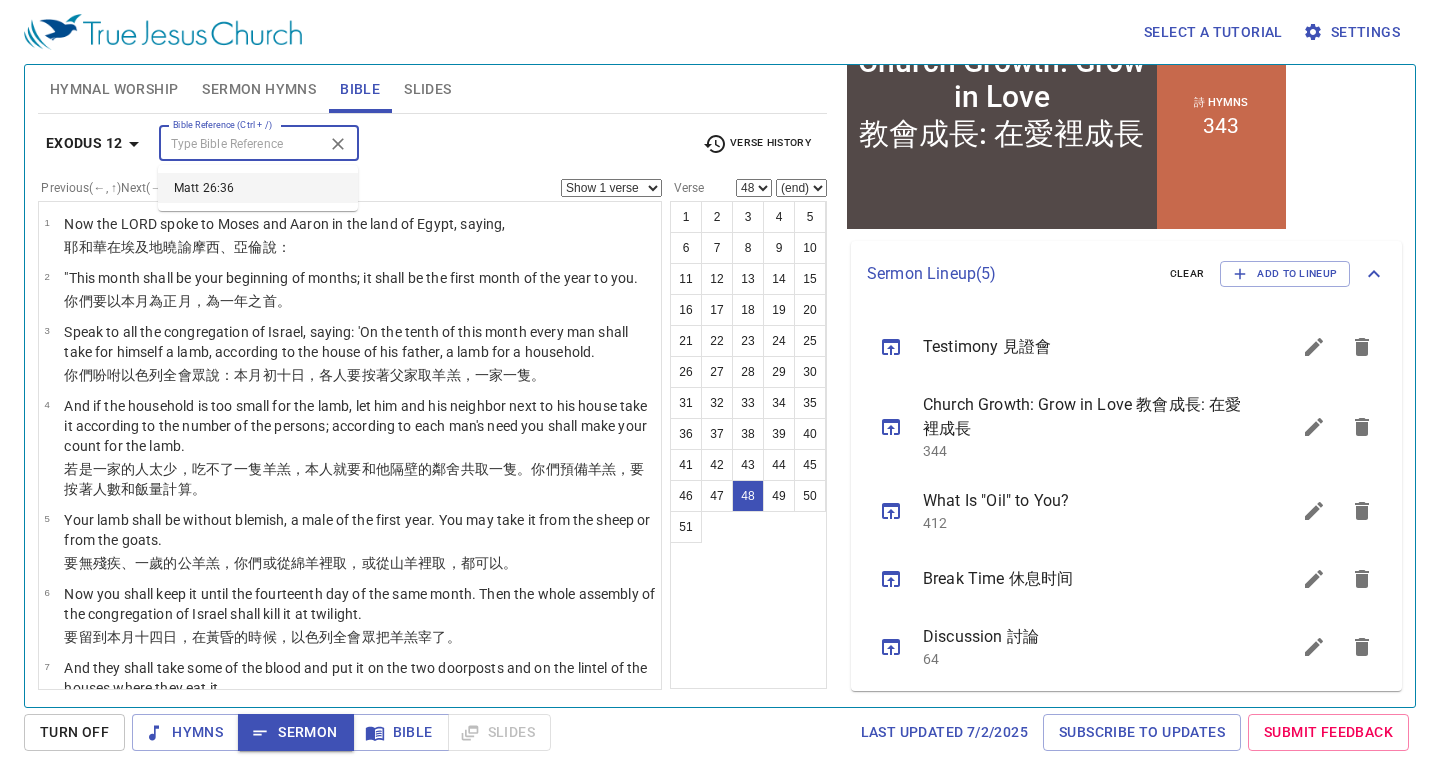 select on "36" 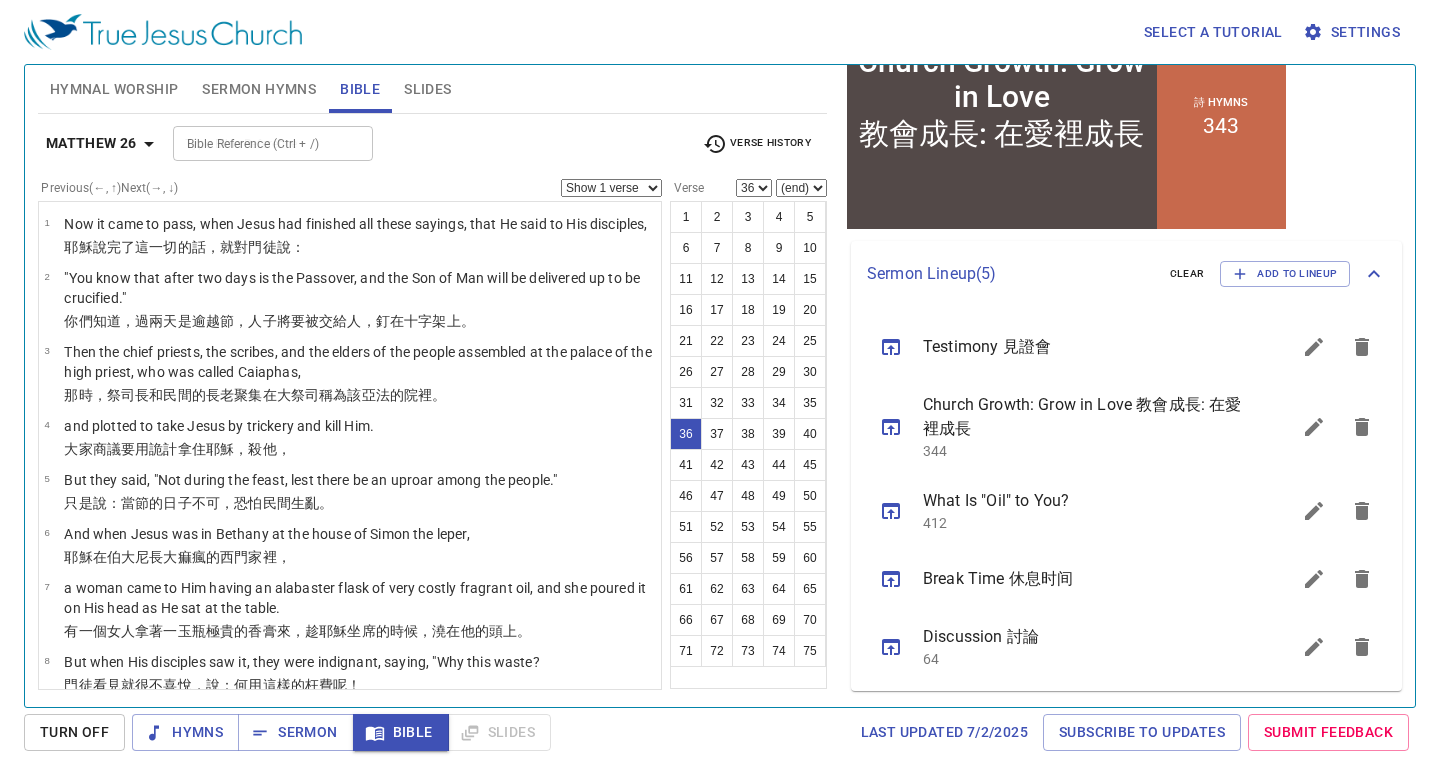 scroll, scrollTop: 2092, scrollLeft: 0, axis: vertical 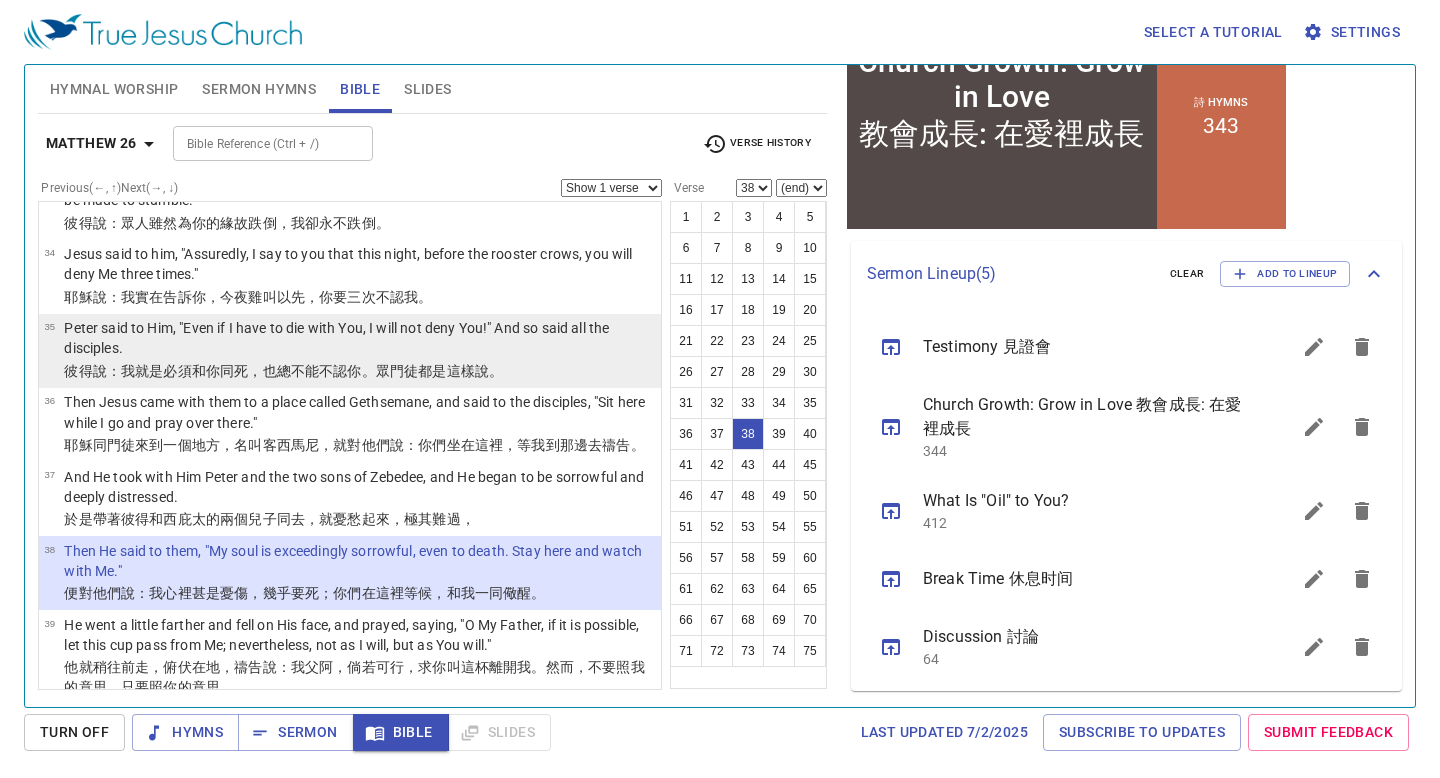 select on "39" 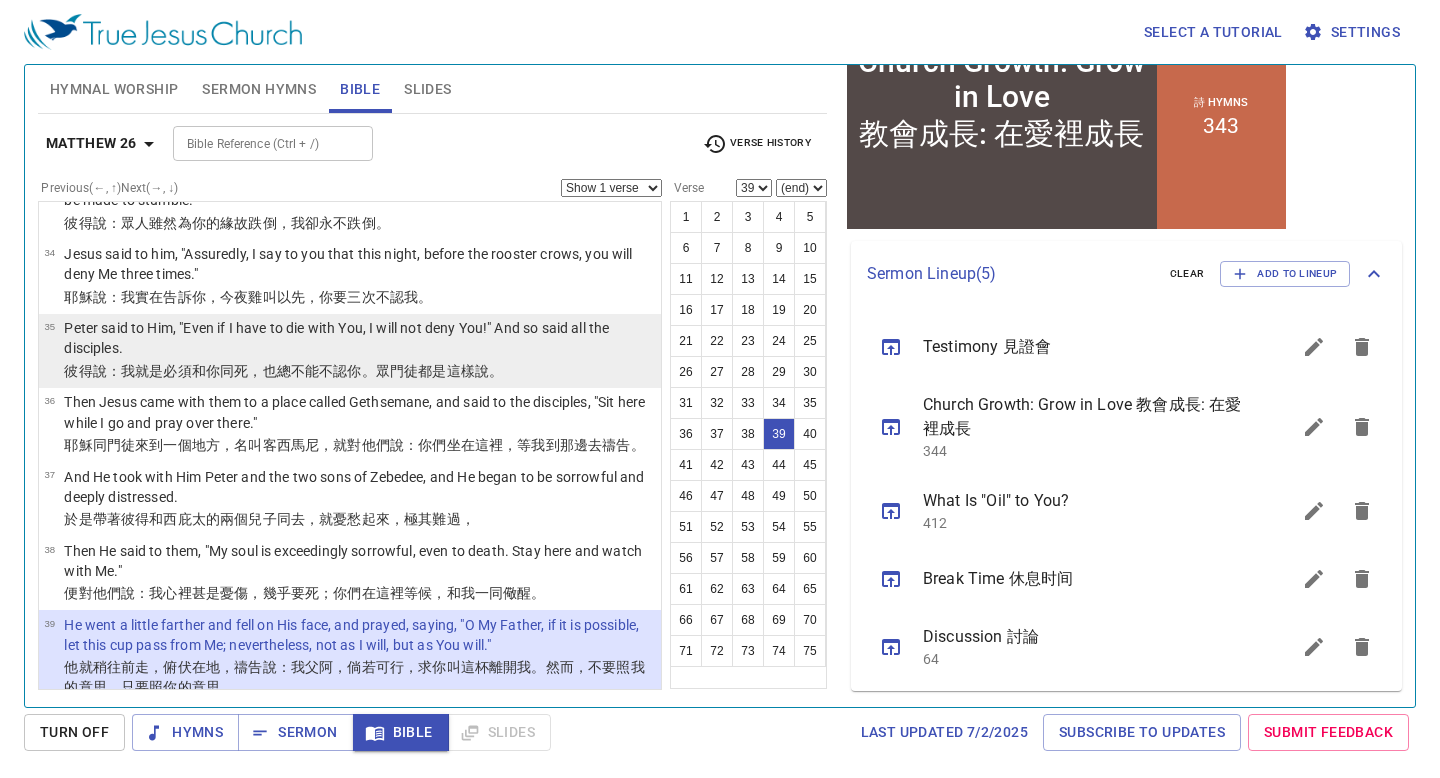 scroll, scrollTop: 2324, scrollLeft: 0, axis: vertical 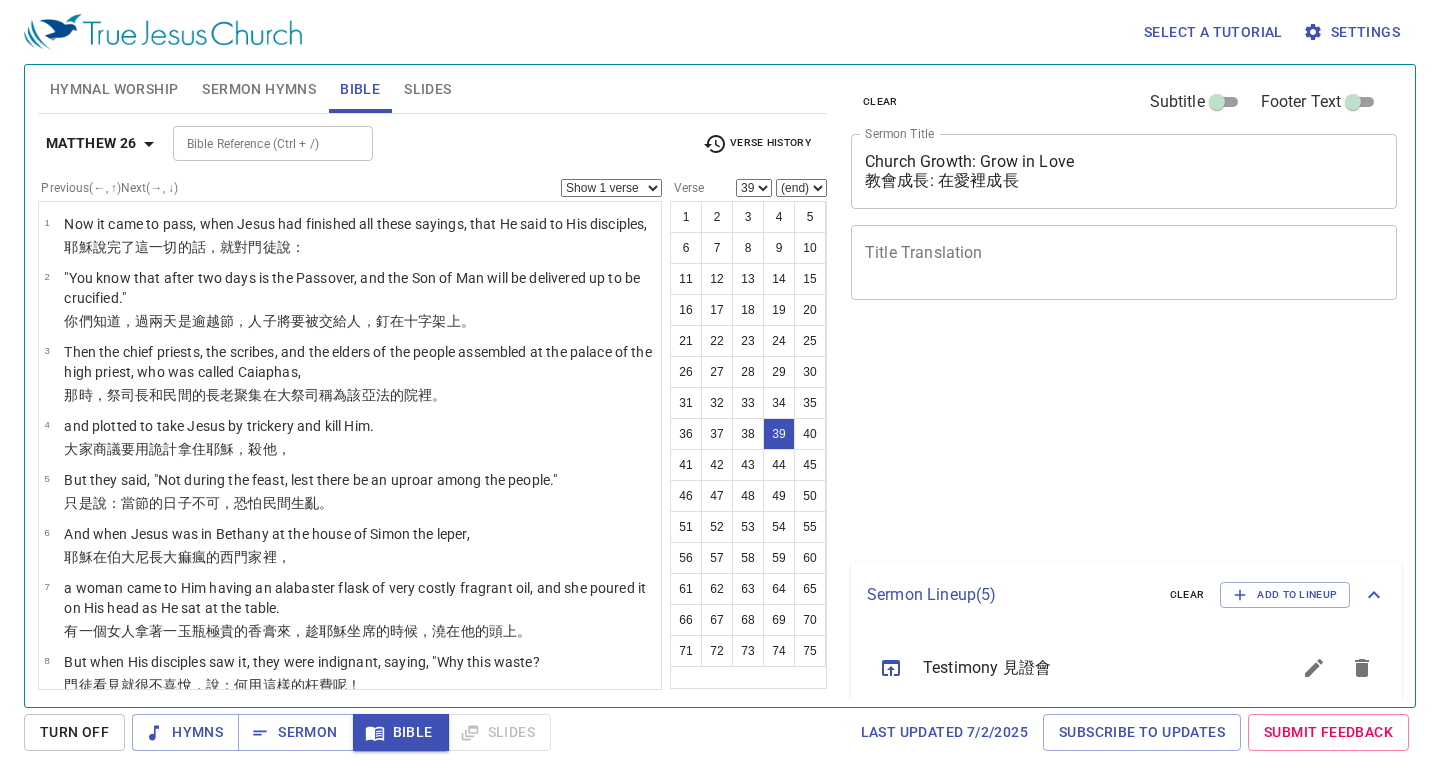 select on "39" 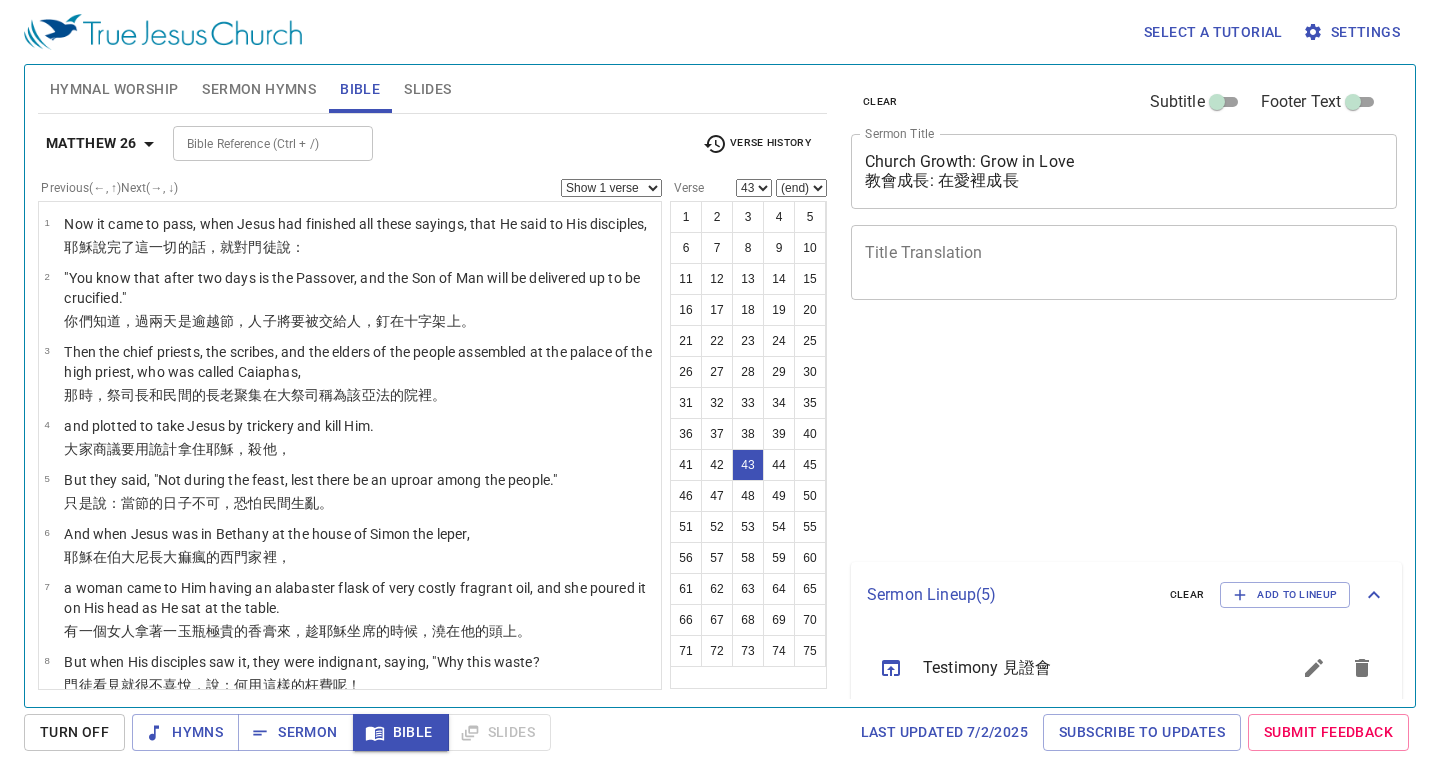scroll, scrollTop: 0, scrollLeft: 0, axis: both 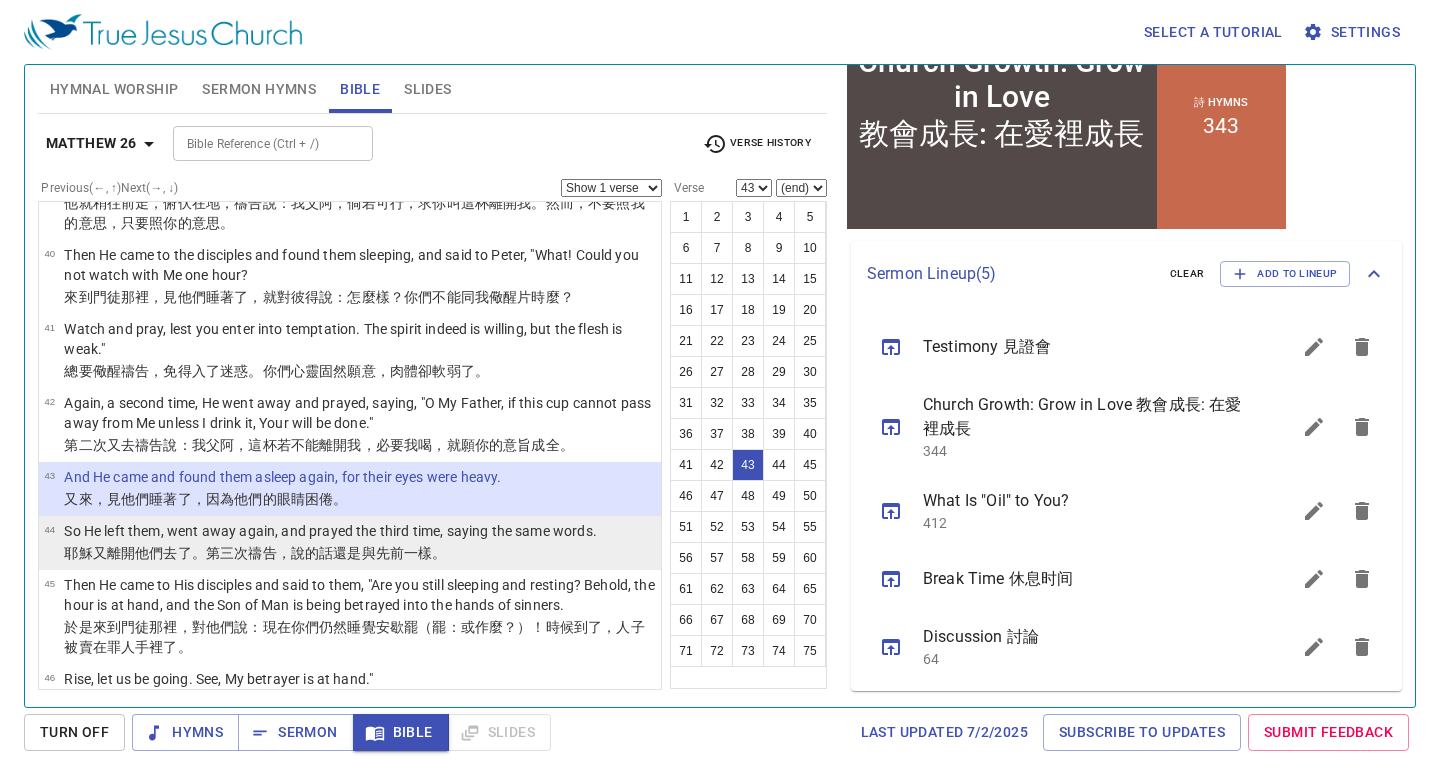click on "。第三次 禱告 ，說 的話 還是與先前一樣 。" at bounding box center [319, 553] 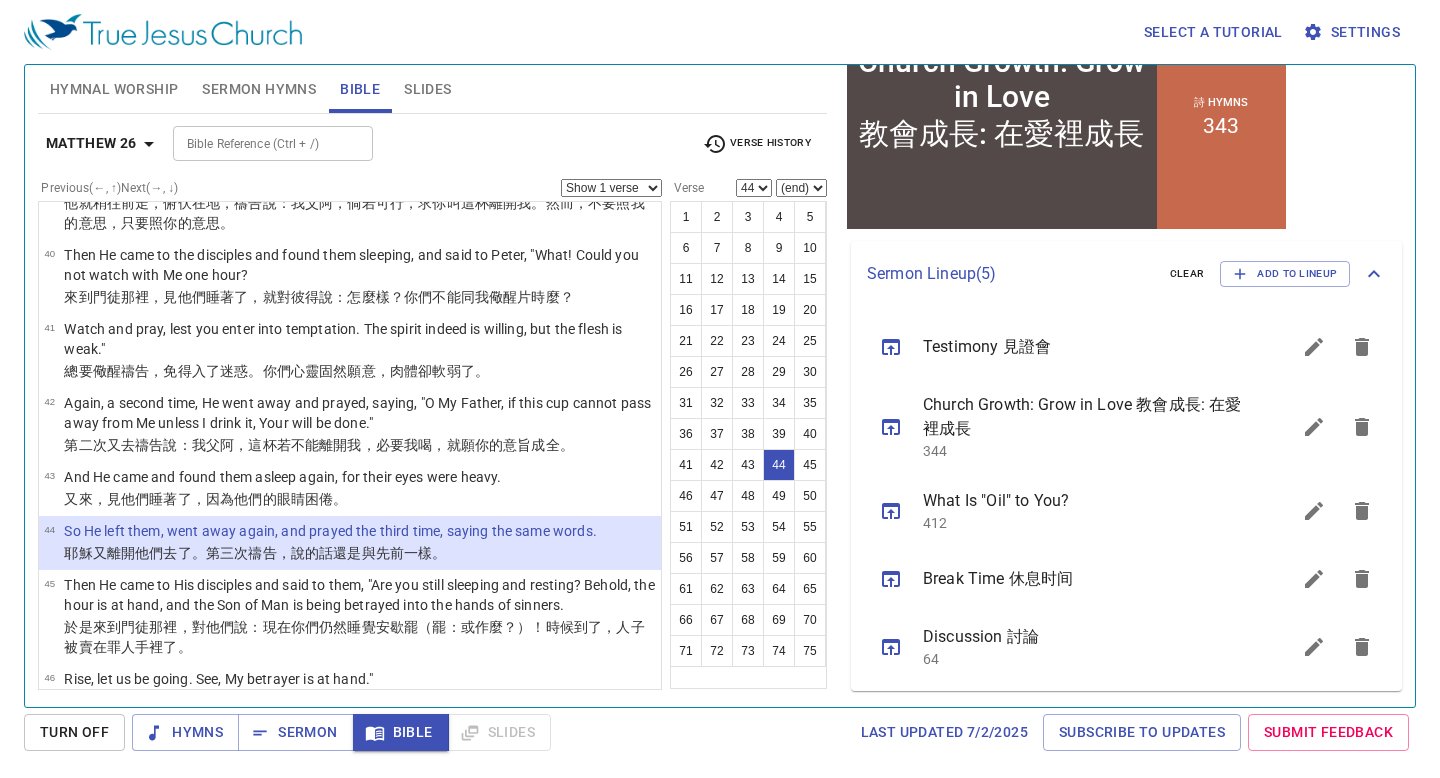select on "45" 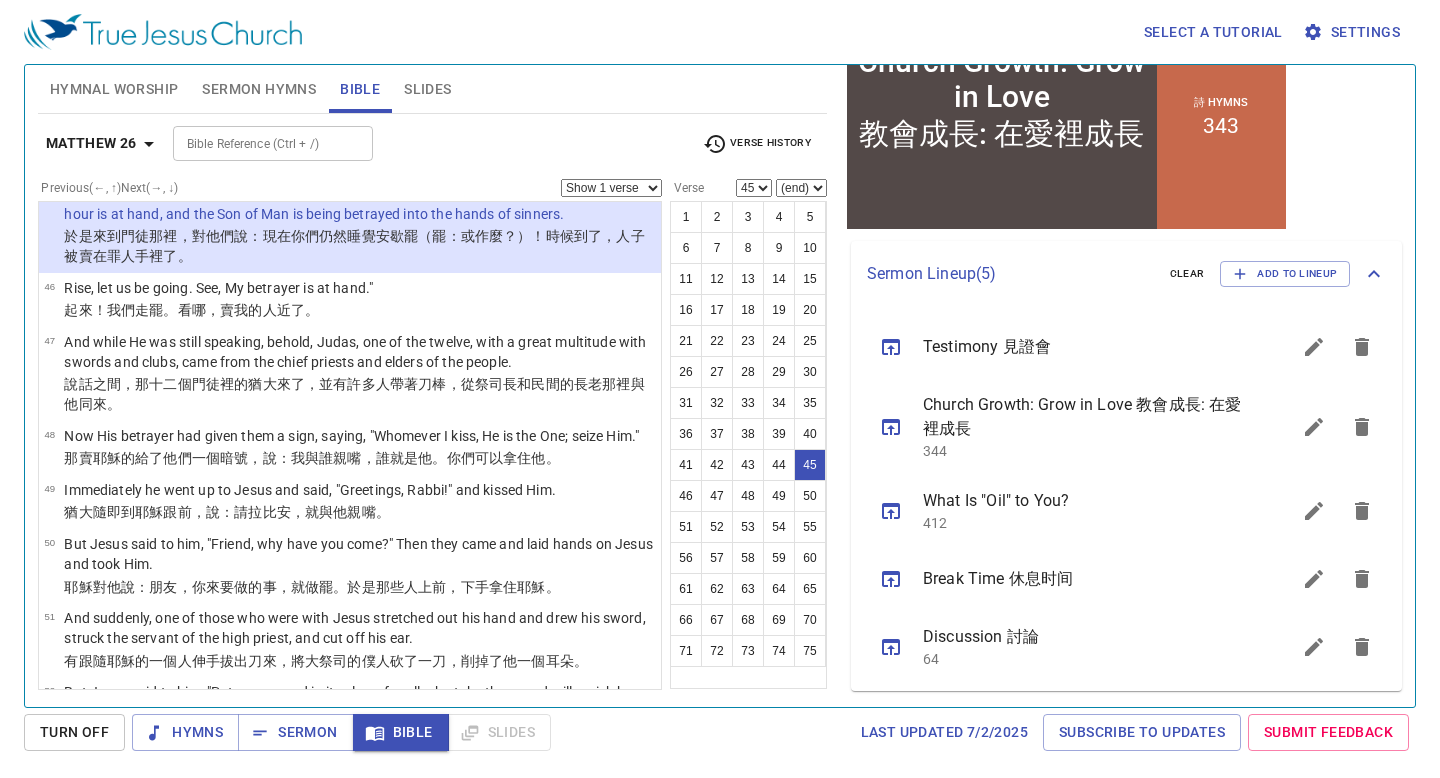 scroll, scrollTop: 2943, scrollLeft: 0, axis: vertical 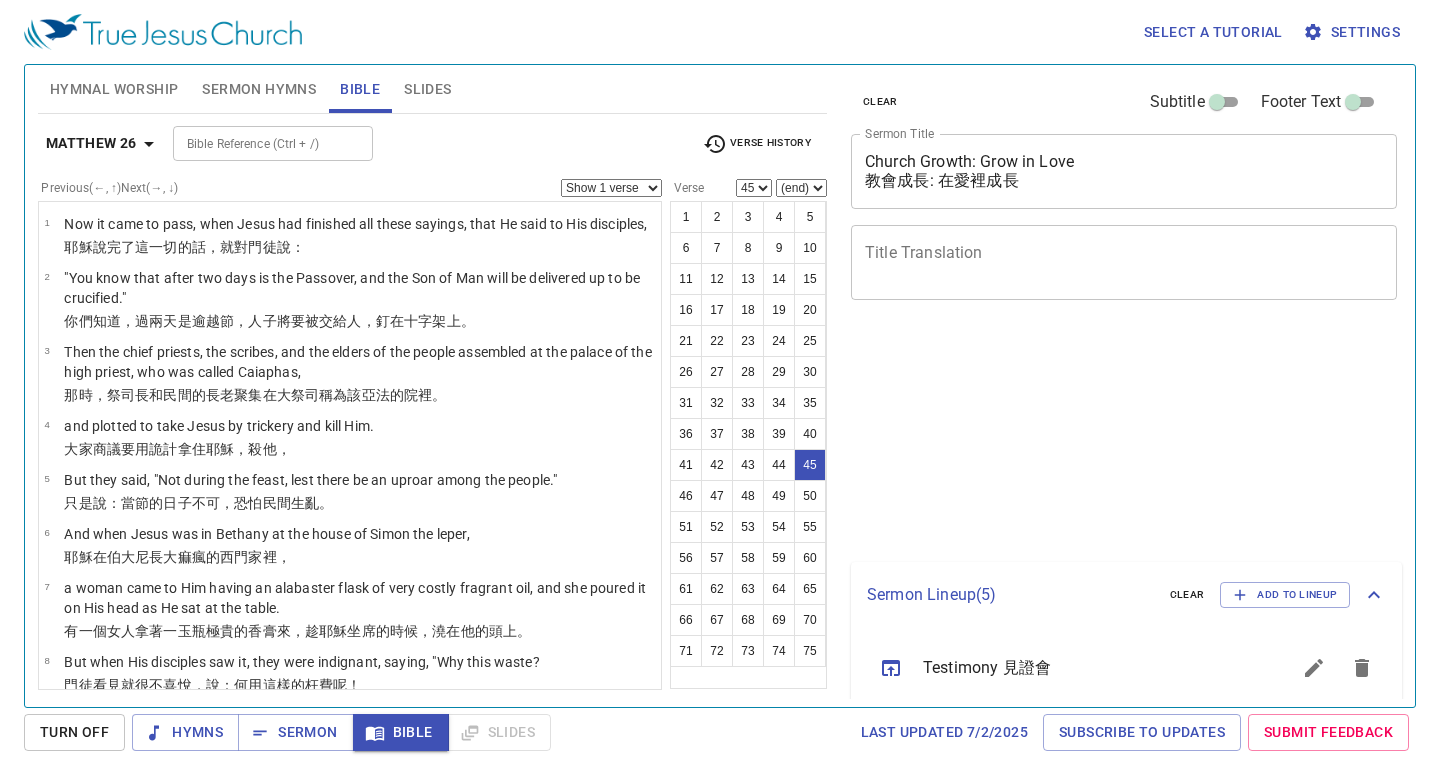 select on "45" 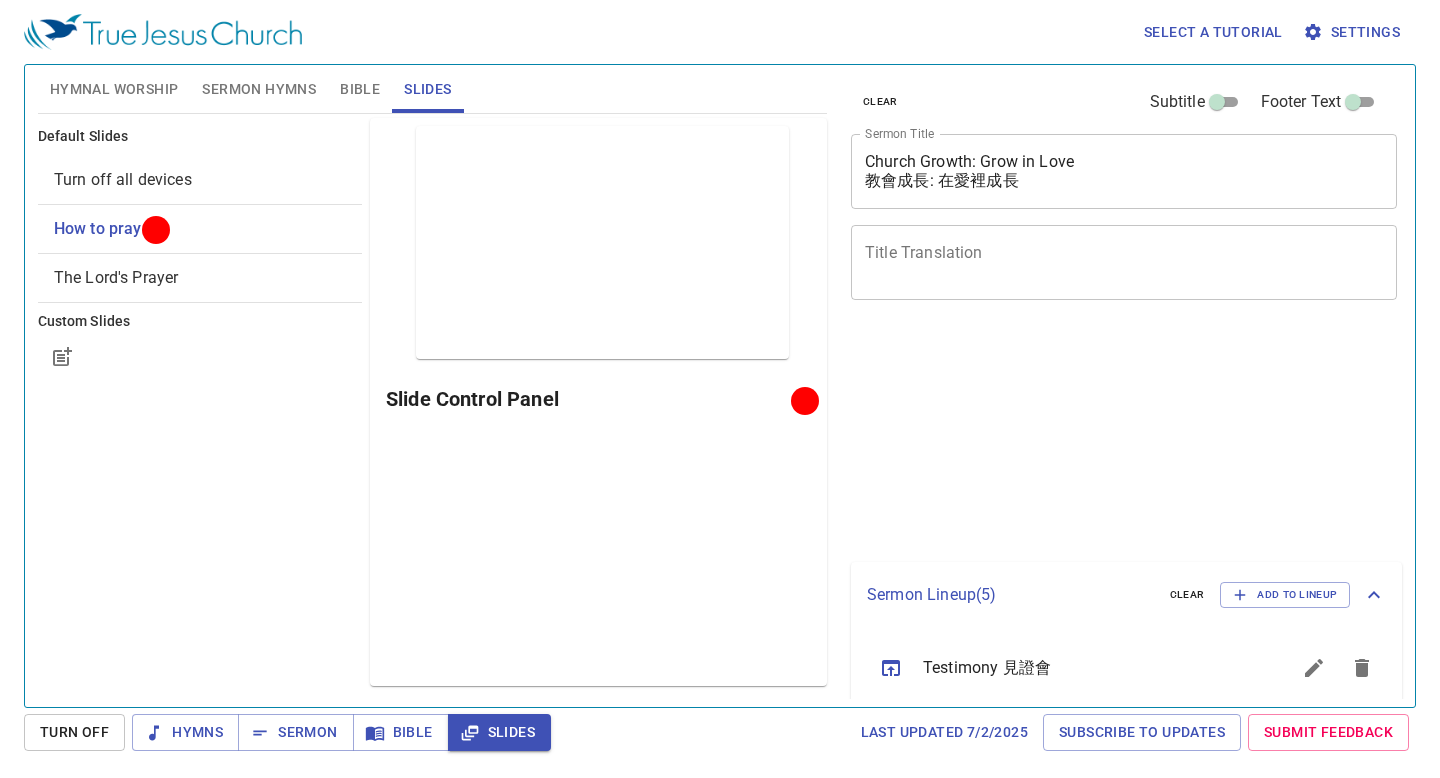 scroll, scrollTop: 0, scrollLeft: 0, axis: both 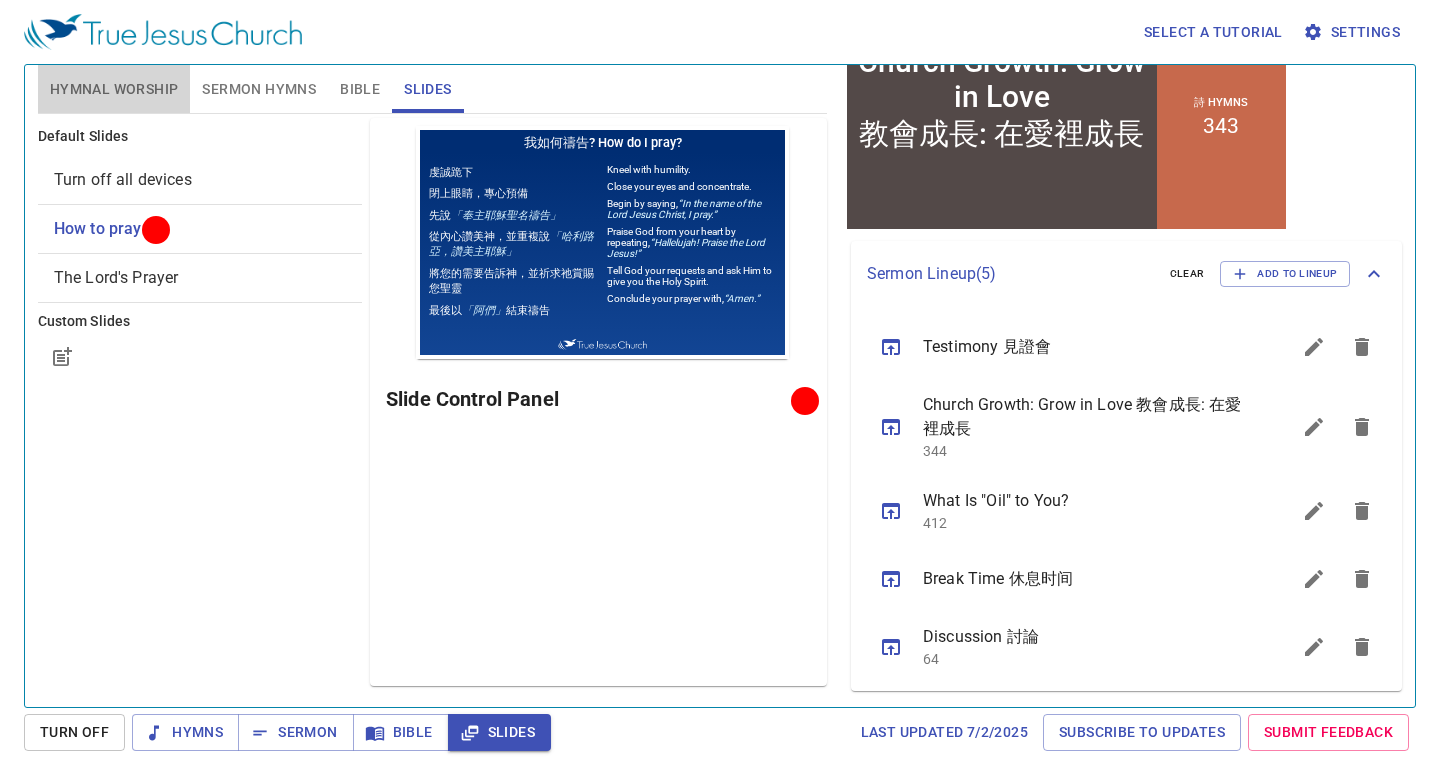 click on "Hymnal Worship" at bounding box center (114, 89) 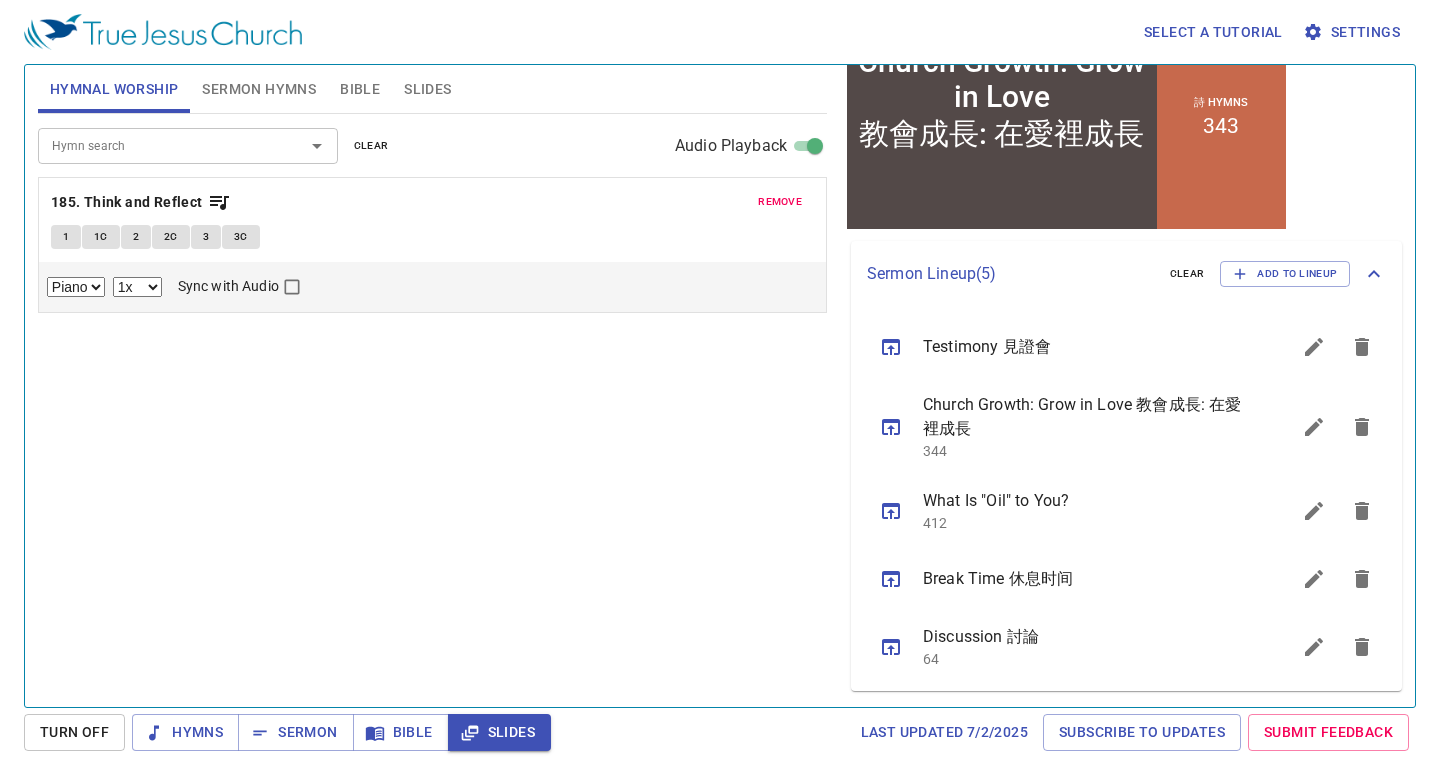 click on "Hymn search" at bounding box center [158, 145] 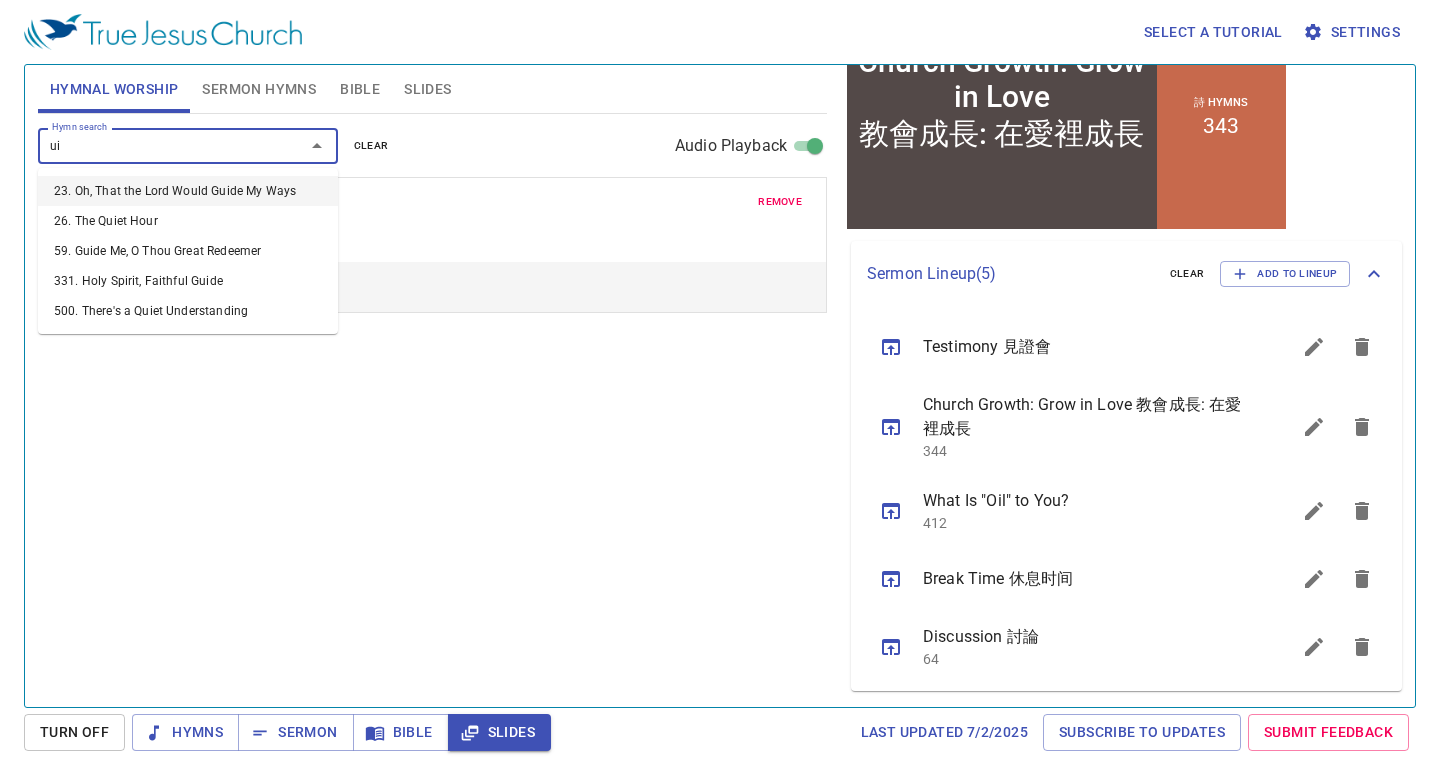 type on "u" 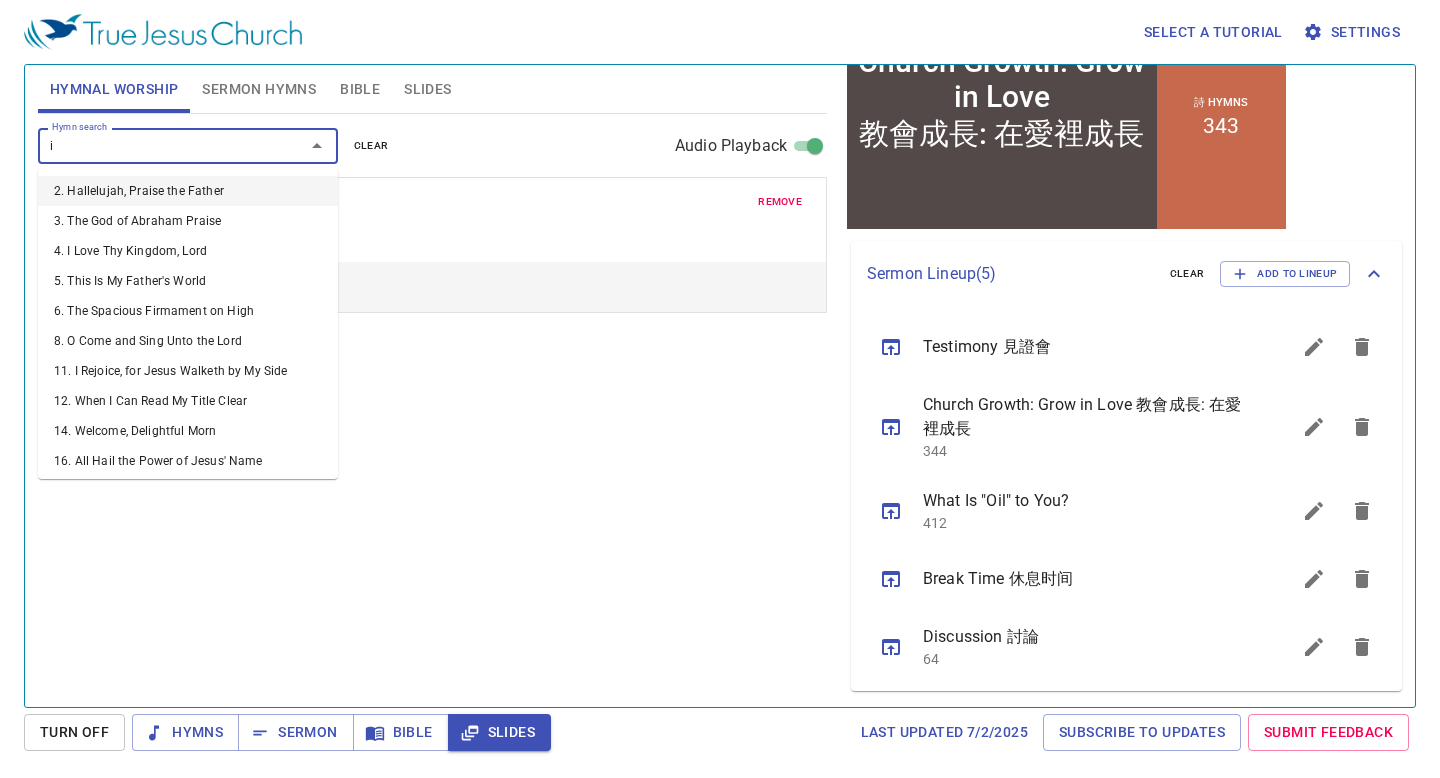 type on "i" 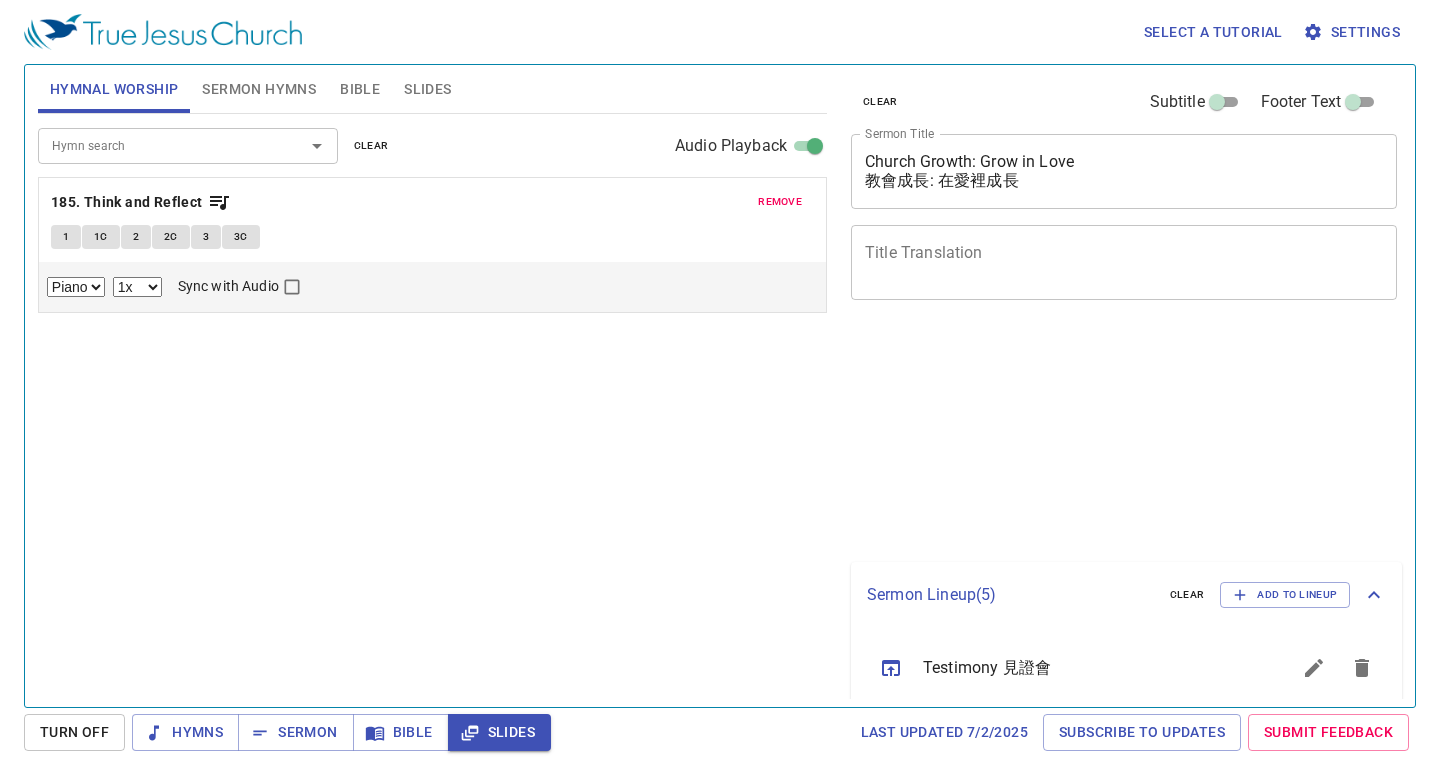 select on "1" 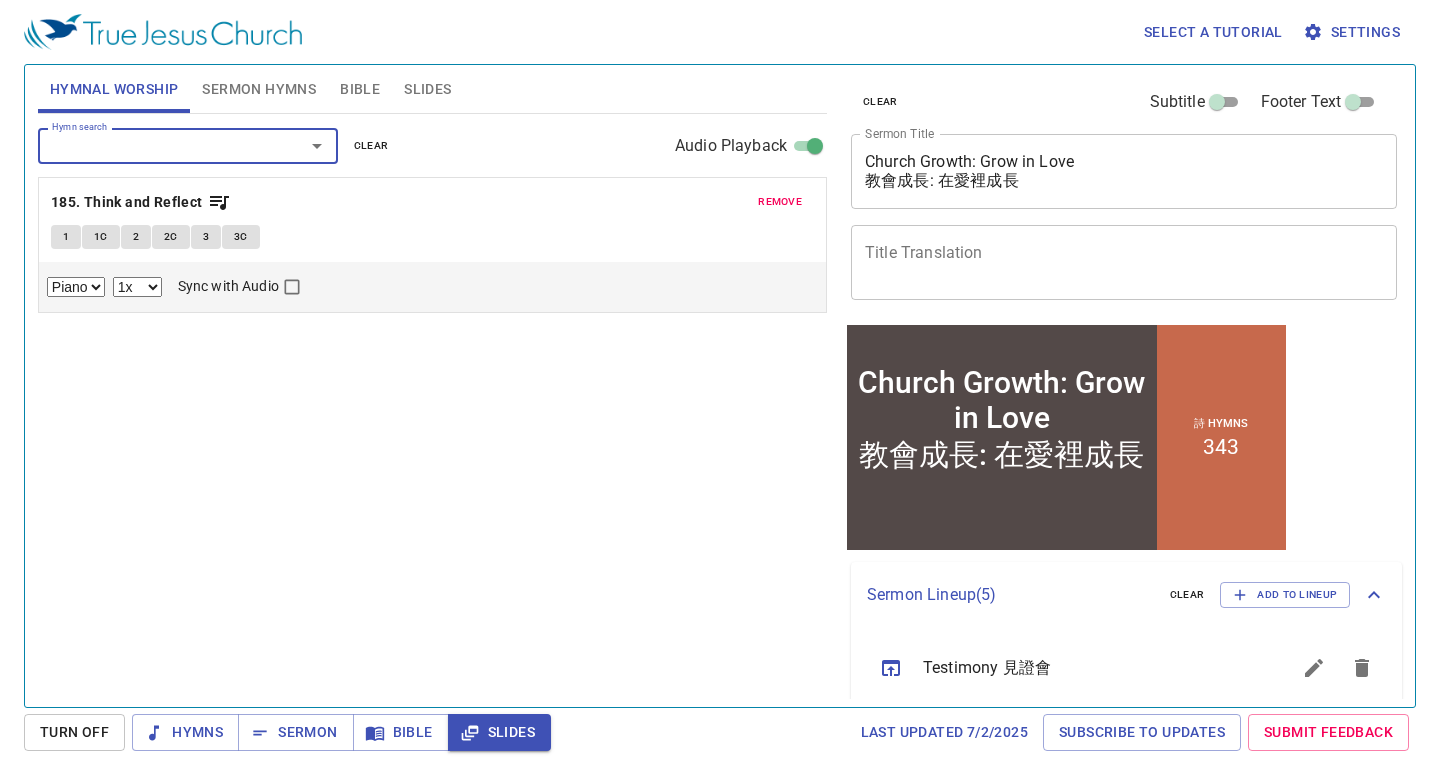 scroll, scrollTop: 0, scrollLeft: 0, axis: both 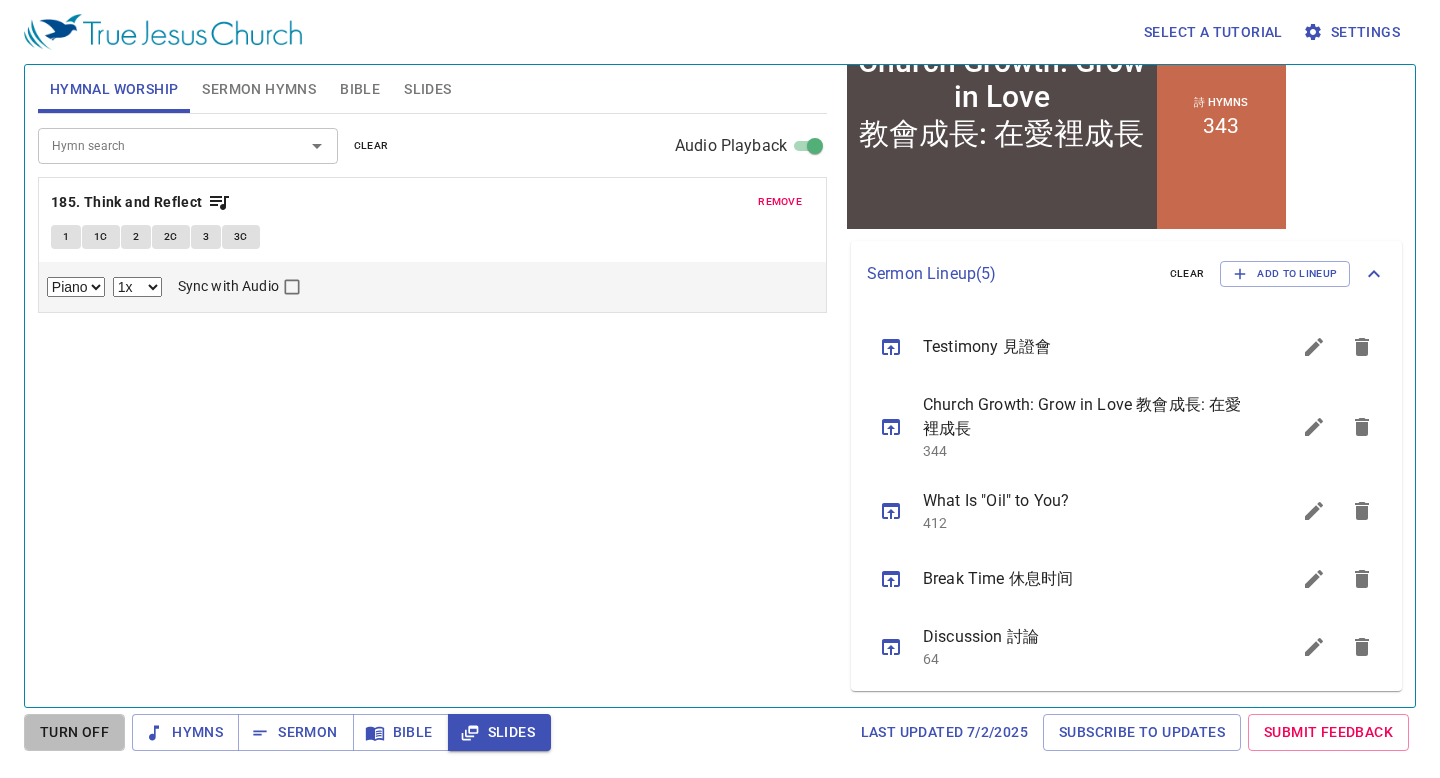 click on "Turn Off" at bounding box center [74, 732] 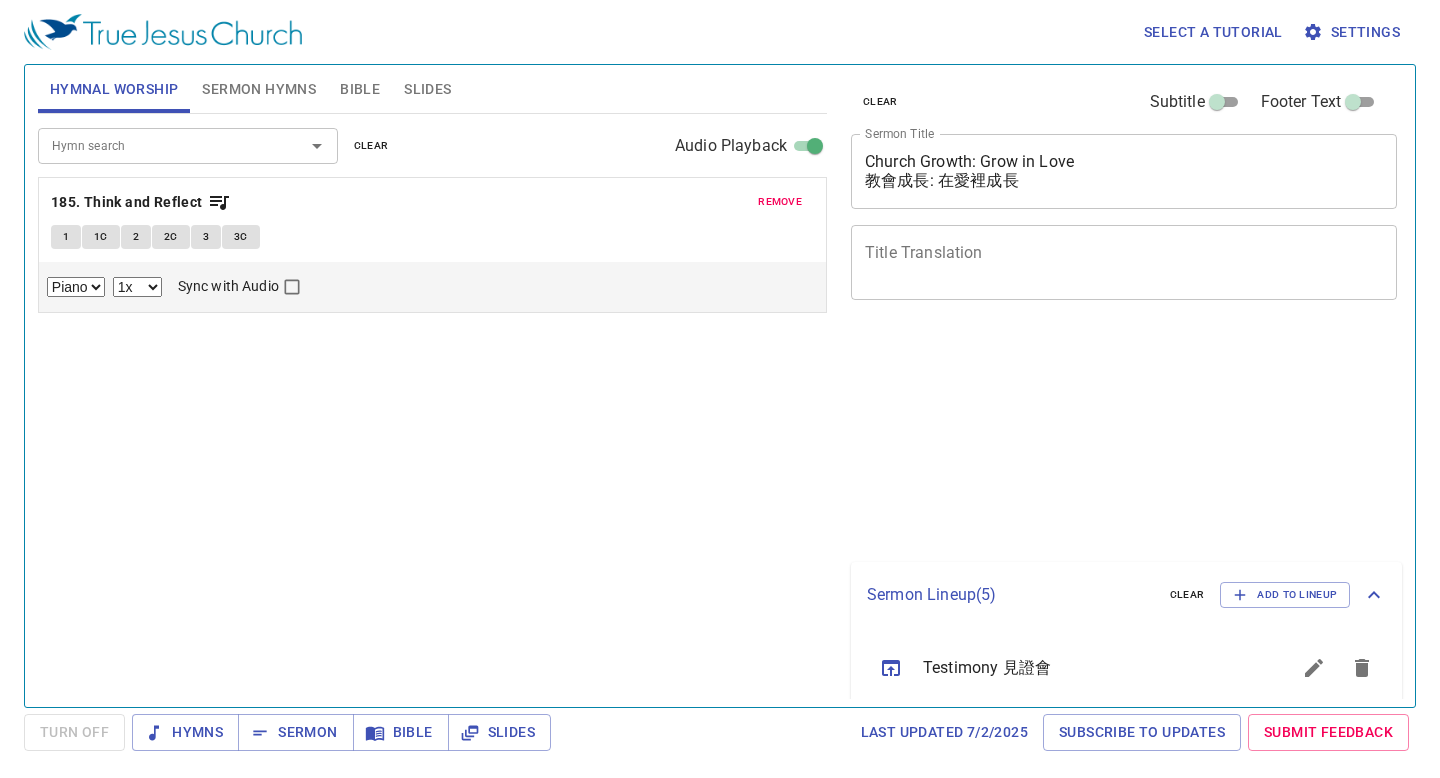 select on "1" 